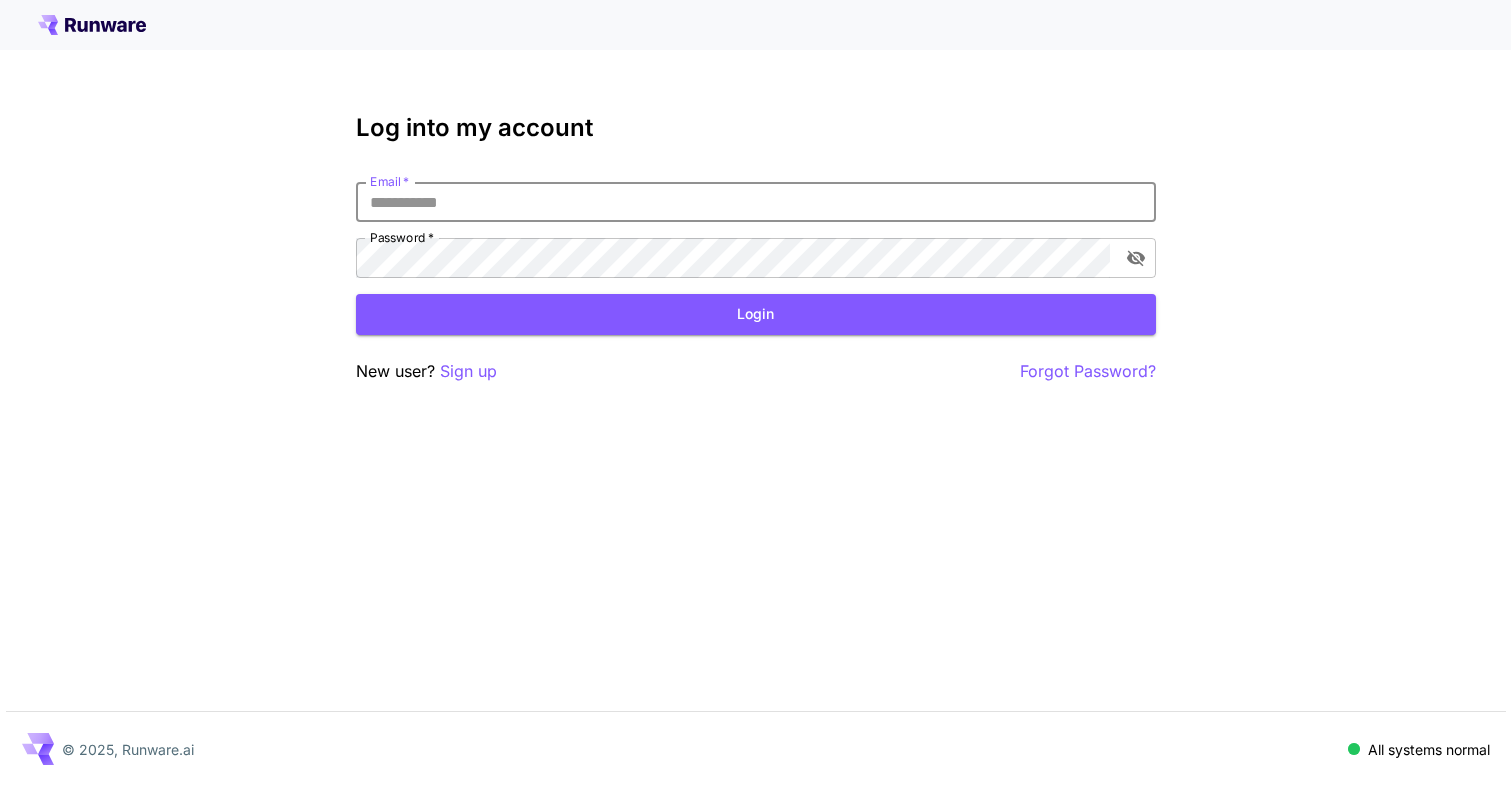 scroll, scrollTop: 0, scrollLeft: 0, axis: both 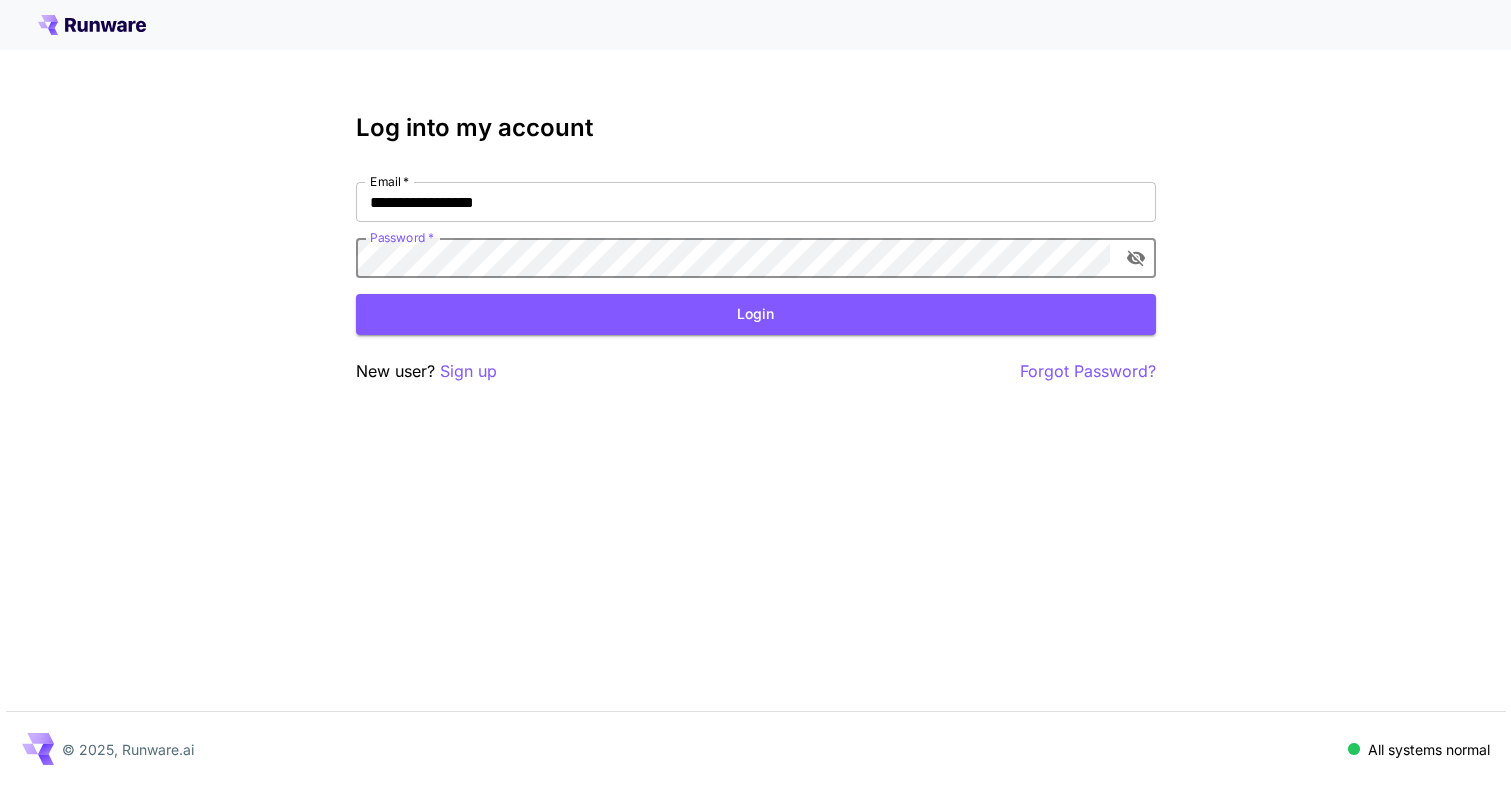 click on "Login" at bounding box center (756, 314) 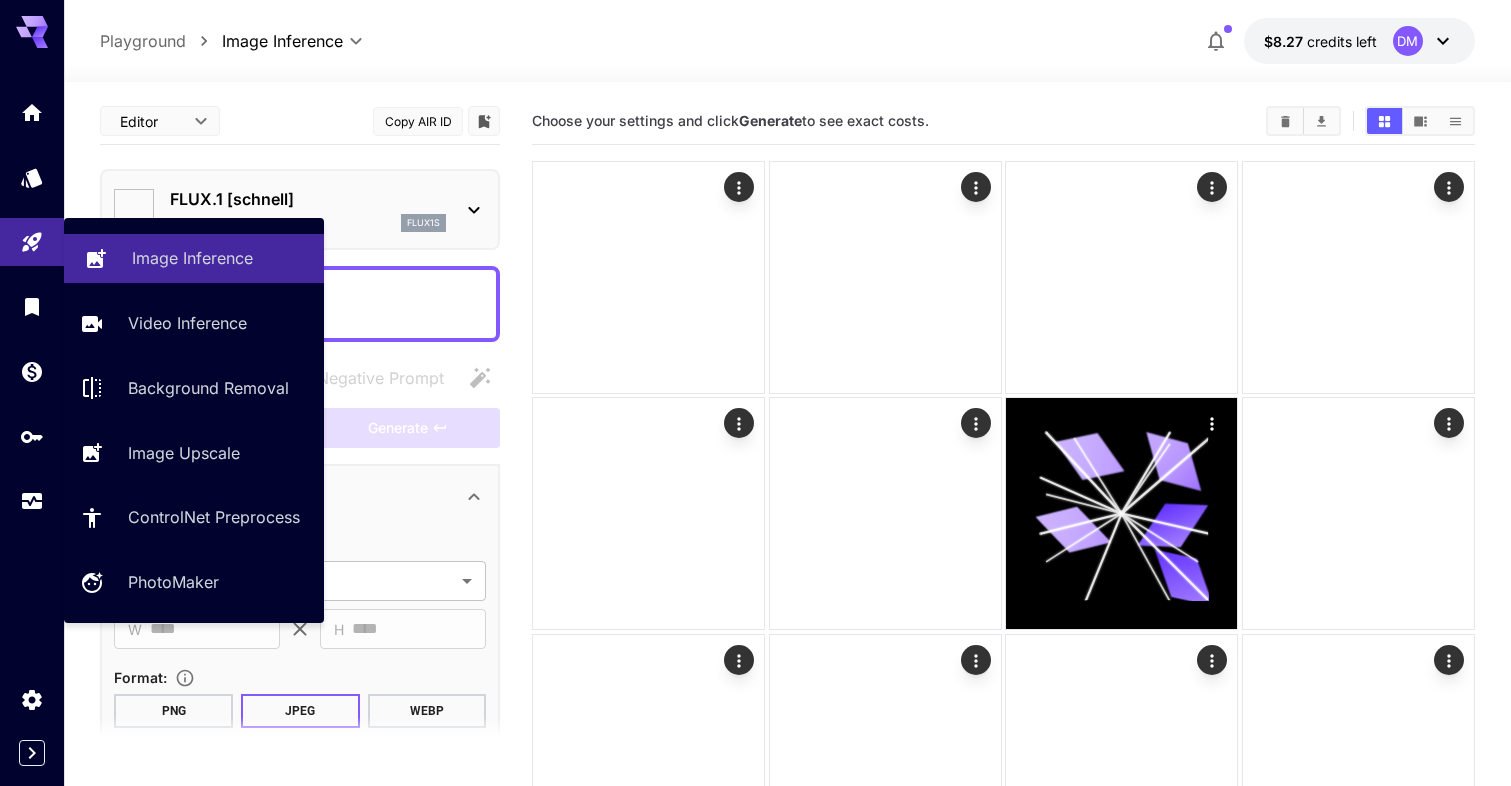 type on "**********" 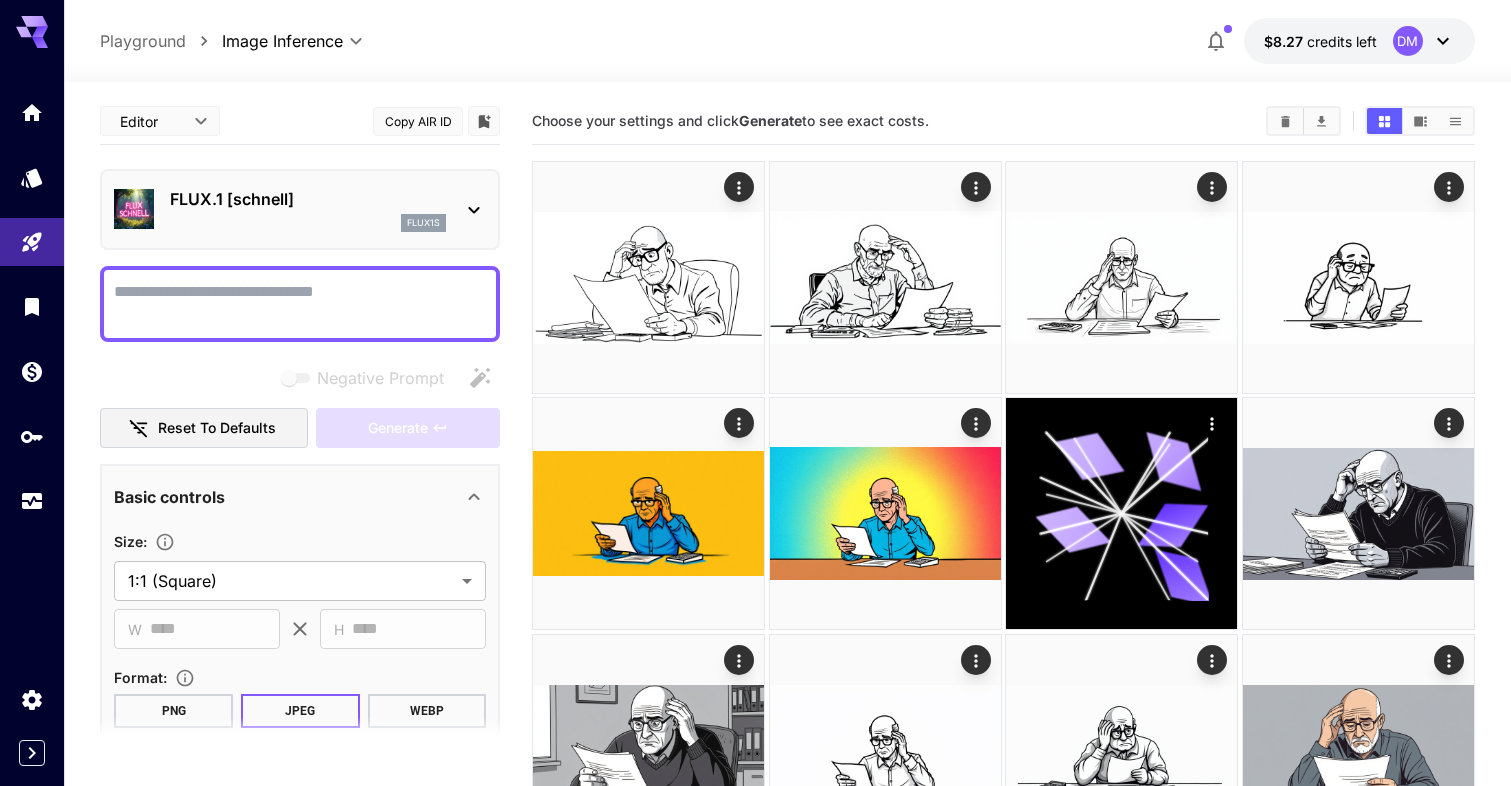 scroll, scrollTop: 0, scrollLeft: 0, axis: both 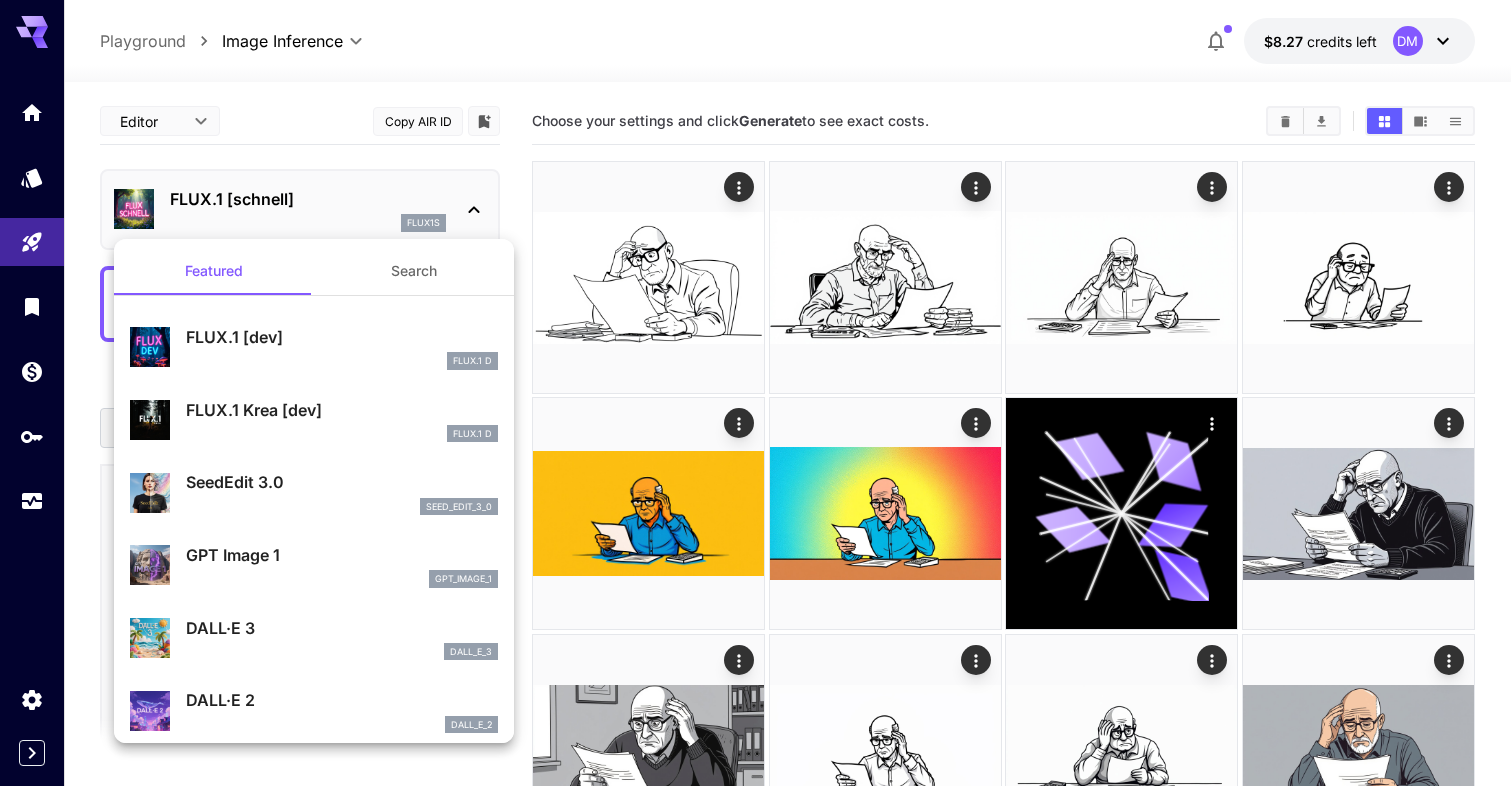 click on "FLUX.1 [dev]" at bounding box center [342, 337] 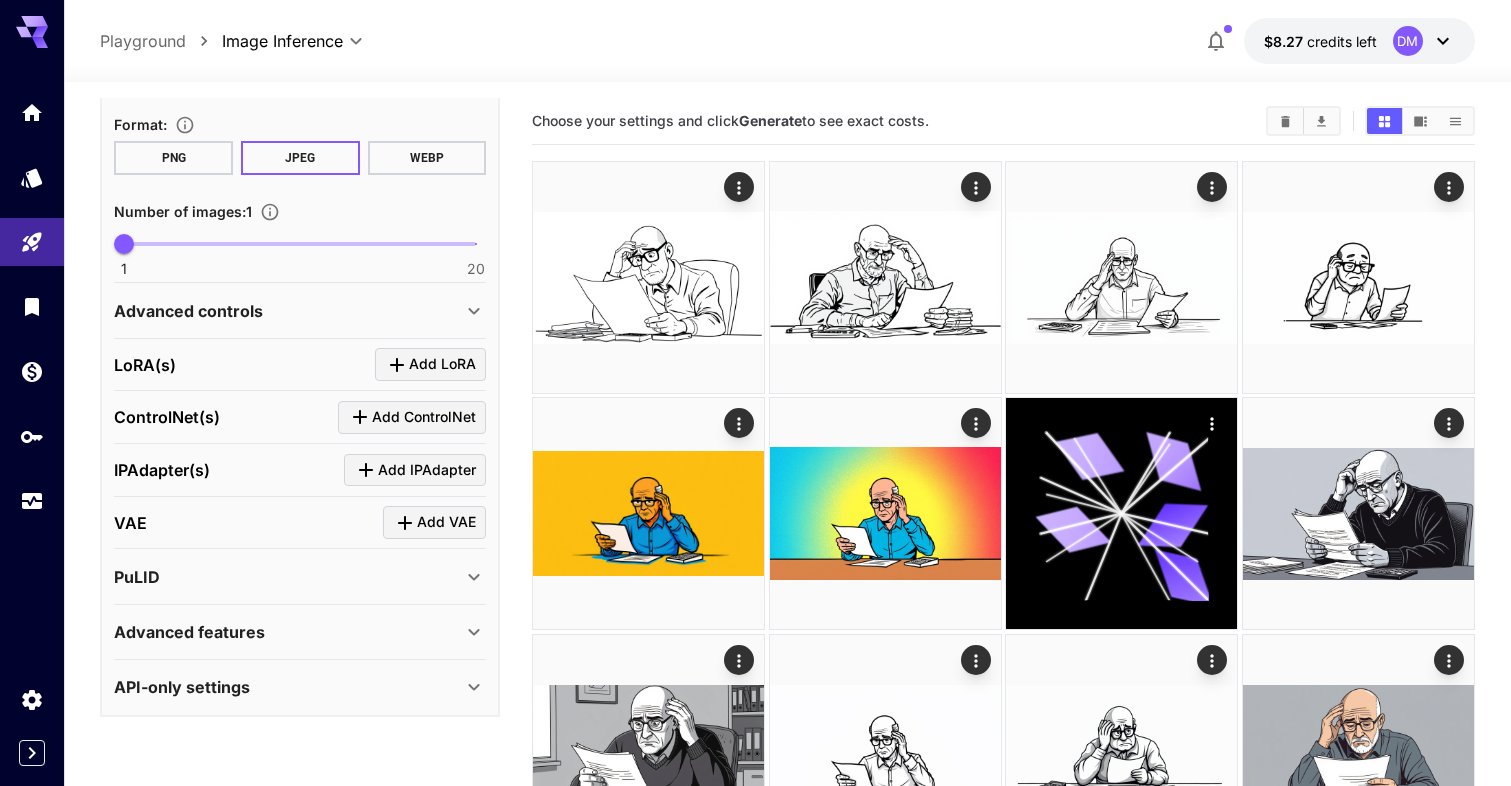 scroll, scrollTop: 551, scrollLeft: 0, axis: vertical 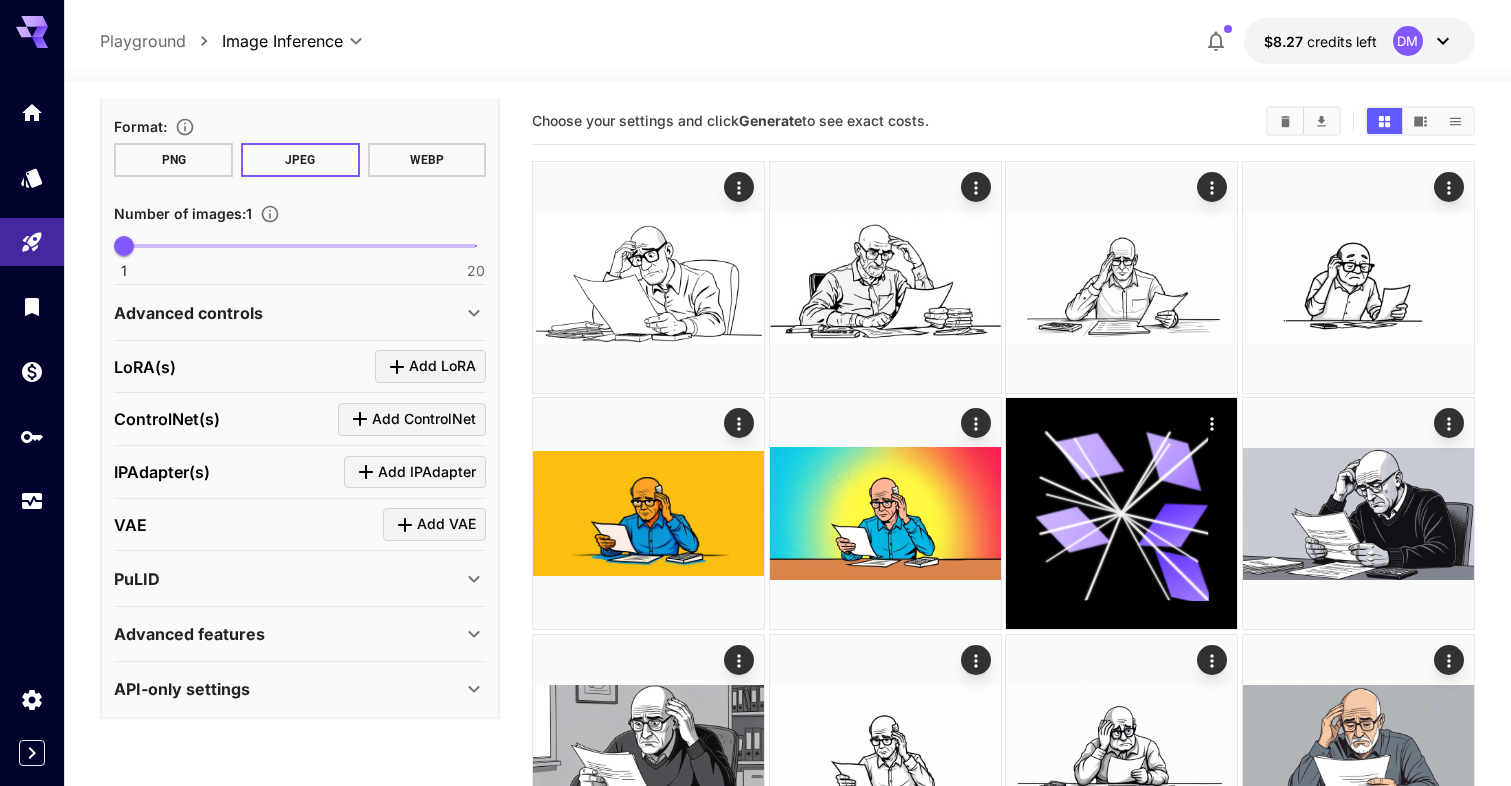click on "PuLID" at bounding box center (288, 579) 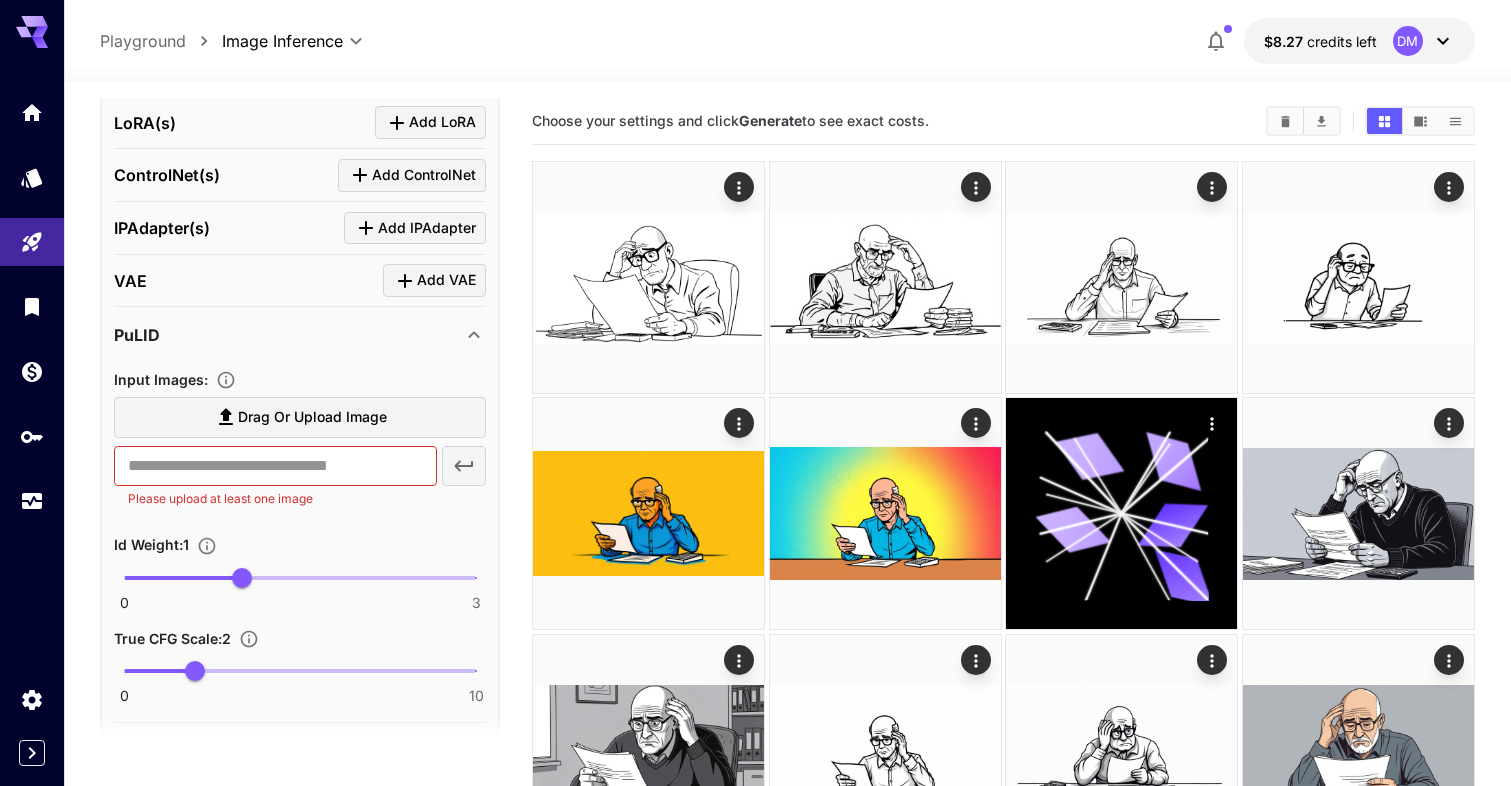 scroll, scrollTop: 797, scrollLeft: 0, axis: vertical 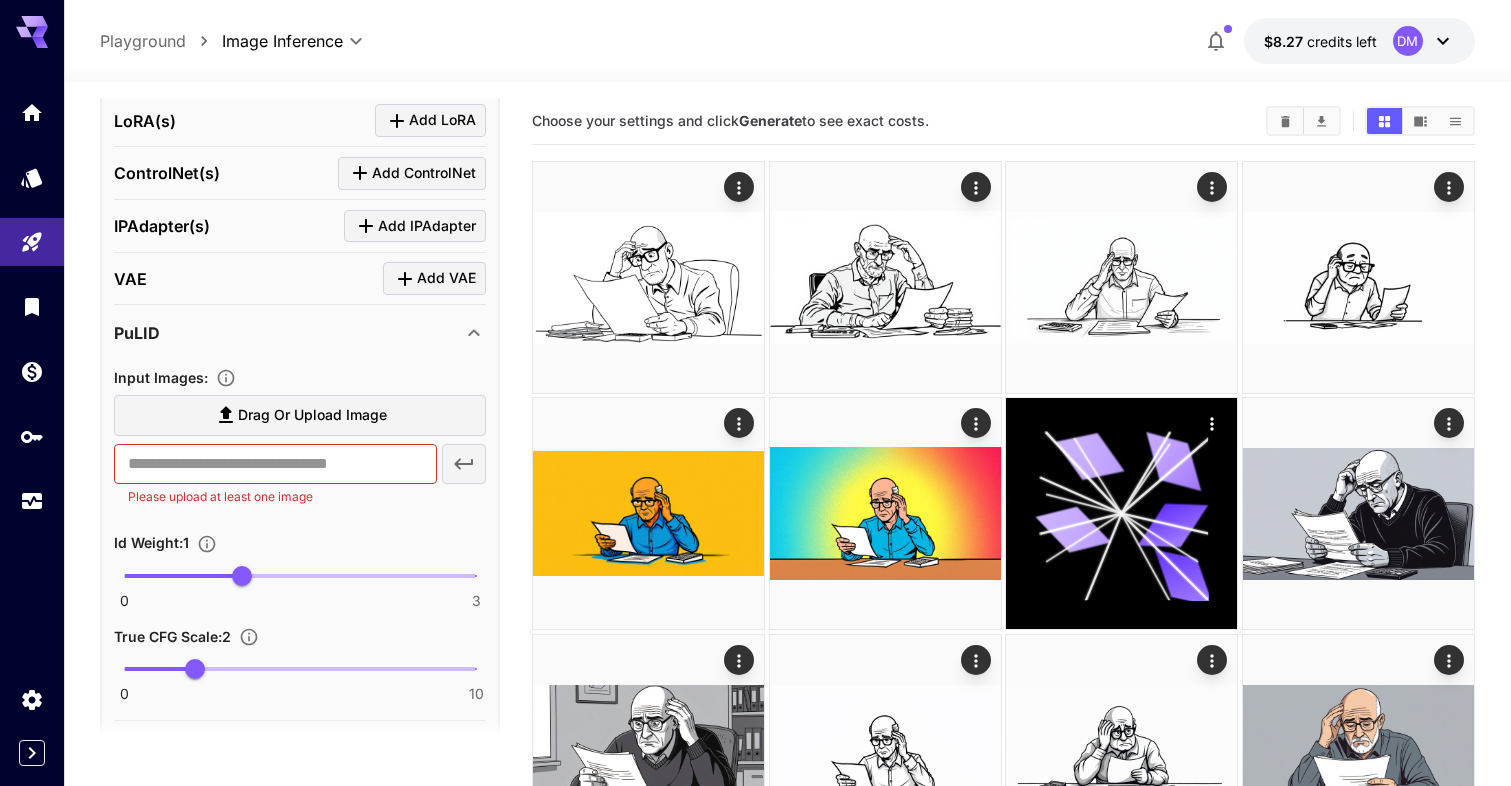 click on "Drag or upload image" at bounding box center [312, 415] 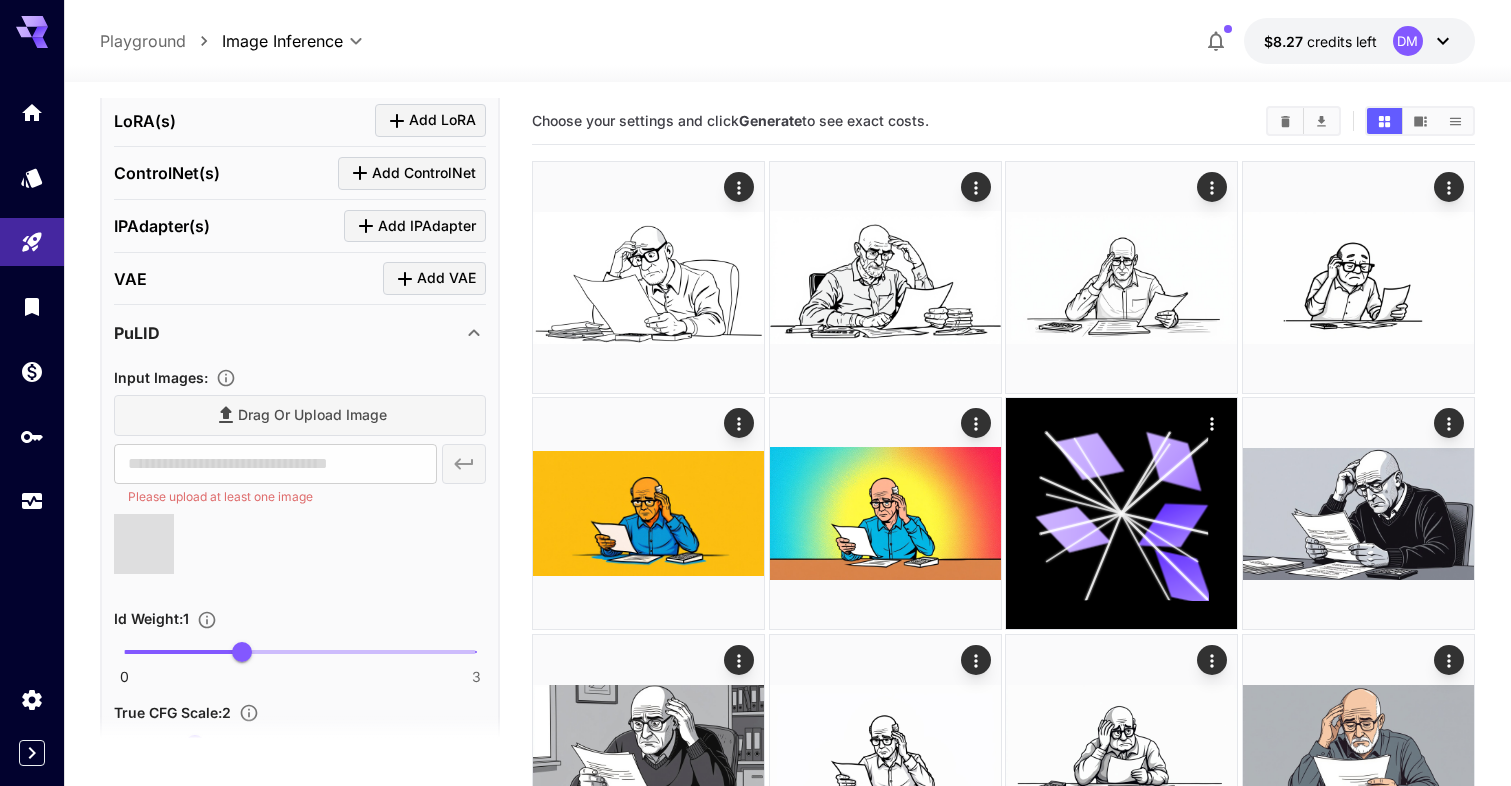 type on "**********" 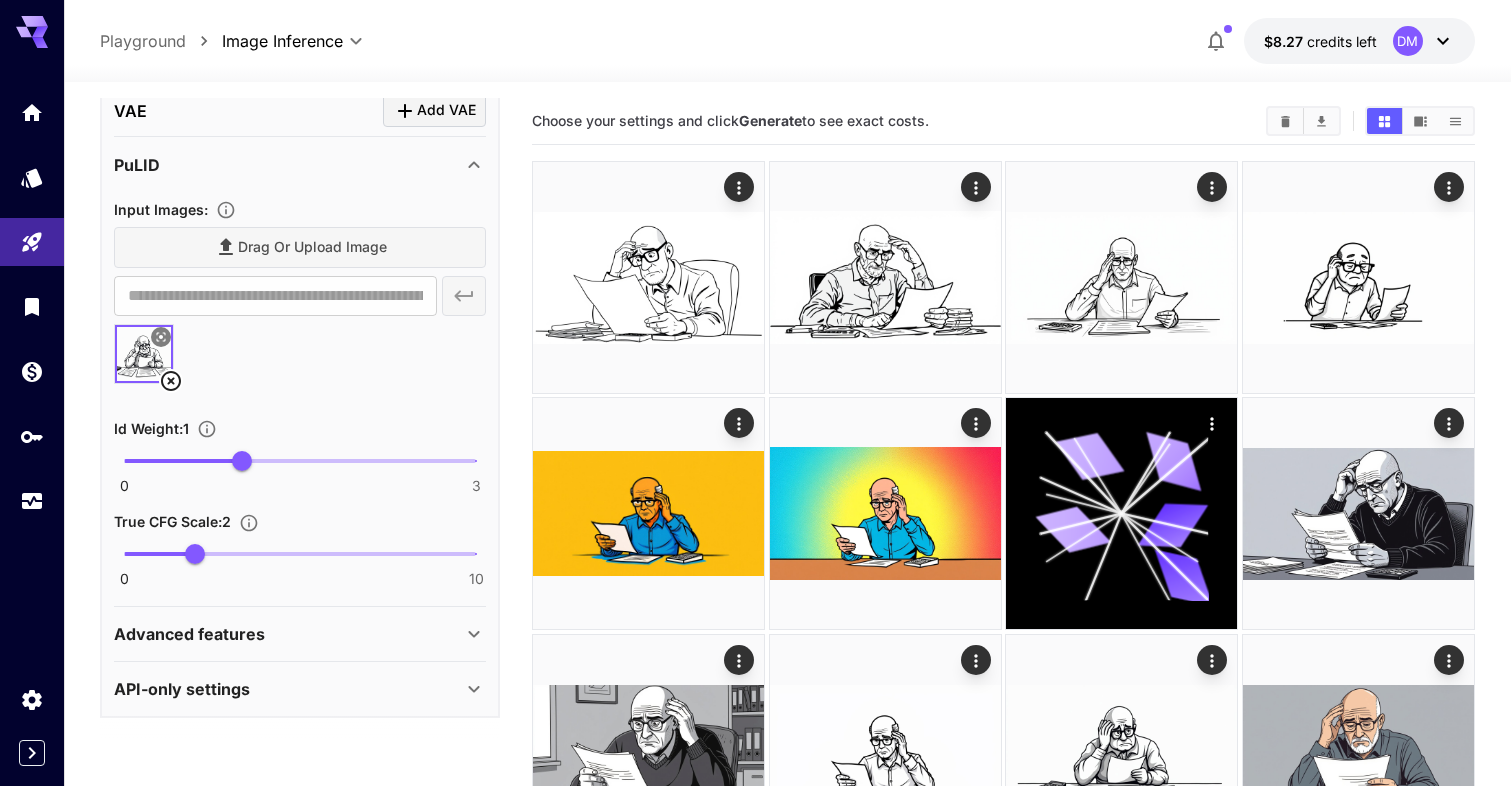 scroll, scrollTop: 964, scrollLeft: 0, axis: vertical 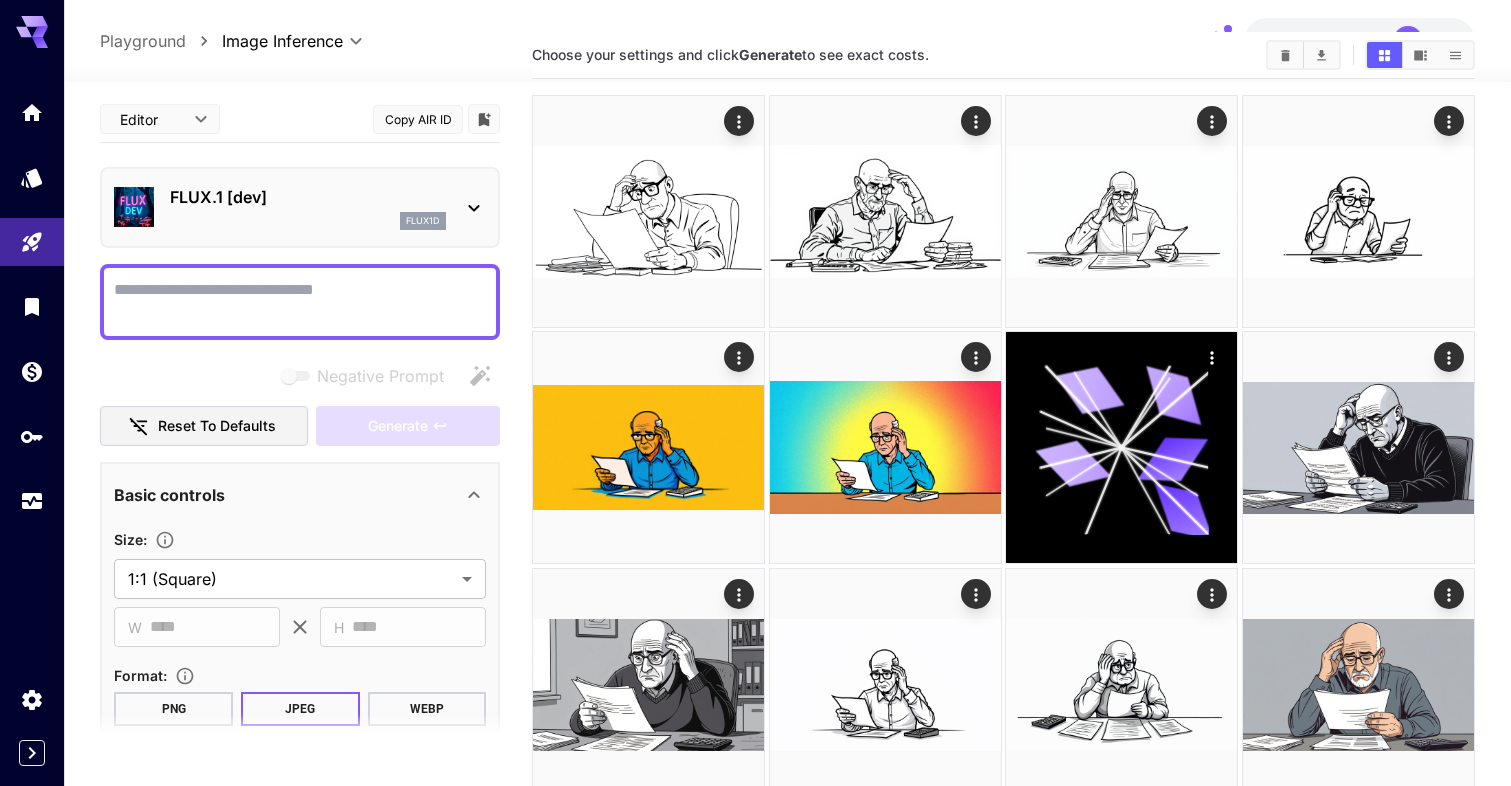 click on "Negative Prompt" at bounding box center [300, 302] 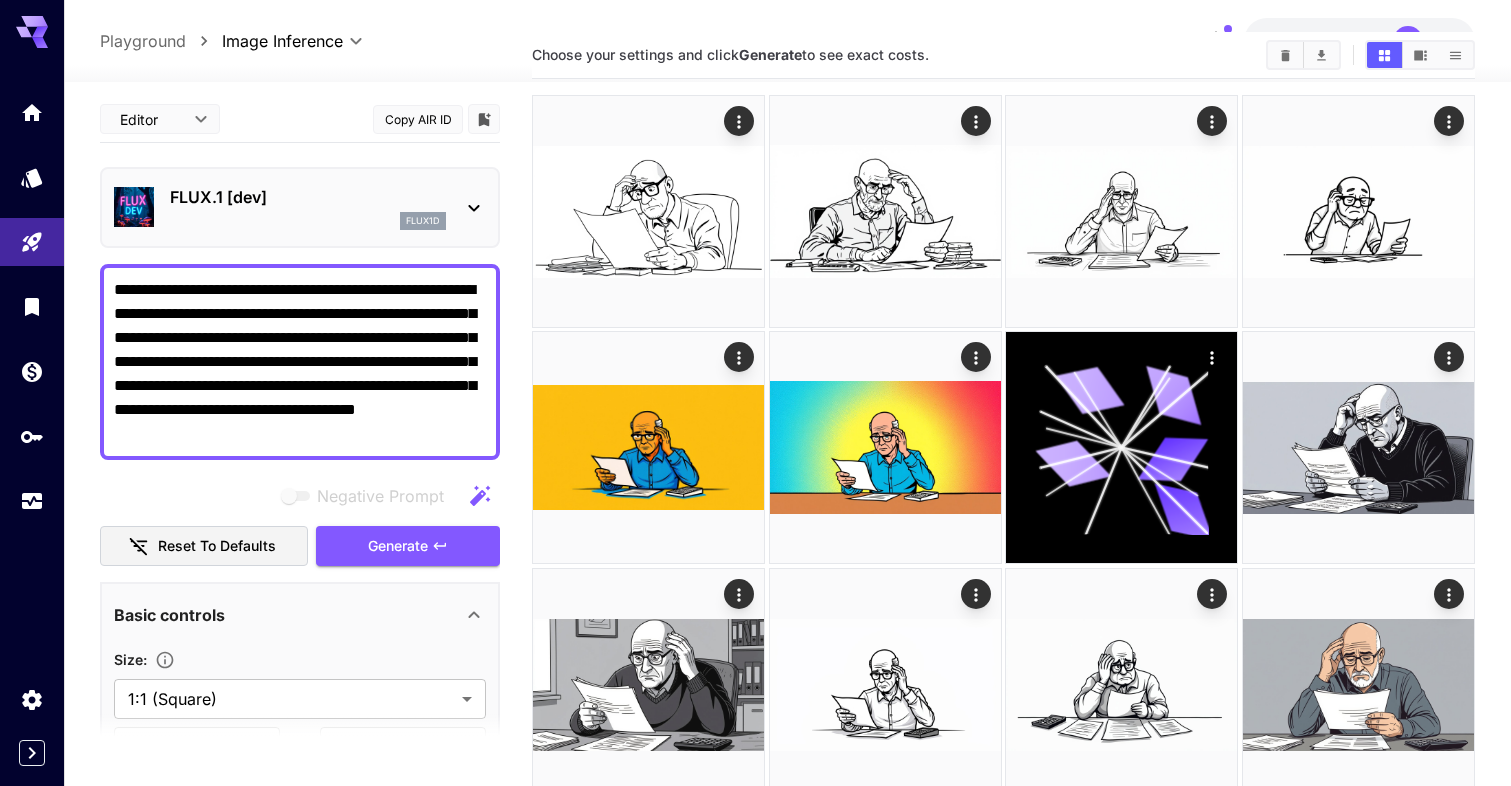 scroll, scrollTop: 167, scrollLeft: 0, axis: vertical 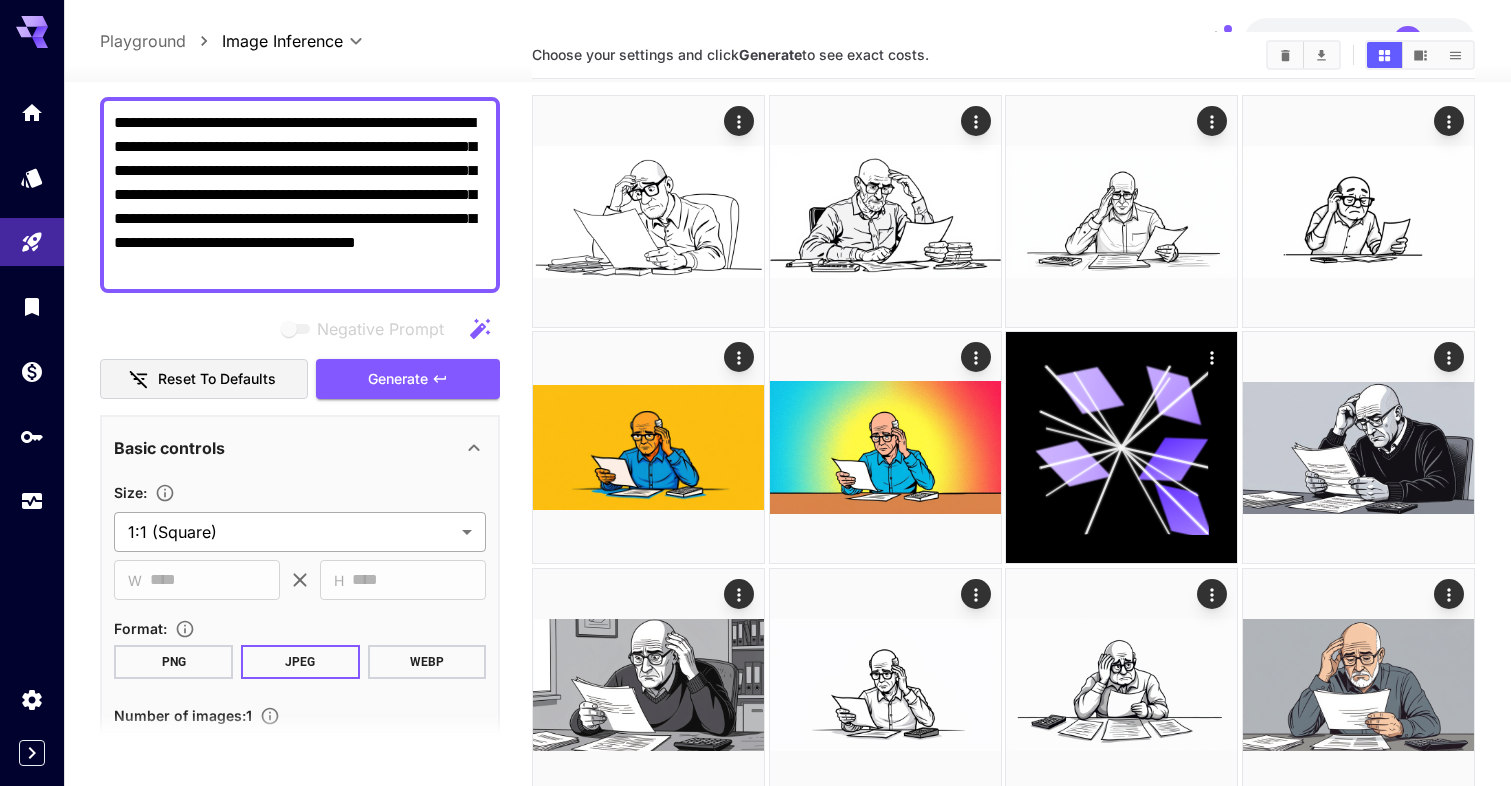 type on "**********" 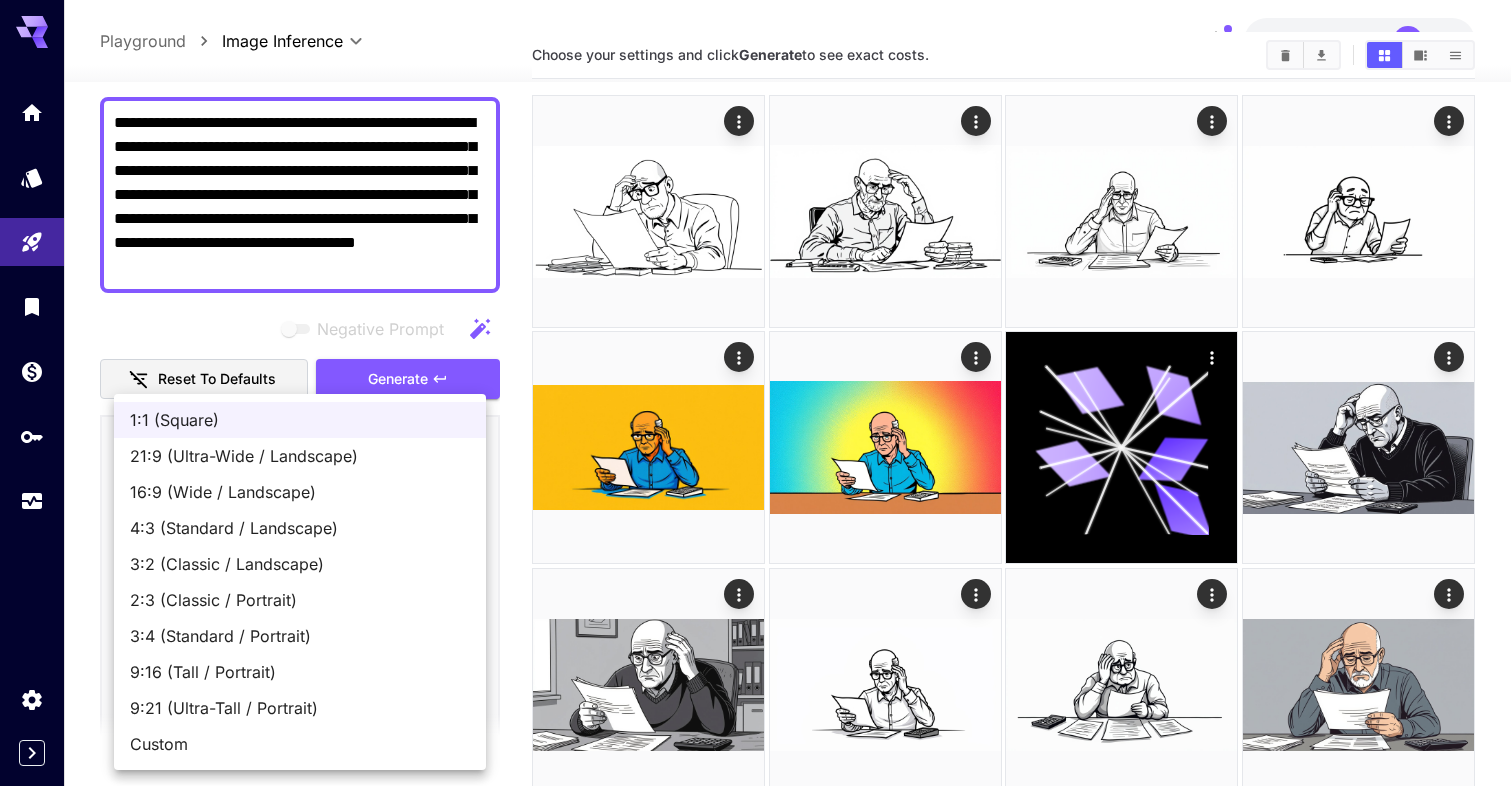 click on "**********" at bounding box center [755, 2171] 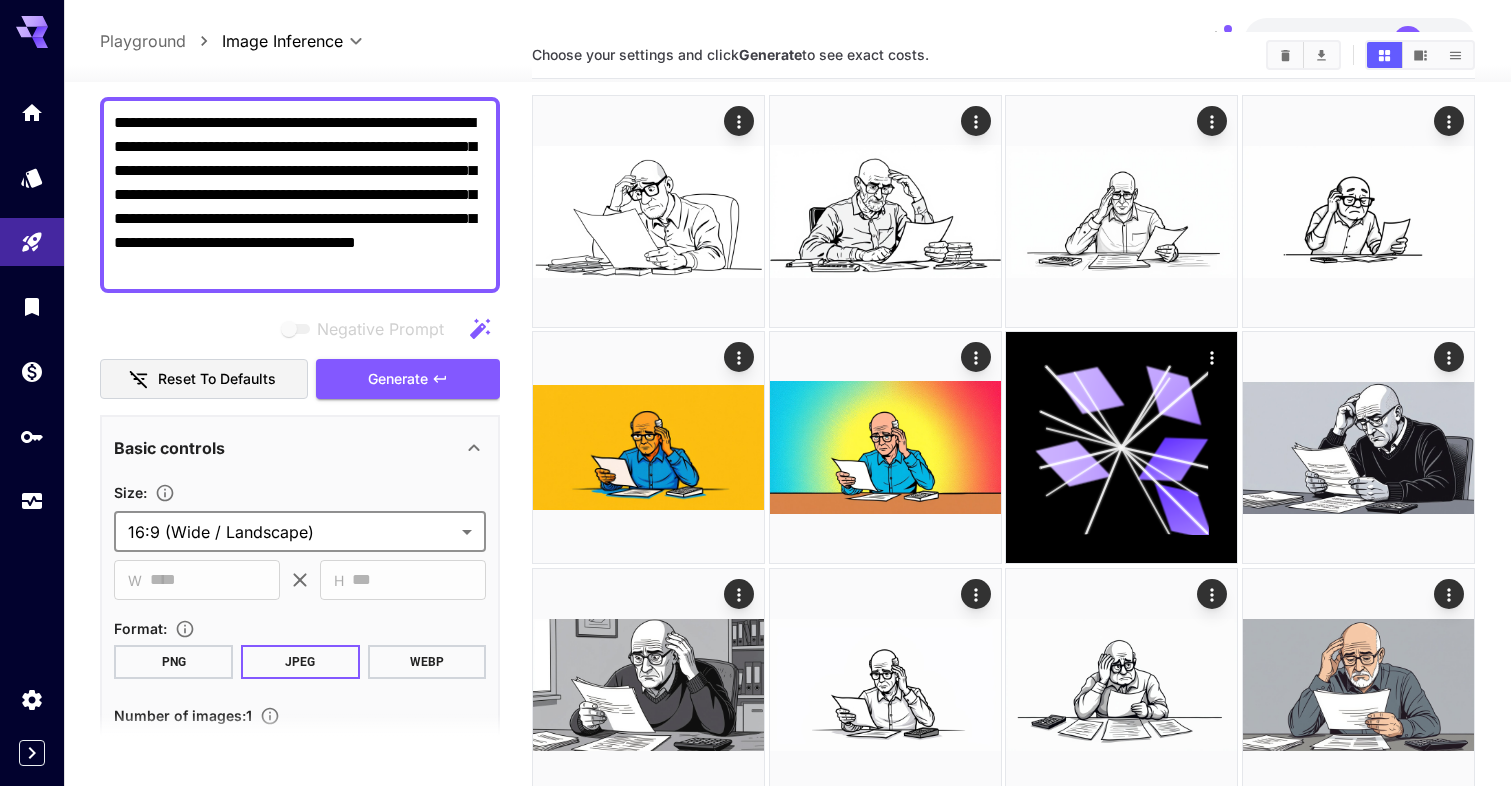 type on "**********" 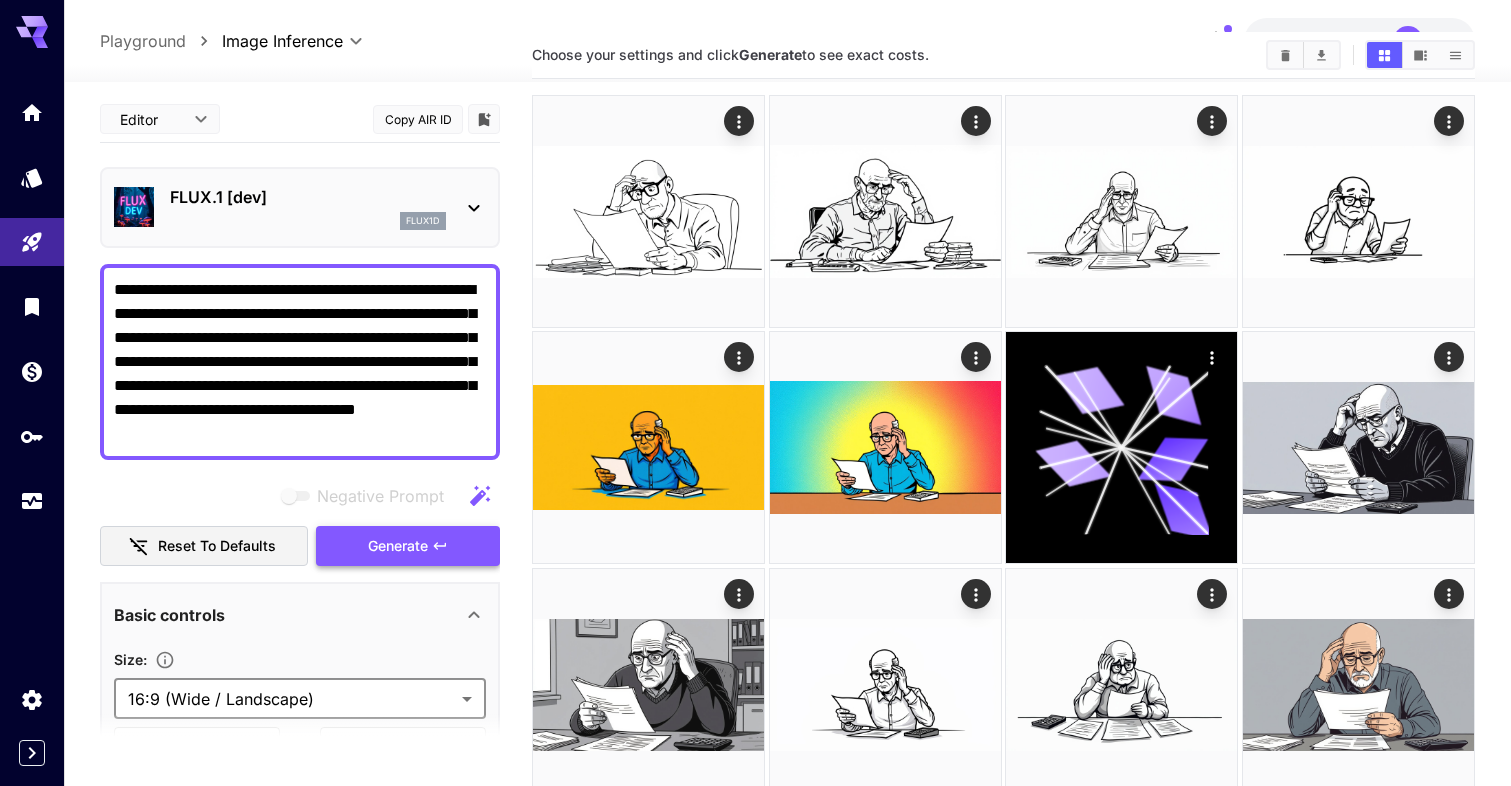 scroll, scrollTop: 0, scrollLeft: 0, axis: both 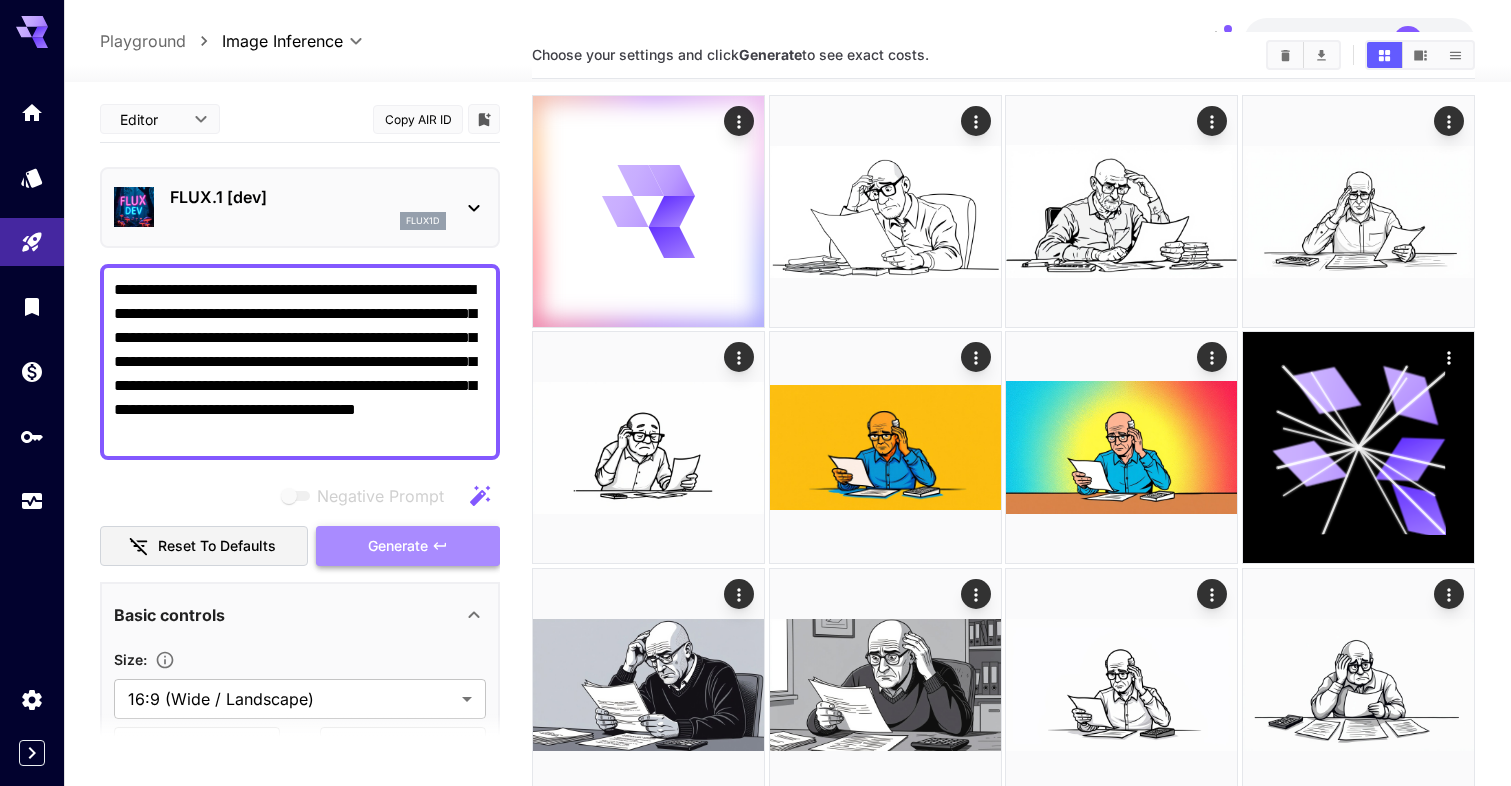 click on "Generate" at bounding box center (408, 546) 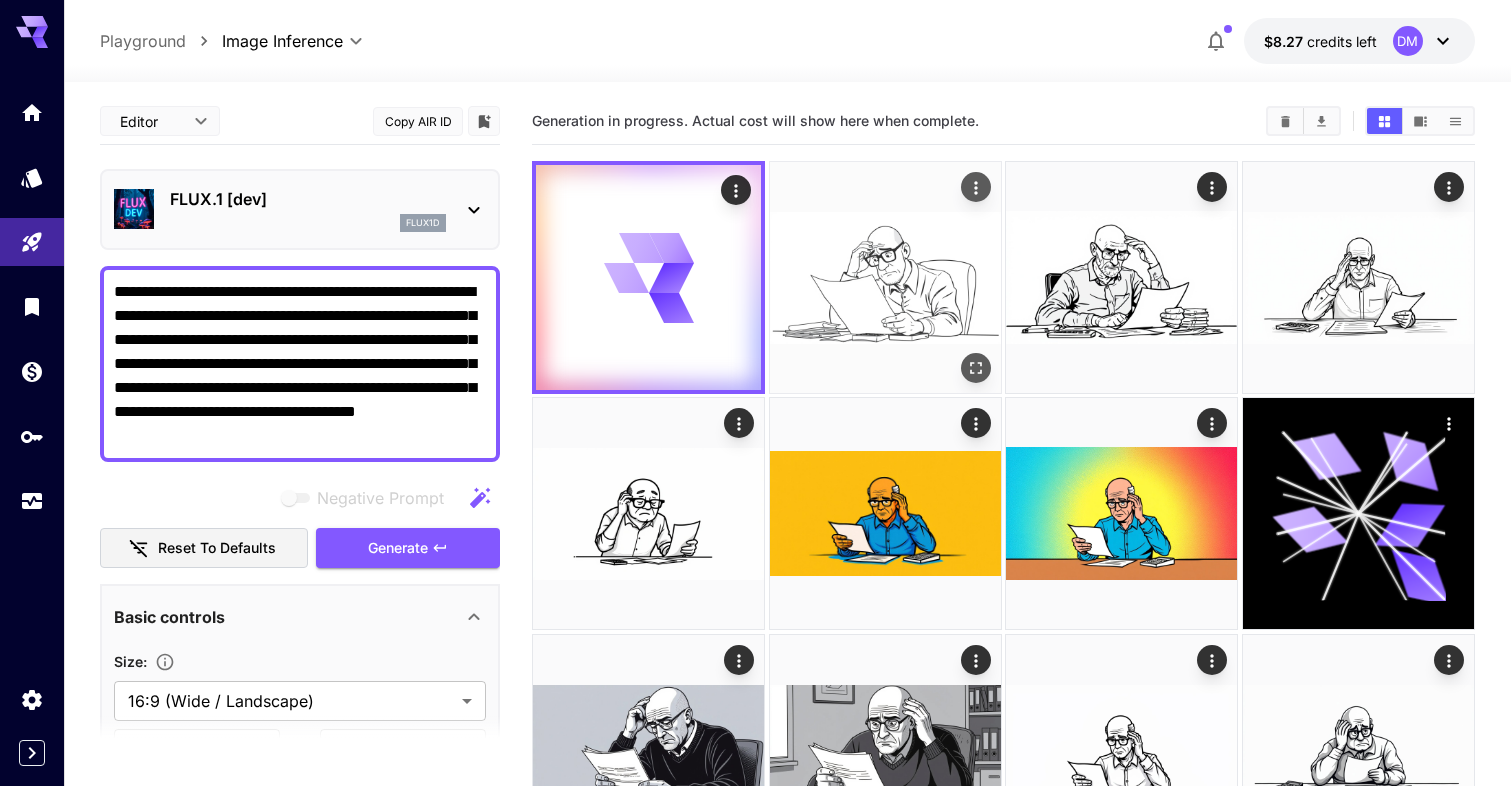 scroll, scrollTop: 0, scrollLeft: 0, axis: both 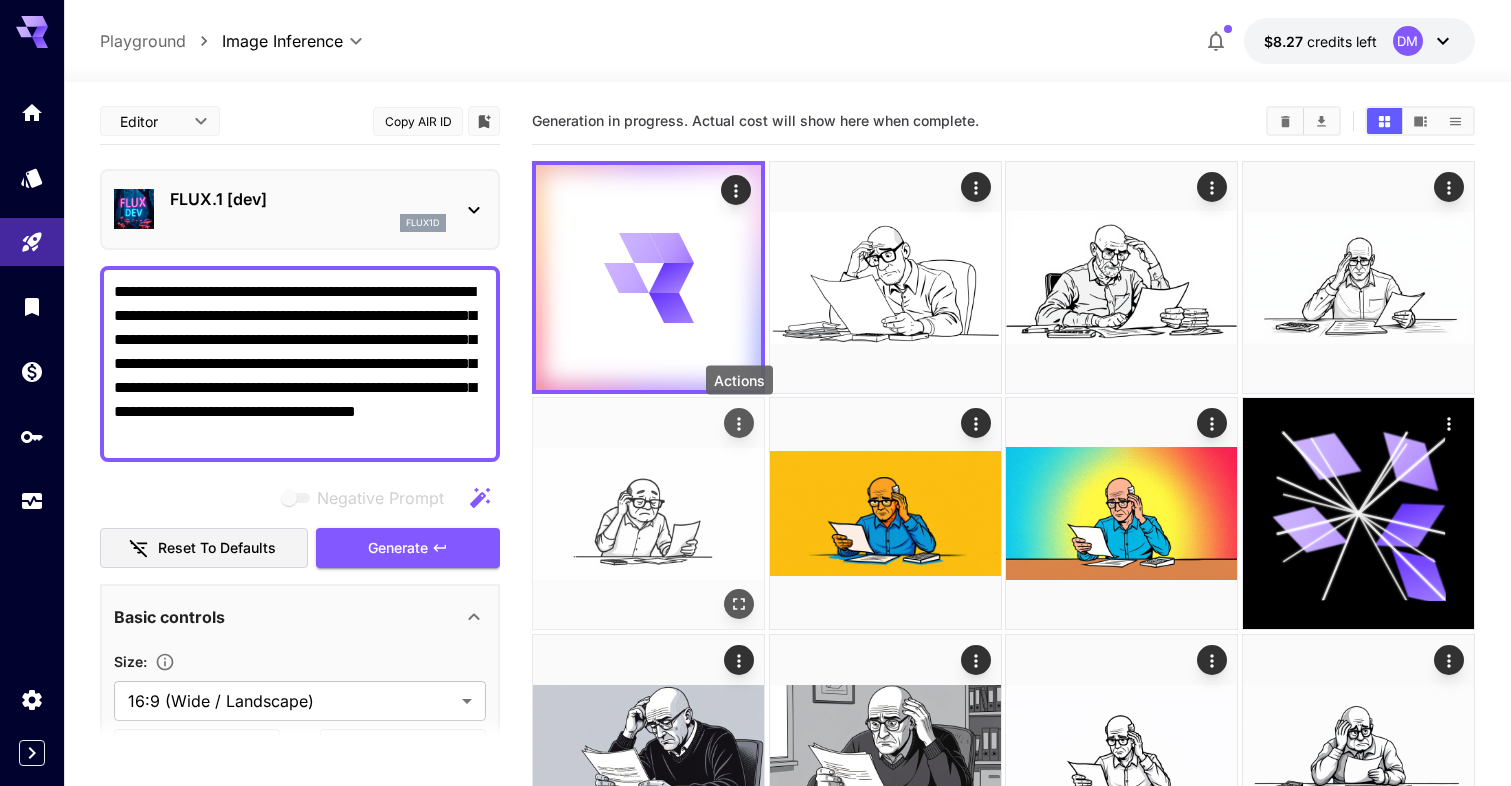 click 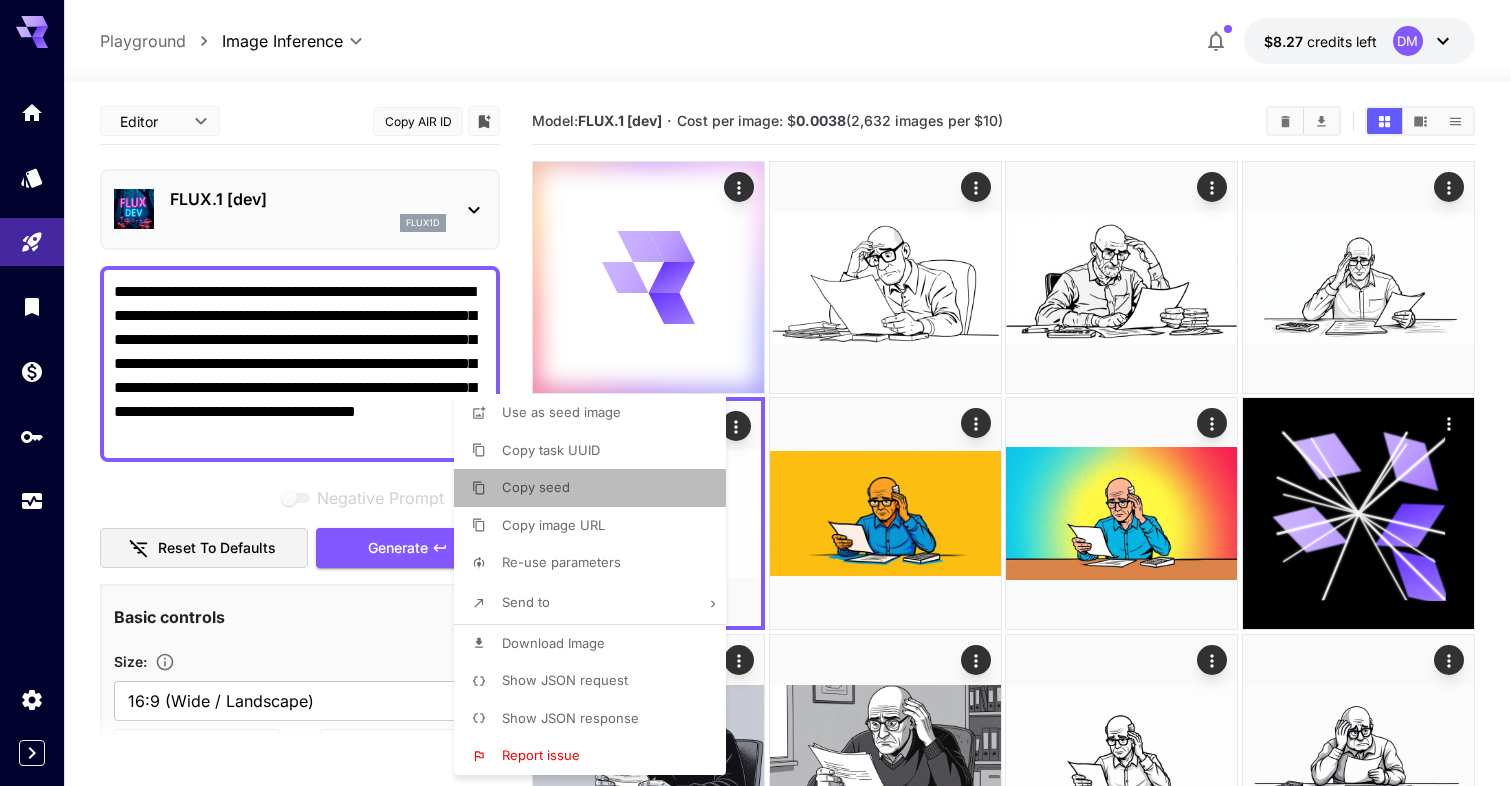 click on "Copy seed" at bounding box center (596, 488) 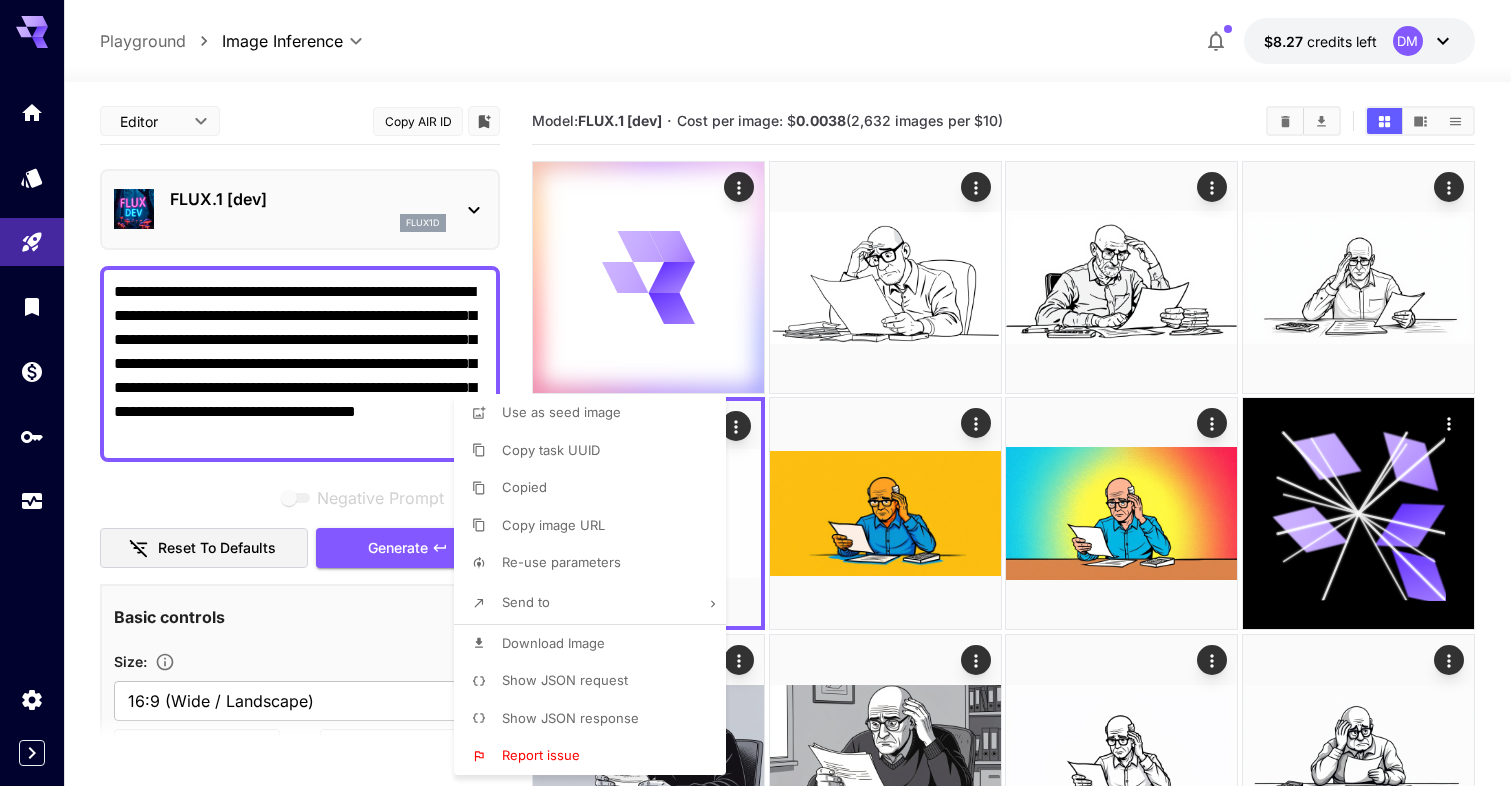 click at bounding box center [755, 393] 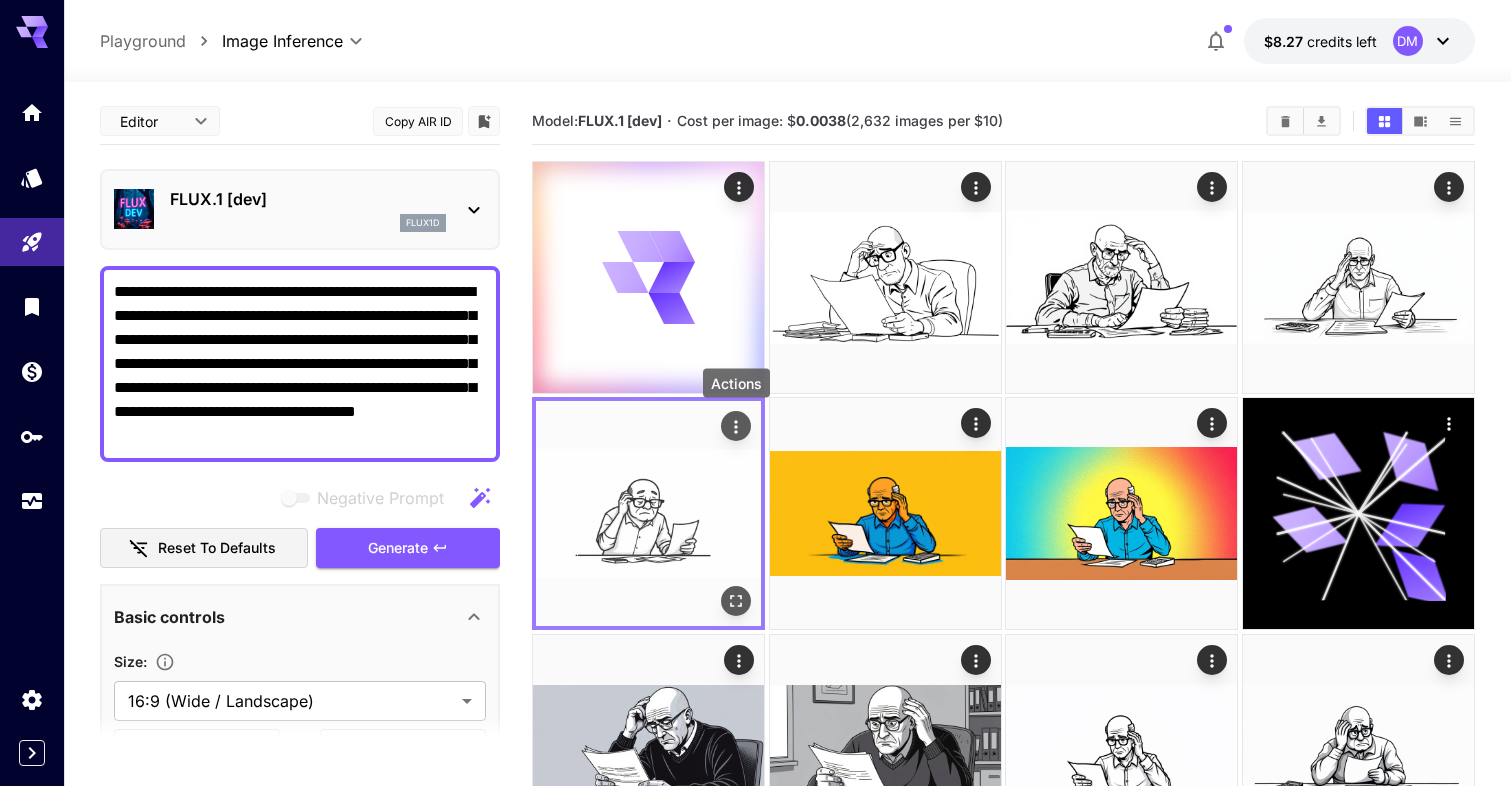 click 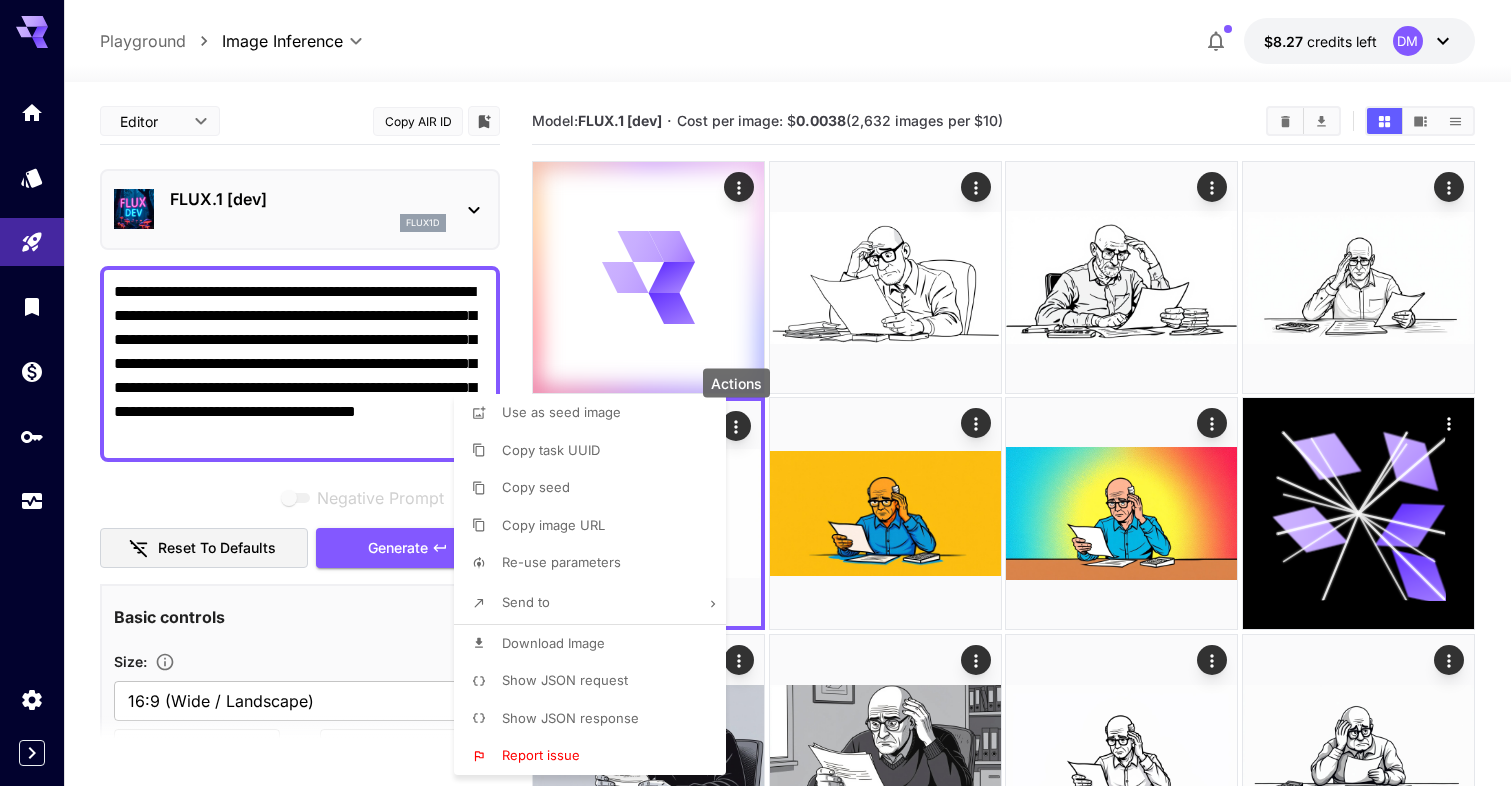 click on "Re-use parameters" at bounding box center (561, 562) 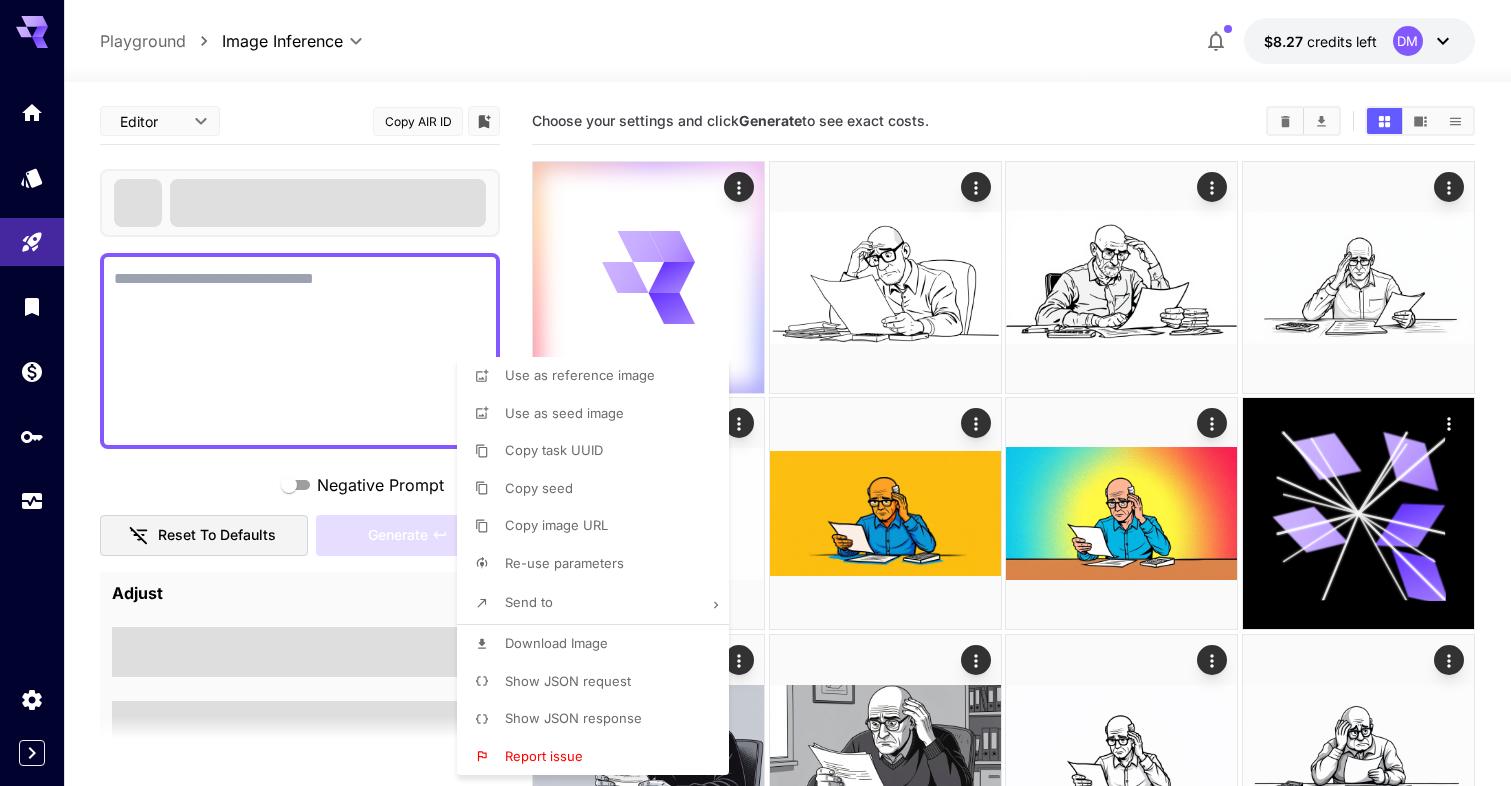 type on "**********" 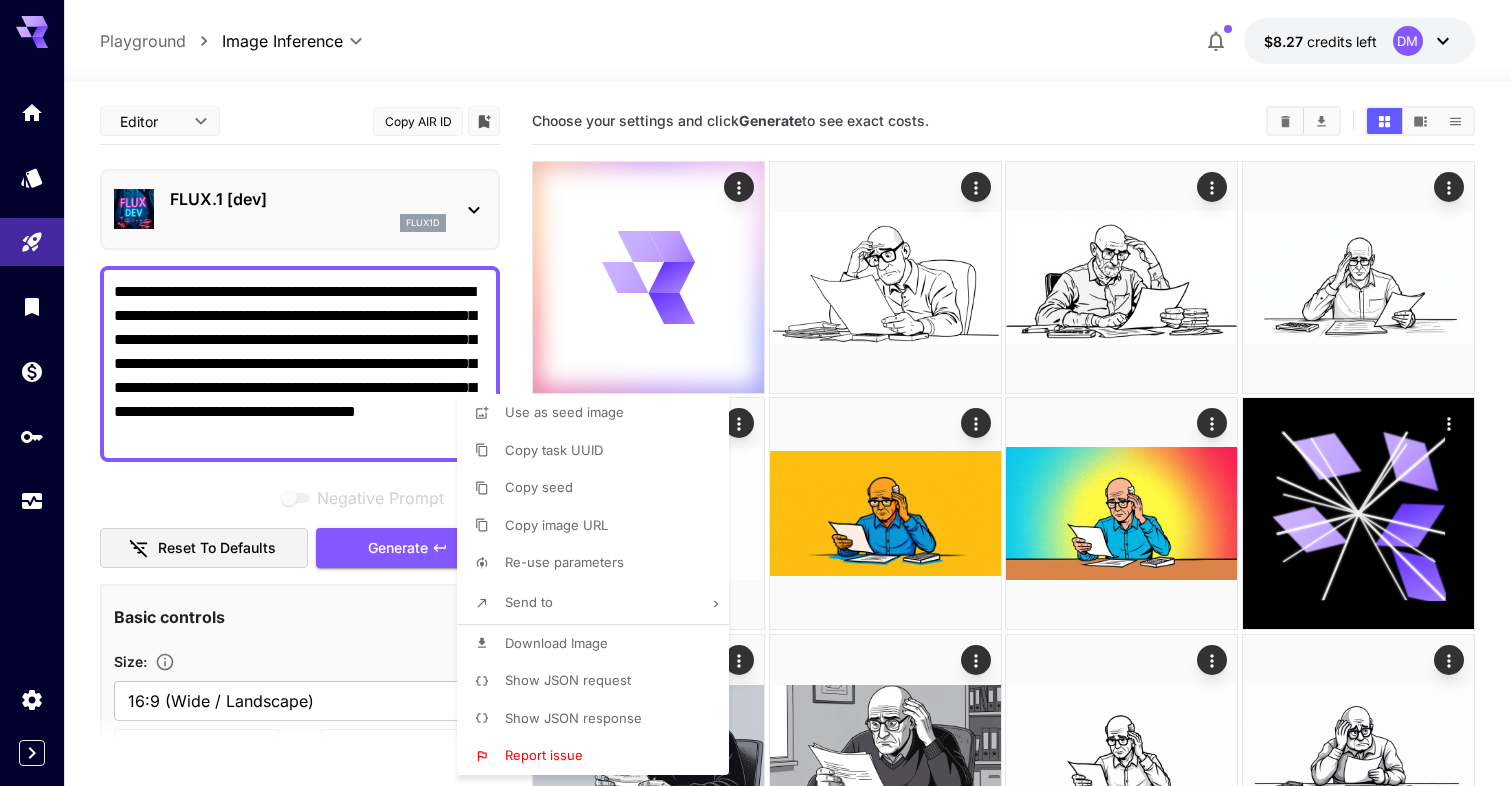 click at bounding box center [755, 393] 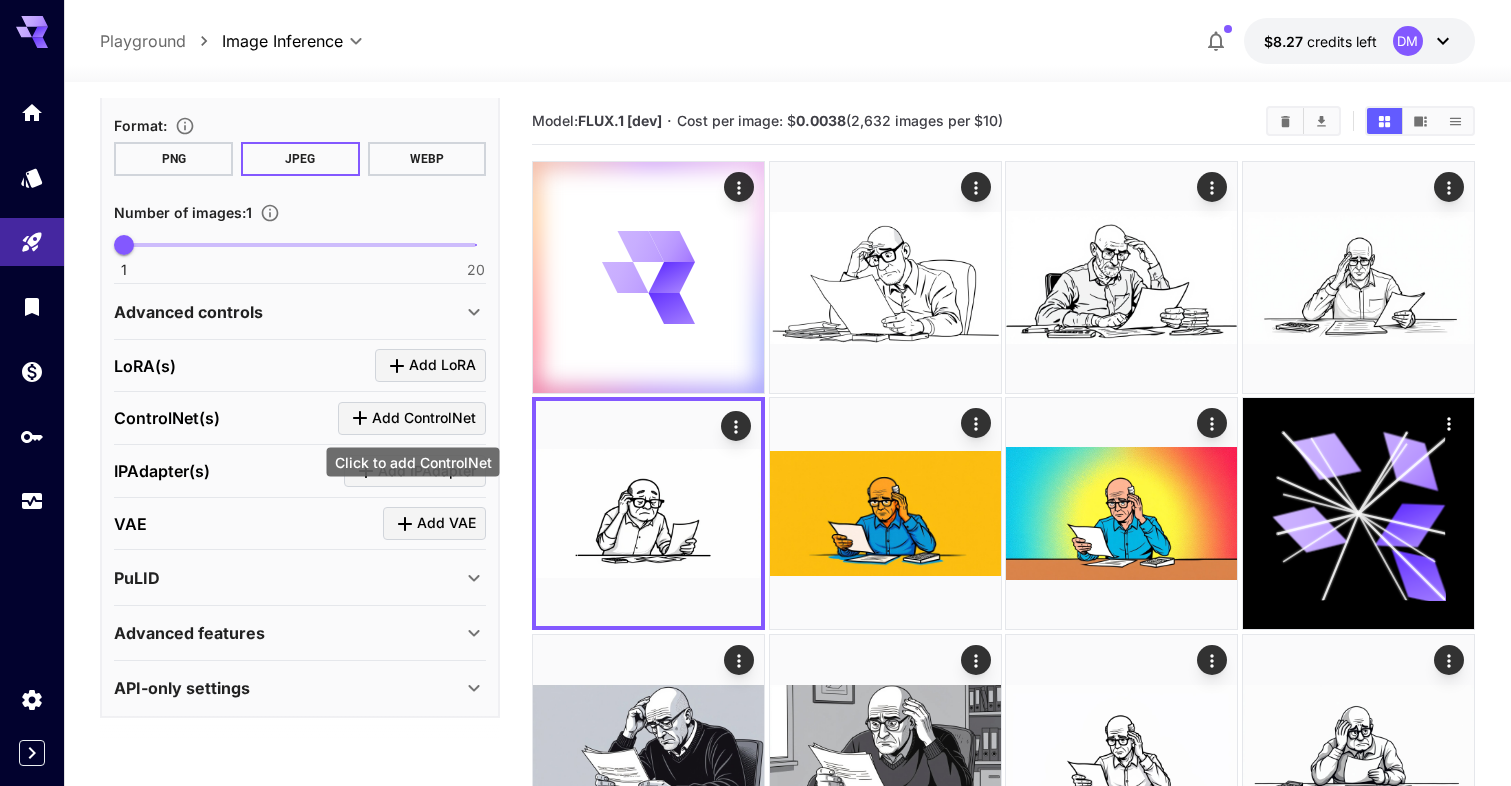 scroll, scrollTop: 671, scrollLeft: 0, axis: vertical 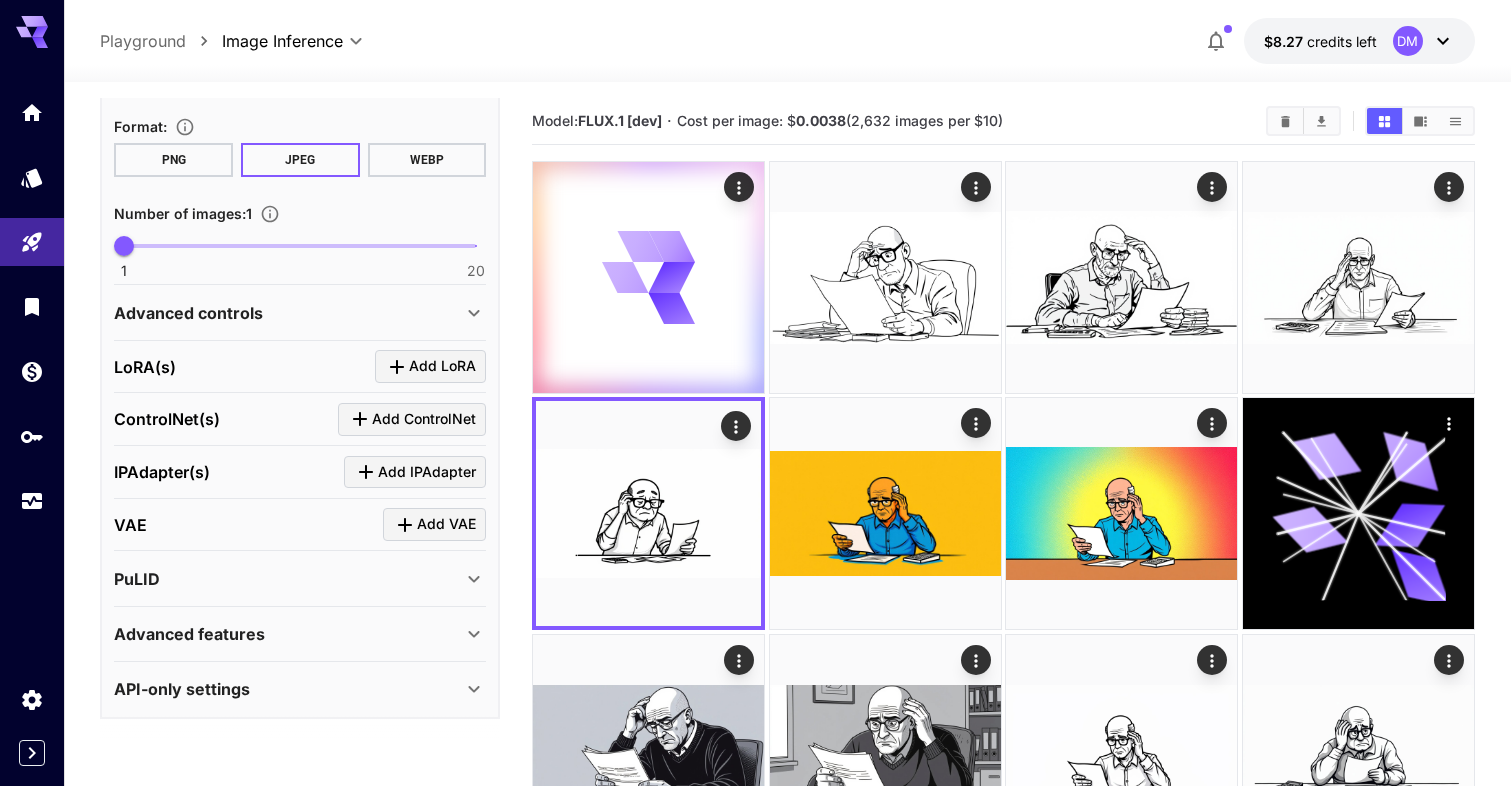 click on "Advanced features" at bounding box center (189, 634) 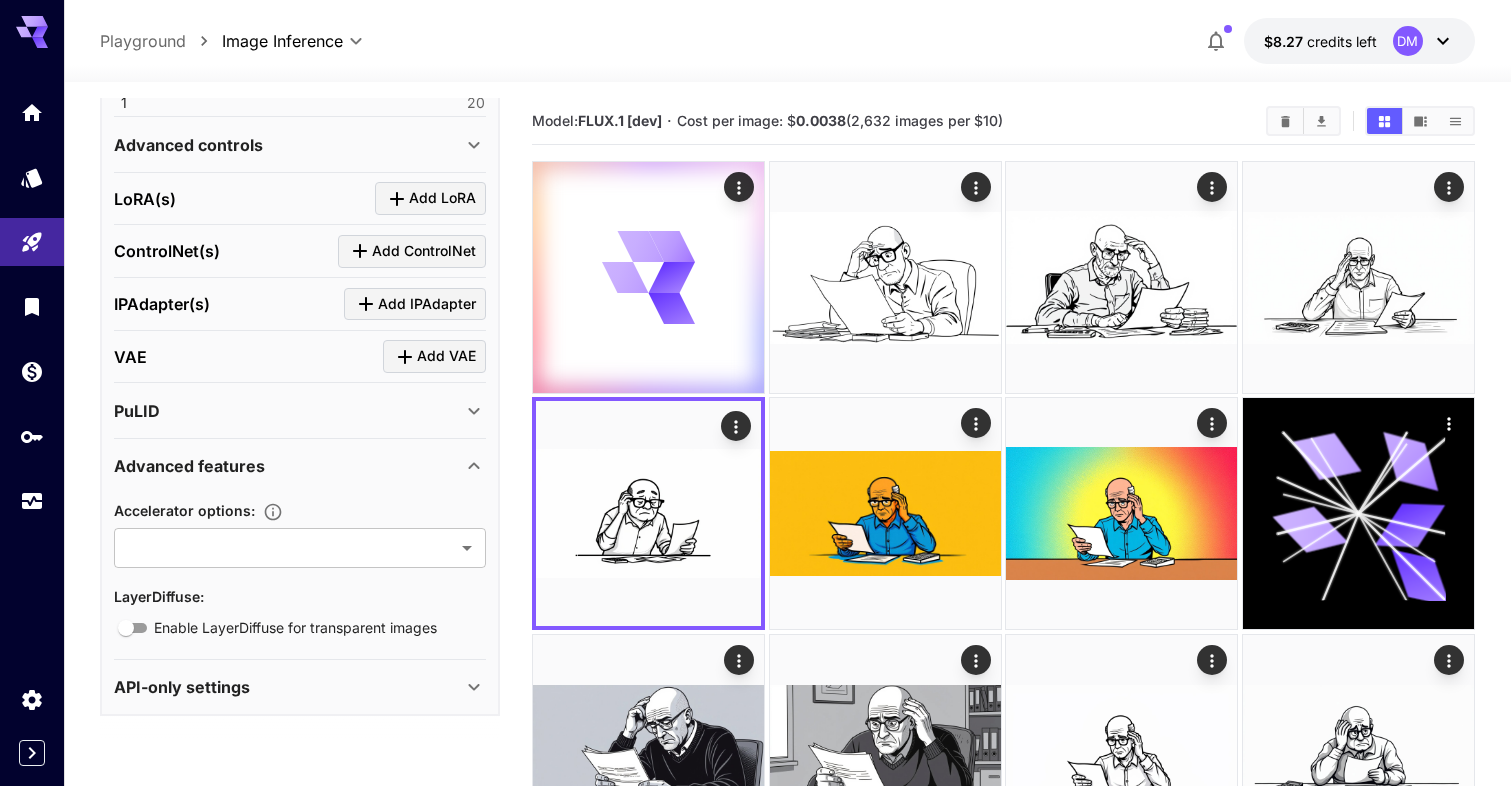scroll, scrollTop: 836, scrollLeft: 0, axis: vertical 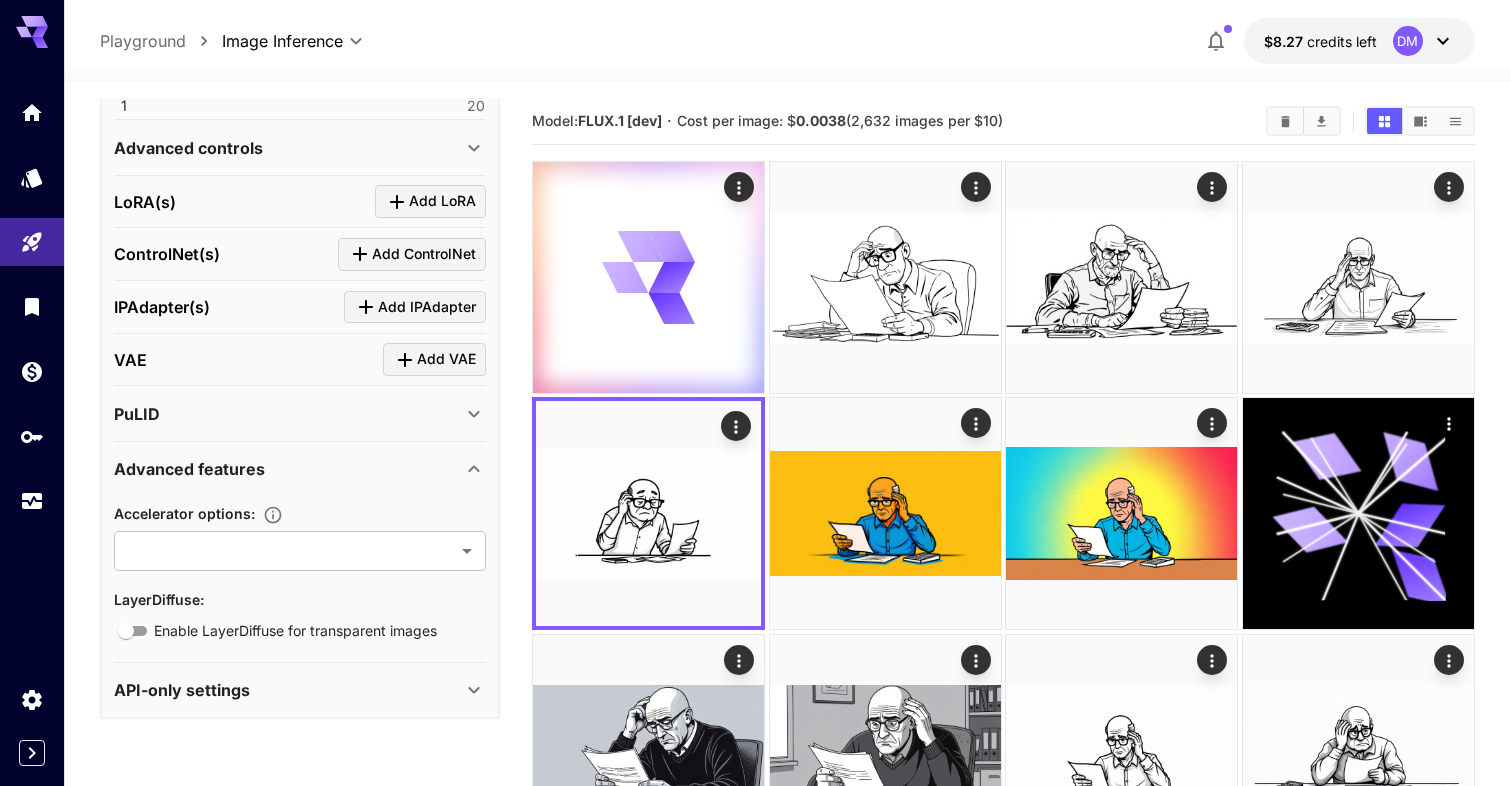 click on "Advanced features" at bounding box center (288, 469) 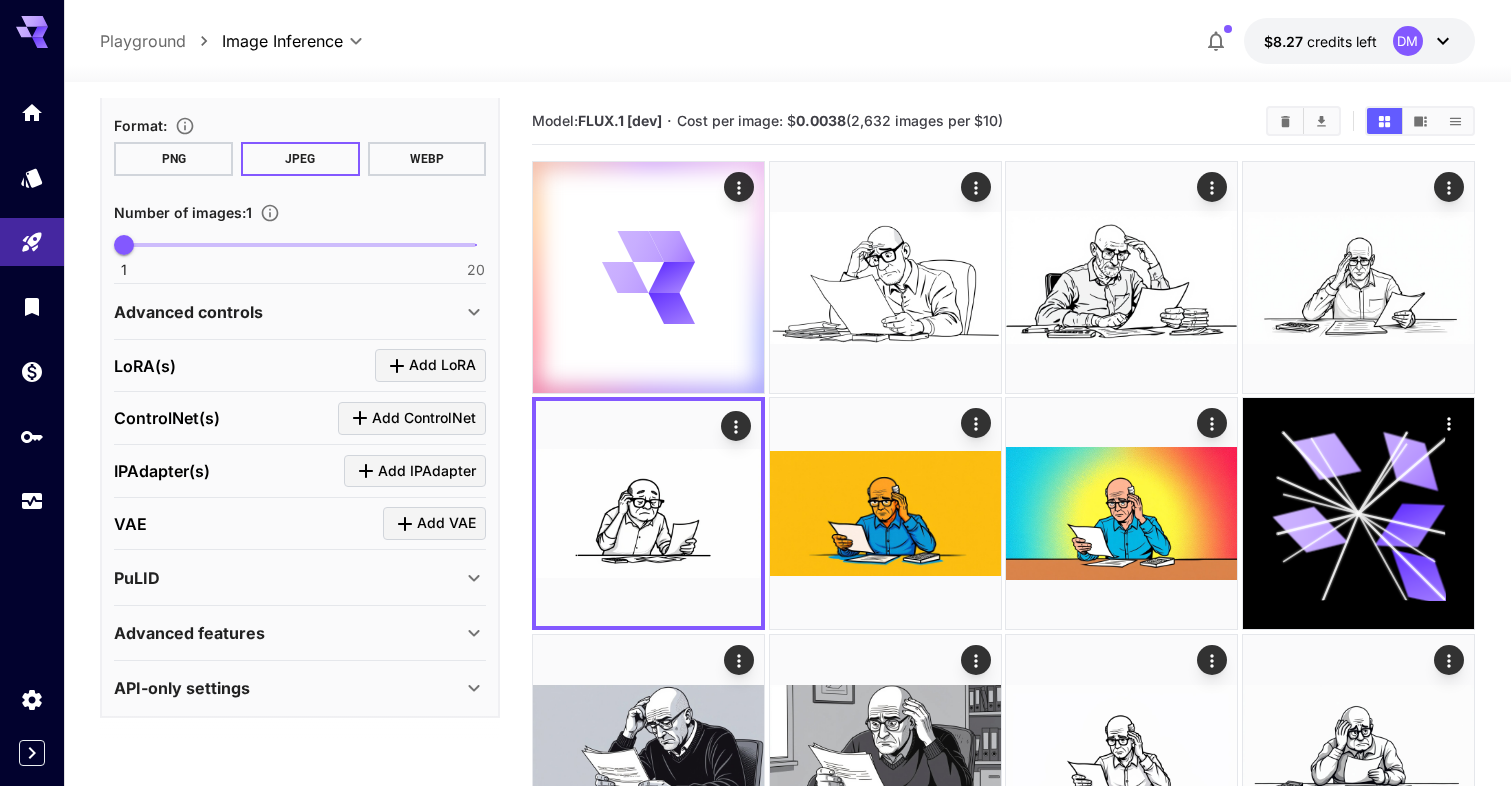 scroll, scrollTop: 671, scrollLeft: 0, axis: vertical 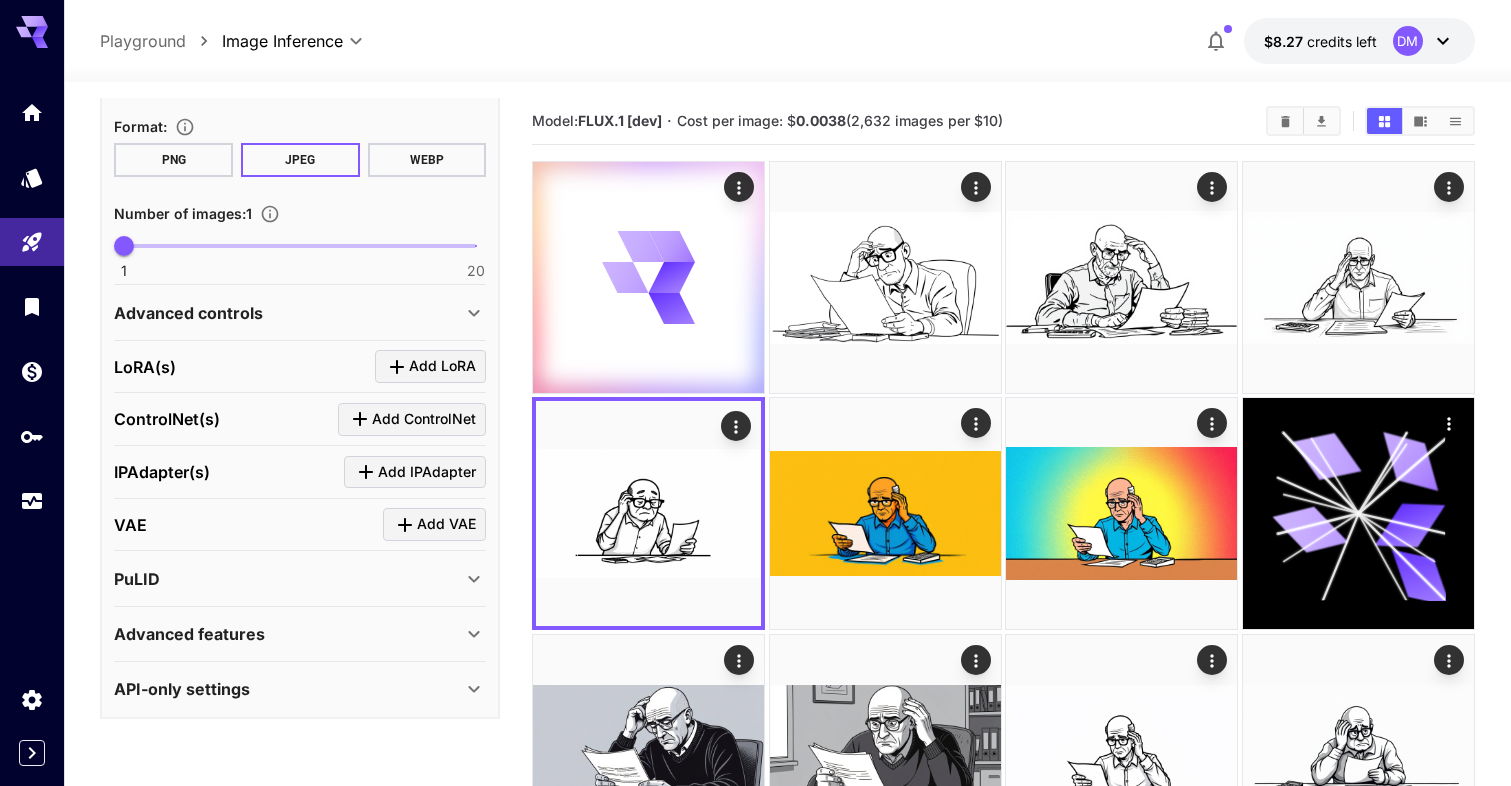 click on "Advanced controls" at bounding box center (288, 313) 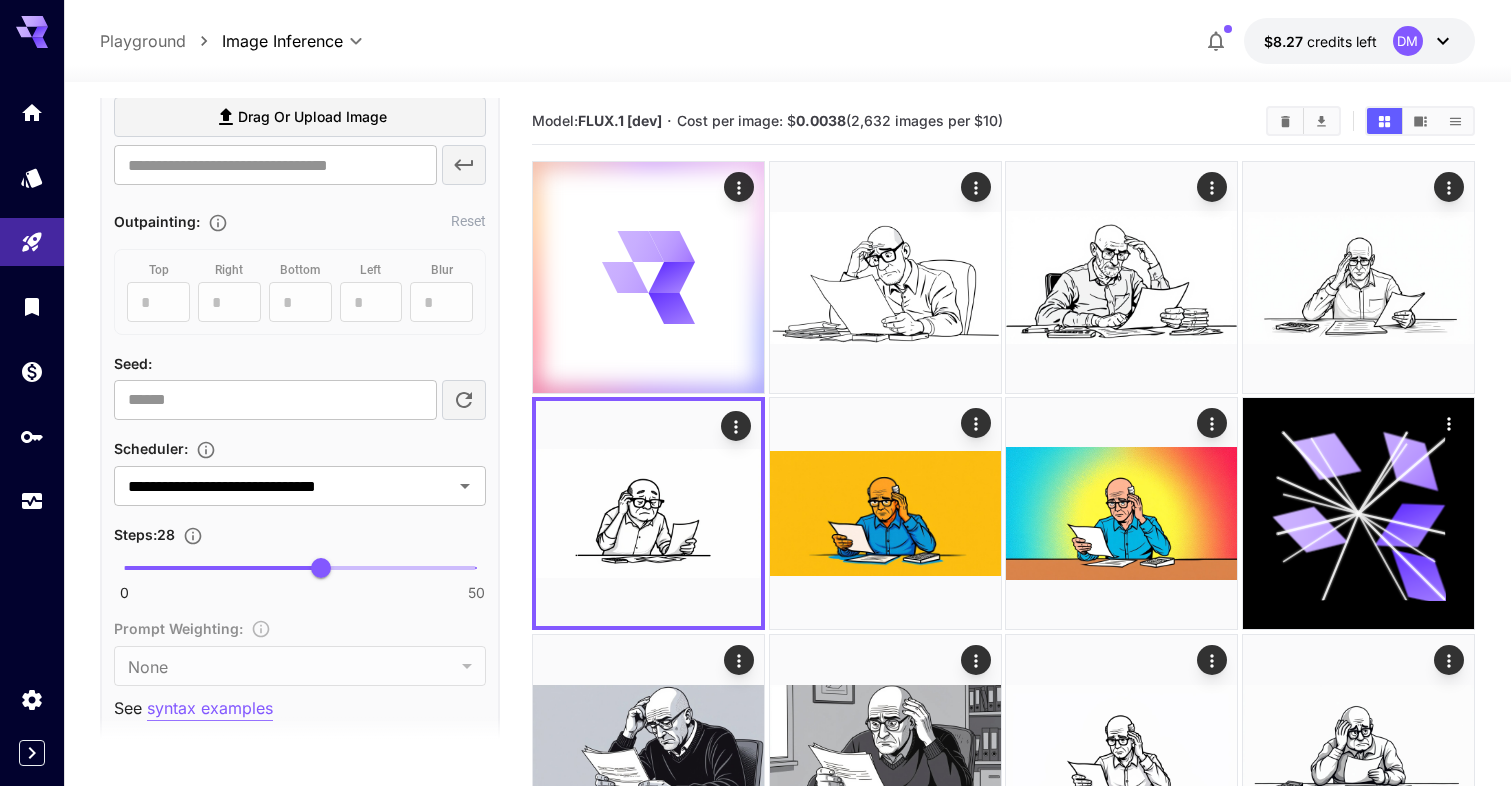 scroll, scrollTop: 1095, scrollLeft: 0, axis: vertical 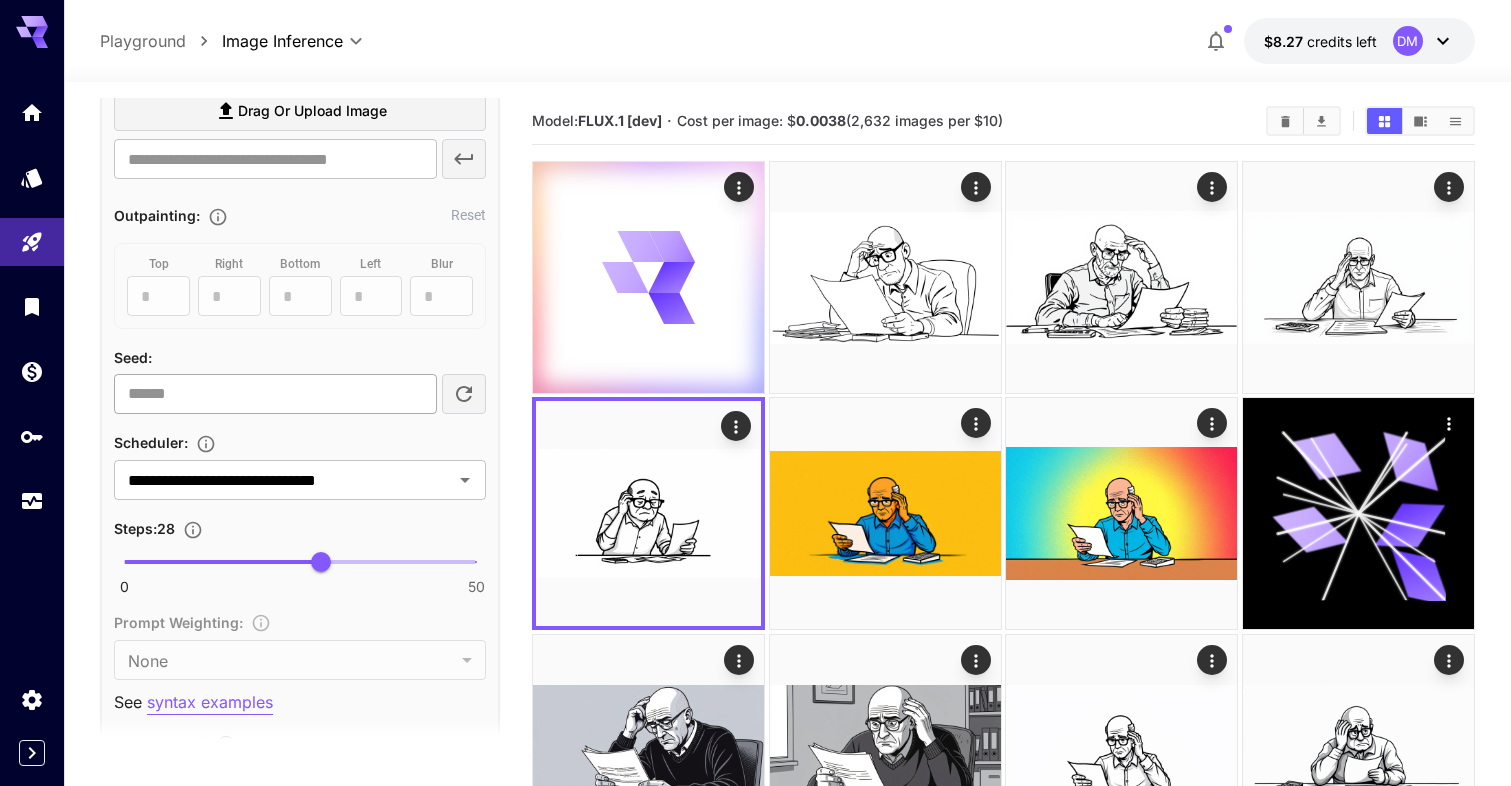 click at bounding box center [275, 394] 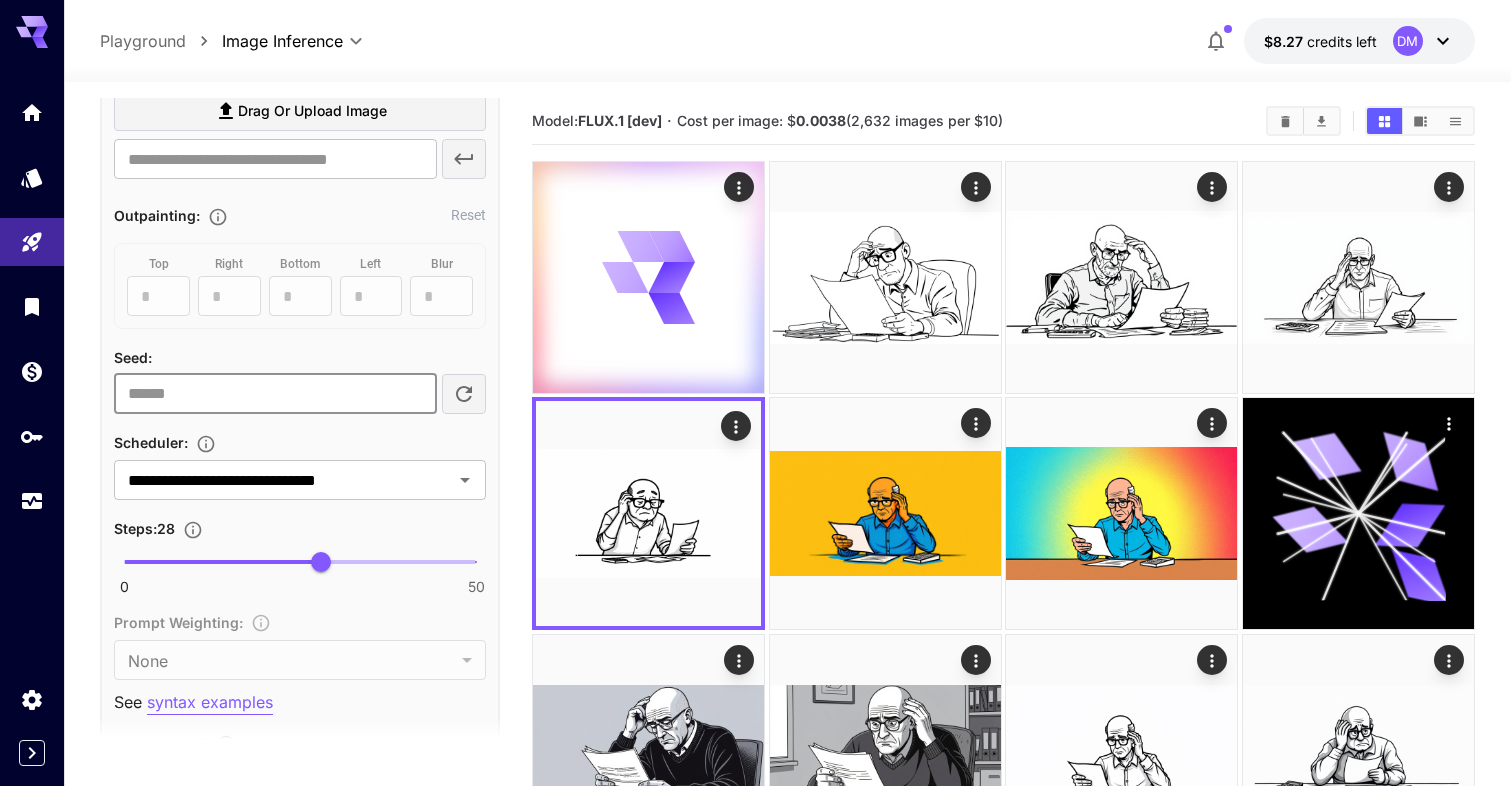 paste on "*********" 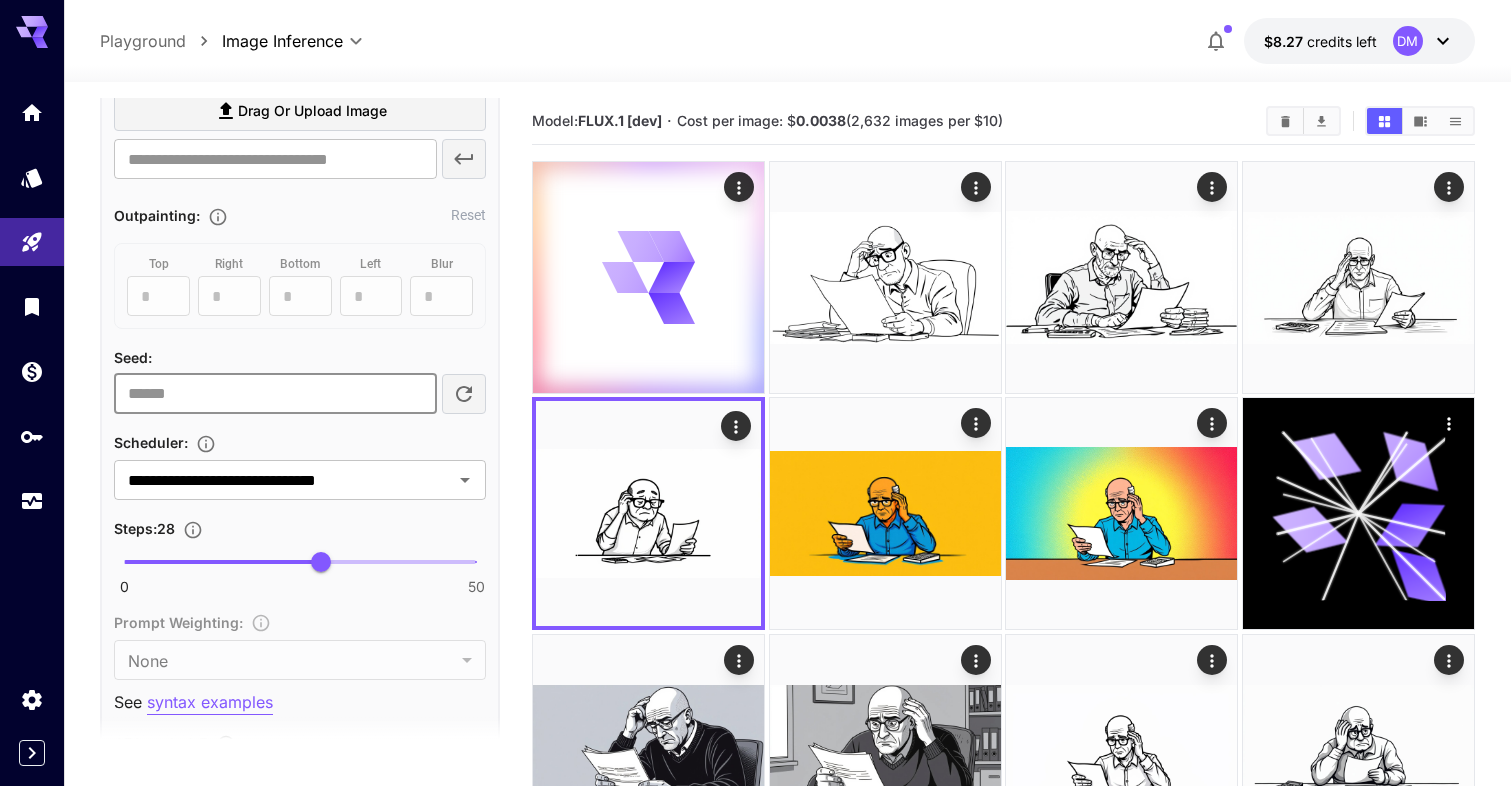type on "*********" 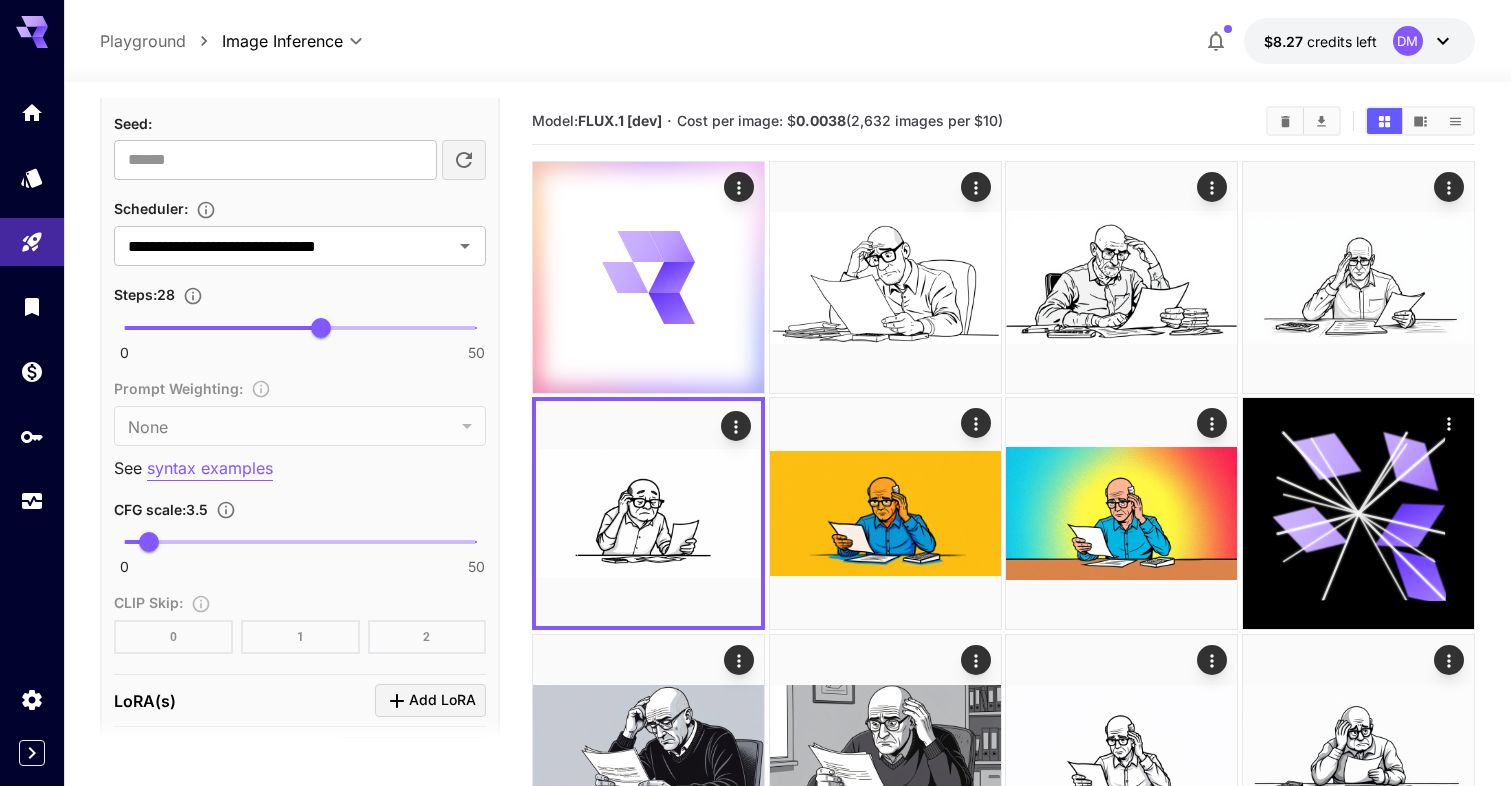 scroll, scrollTop: 1324, scrollLeft: 0, axis: vertical 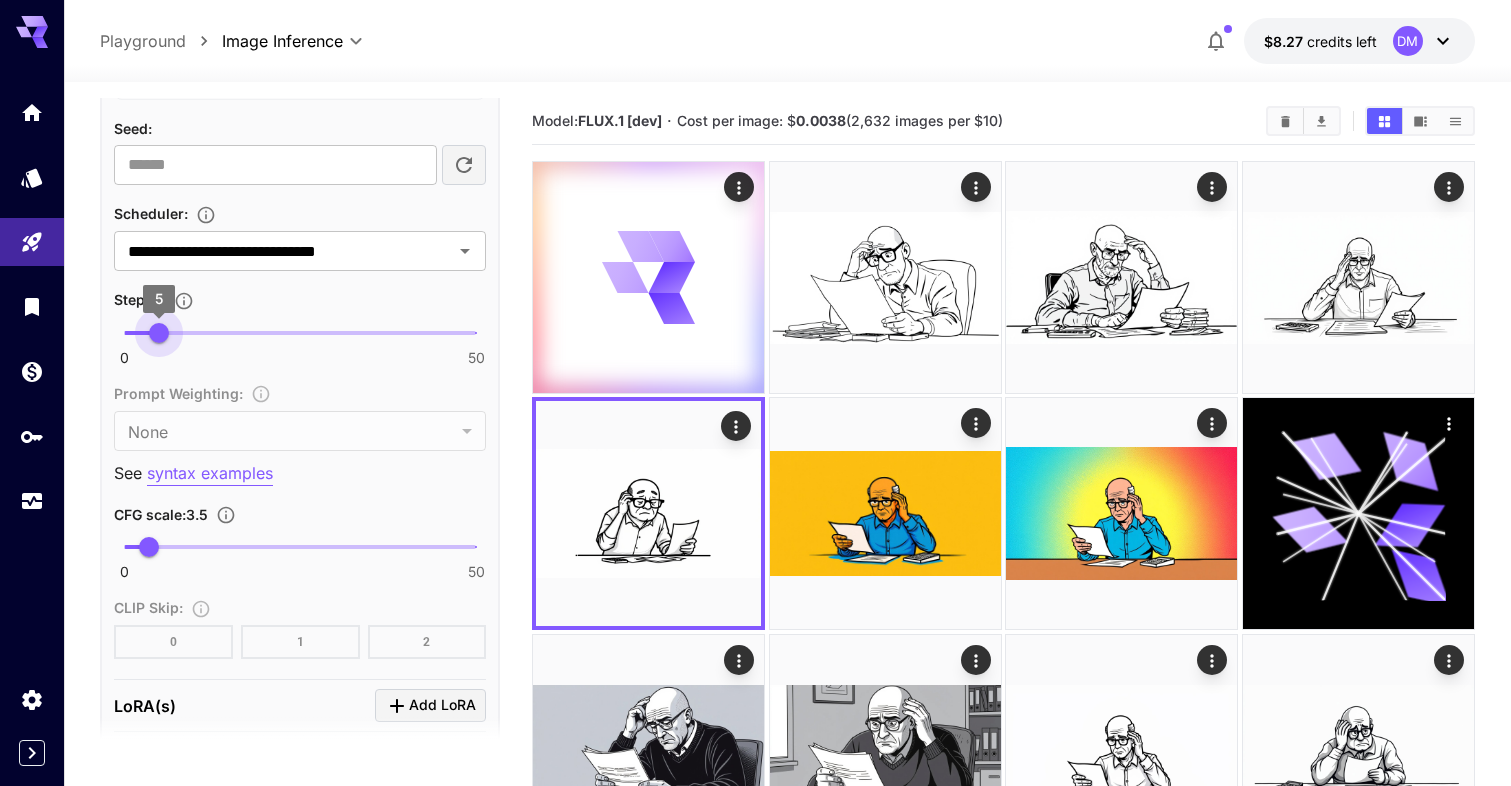 type on "*" 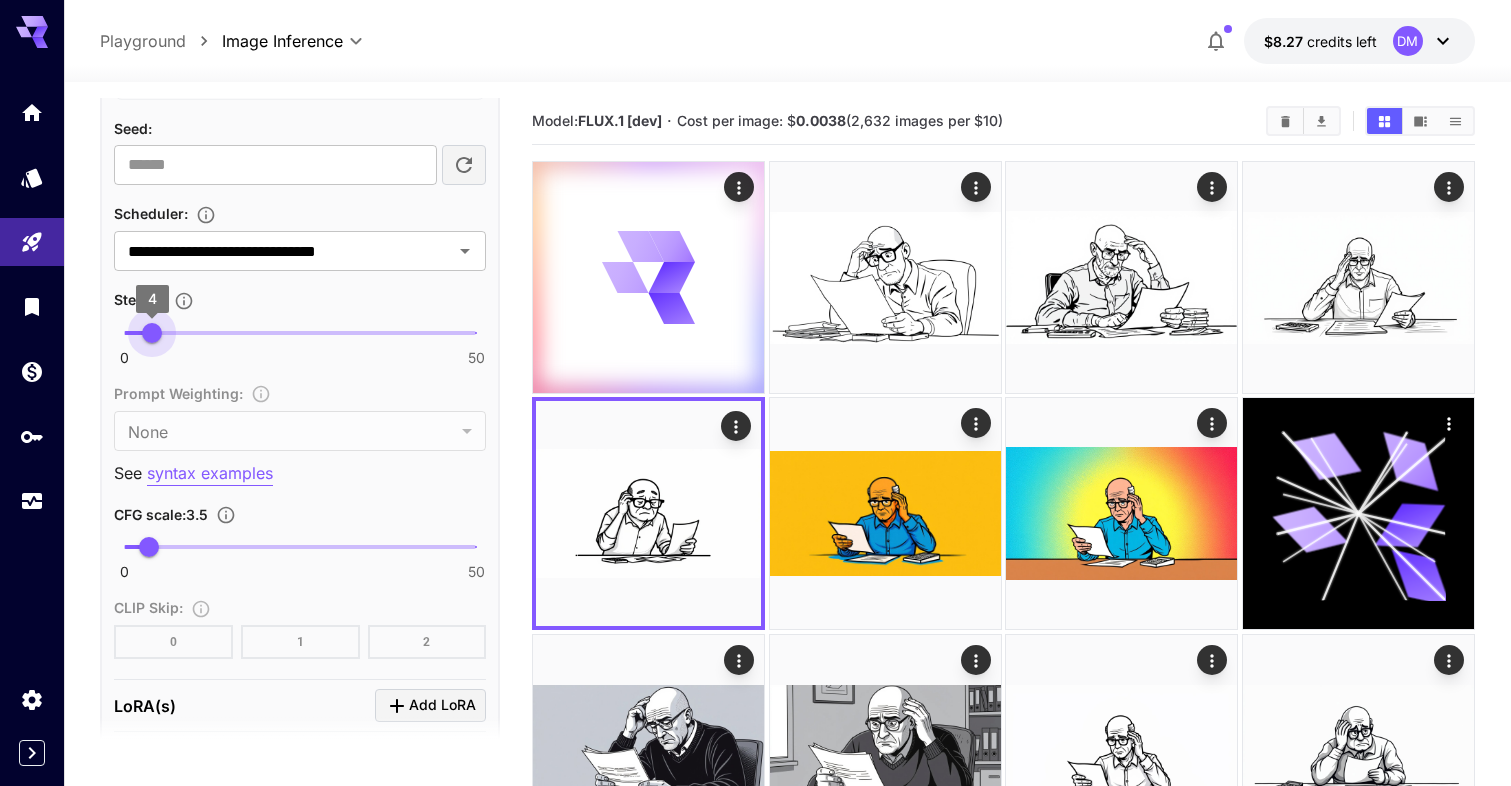 drag, startPoint x: 321, startPoint y: 328, endPoint x: 151, endPoint y: 333, distance: 170.07352 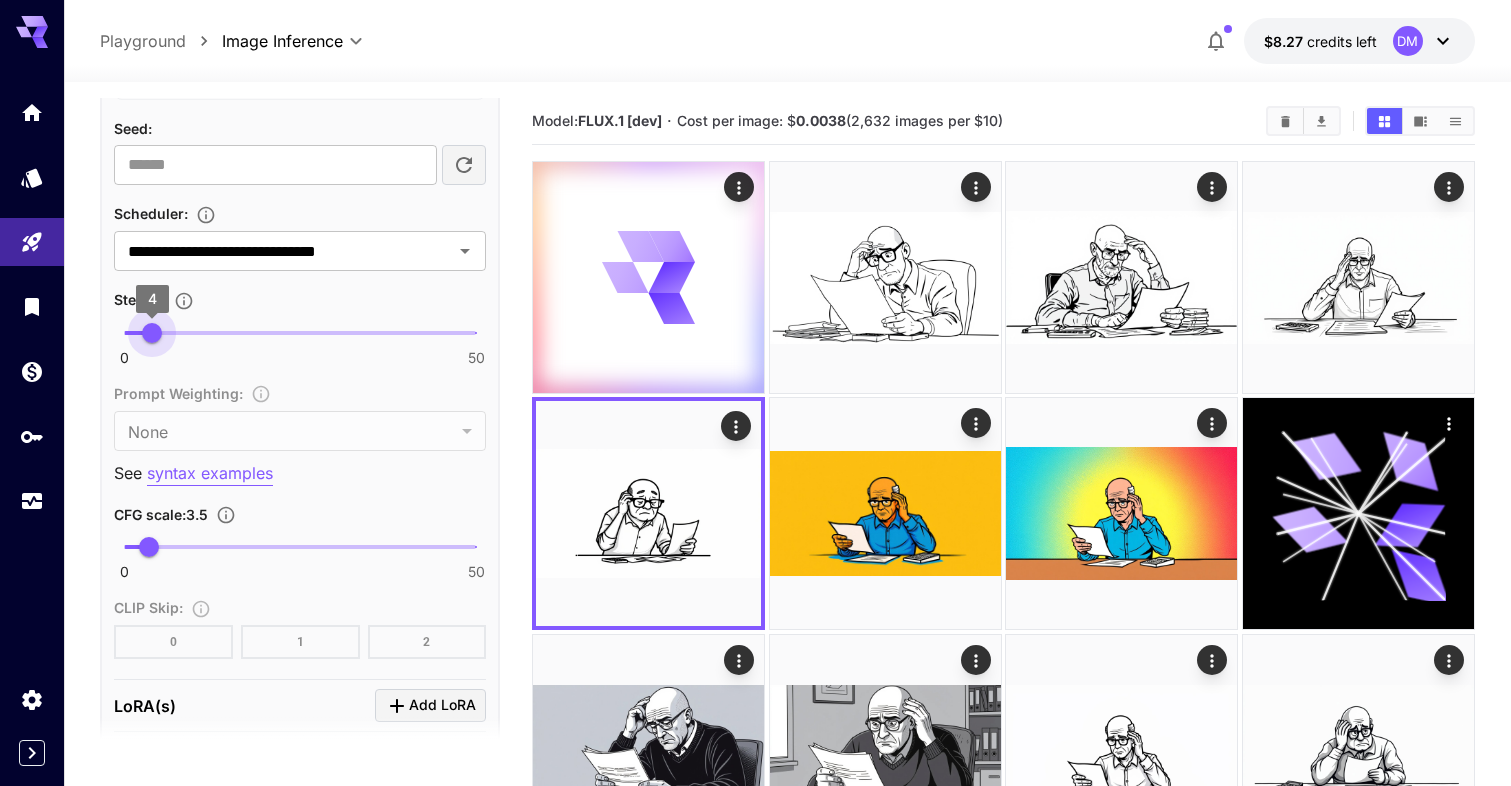 click on "4" at bounding box center [152, 333] 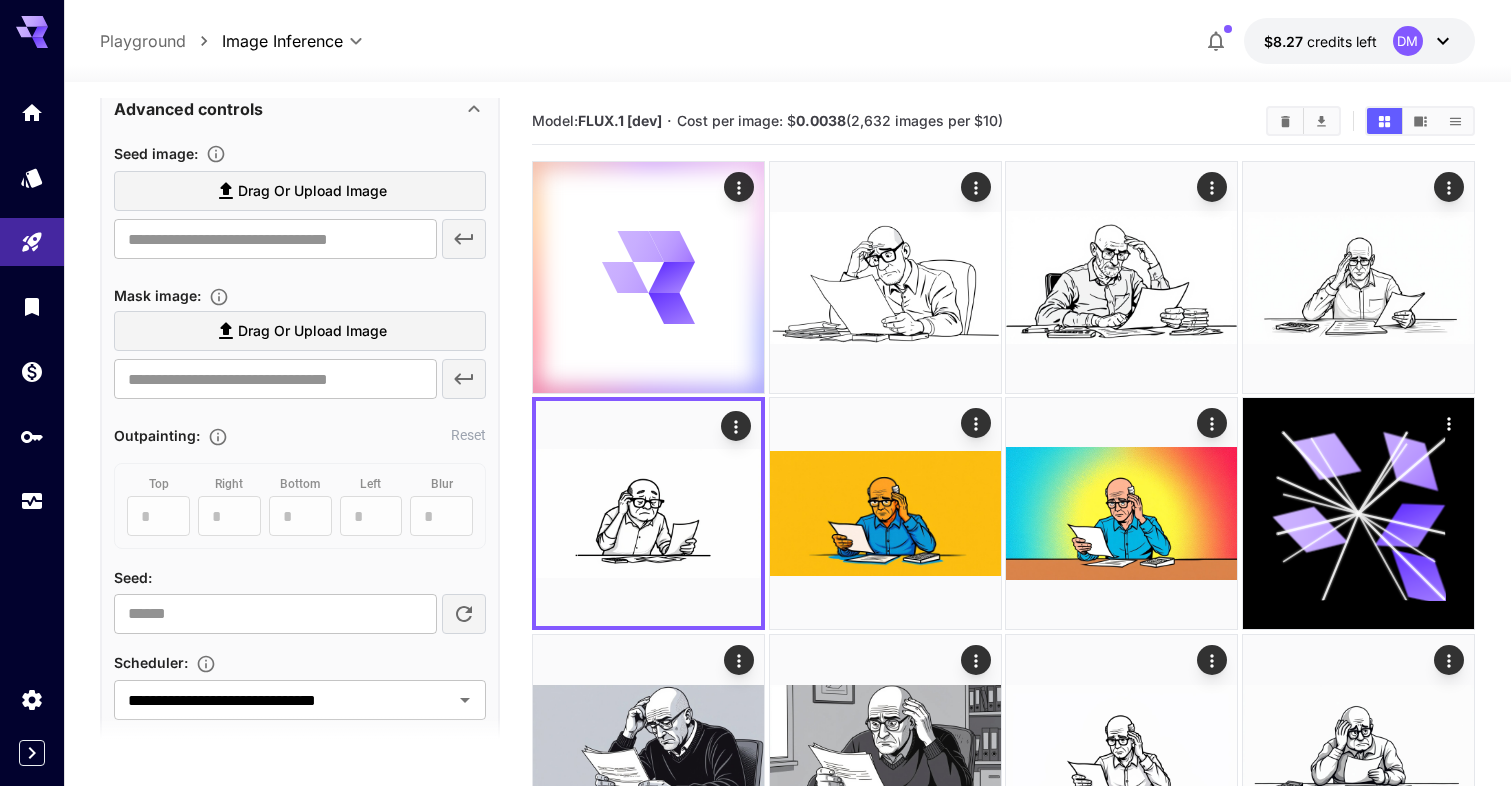 scroll, scrollTop: 859, scrollLeft: 0, axis: vertical 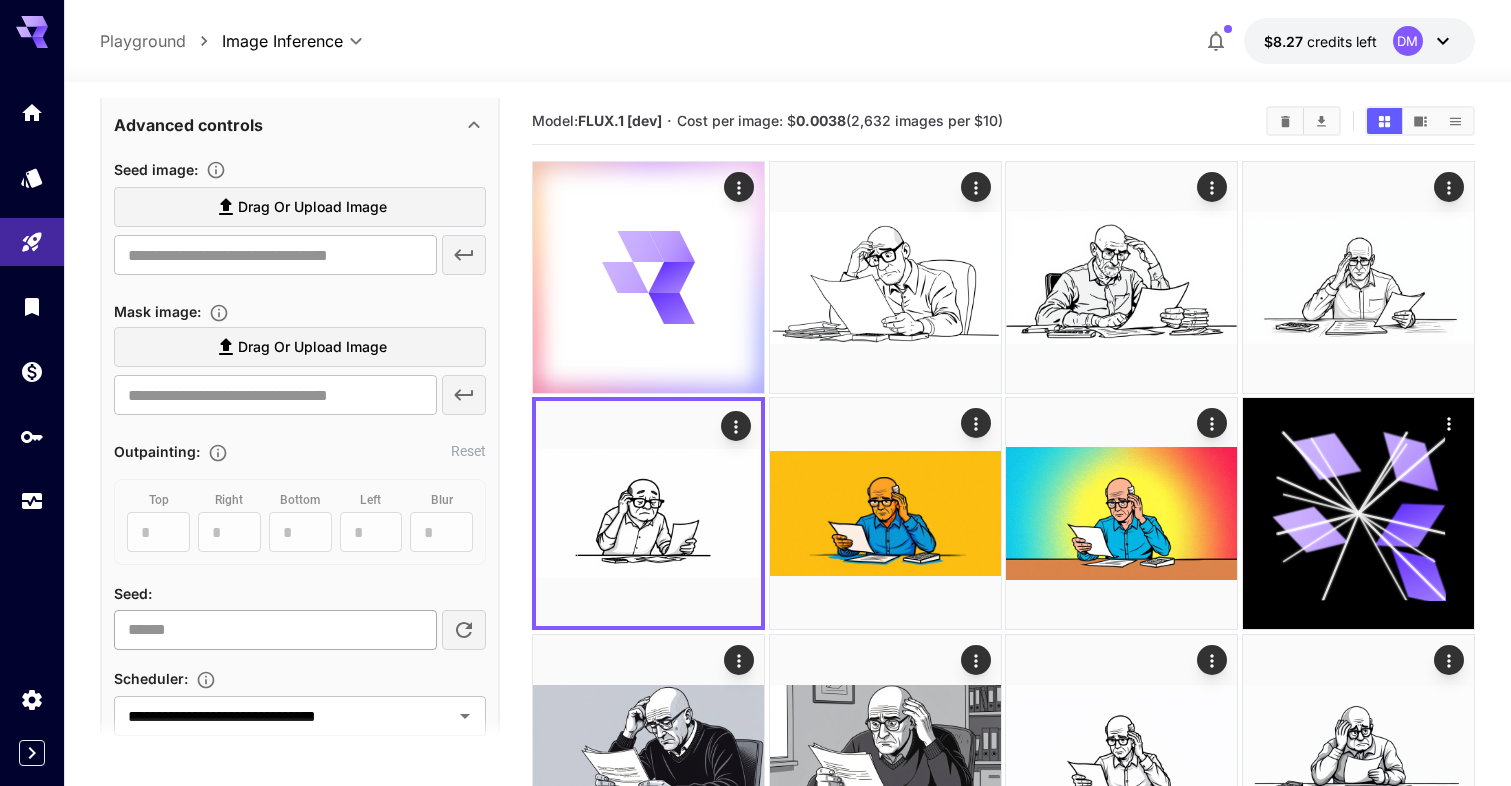 click on "*********" at bounding box center (275, 630) 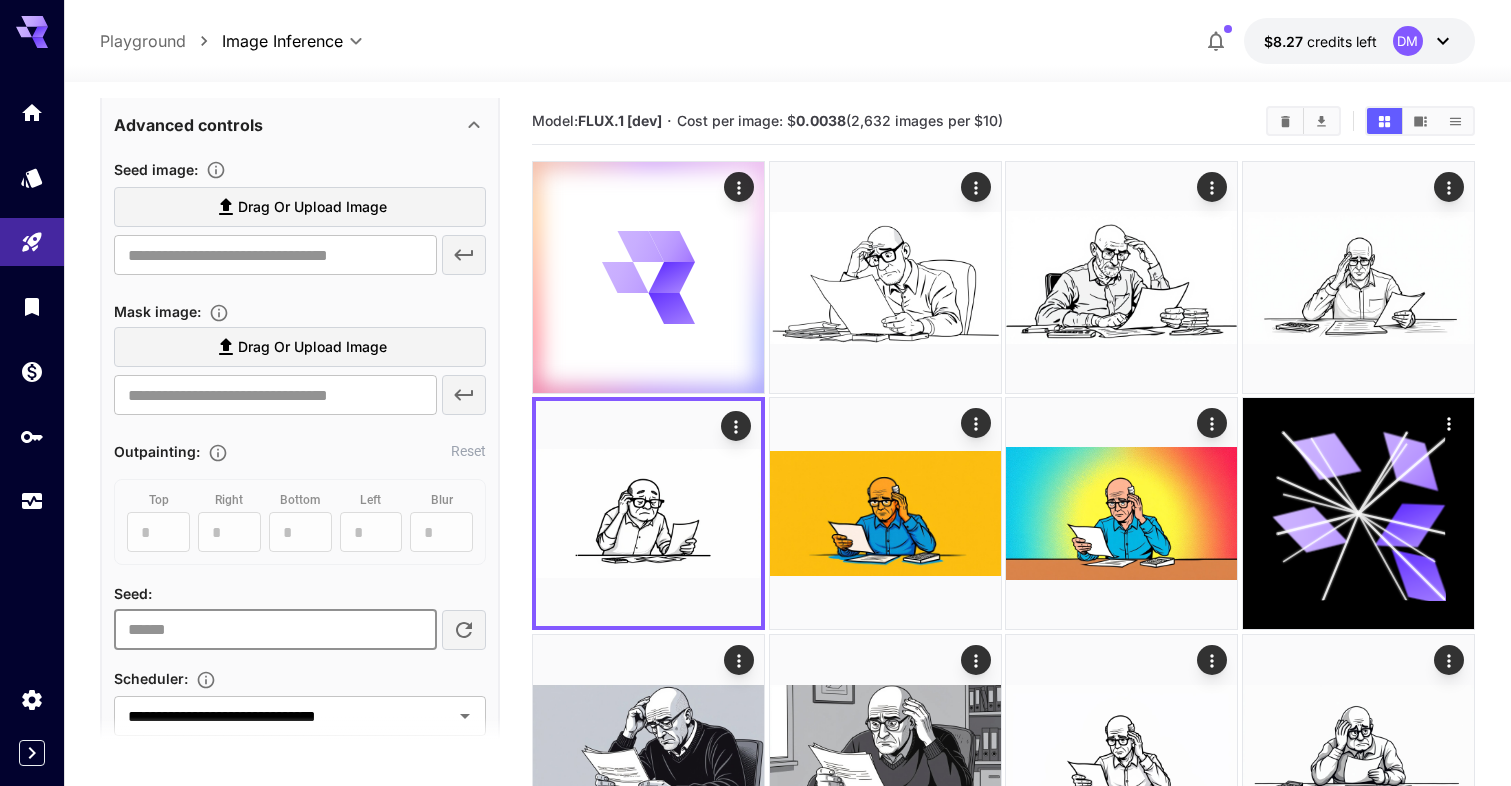 click on "*********" at bounding box center [275, 630] 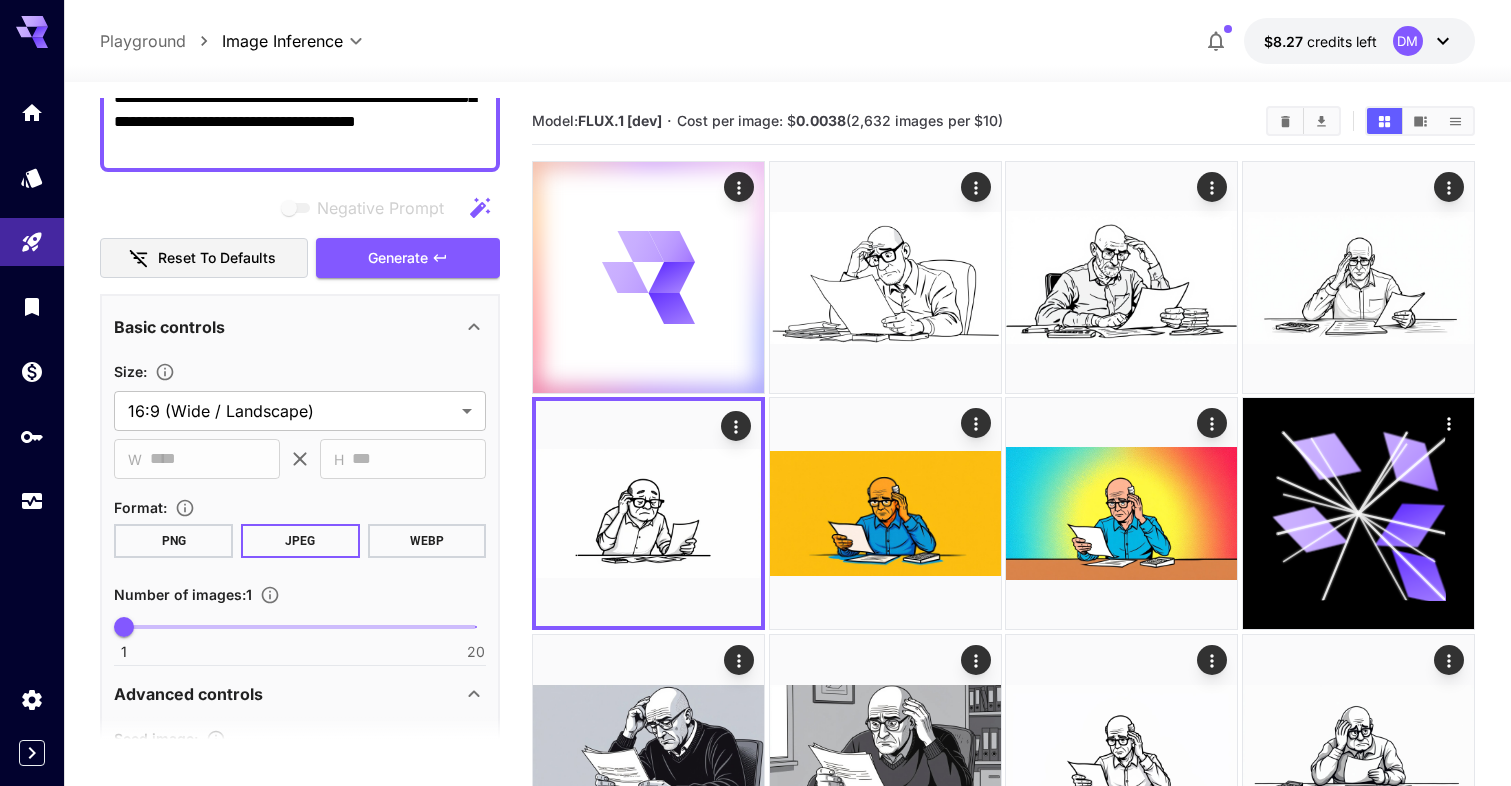 scroll, scrollTop: 166, scrollLeft: 0, axis: vertical 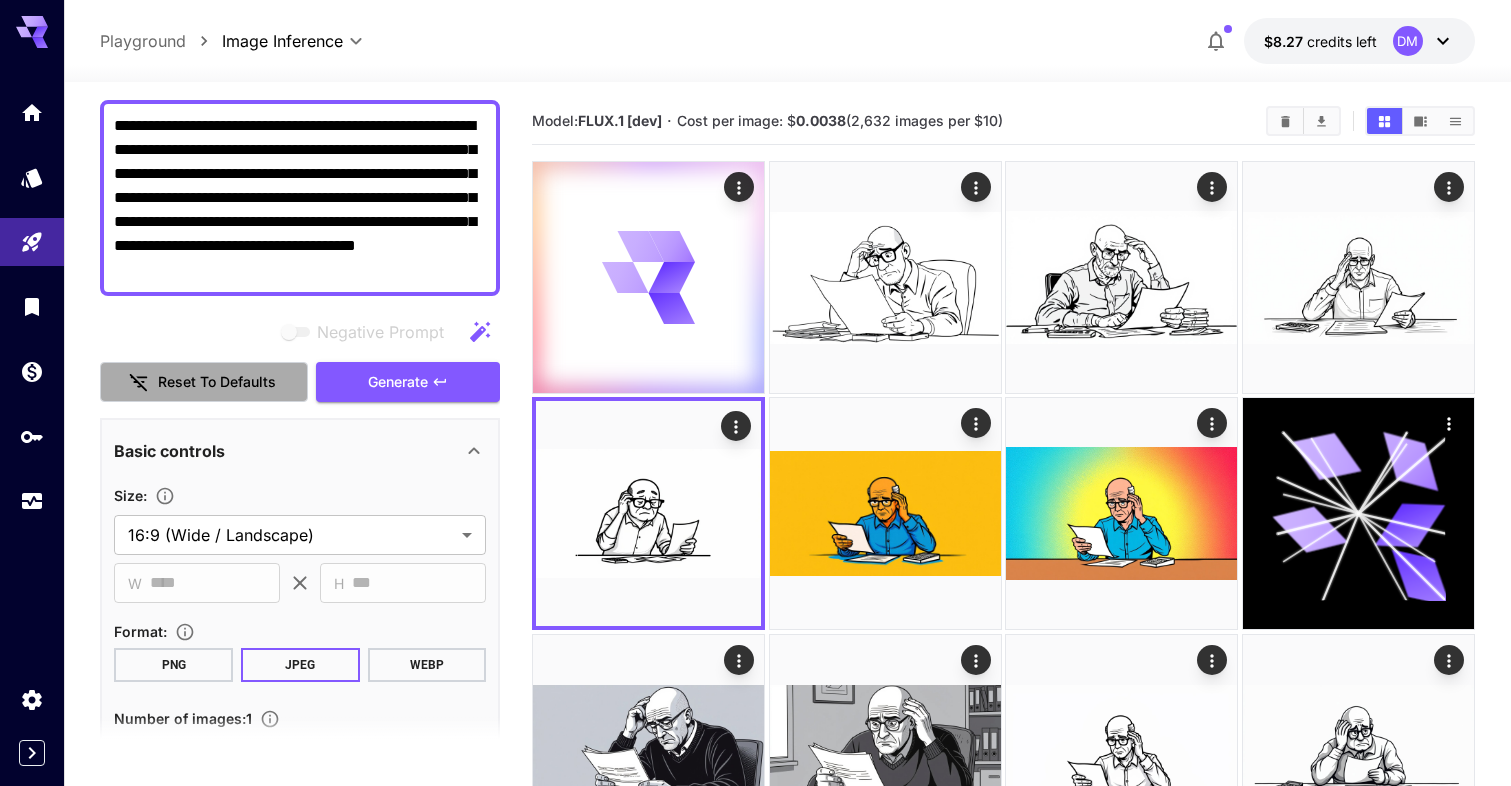 click on "Reset to defaults" at bounding box center (204, 382) 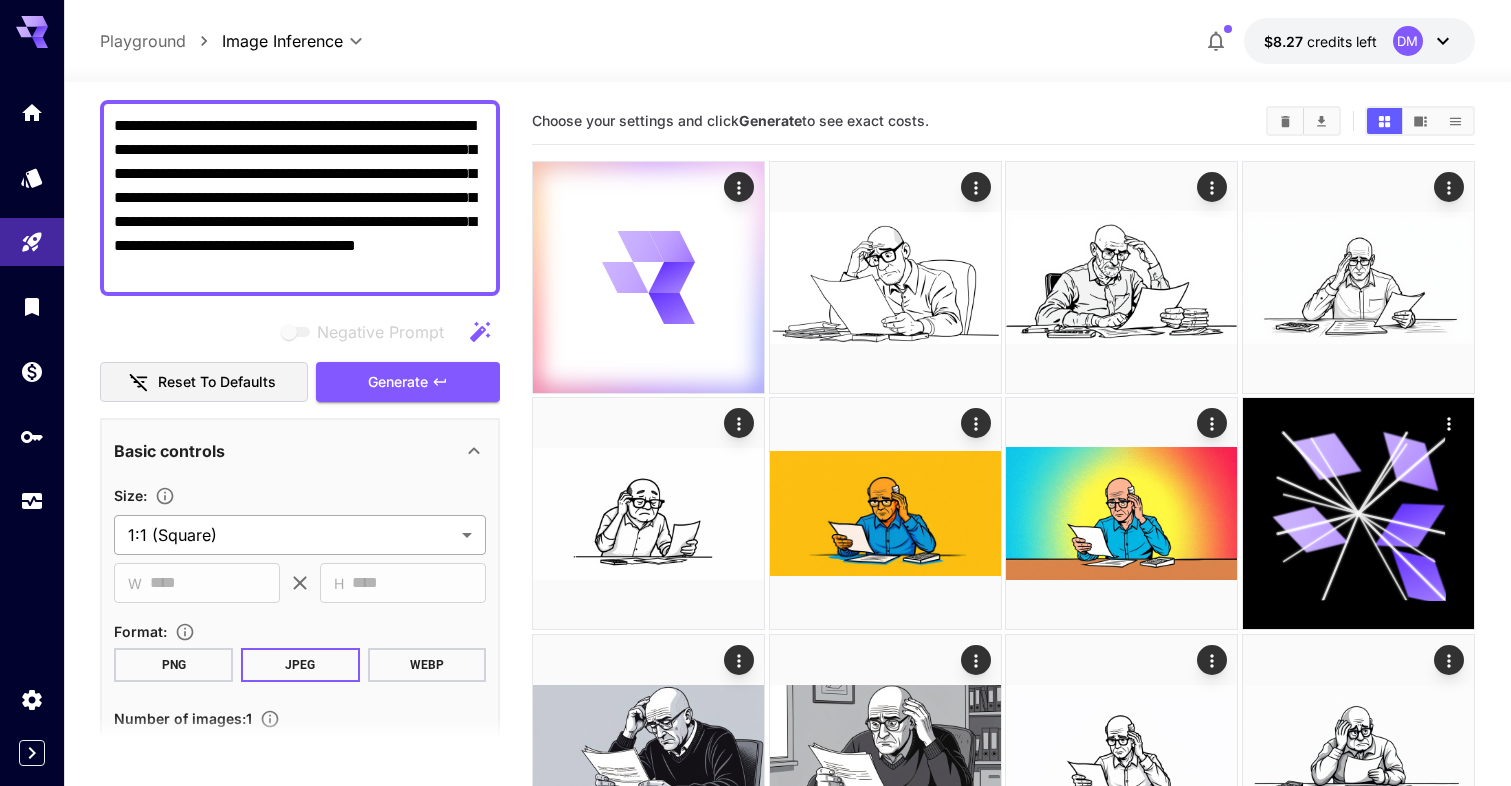 click on "**********" at bounding box center (755, 2237) 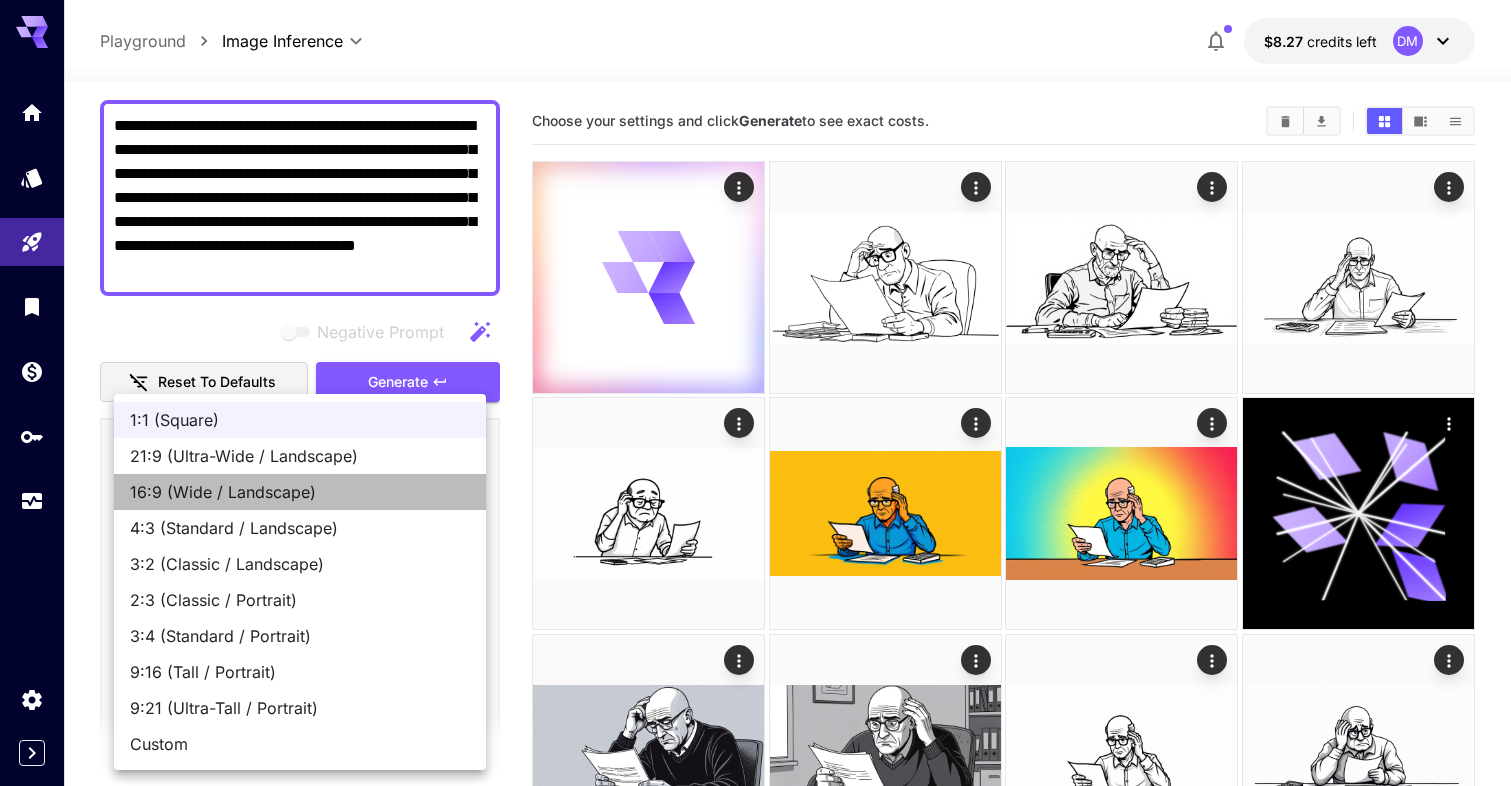 click on "16:9 (Wide / Landscape)" at bounding box center (300, 492) 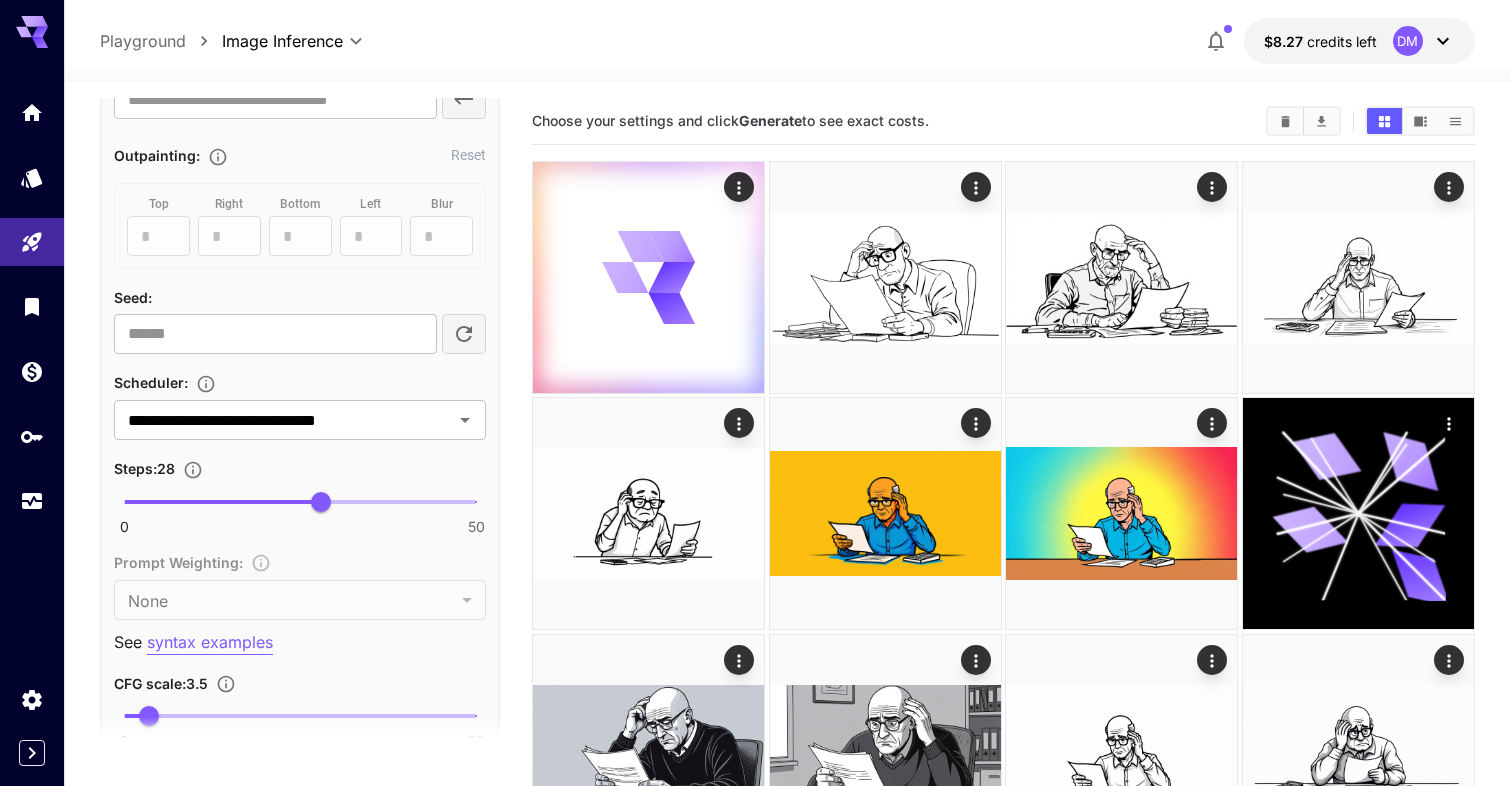 scroll, scrollTop: 1165, scrollLeft: 0, axis: vertical 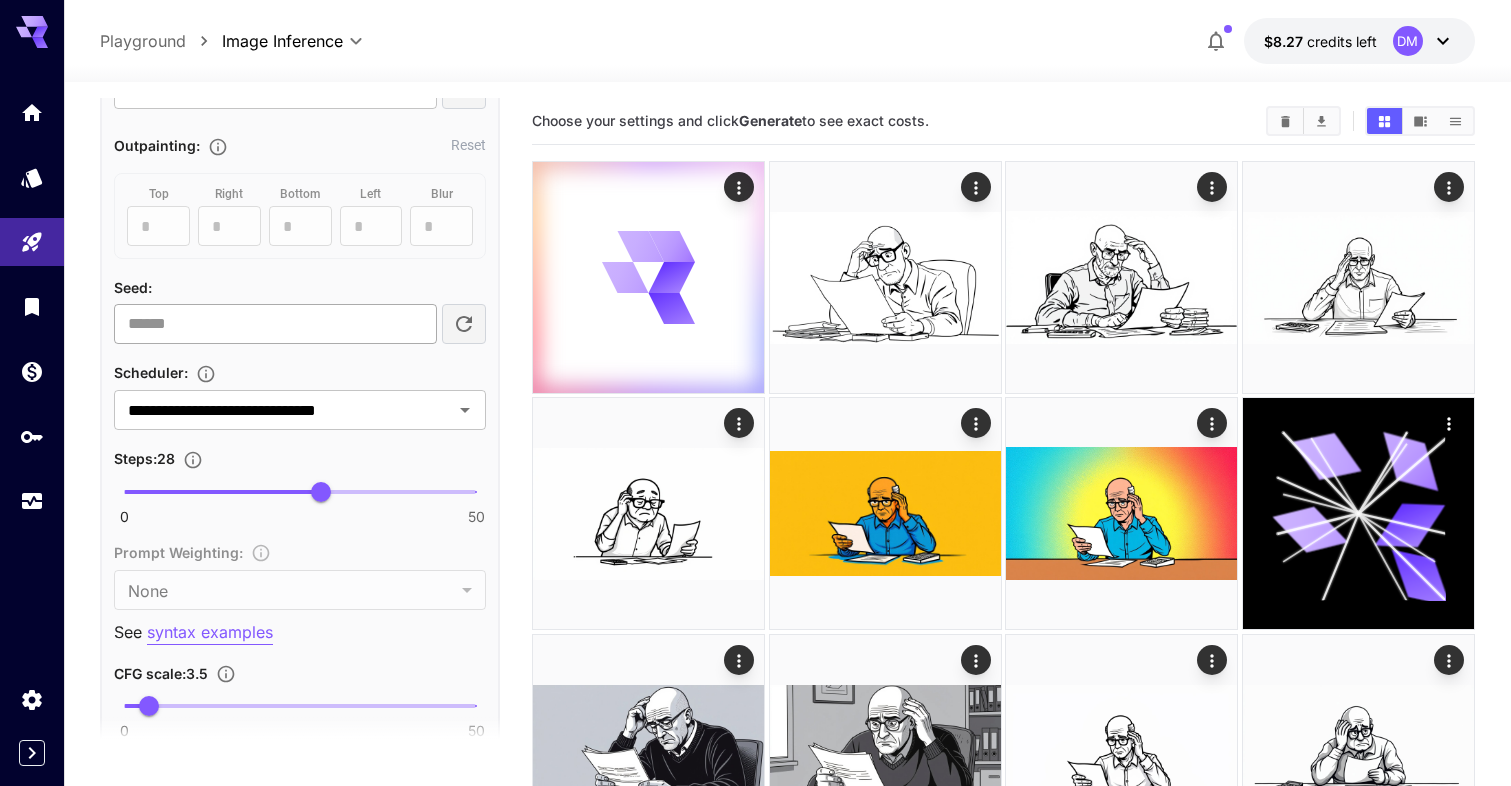 click on "*********" at bounding box center (275, 324) 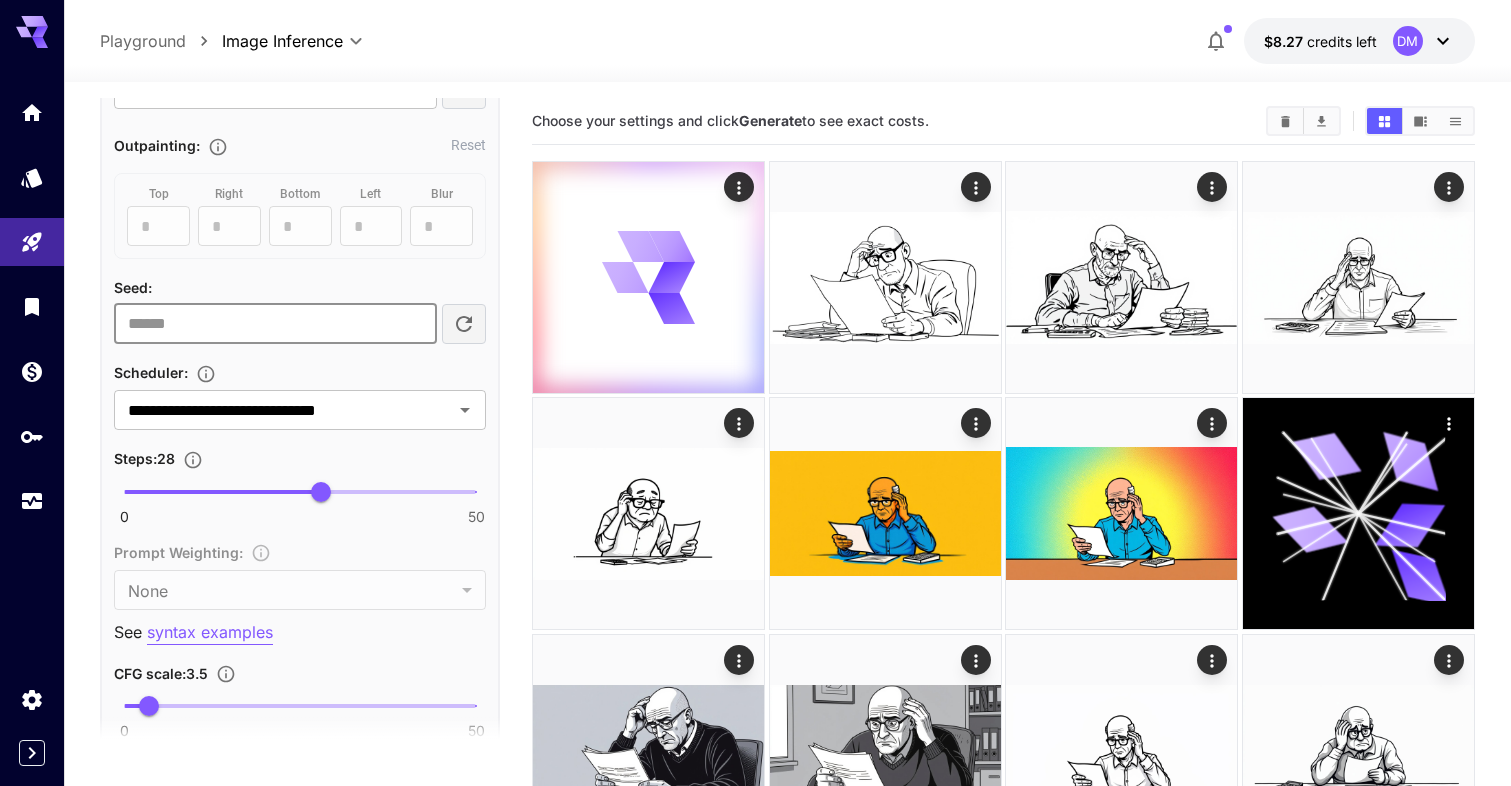 click on "*********" at bounding box center [275, 324] 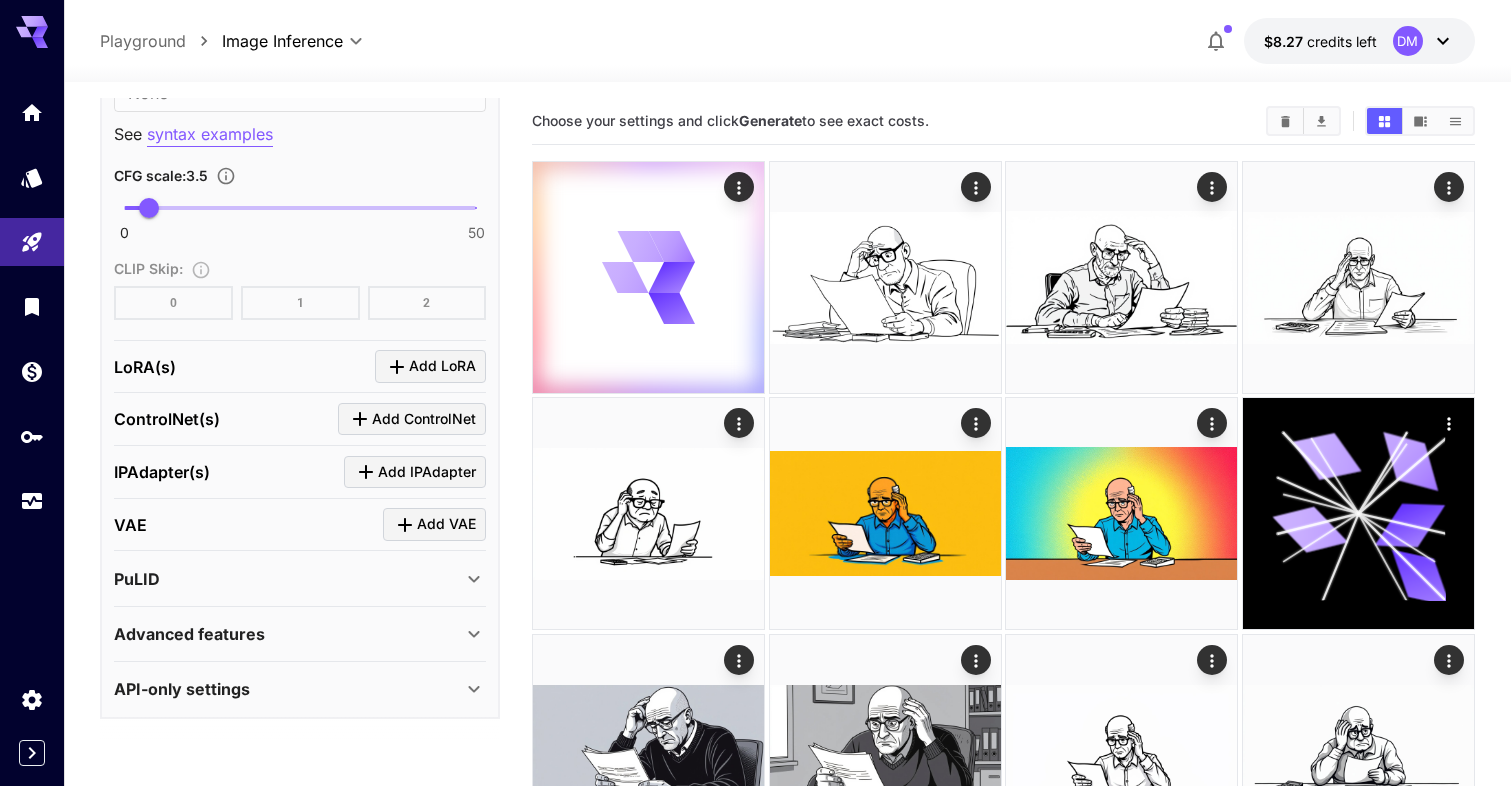 scroll, scrollTop: 1662, scrollLeft: 0, axis: vertical 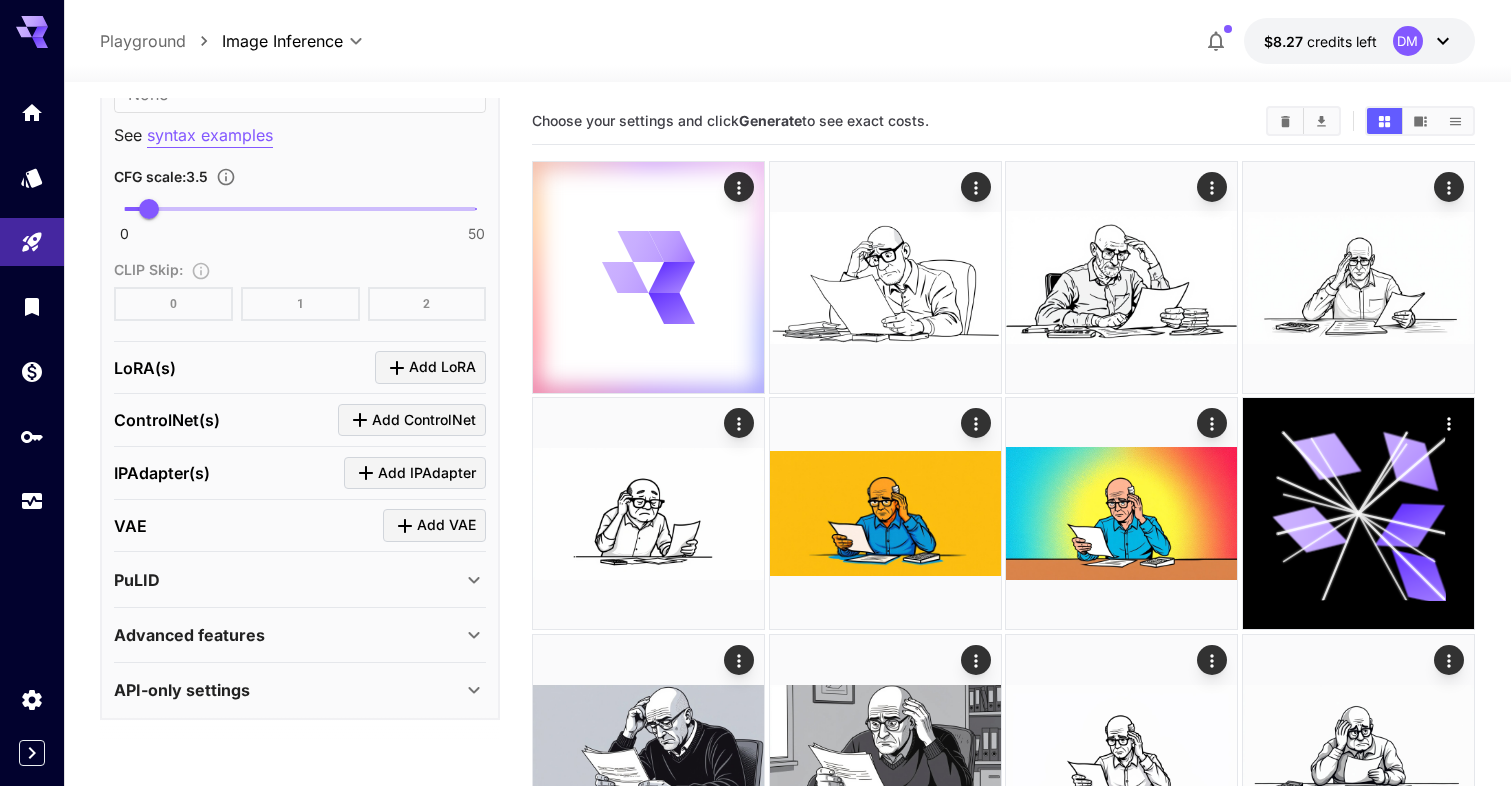 click on "PuLID" at bounding box center (300, 580) 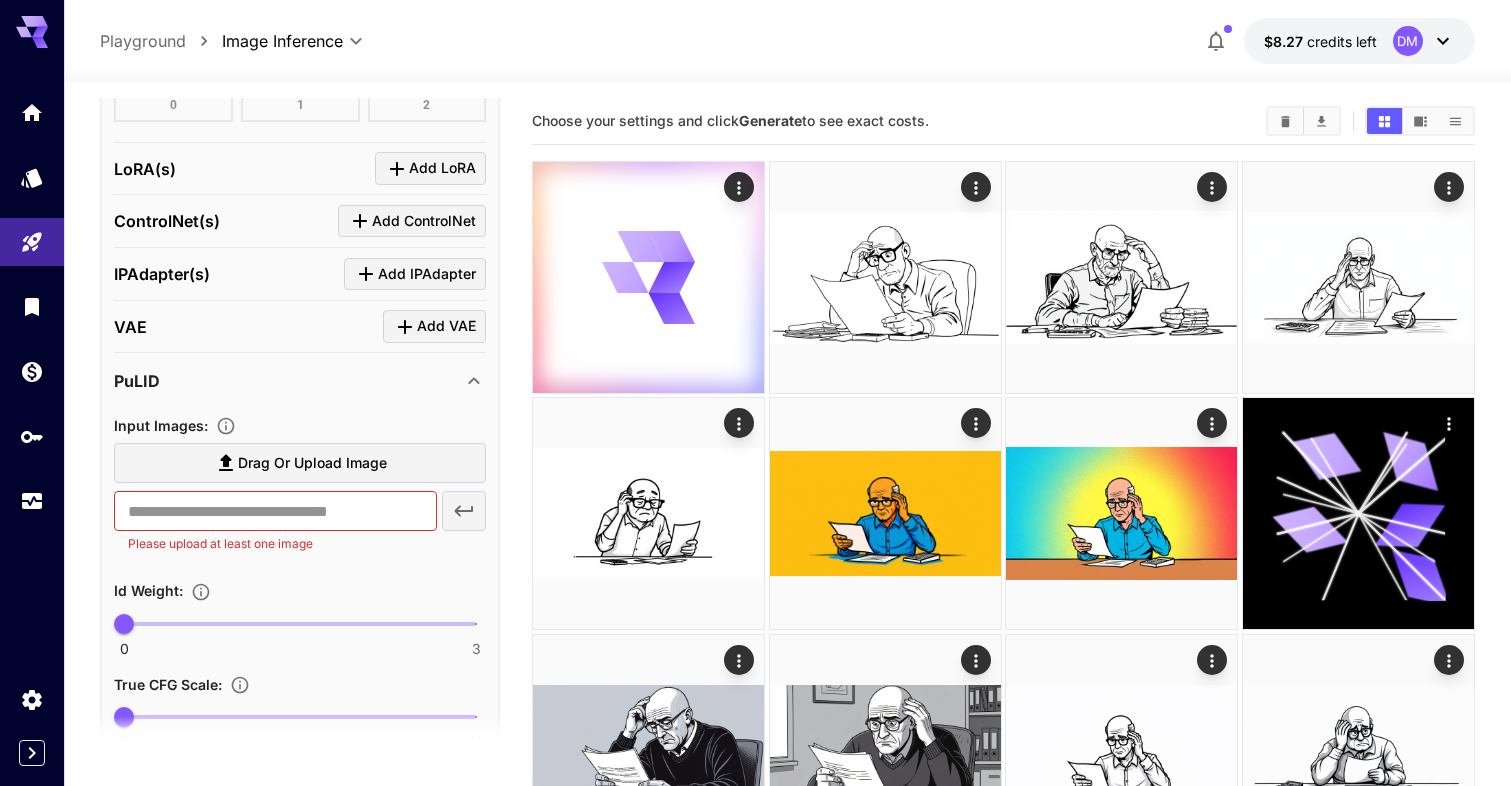 scroll, scrollTop: 1884, scrollLeft: 0, axis: vertical 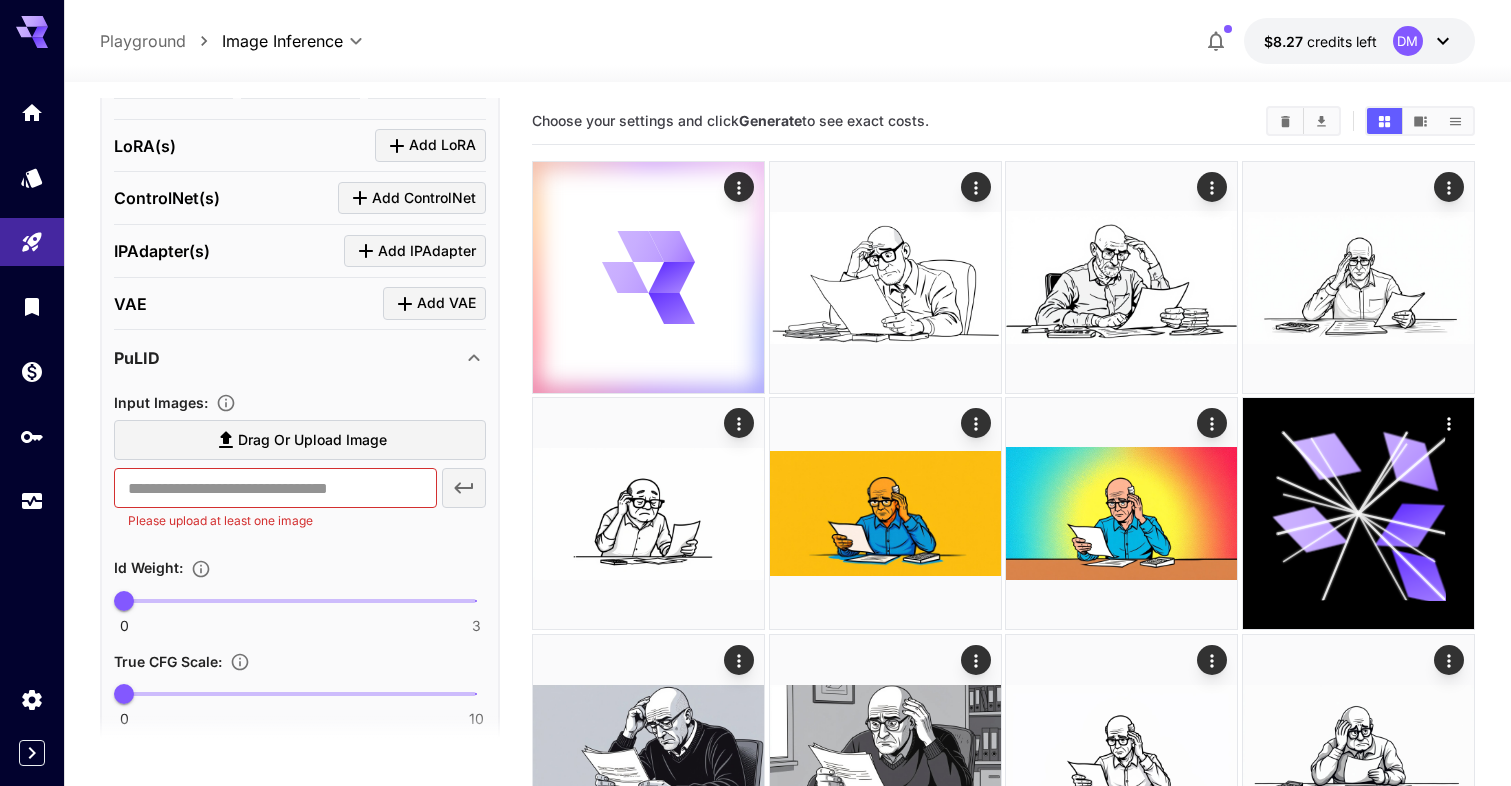 click on "PuLID" at bounding box center (288, 358) 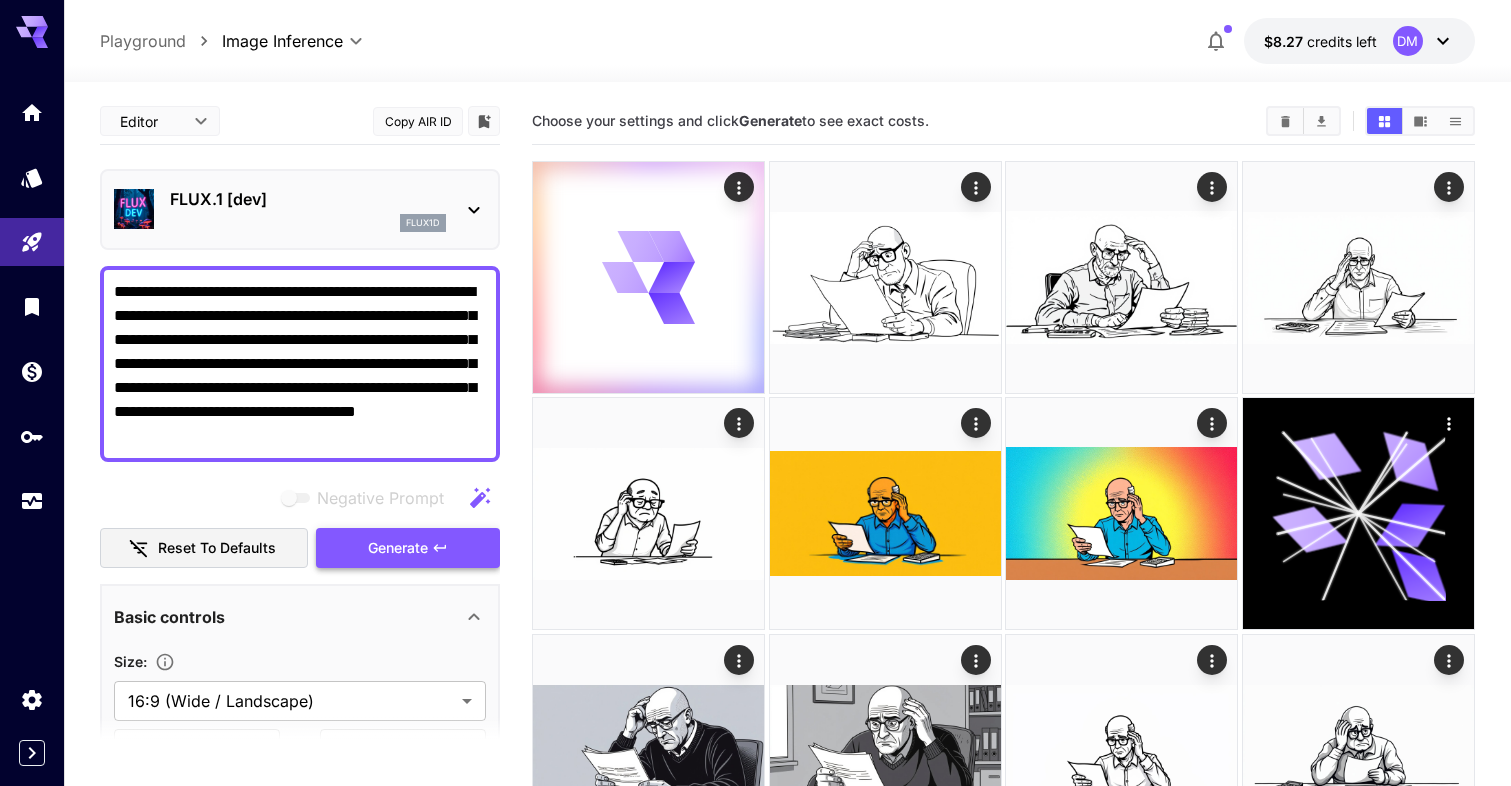 scroll, scrollTop: 0, scrollLeft: 0, axis: both 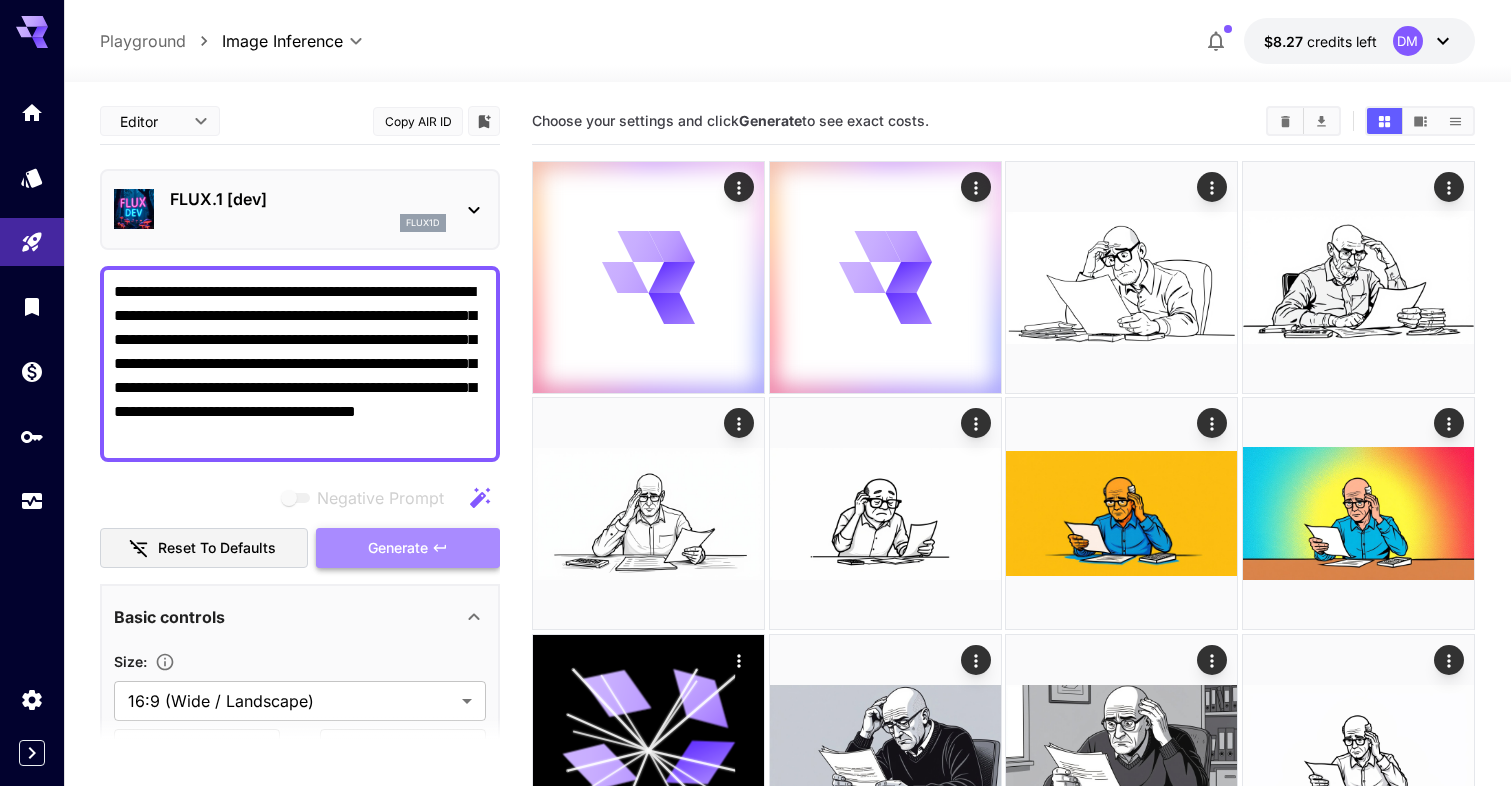 click on "Generate" at bounding box center [398, 548] 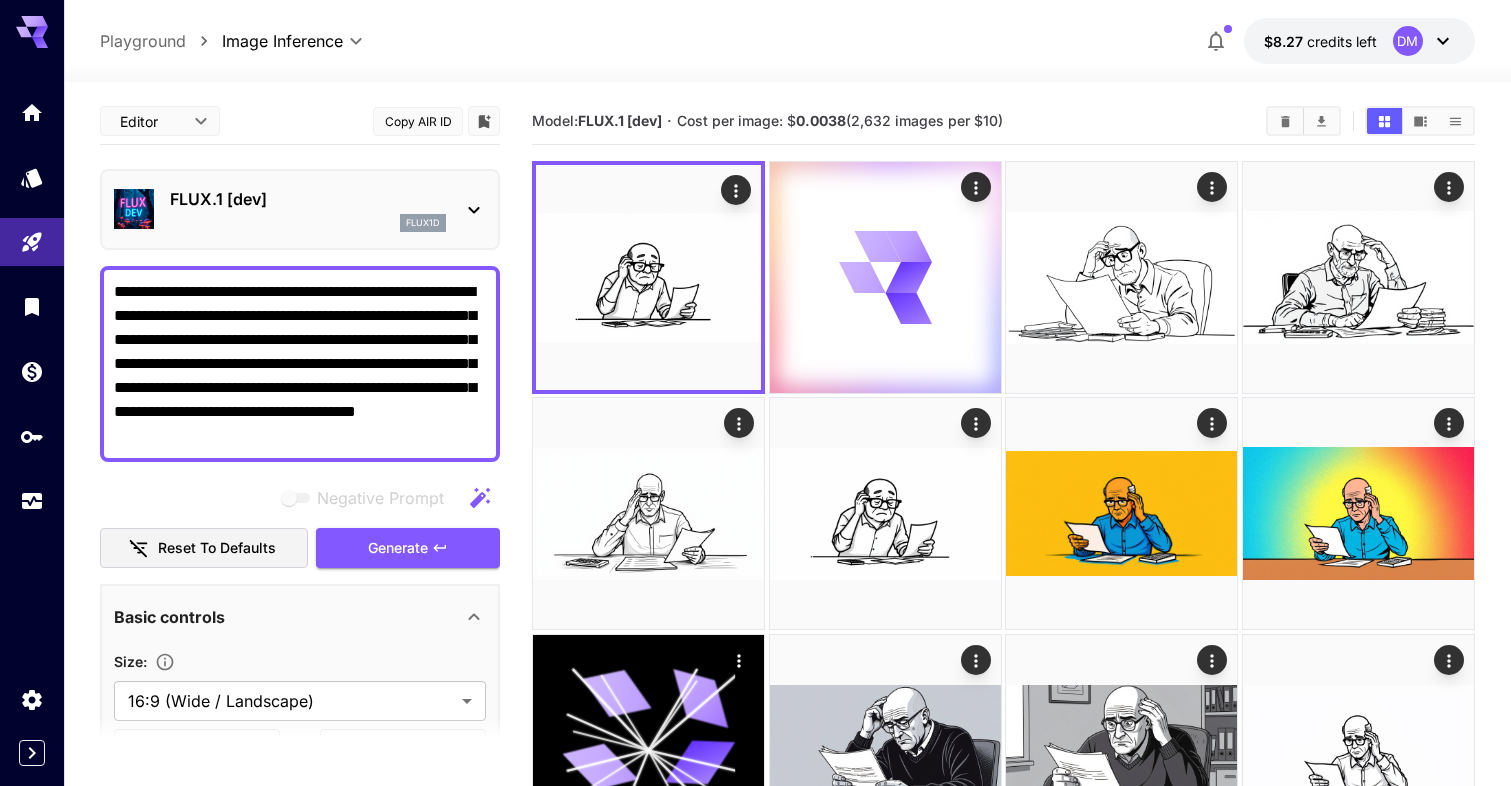 drag, startPoint x: 114, startPoint y: 312, endPoint x: 460, endPoint y: 380, distance: 352.61877 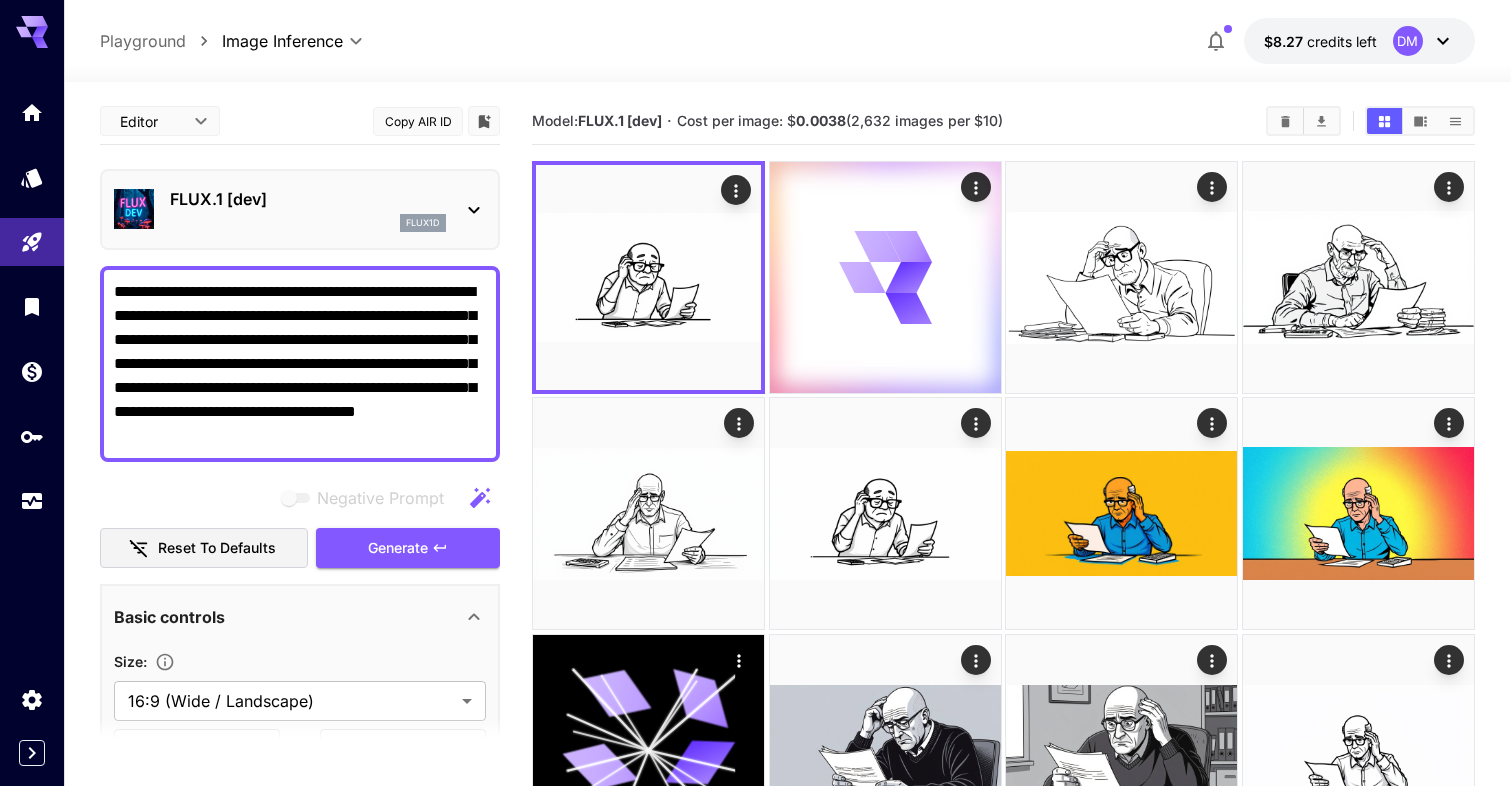 click on "**********" at bounding box center (300, 364) 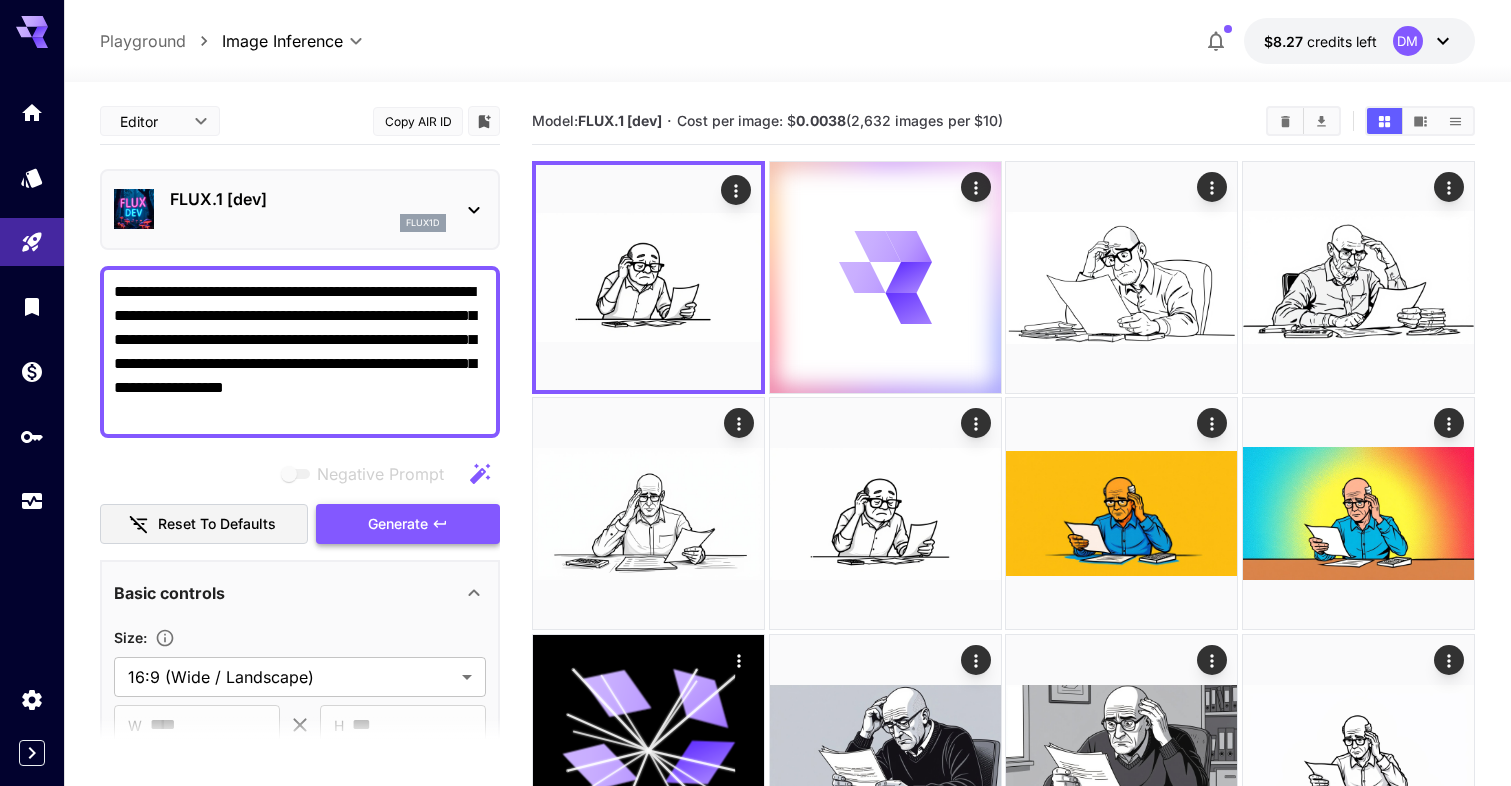 click on "Generate" at bounding box center [408, 524] 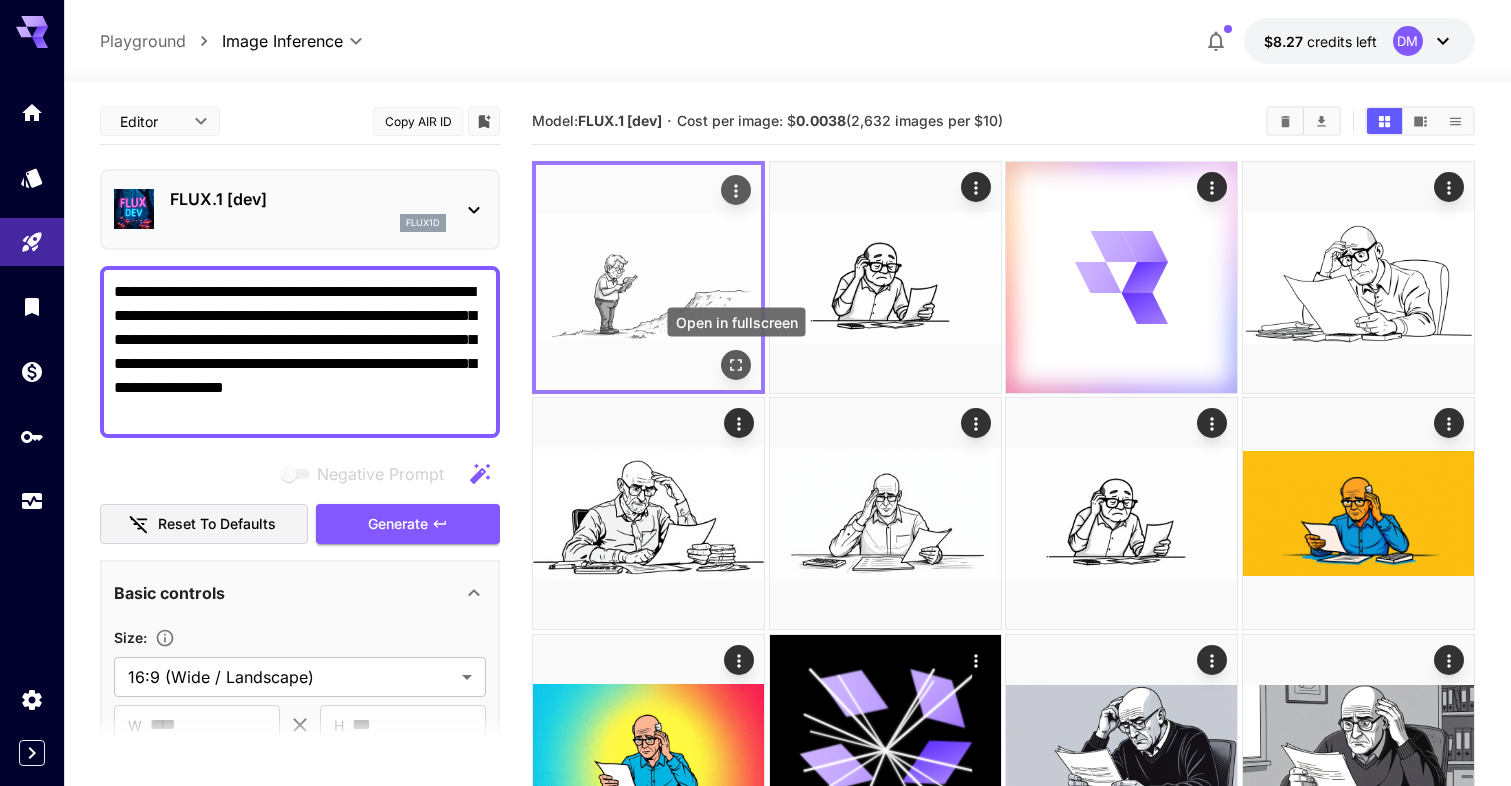 click 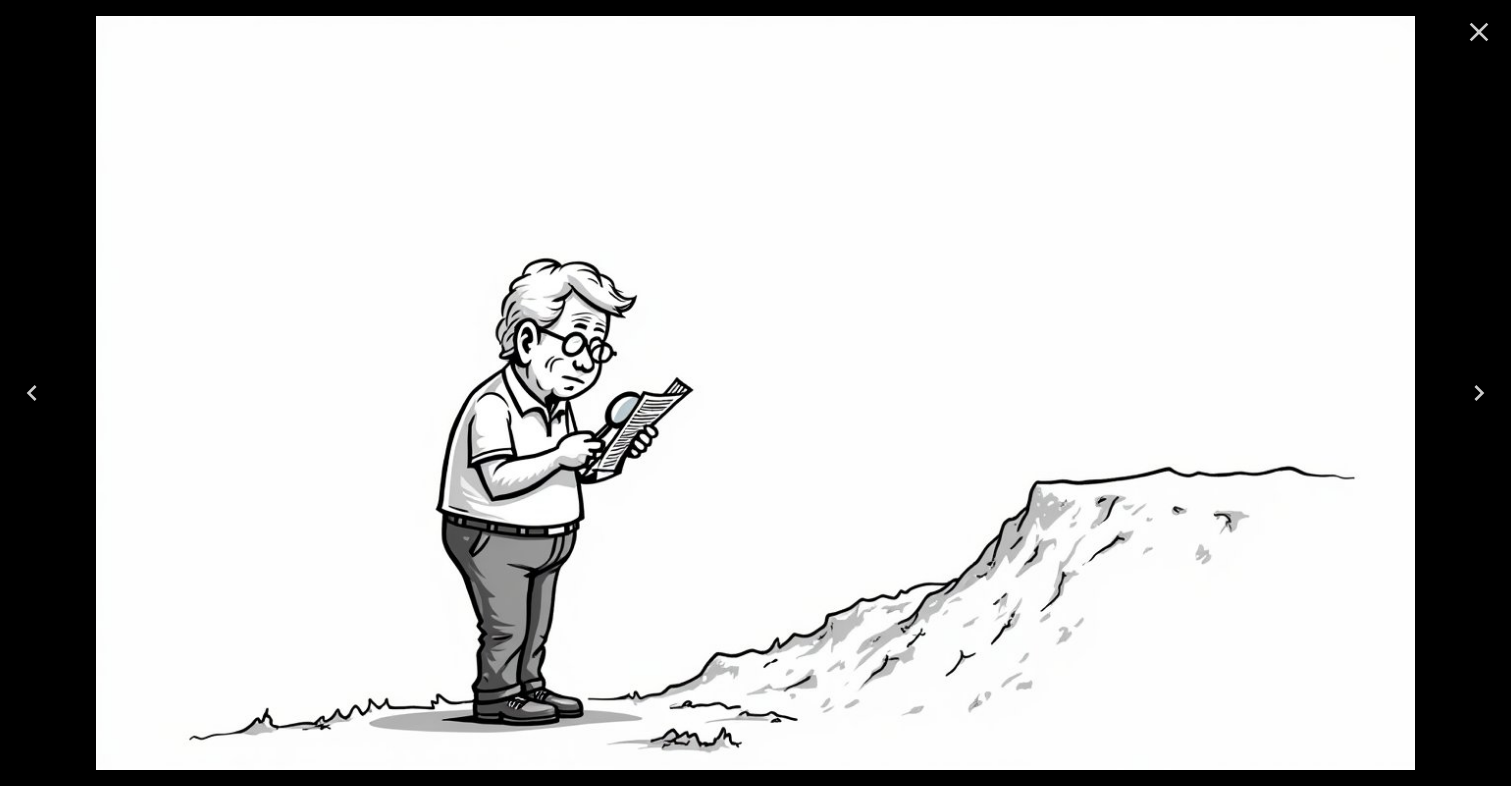 click 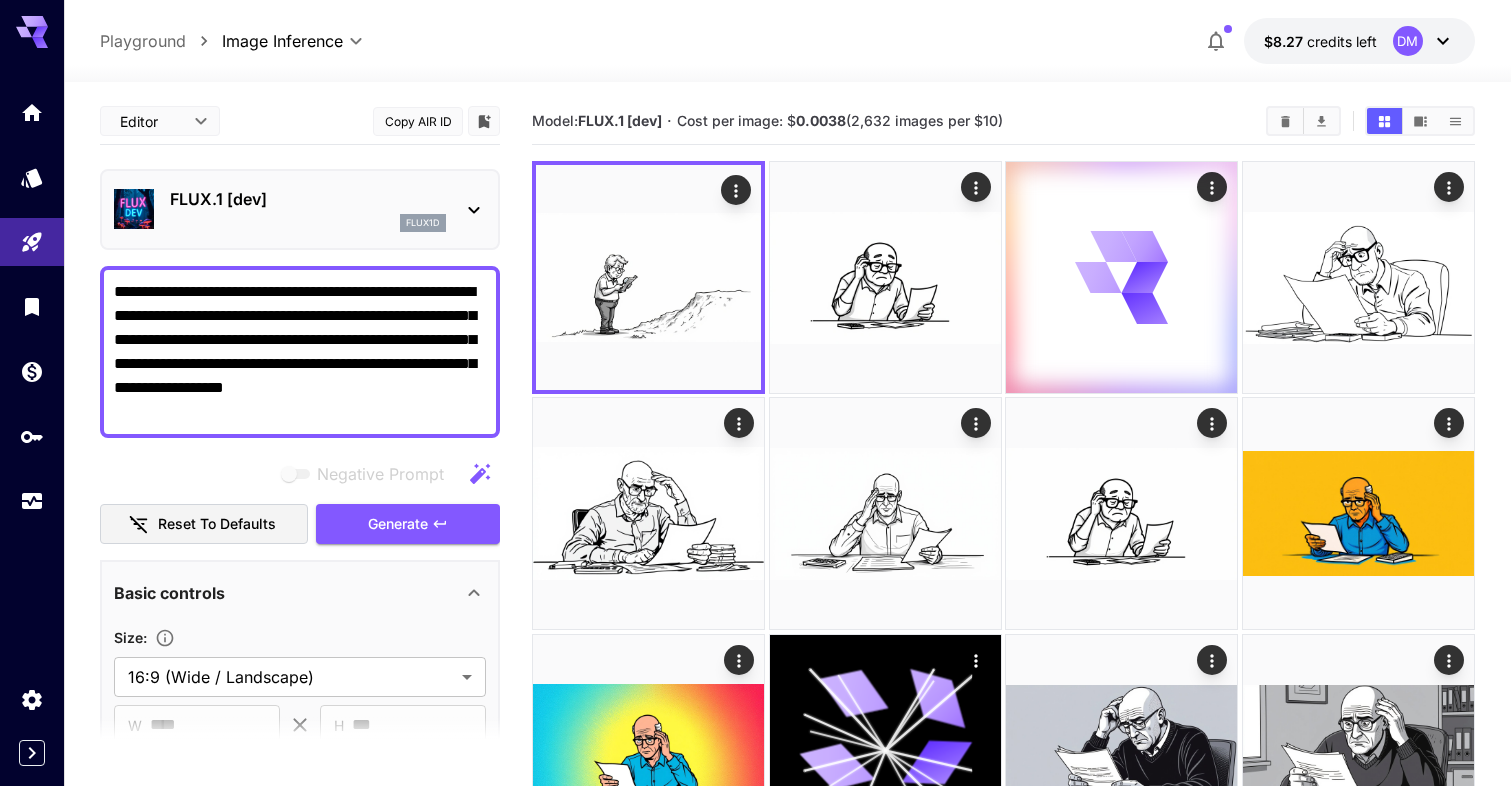 drag, startPoint x: 115, startPoint y: 316, endPoint x: 262, endPoint y: 357, distance: 152.61061 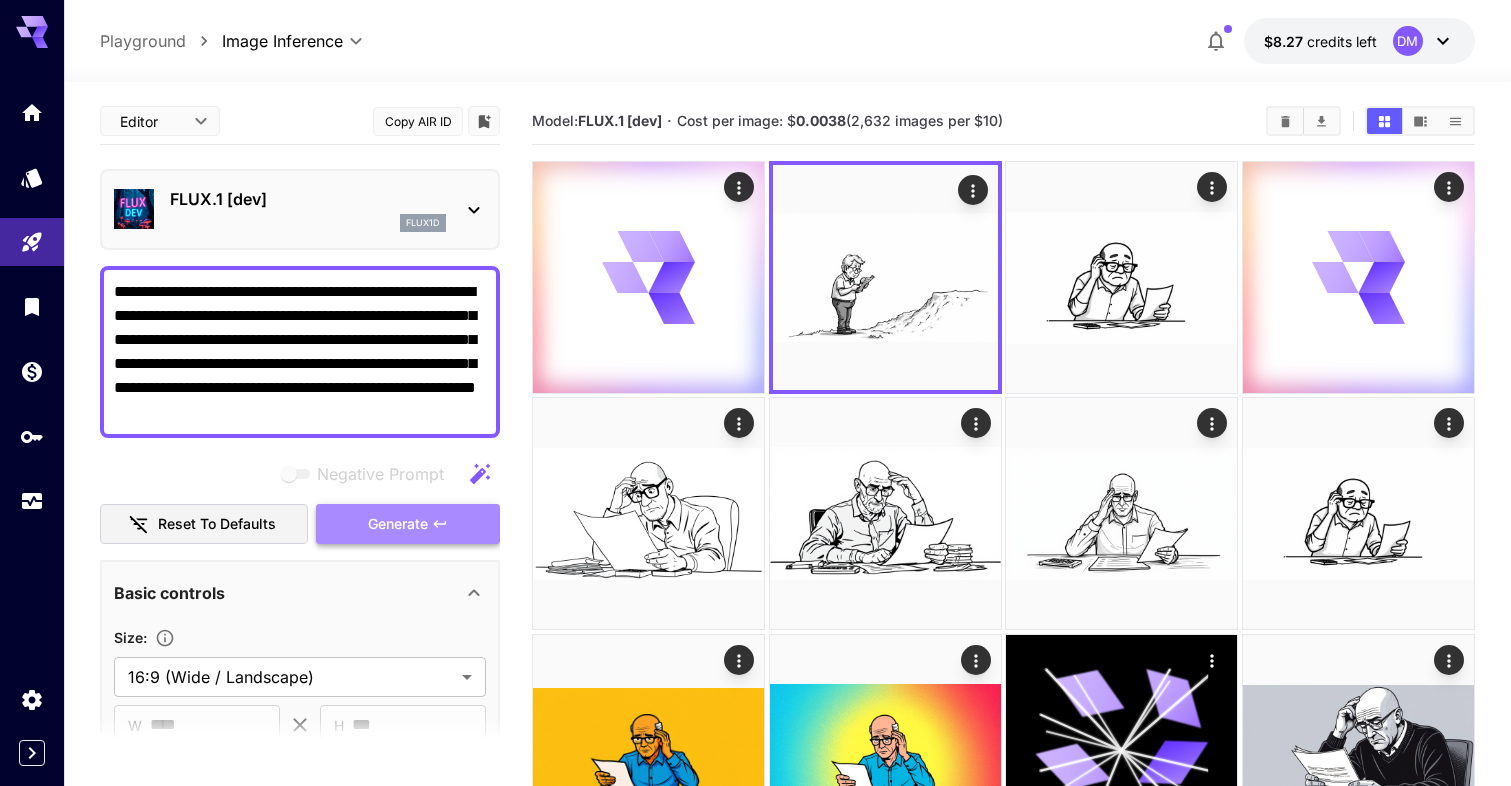 click on "Generate" at bounding box center (408, 524) 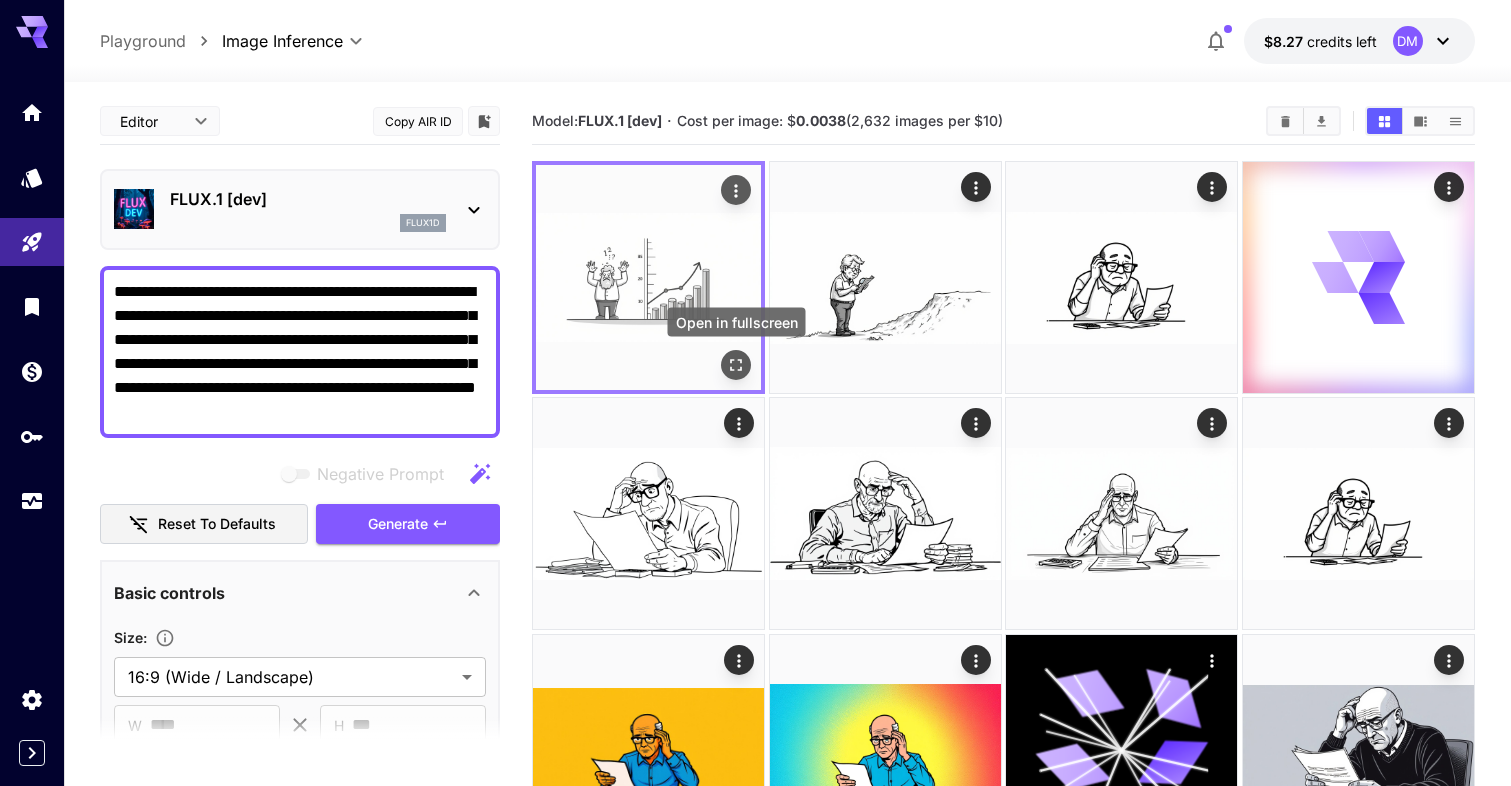 click 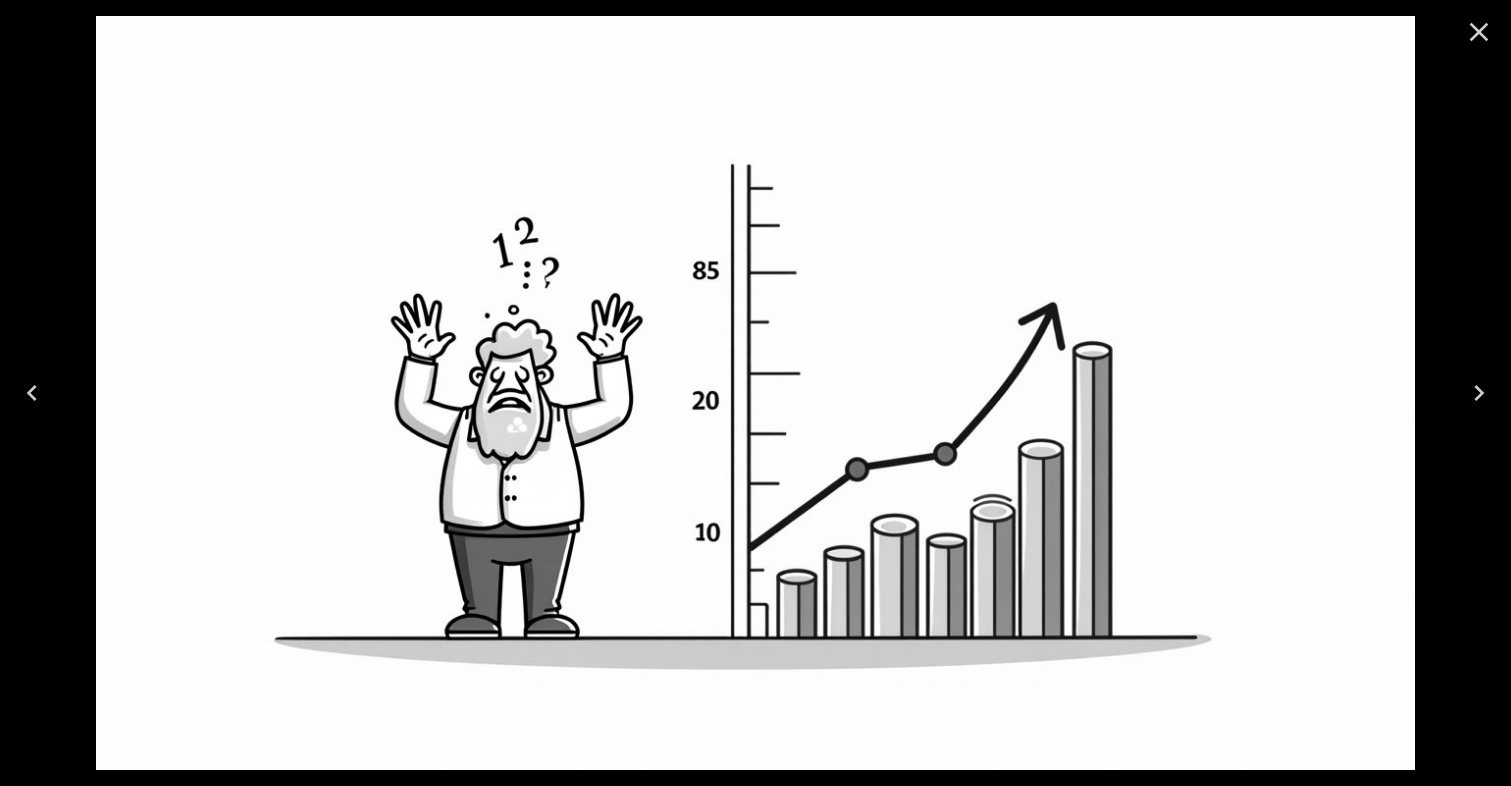 click 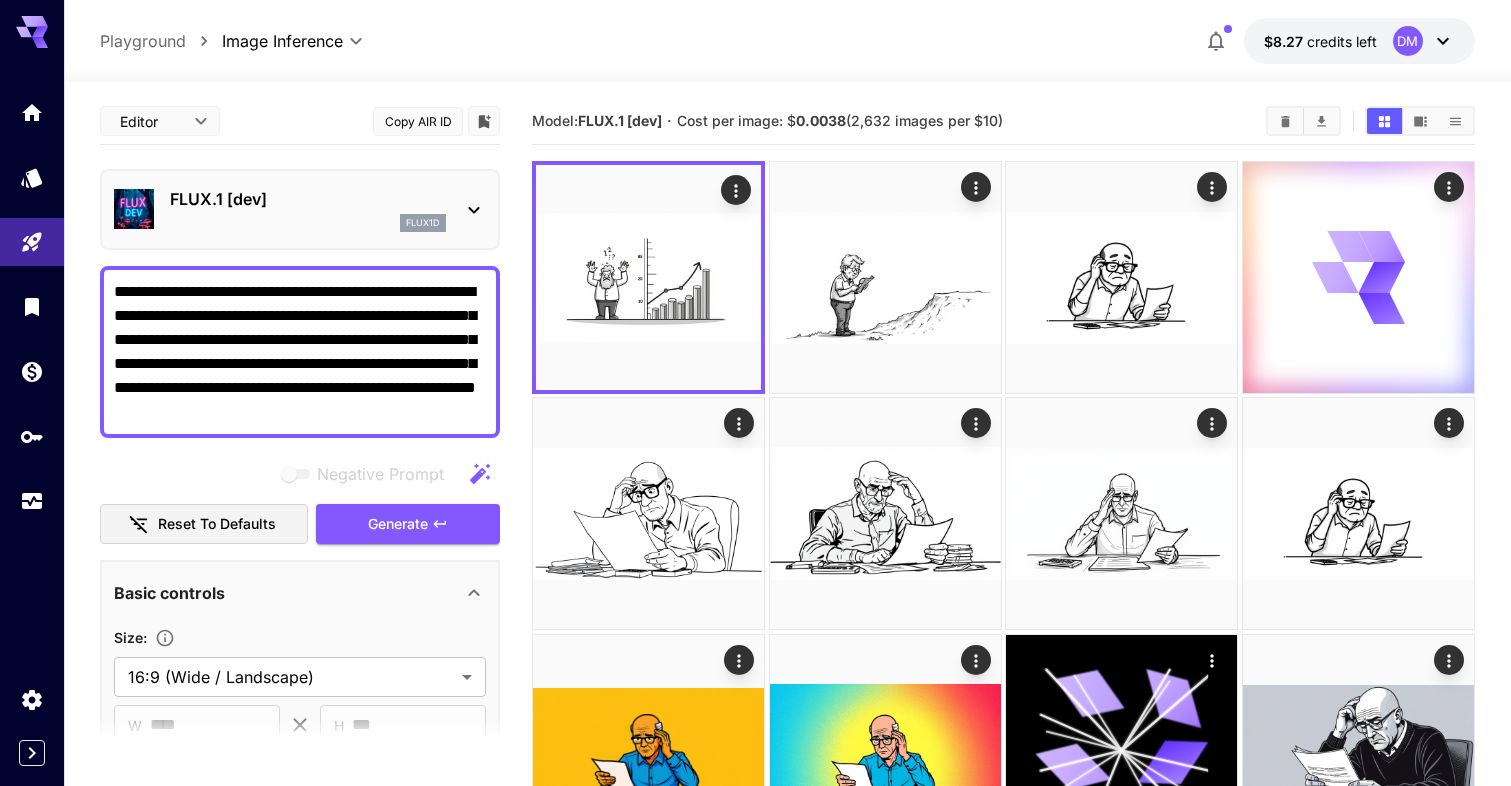 click on "**********" at bounding box center (300, 352) 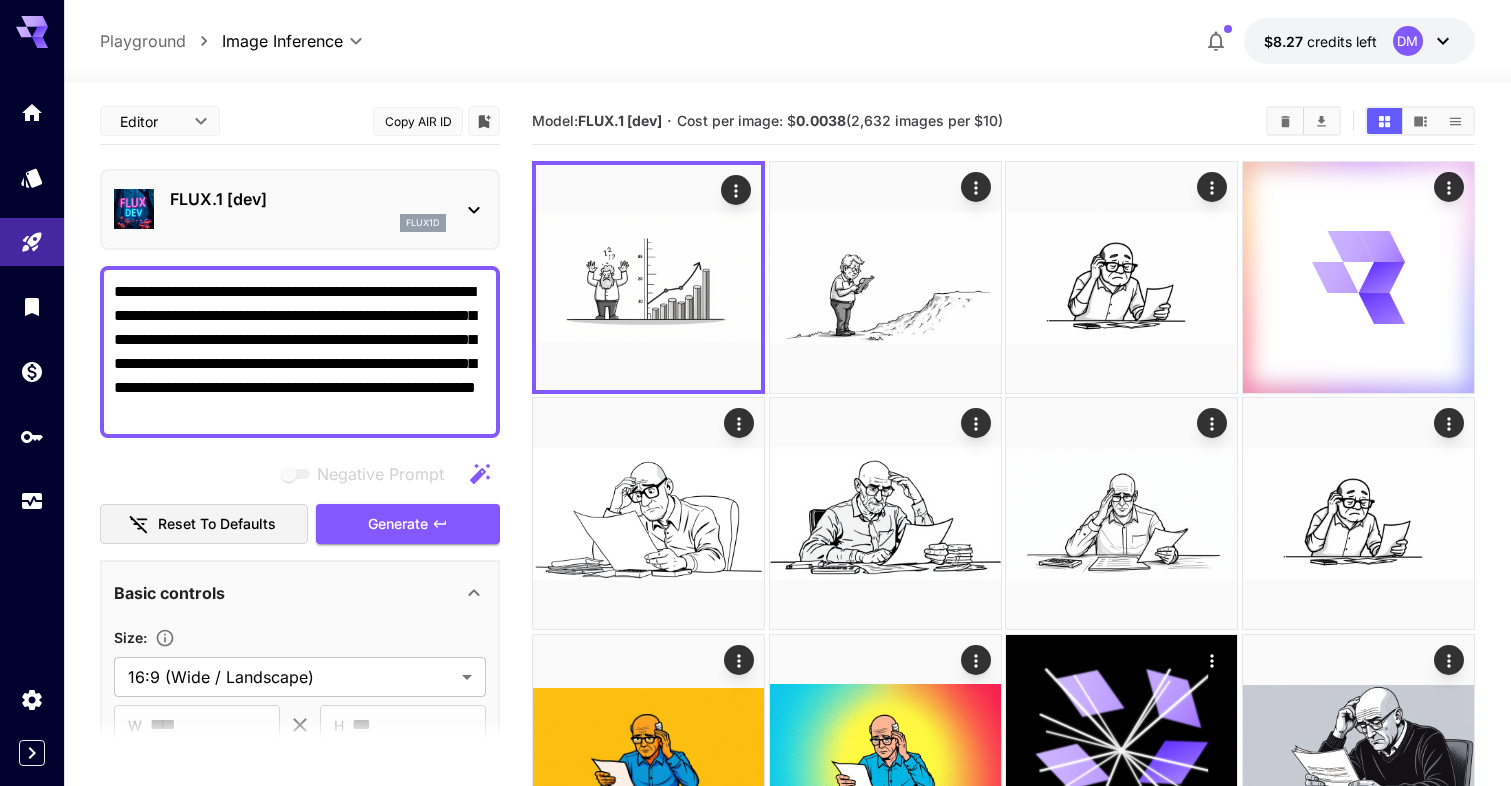 drag, startPoint x: 115, startPoint y: 314, endPoint x: 154, endPoint y: 377, distance: 74.094536 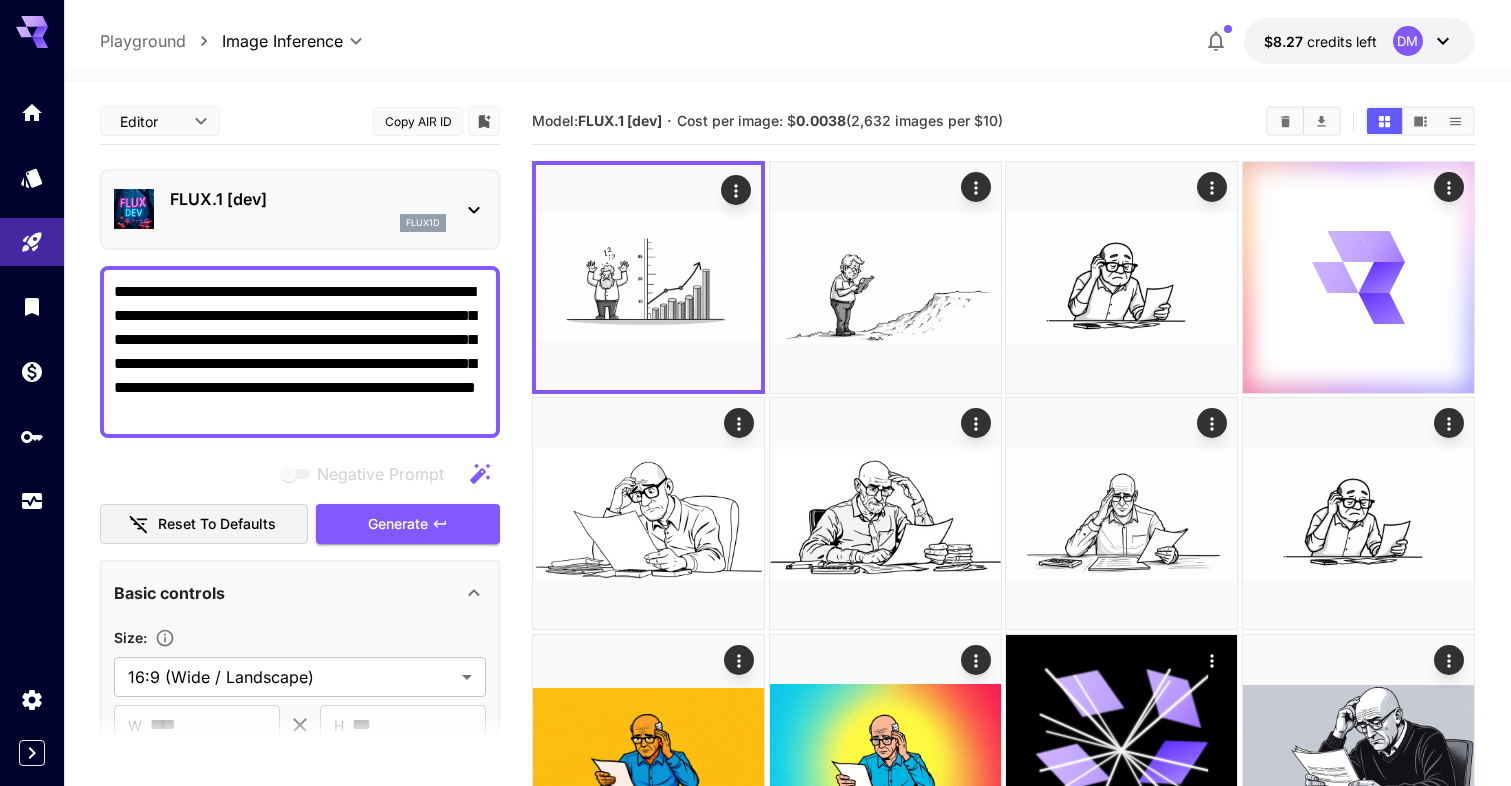 click on "**********" at bounding box center (300, 352) 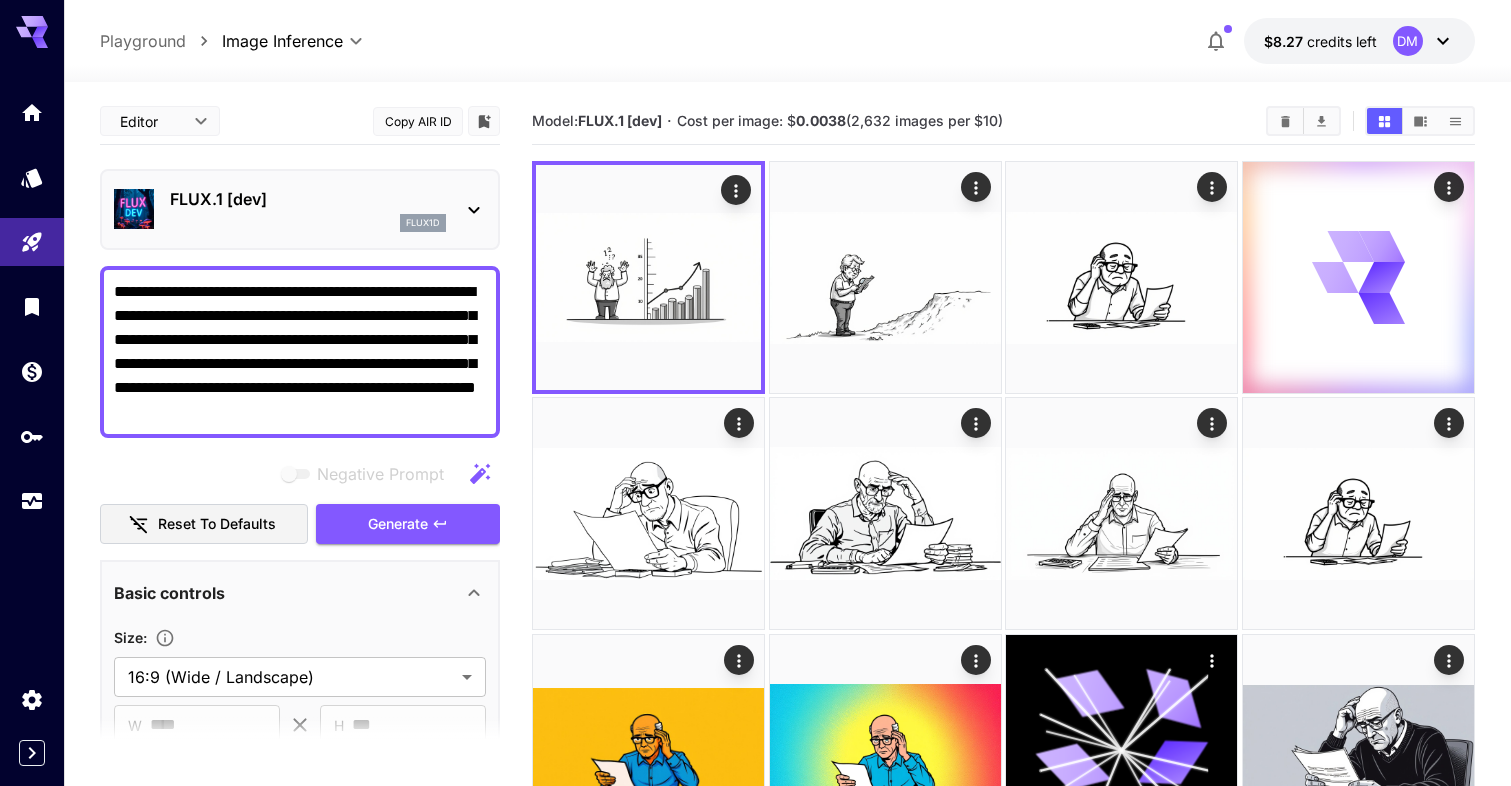 paste 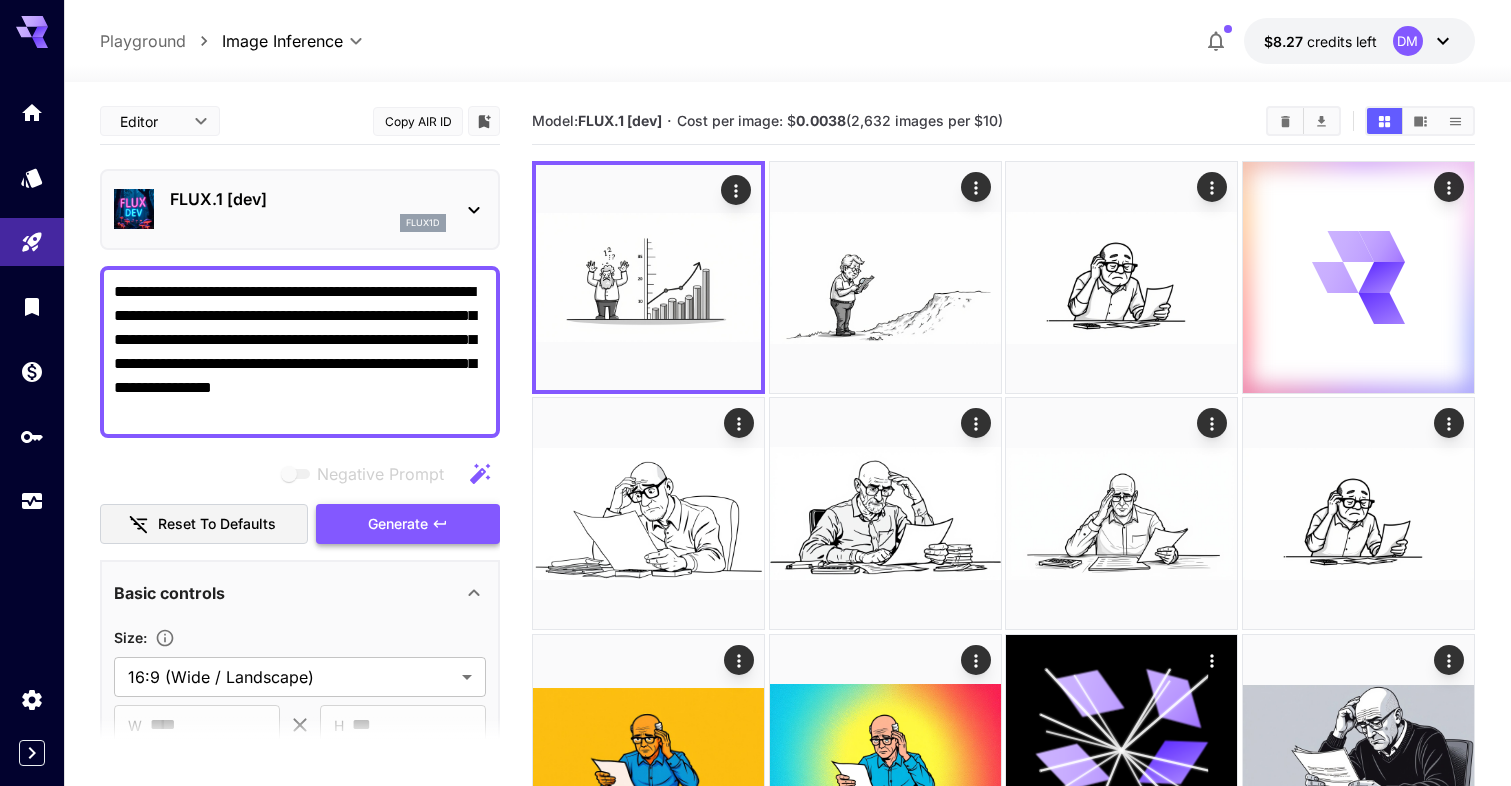 type on "**********" 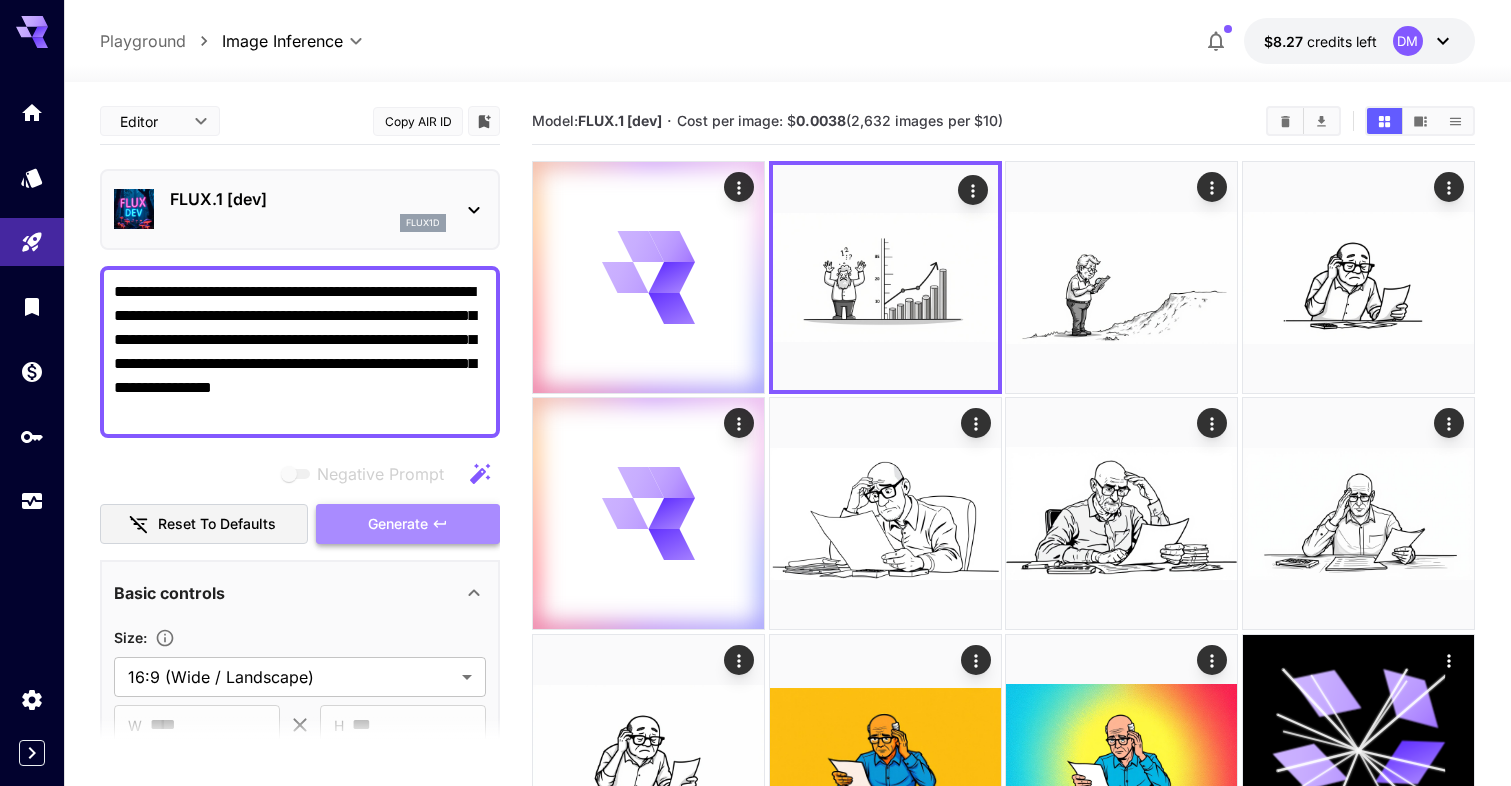 click on "Generate" at bounding box center [408, 524] 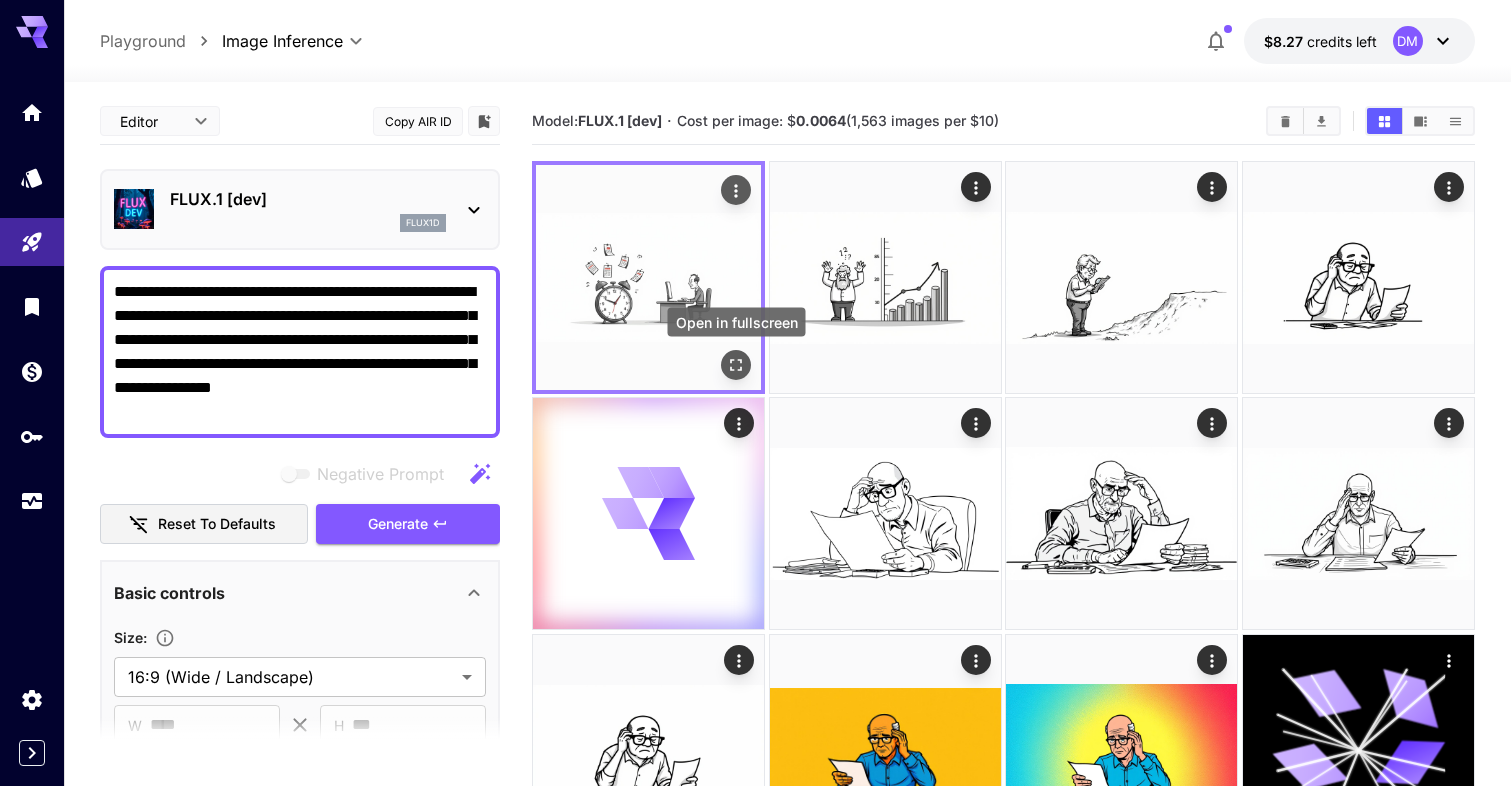 click 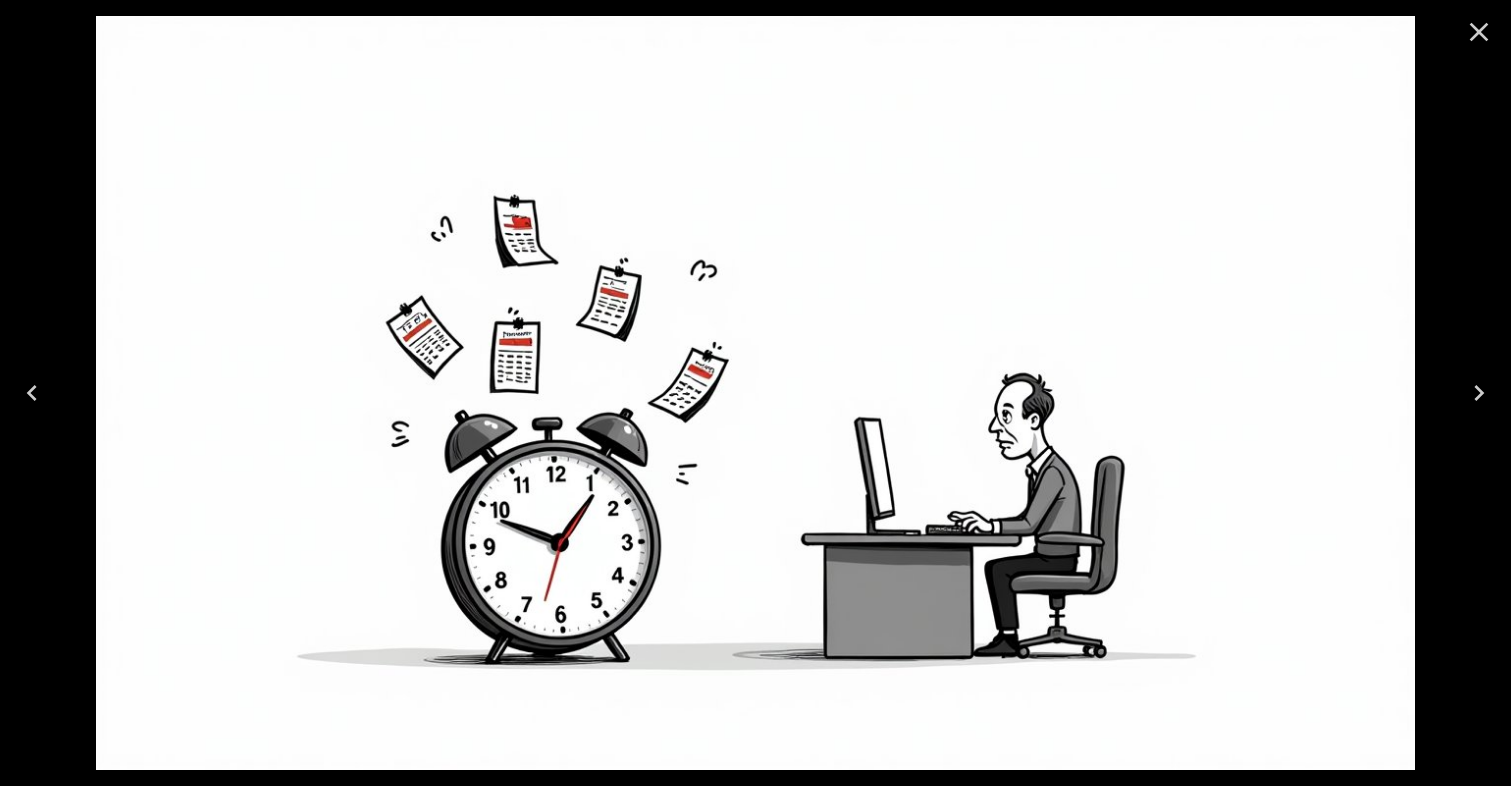 click 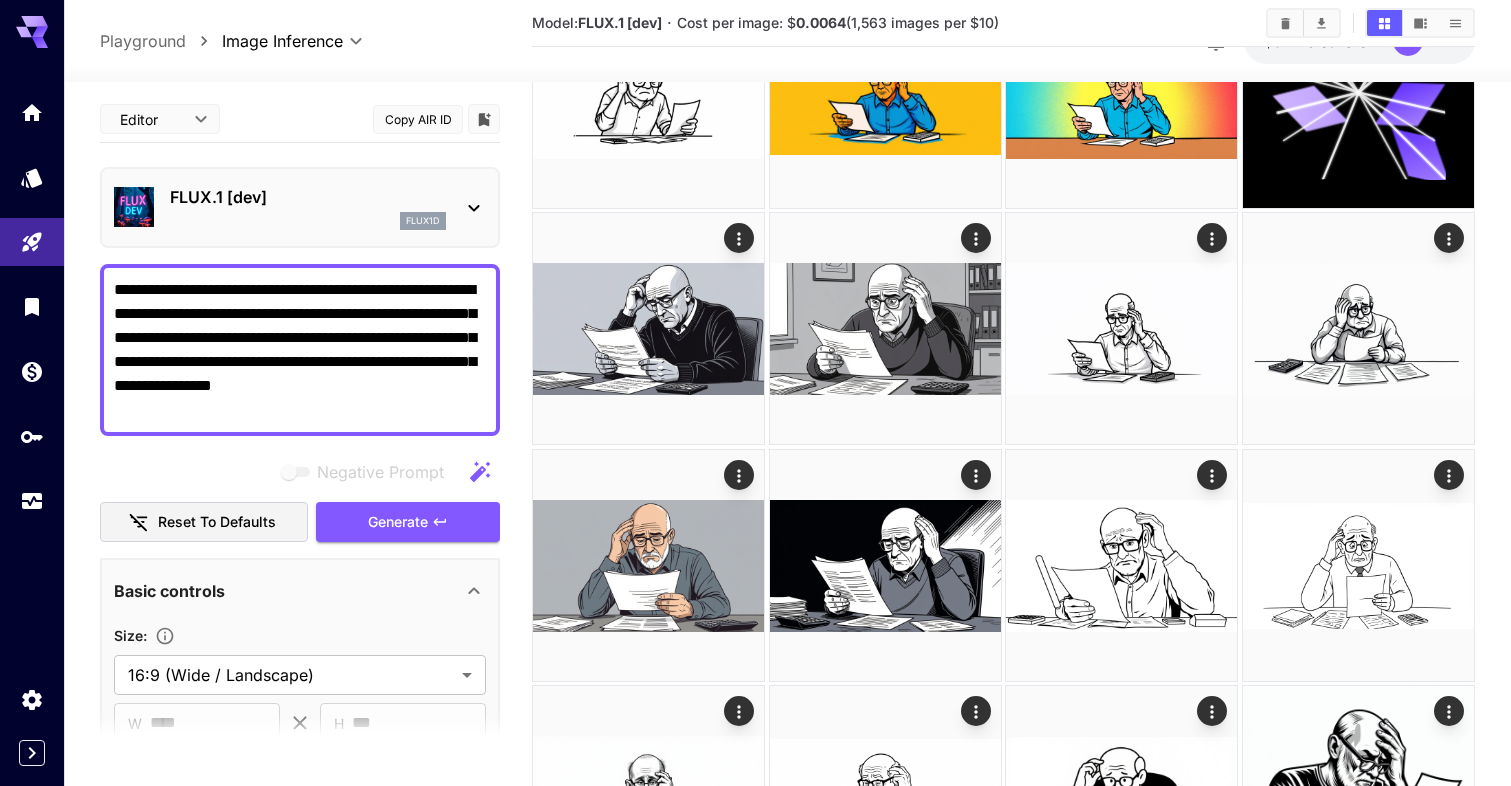 scroll, scrollTop: 659, scrollLeft: 0, axis: vertical 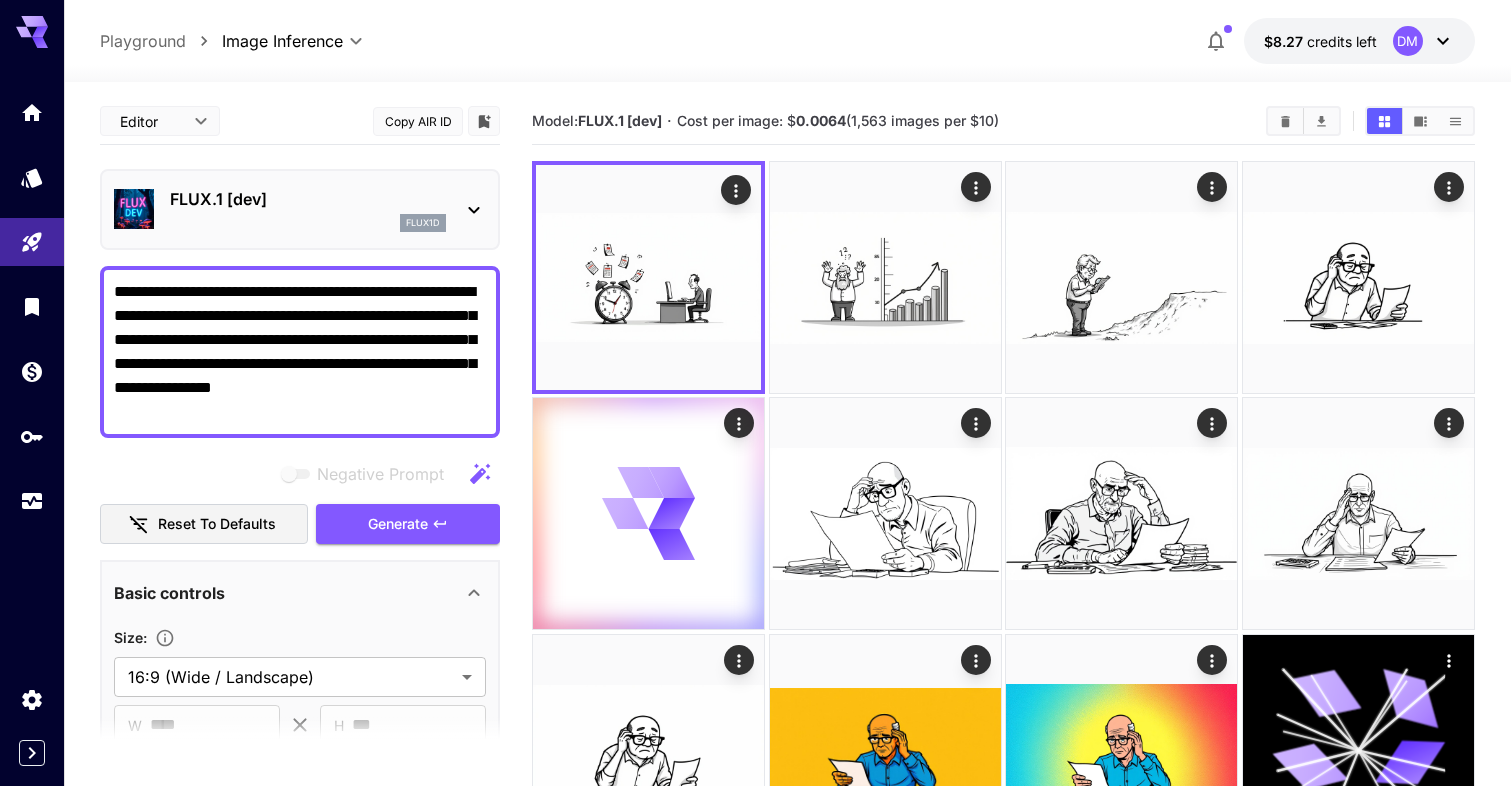 click on "FLUX.1 [dev]" at bounding box center [308, 199] 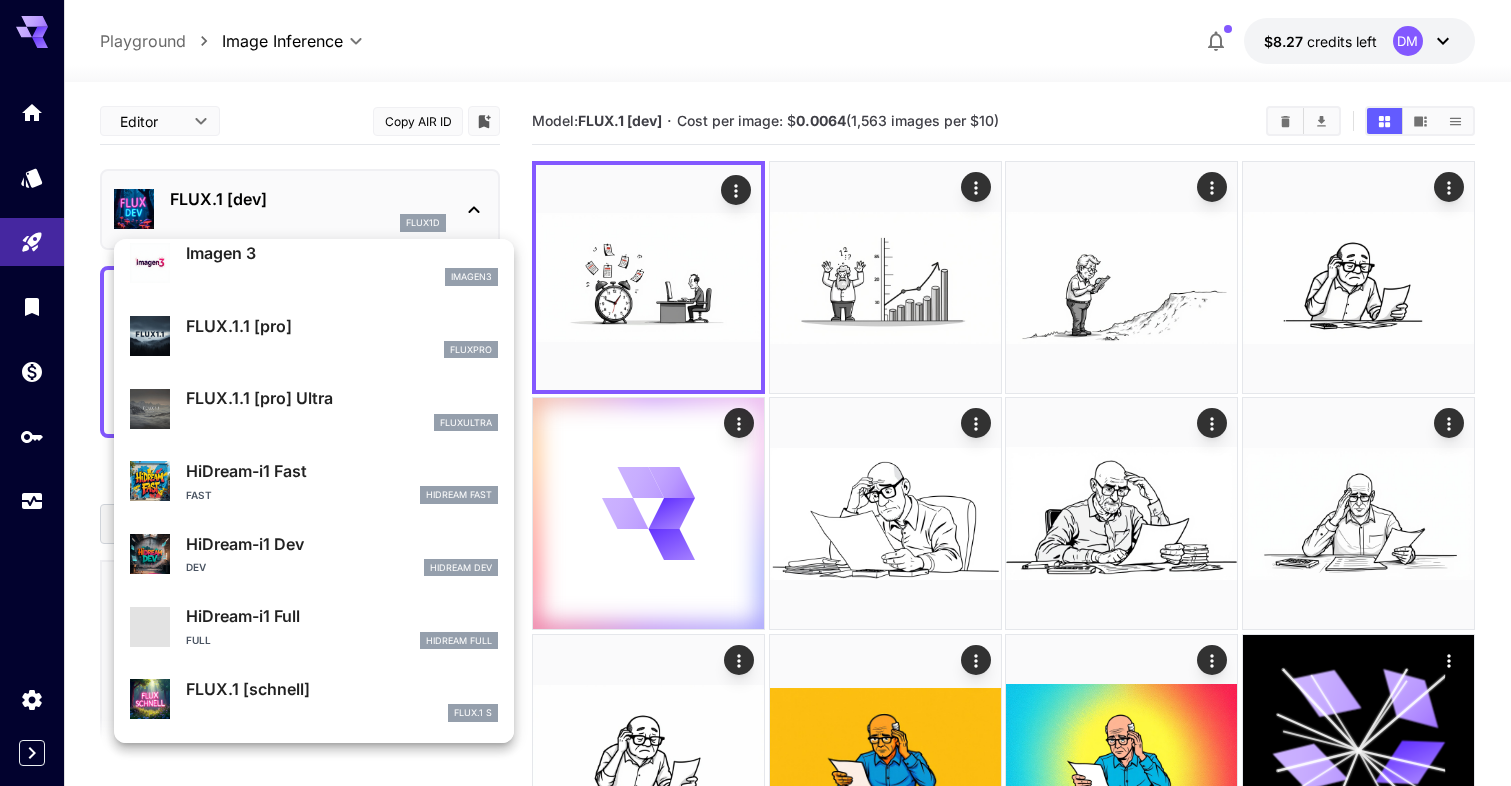 scroll, scrollTop: 1017, scrollLeft: 0, axis: vertical 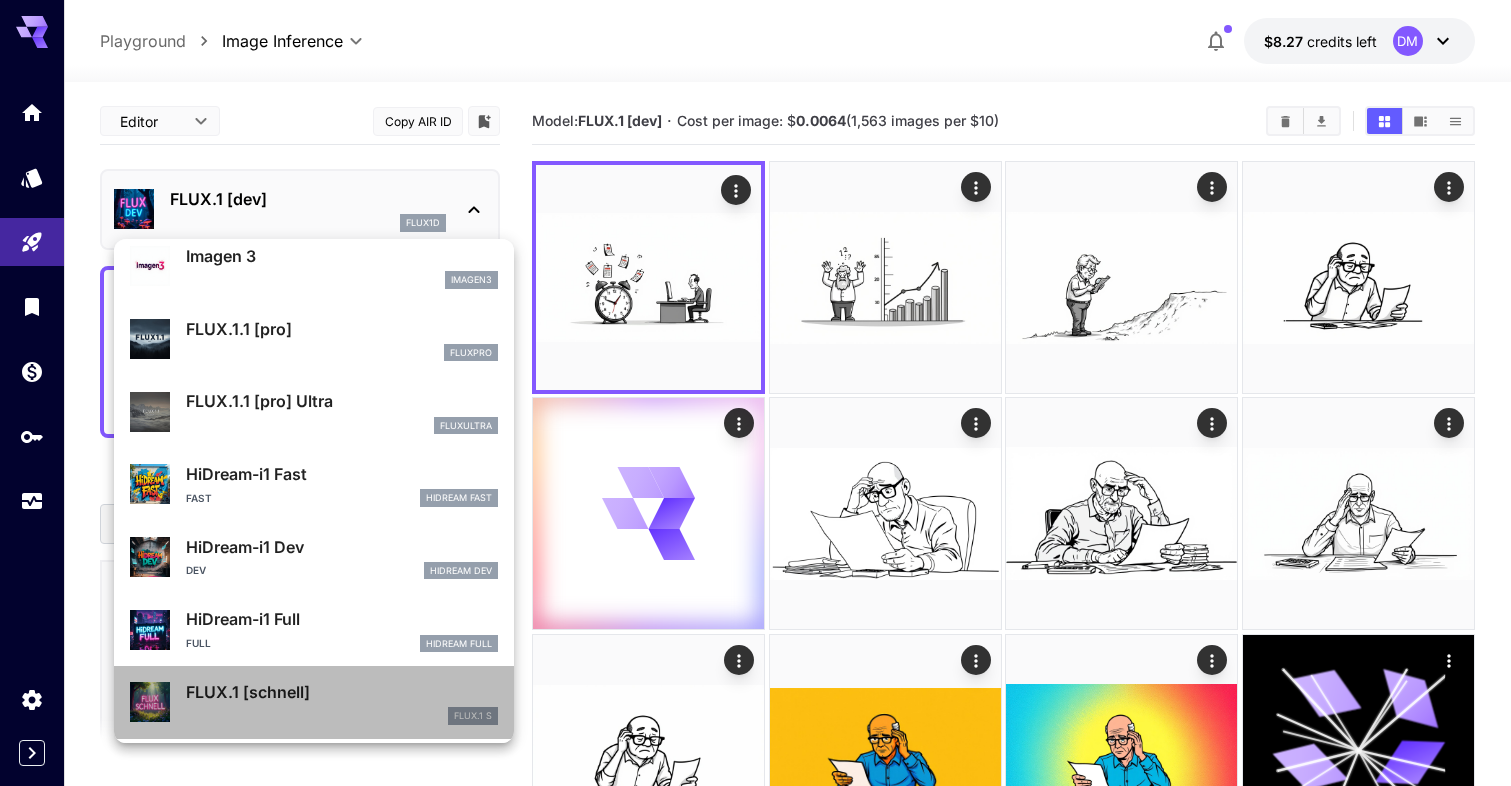 click on "FLUX.1 [schnell]" at bounding box center (342, 692) 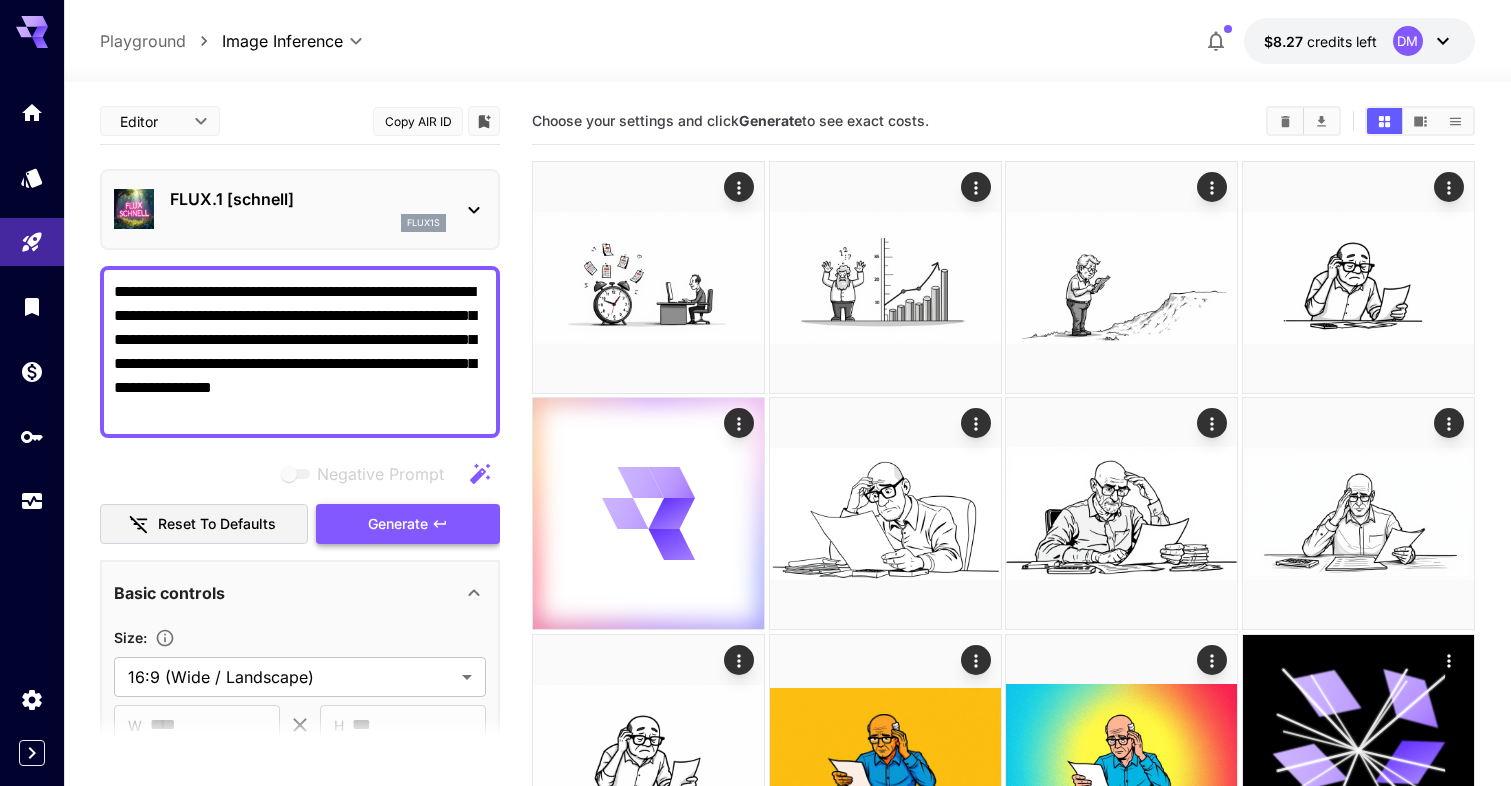 scroll, scrollTop: 0, scrollLeft: 0, axis: both 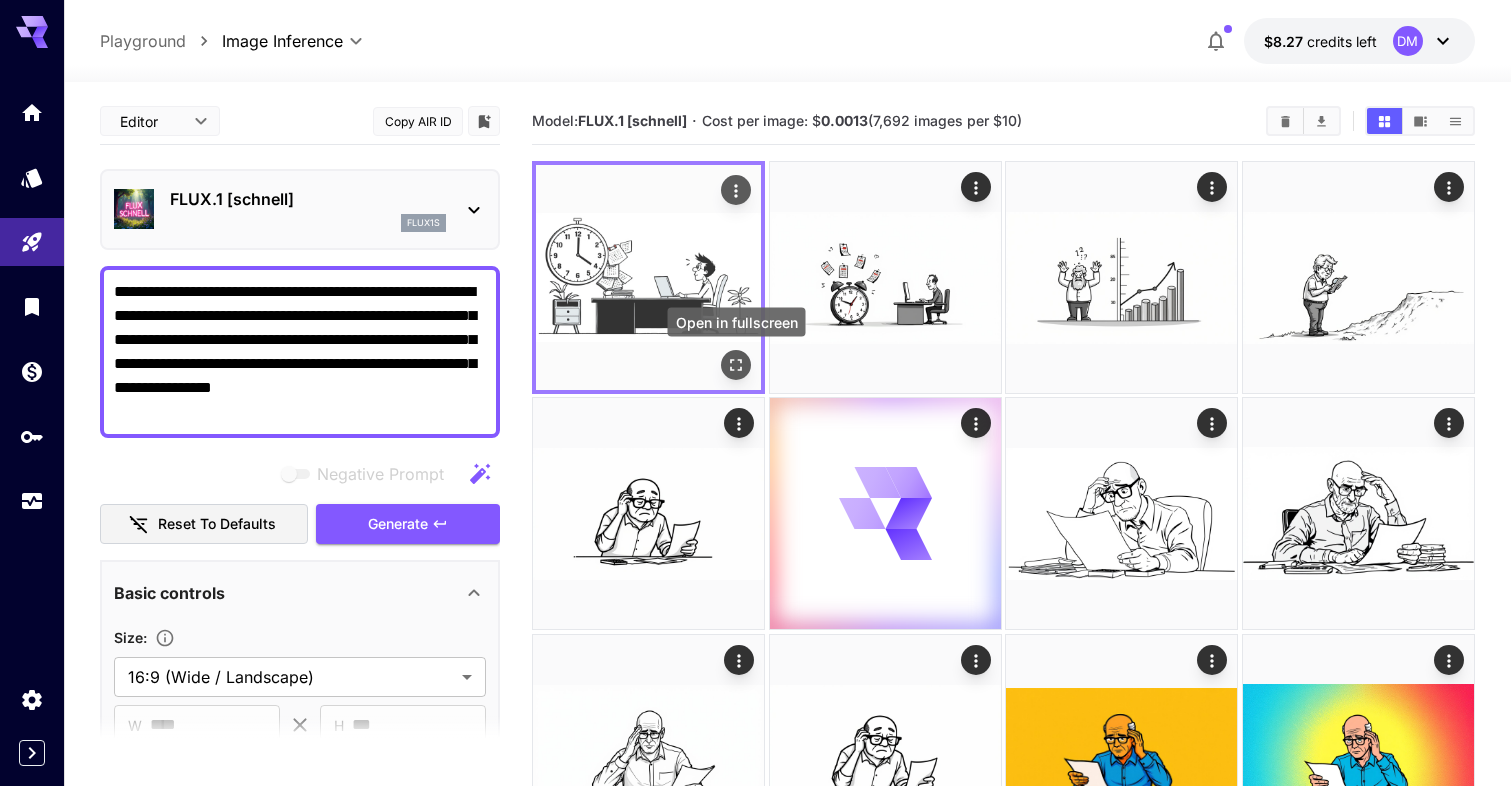 click 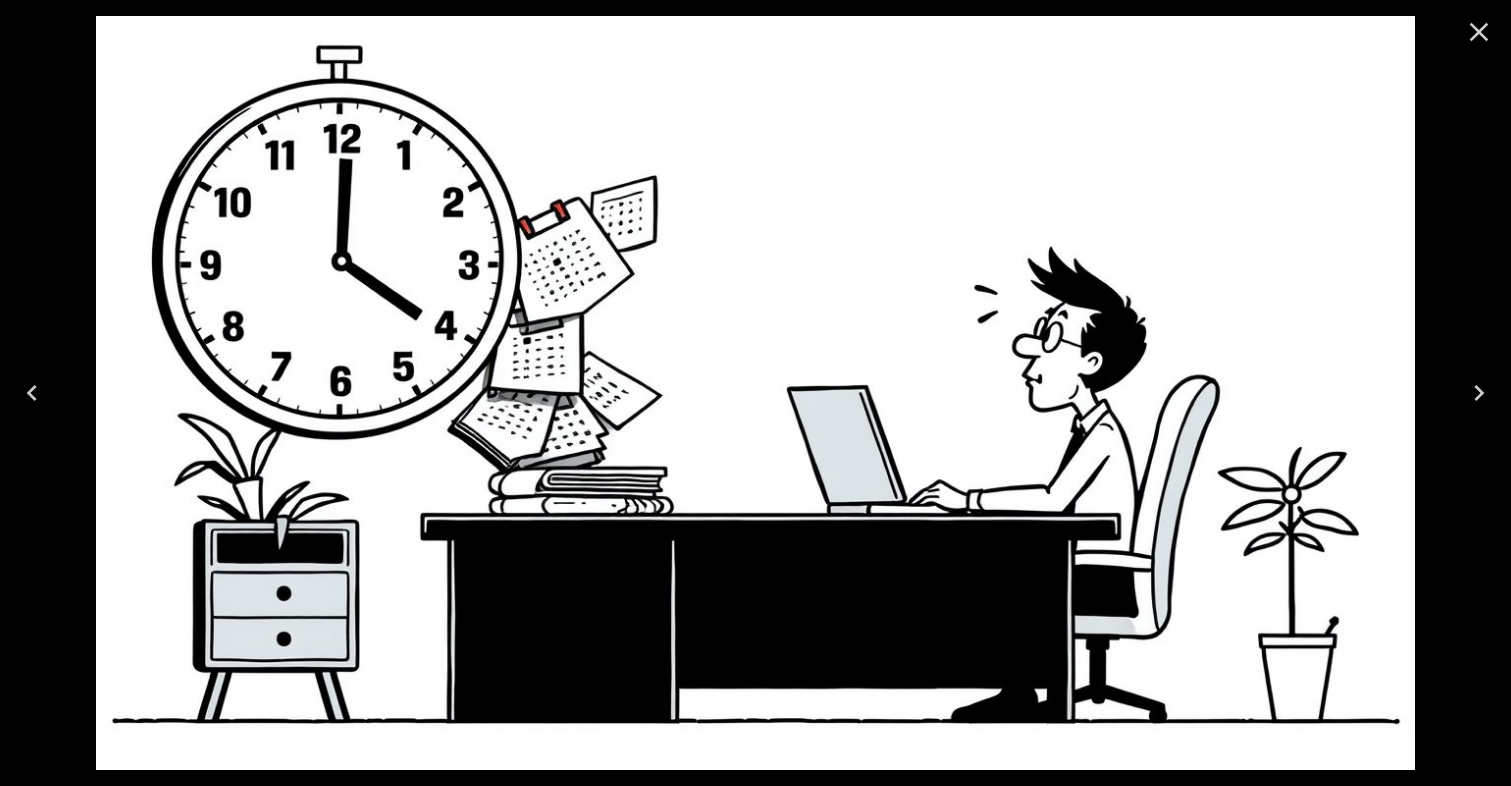 click 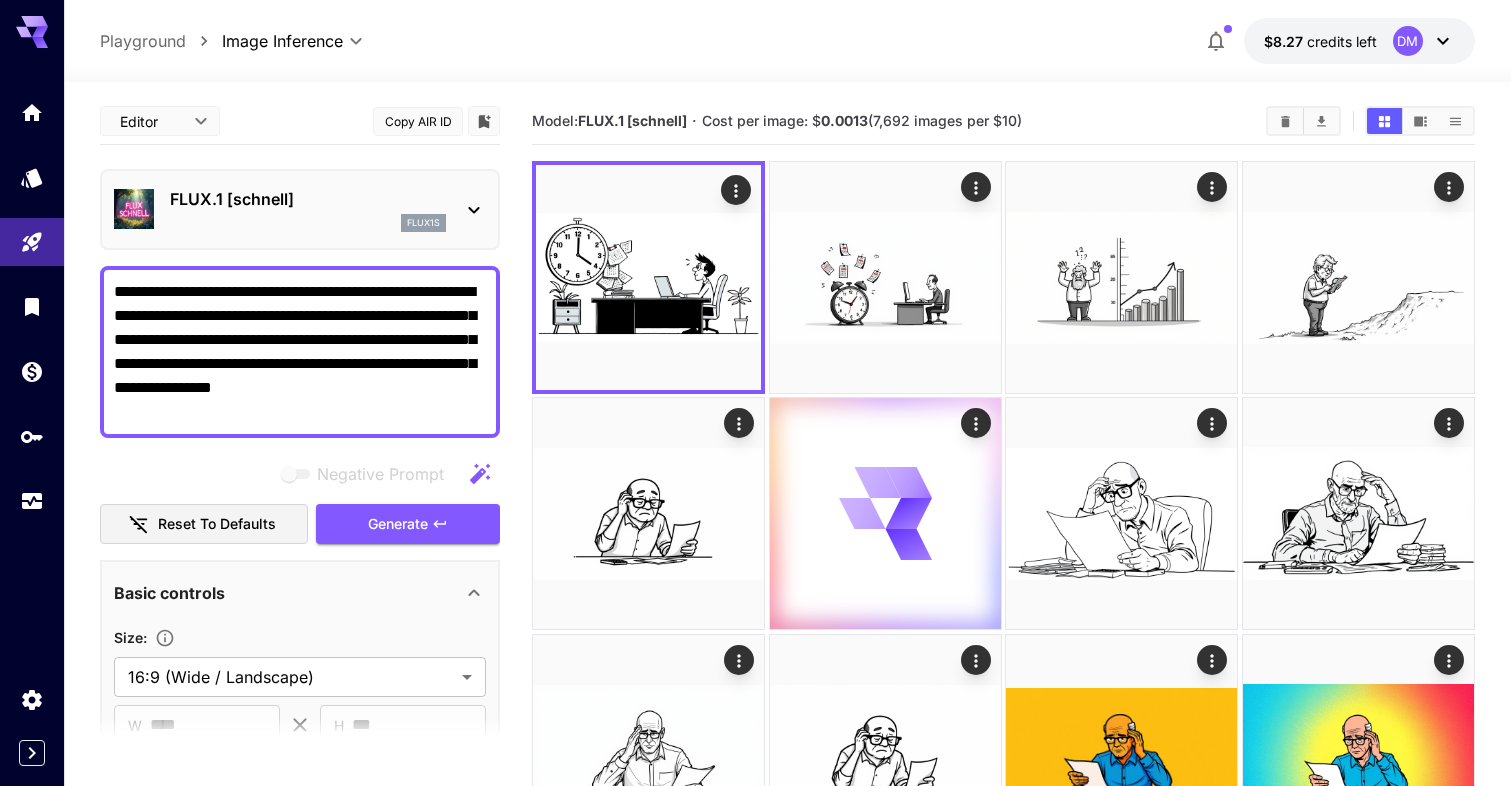drag, startPoint x: 116, startPoint y: 312, endPoint x: 278, endPoint y: 358, distance: 168.40428 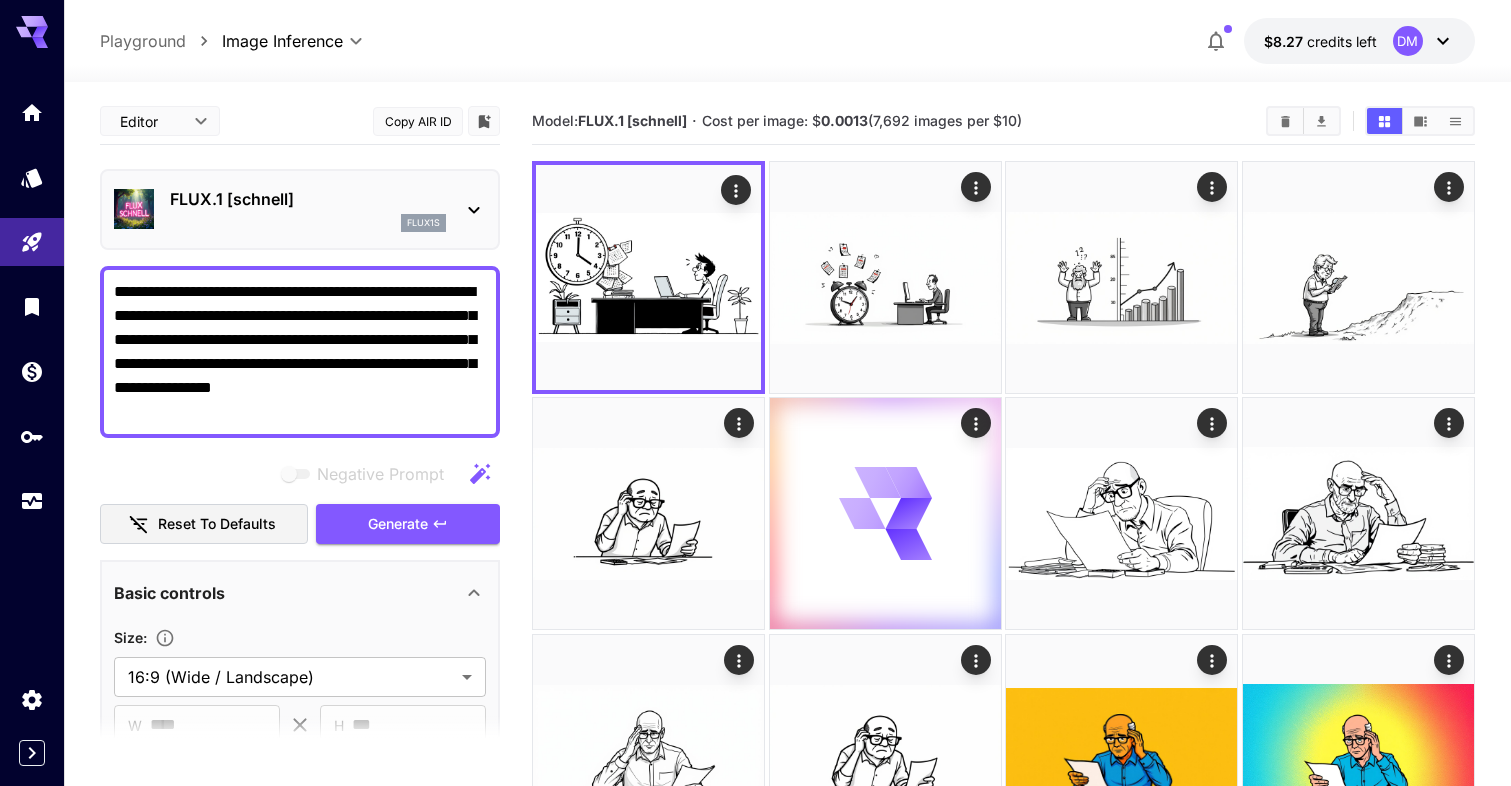 click on "**********" at bounding box center [300, 352] 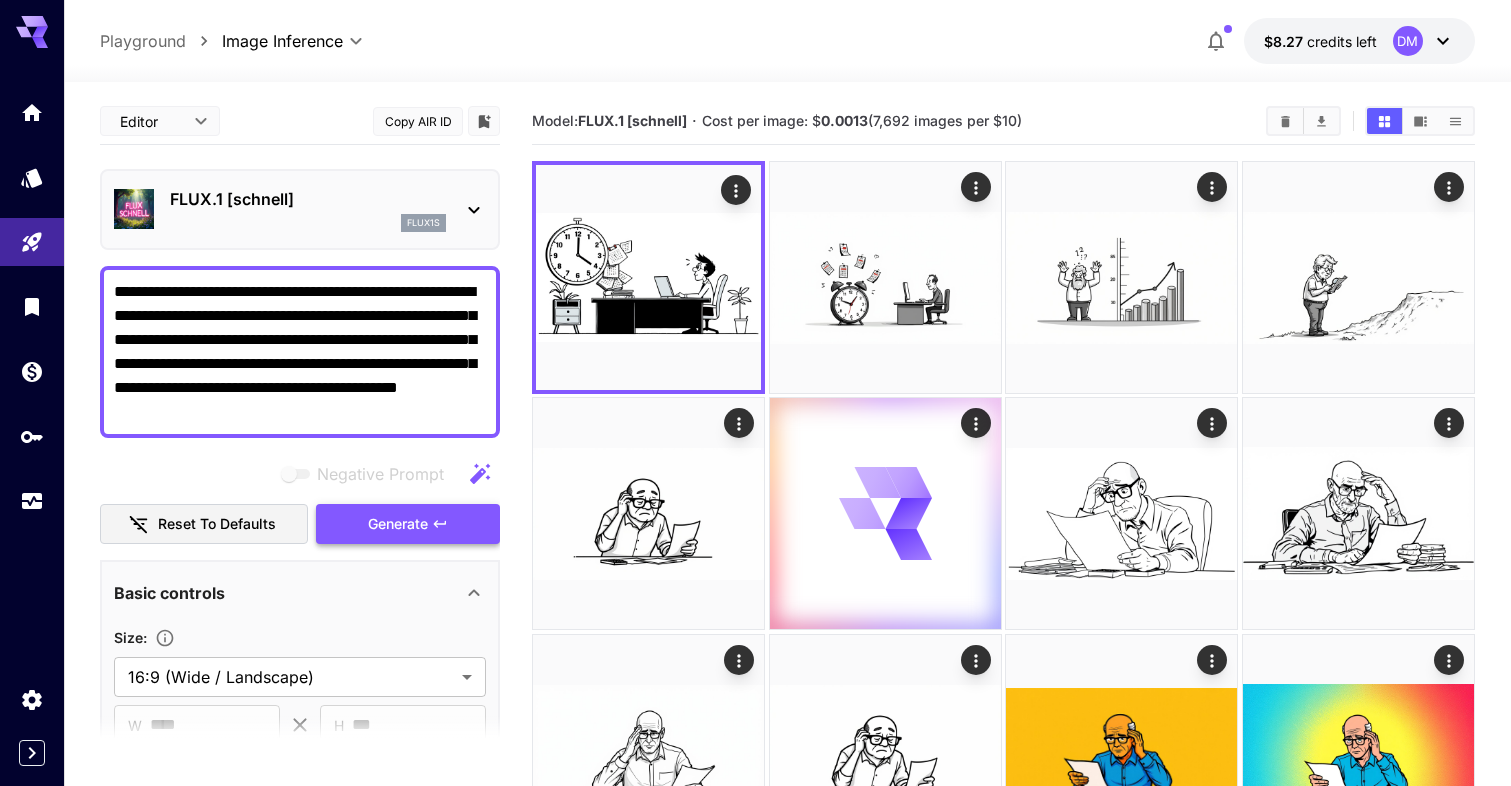 type on "**********" 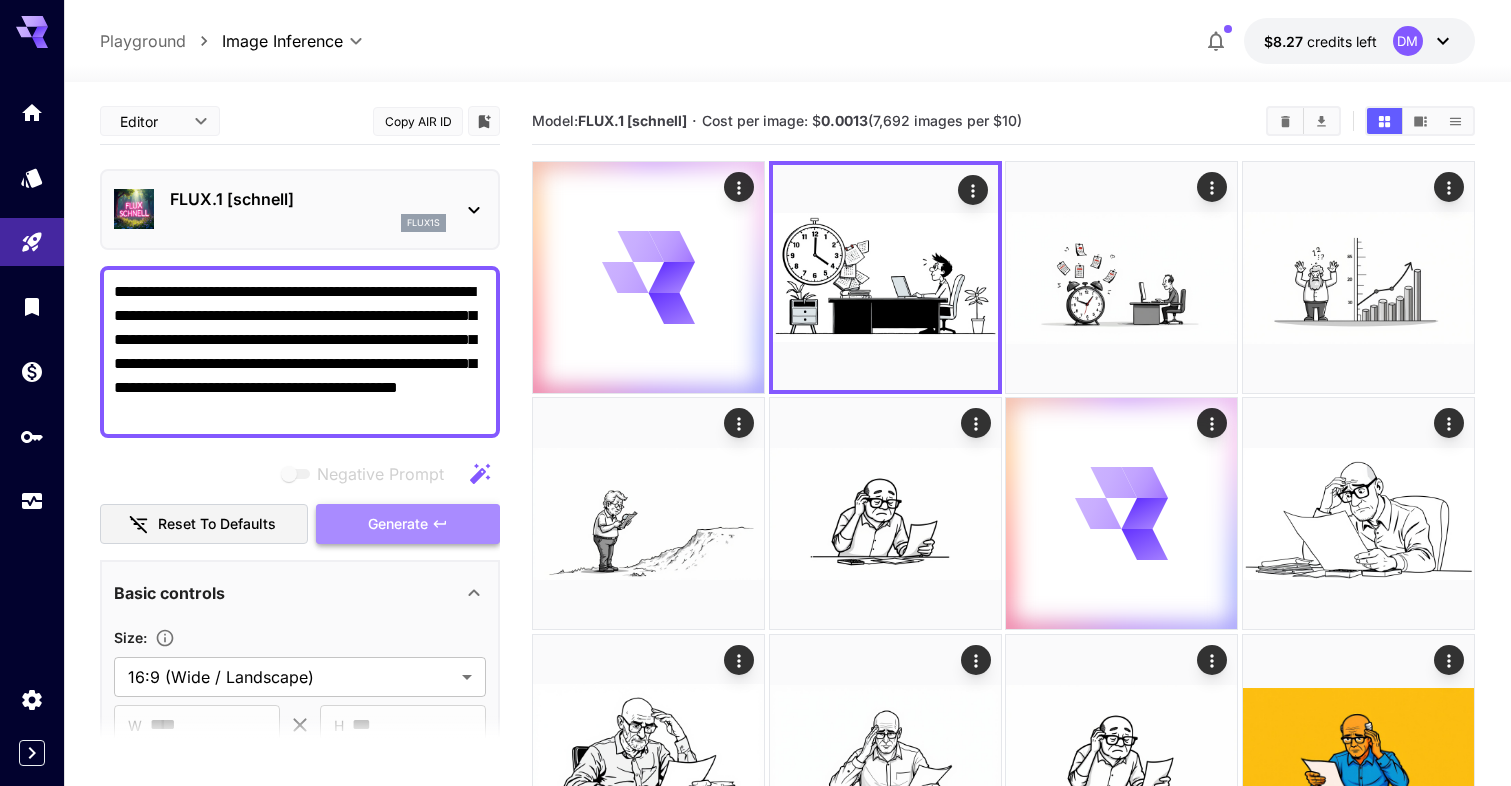 click on "Generate" at bounding box center [398, 524] 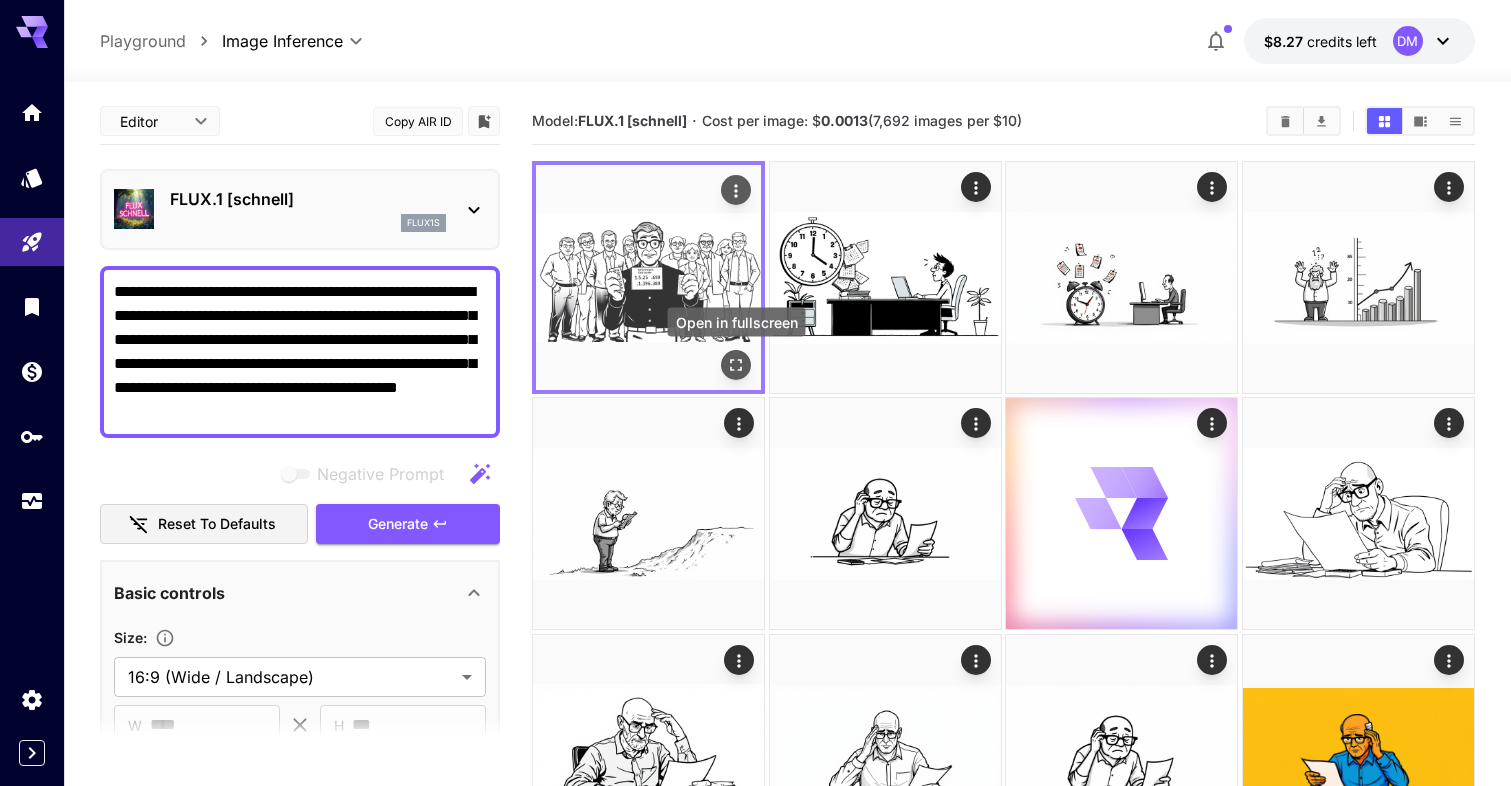 click at bounding box center (736, 365) 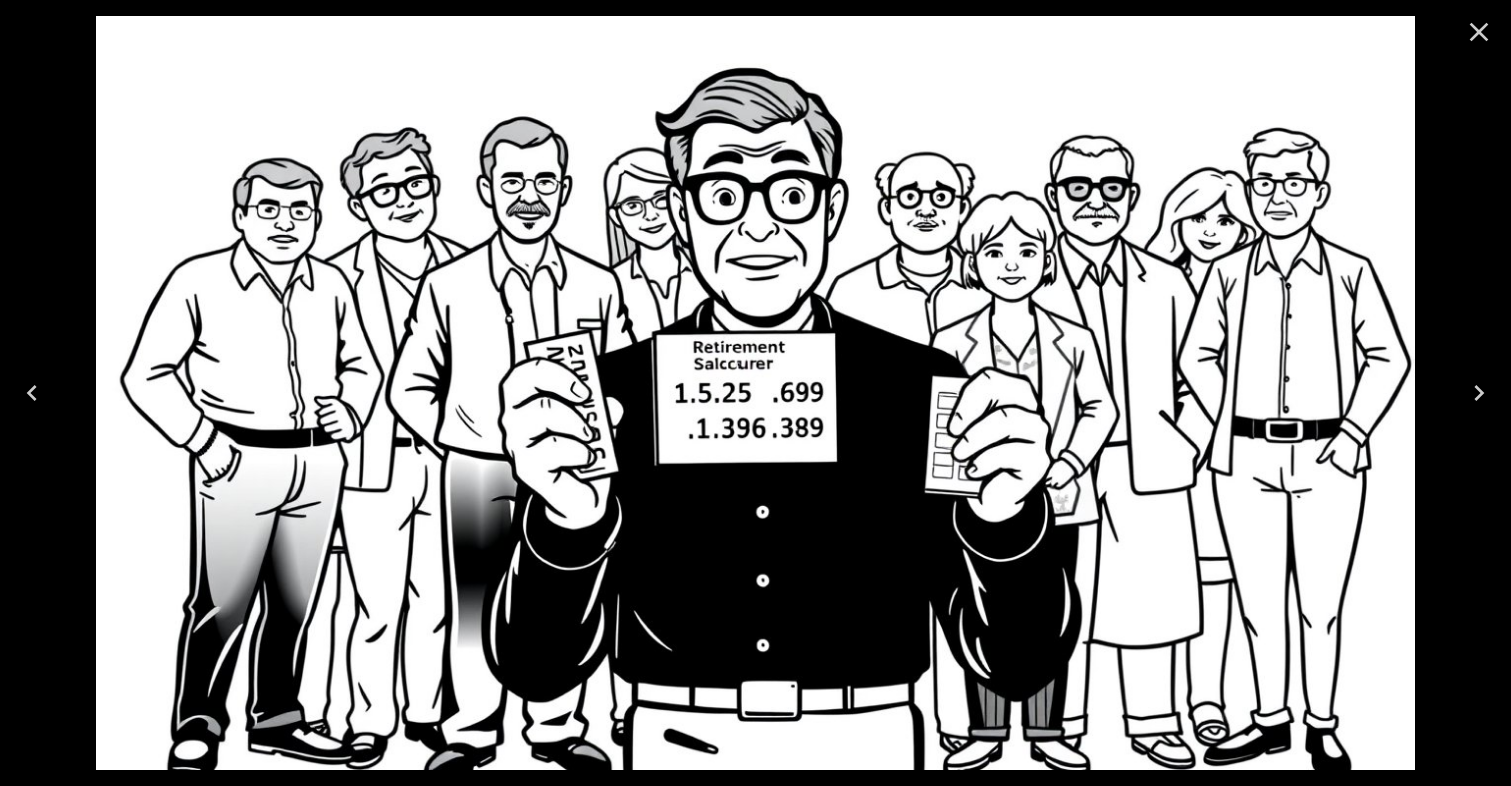 click 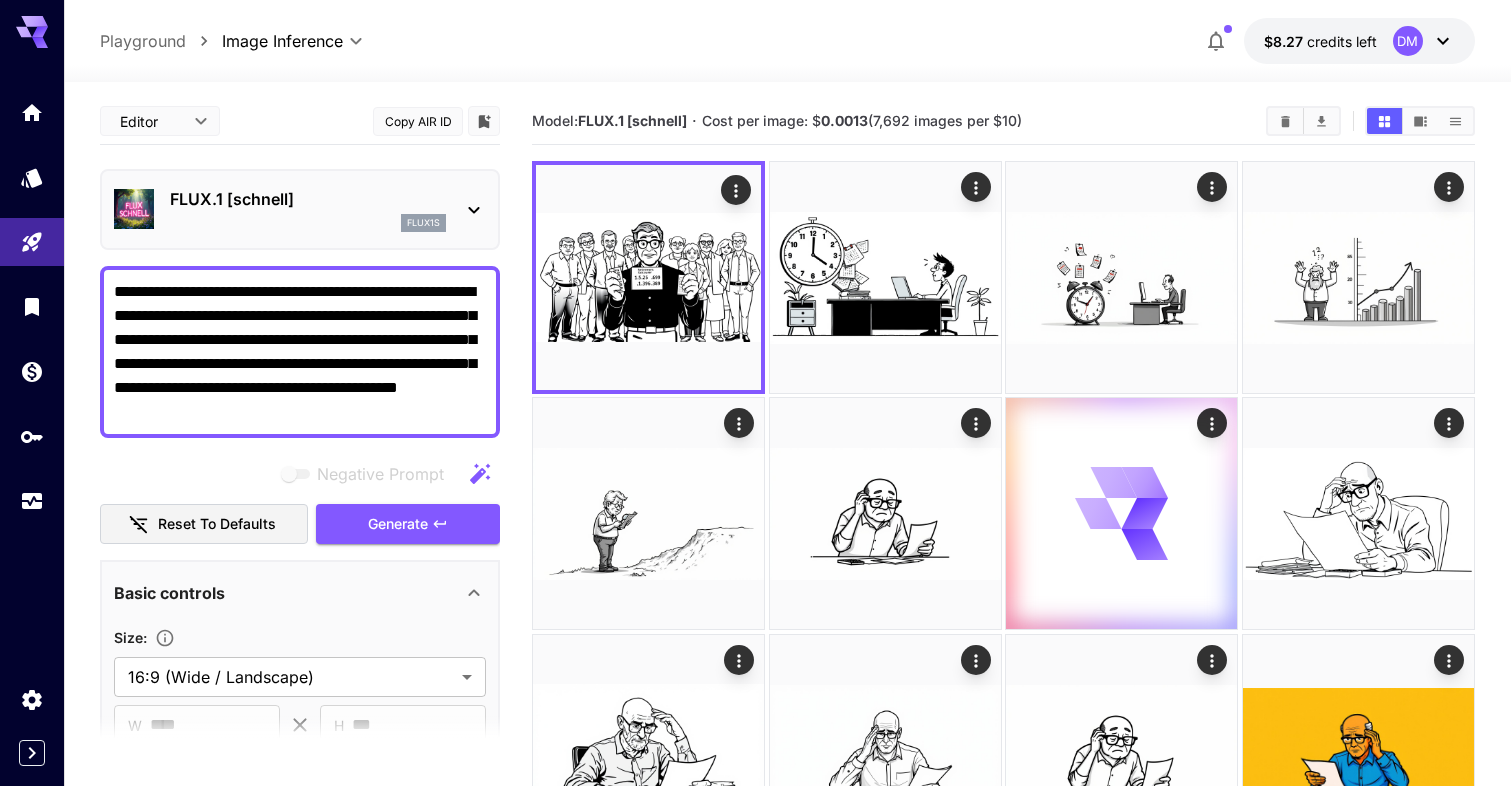 click on "FLUX.1 [schnell]" at bounding box center [308, 199] 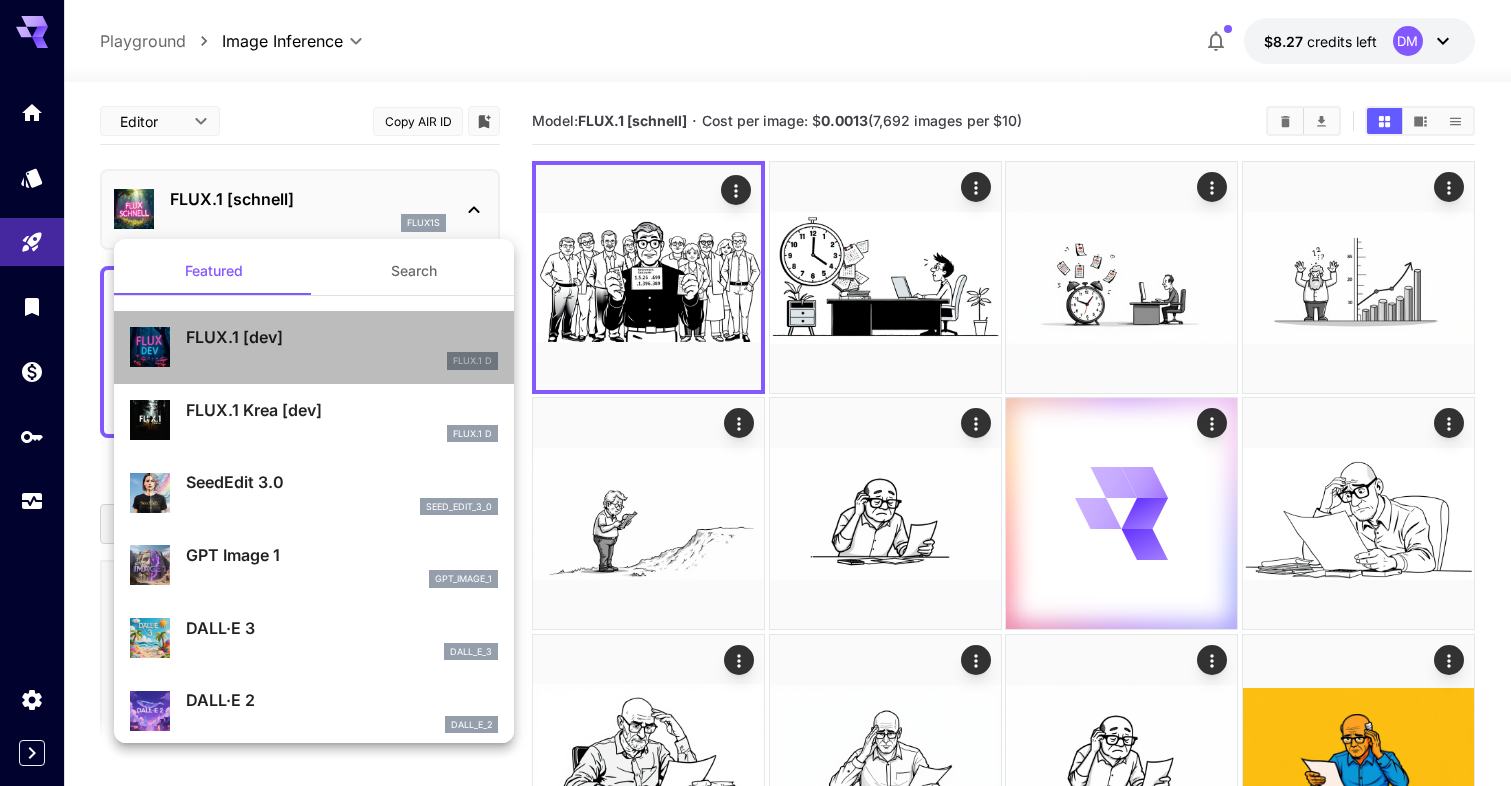 click on "FLUX.1 [dev]" at bounding box center [342, 337] 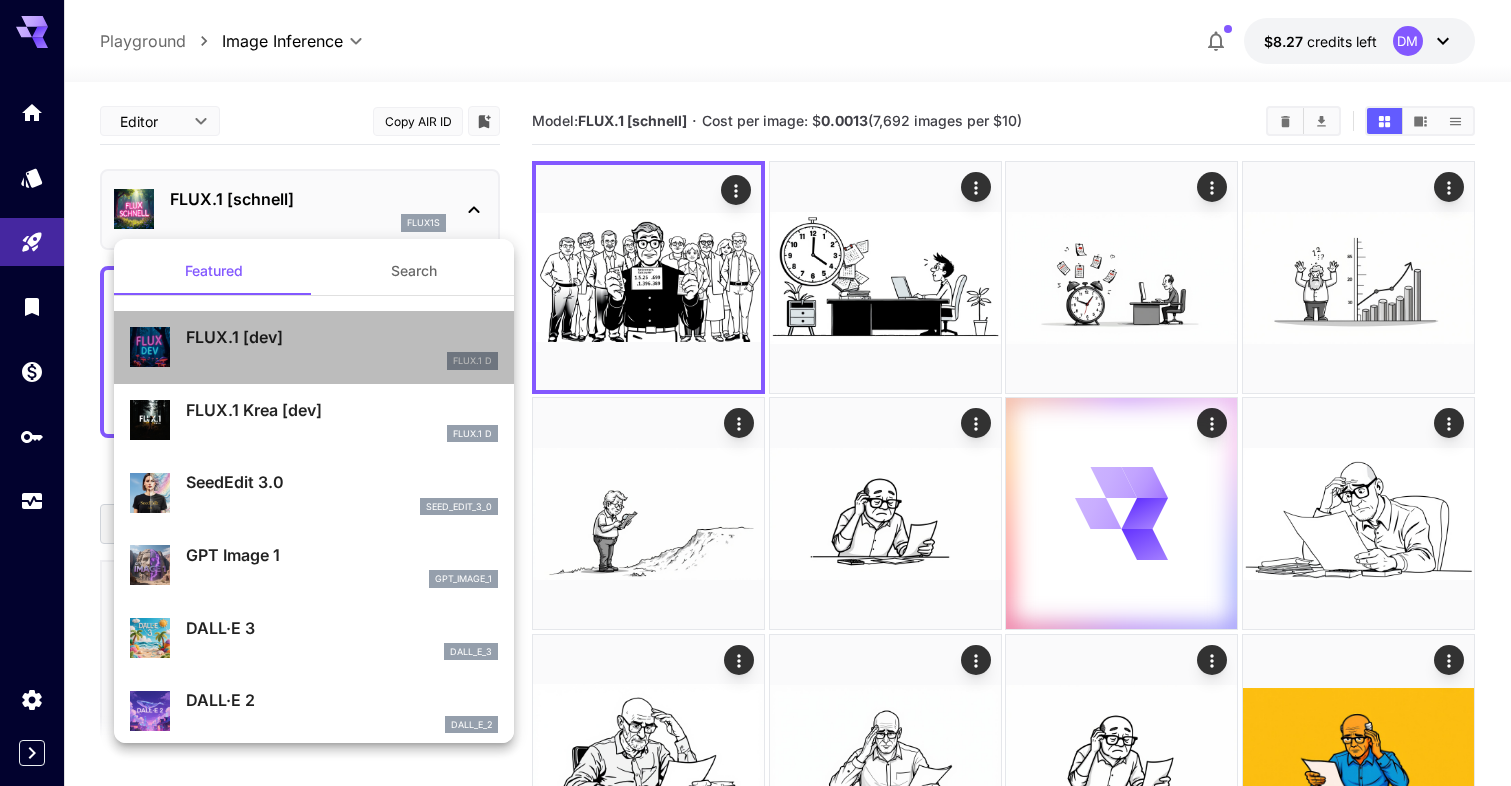 type on "***" 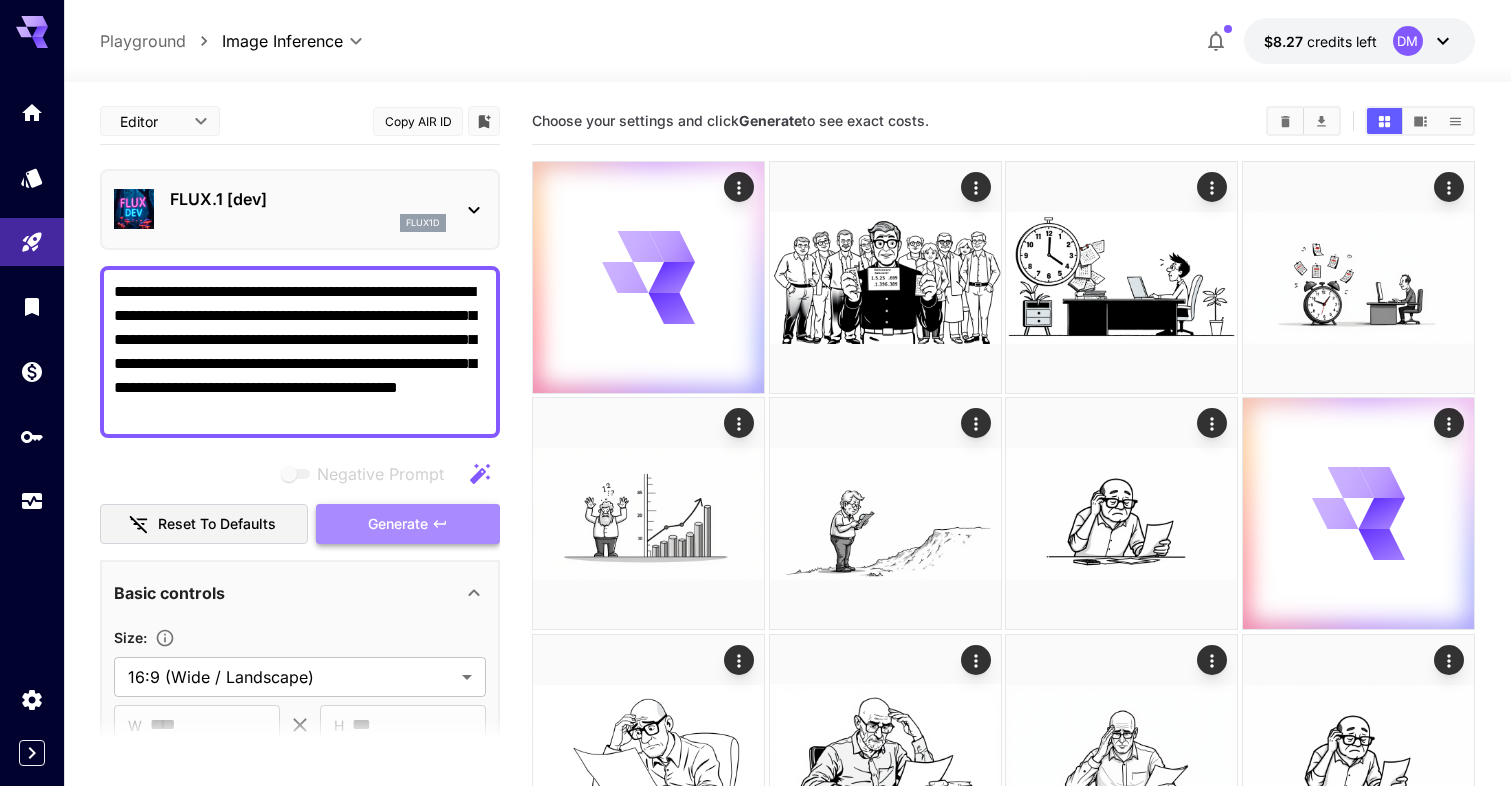 click on "Generate" at bounding box center (408, 524) 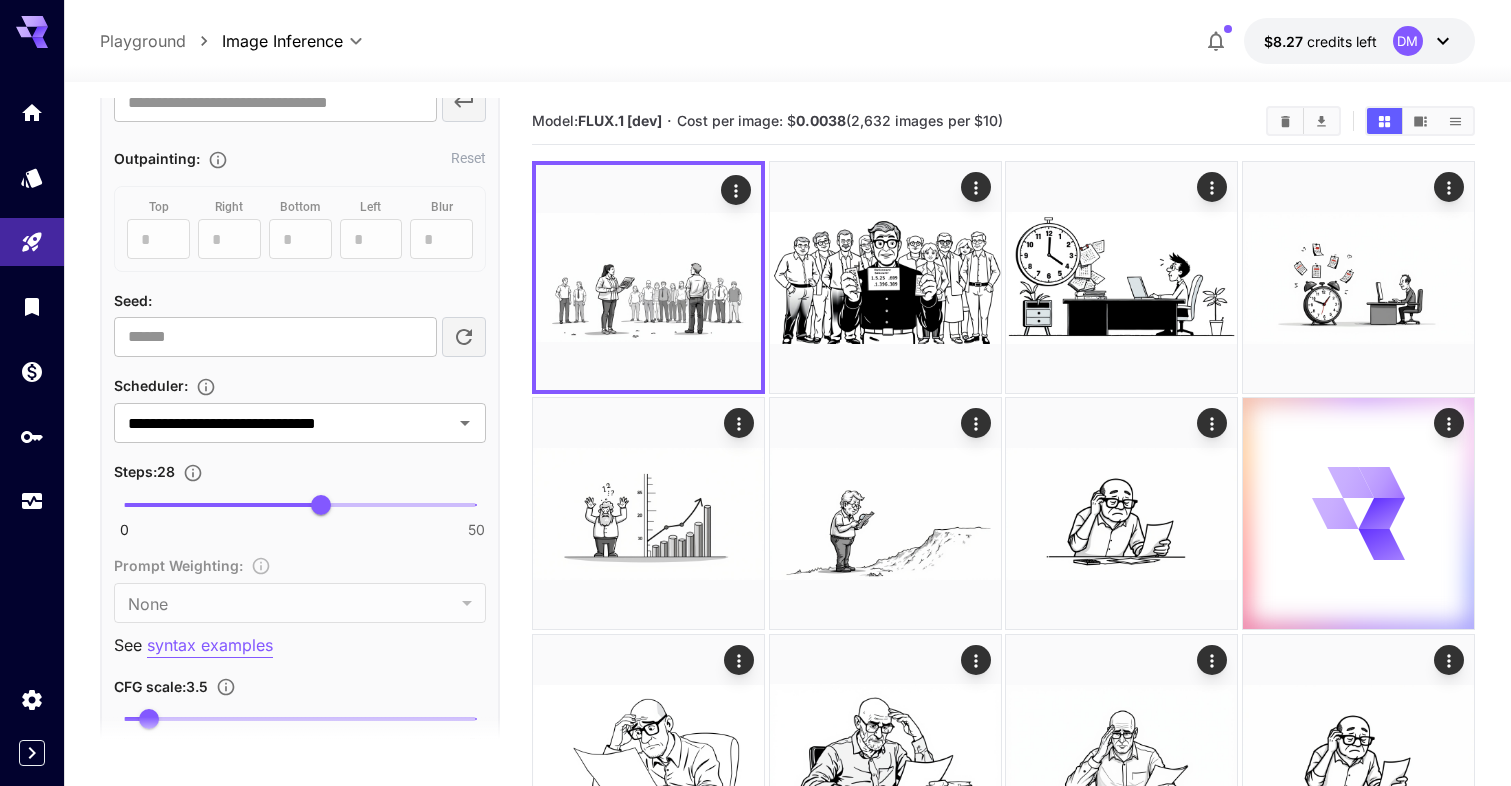 scroll, scrollTop: 1136, scrollLeft: 0, axis: vertical 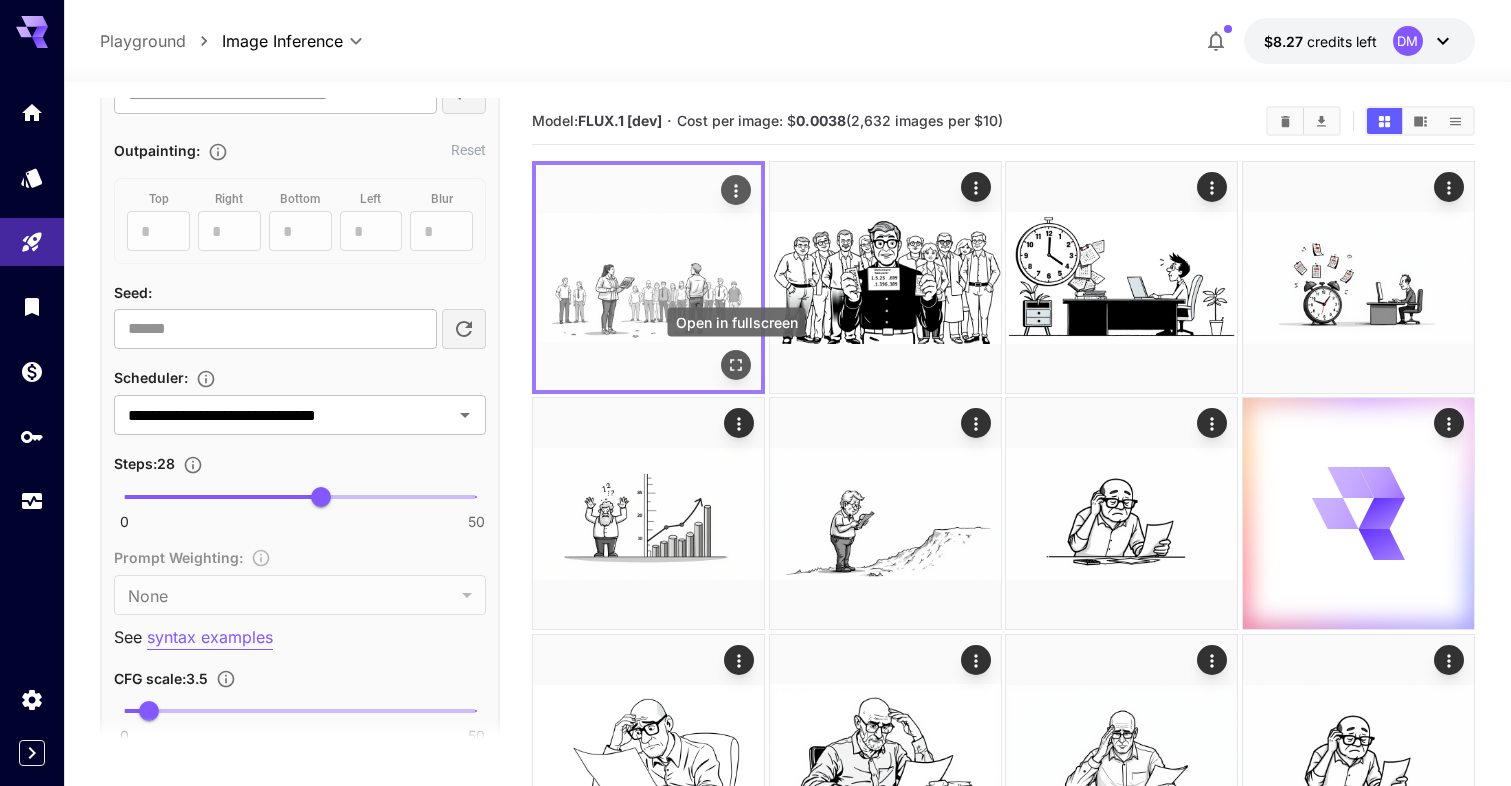 click 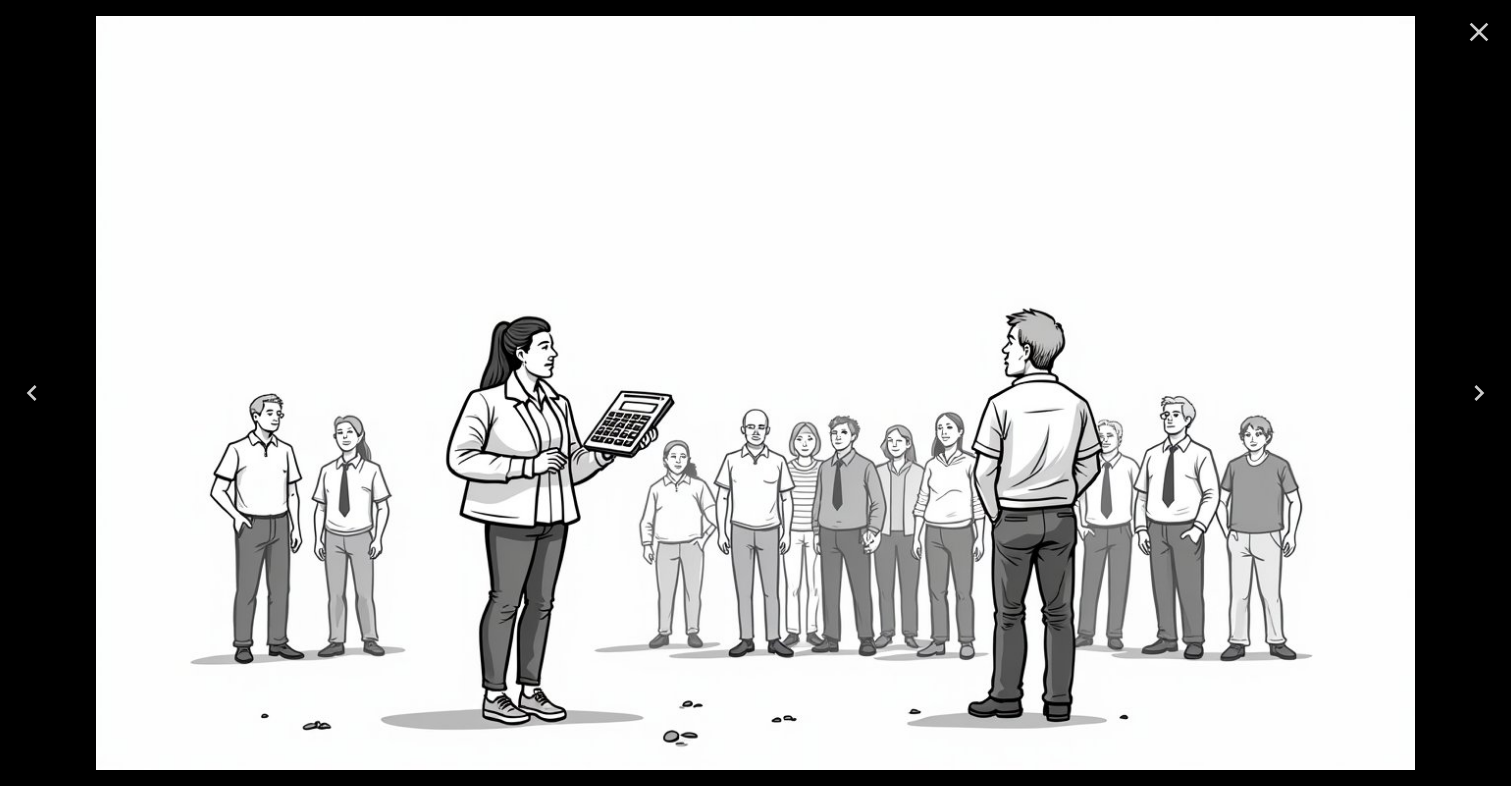 click 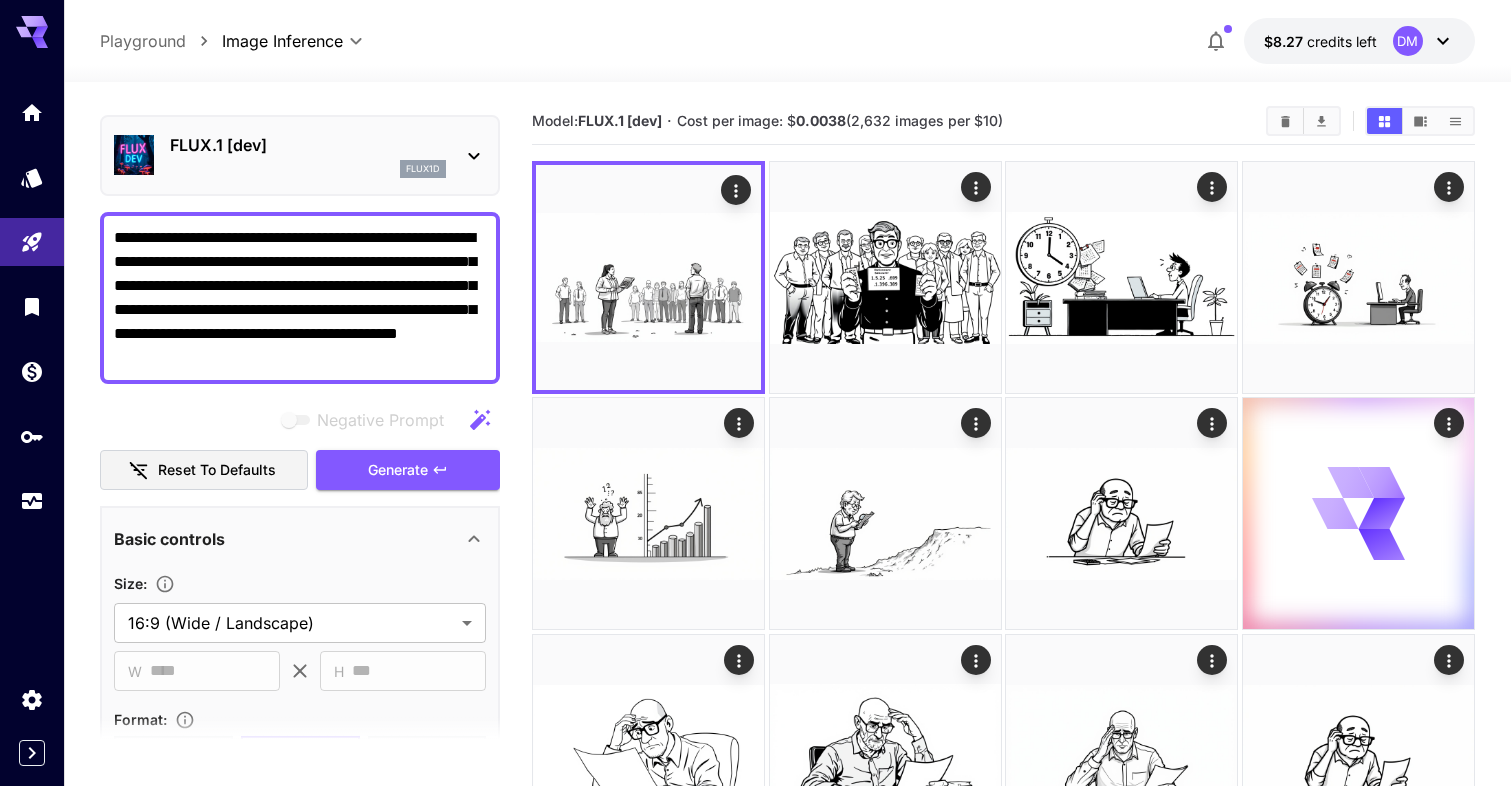 scroll, scrollTop: 52, scrollLeft: 0, axis: vertical 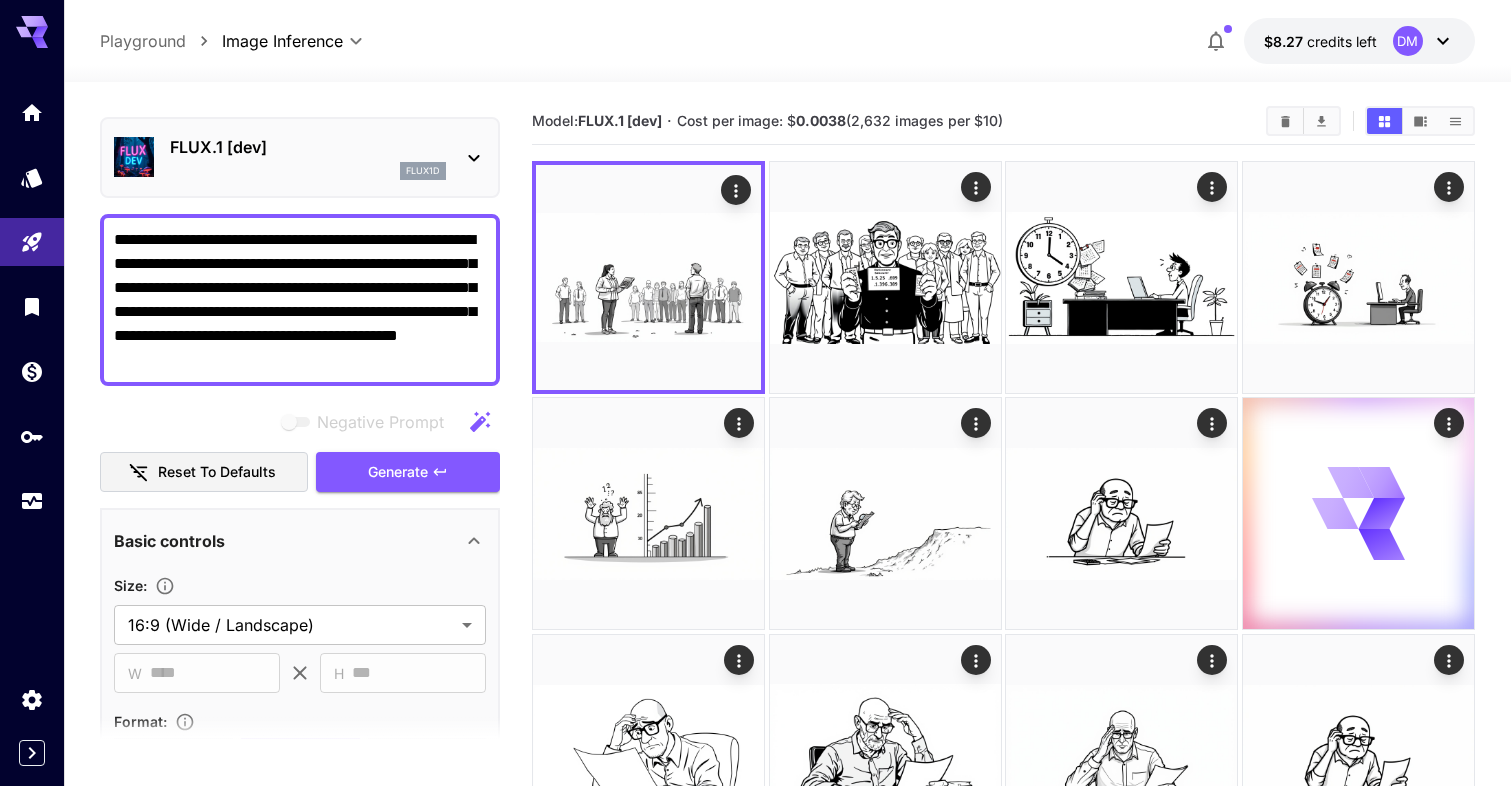 drag, startPoint x: 116, startPoint y: 260, endPoint x: 174, endPoint y: 331, distance: 91.67879 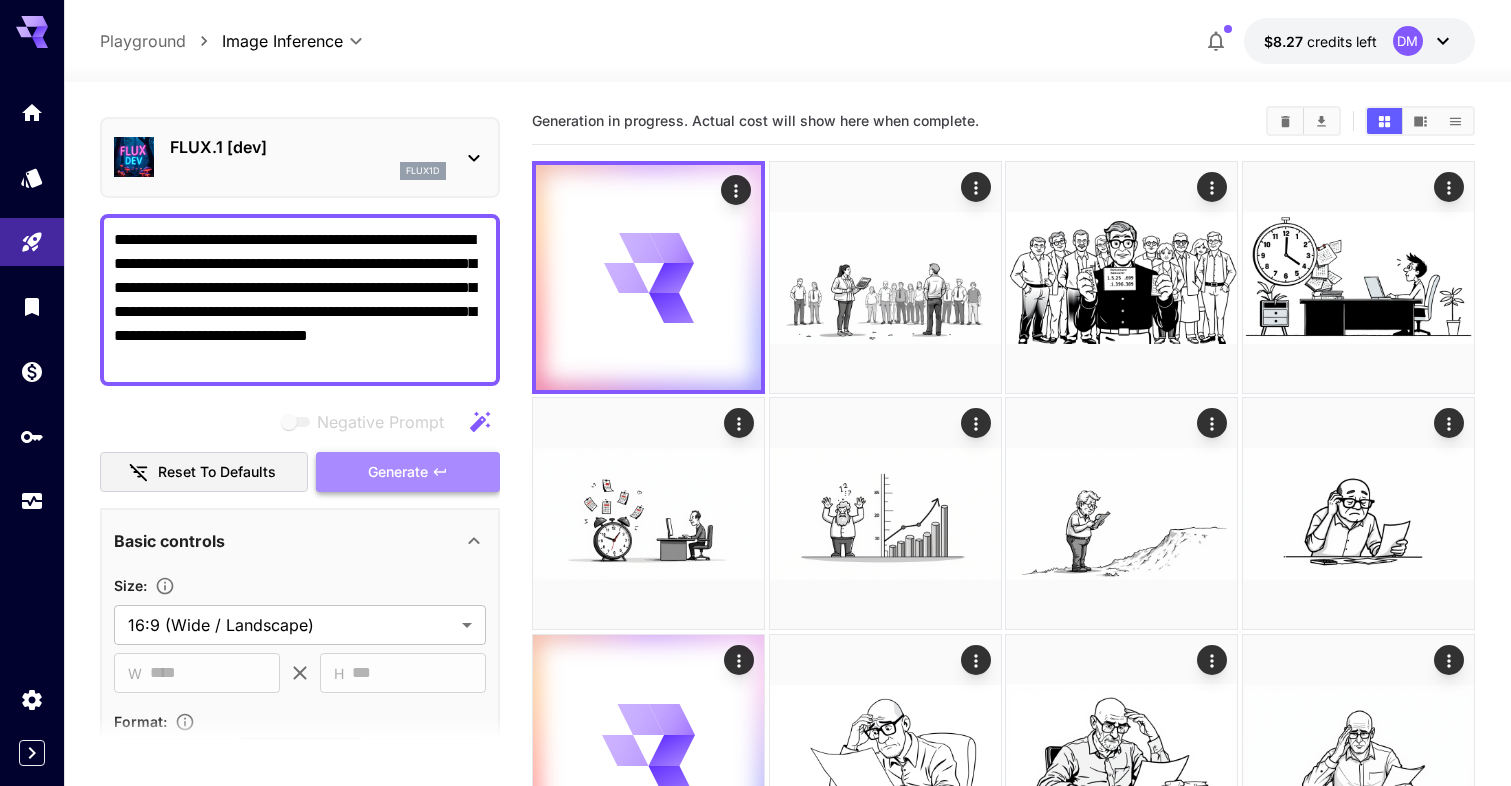click on "Generate" at bounding box center (408, 472) 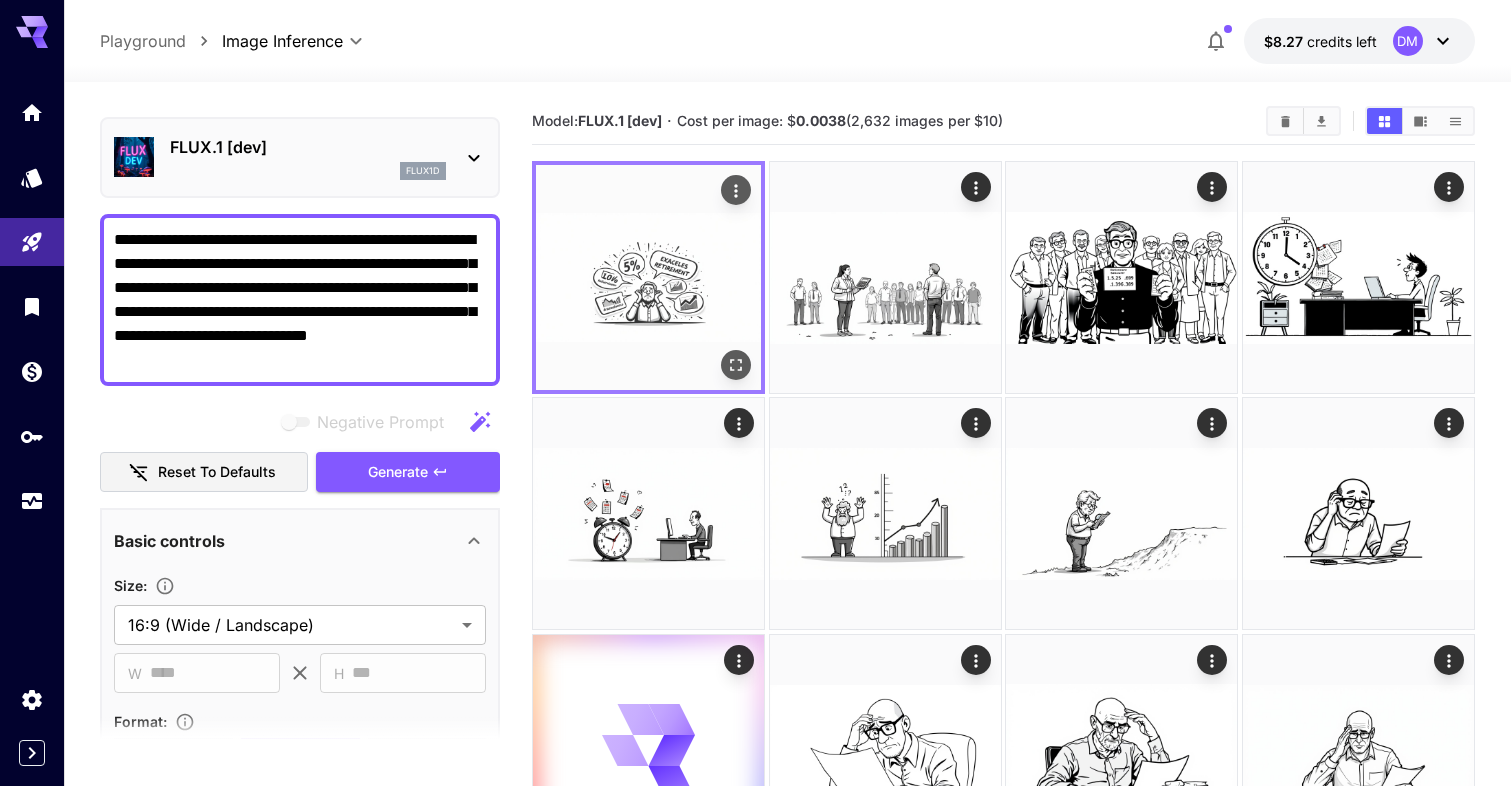 click 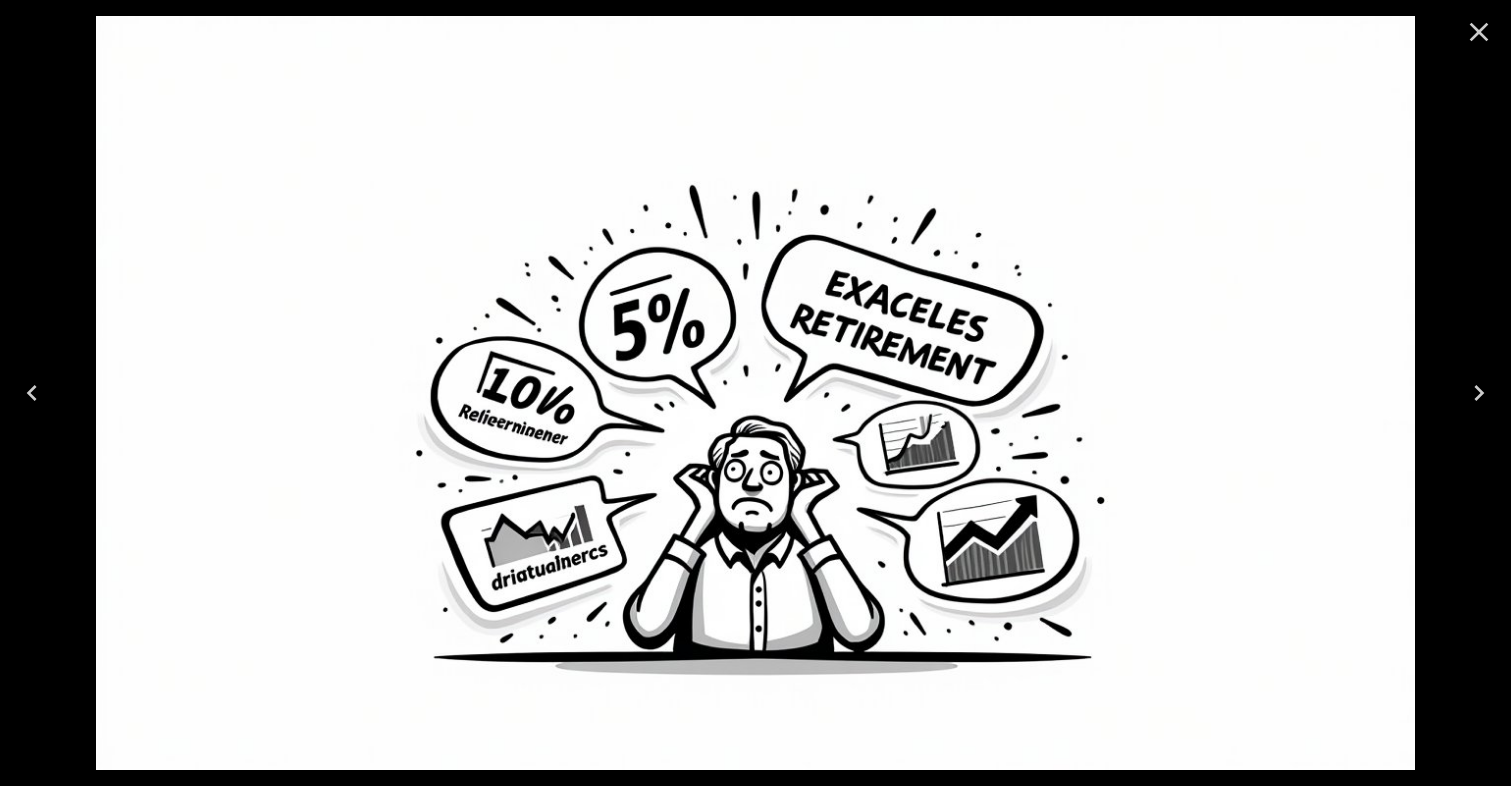 click 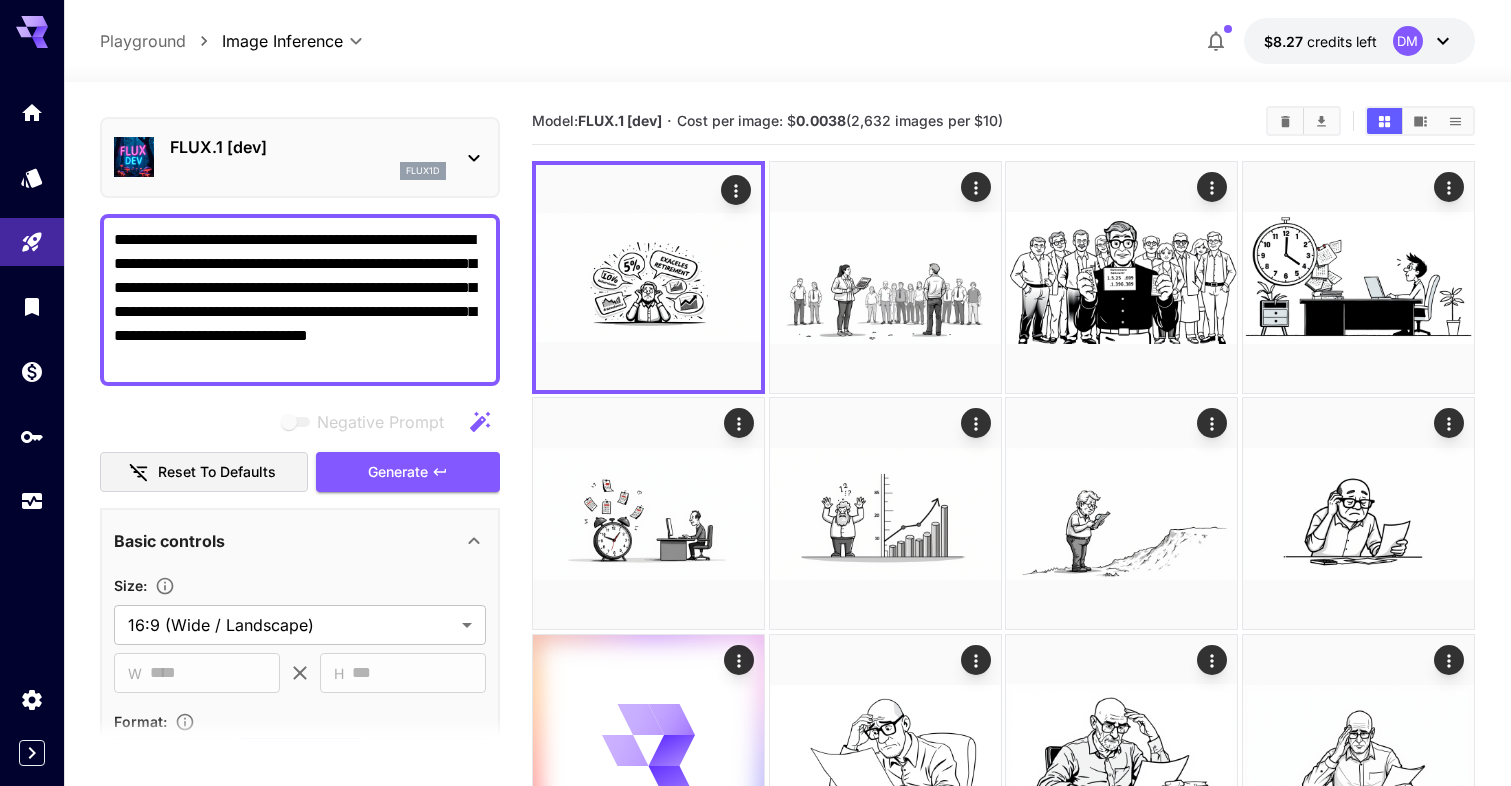 click on "**********" at bounding box center [300, 300] 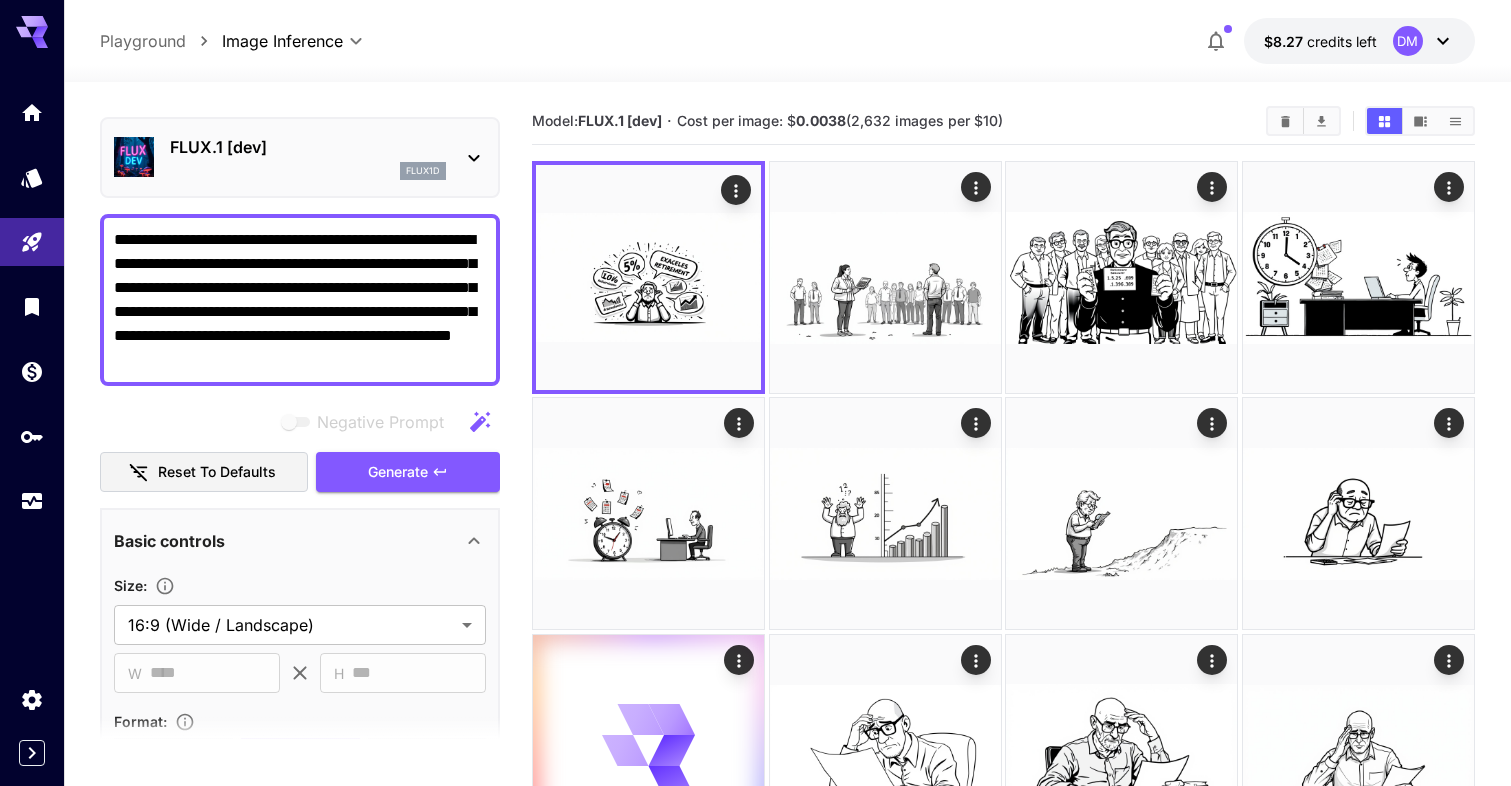 type on "**********" 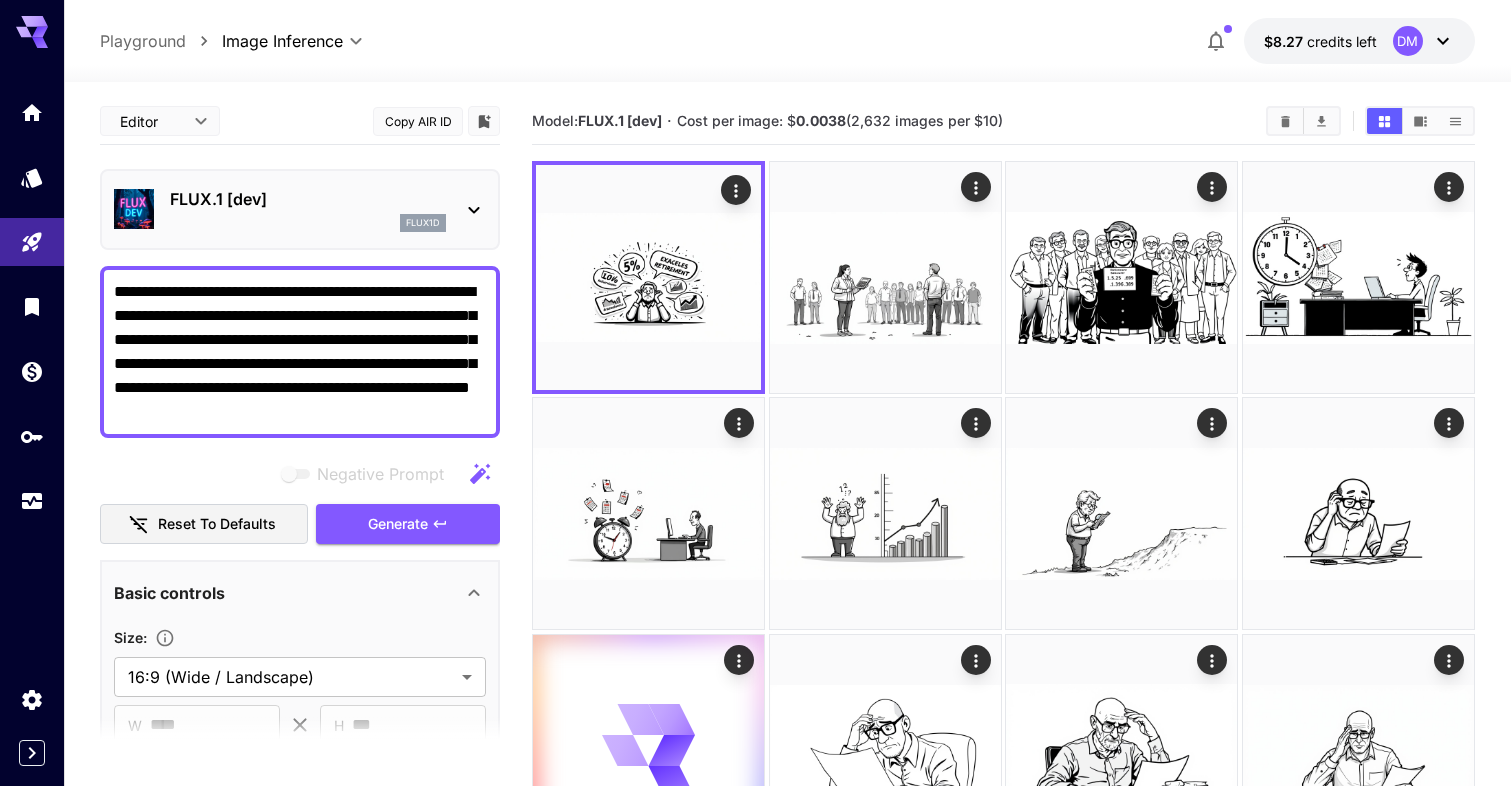 scroll, scrollTop: 0, scrollLeft: 0, axis: both 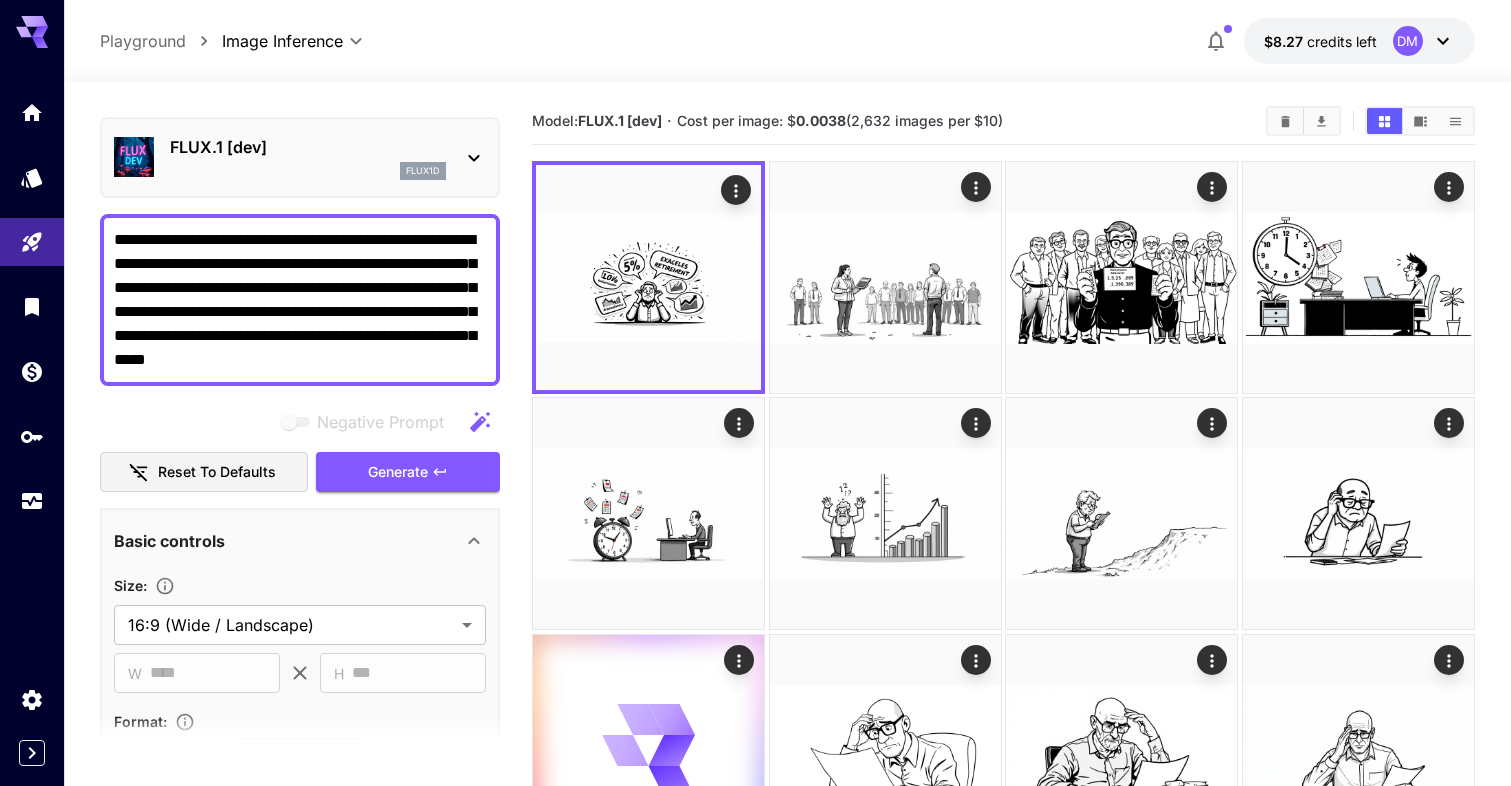 type on "**********" 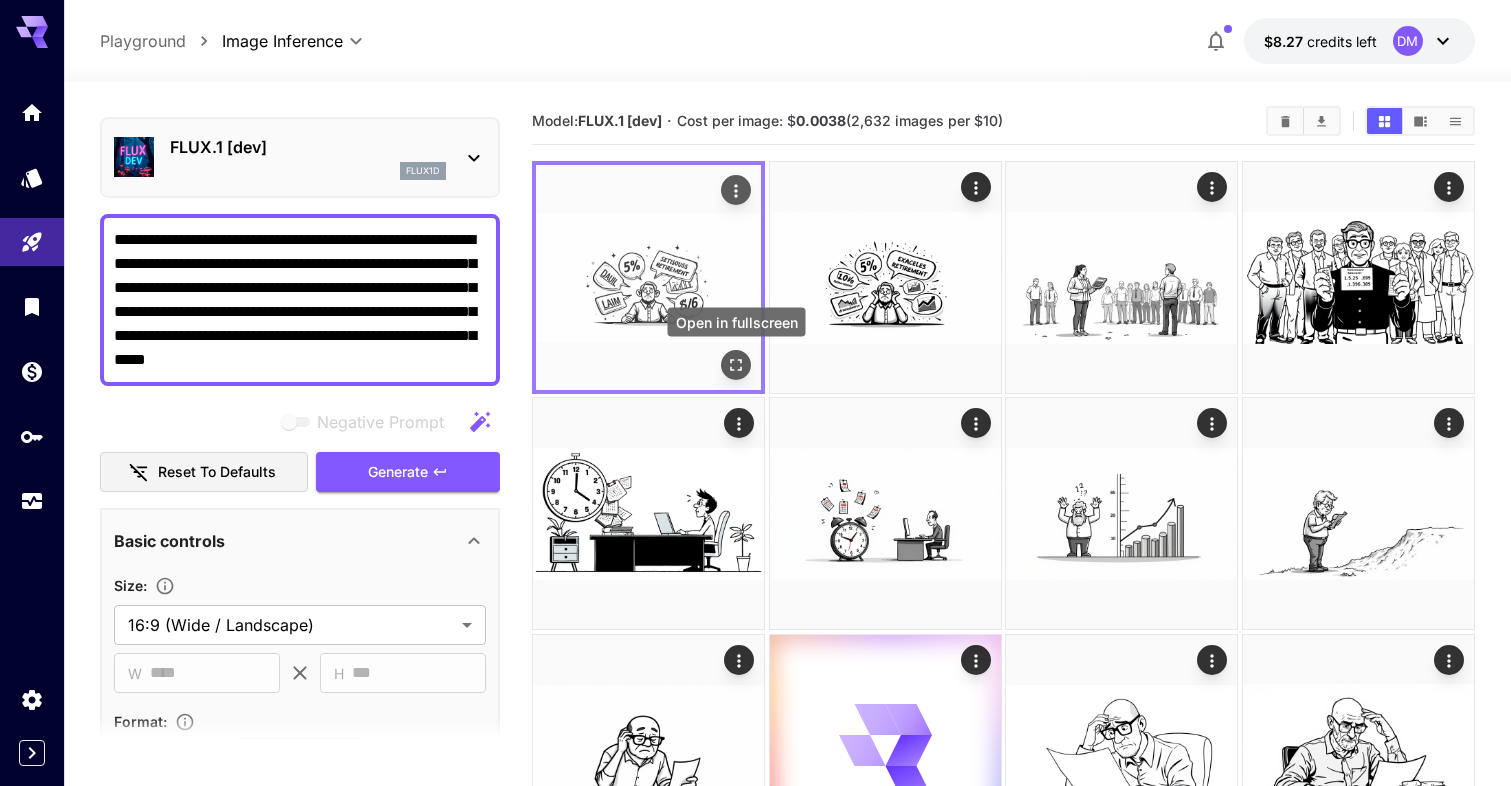 click 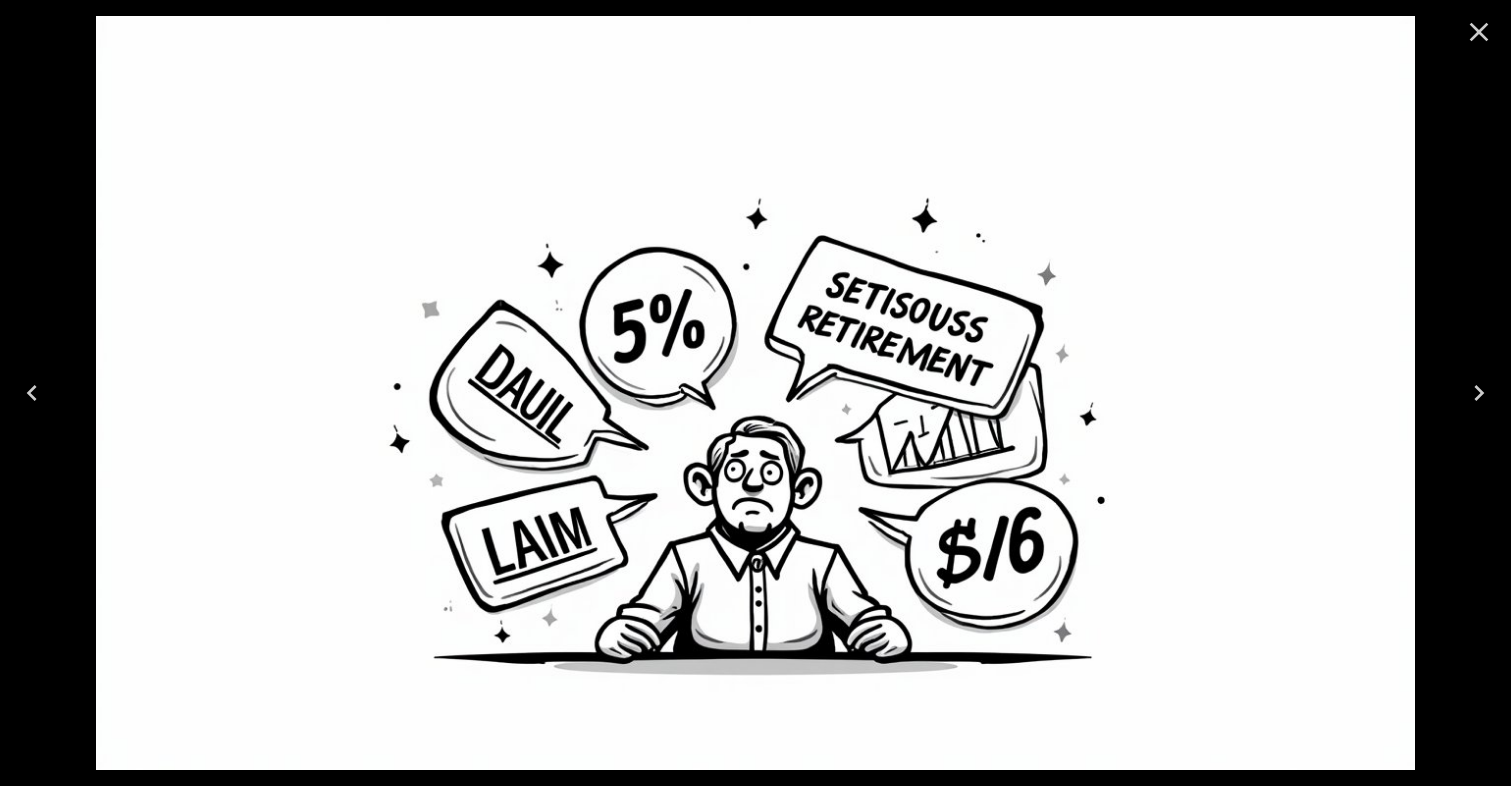 click 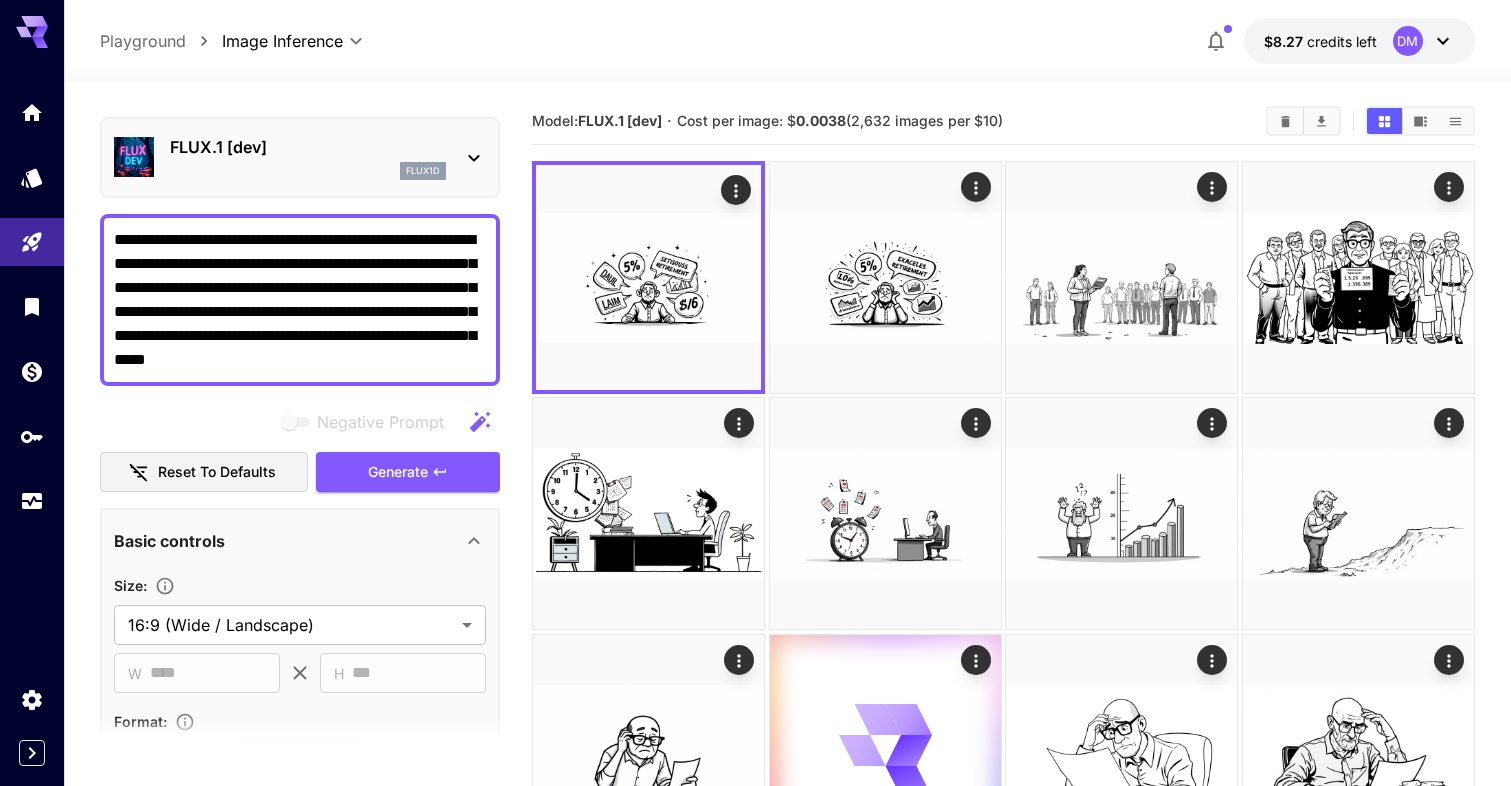 click on "**********" at bounding box center [787, 41] 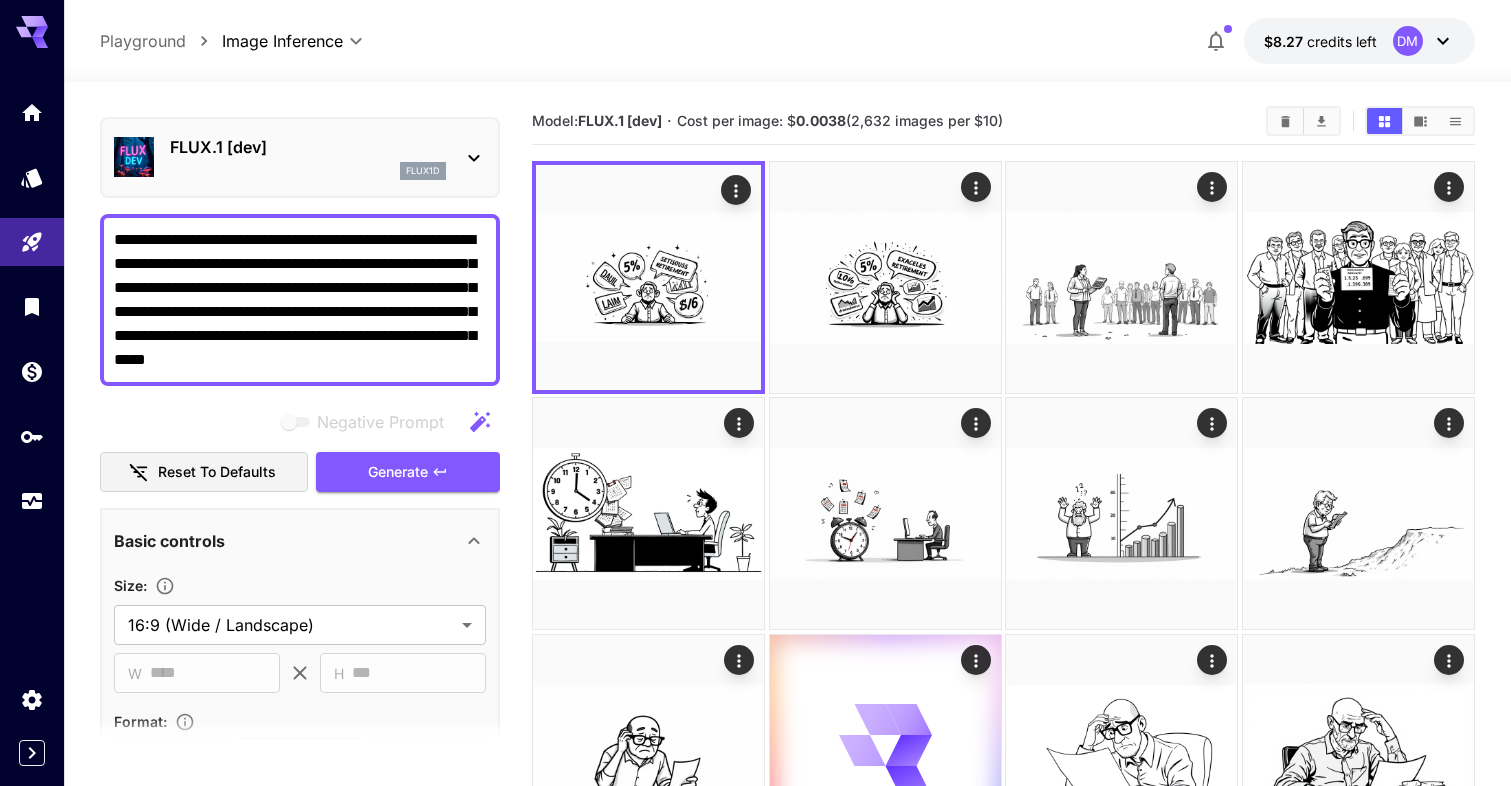 scroll, scrollTop: 0, scrollLeft: 0, axis: both 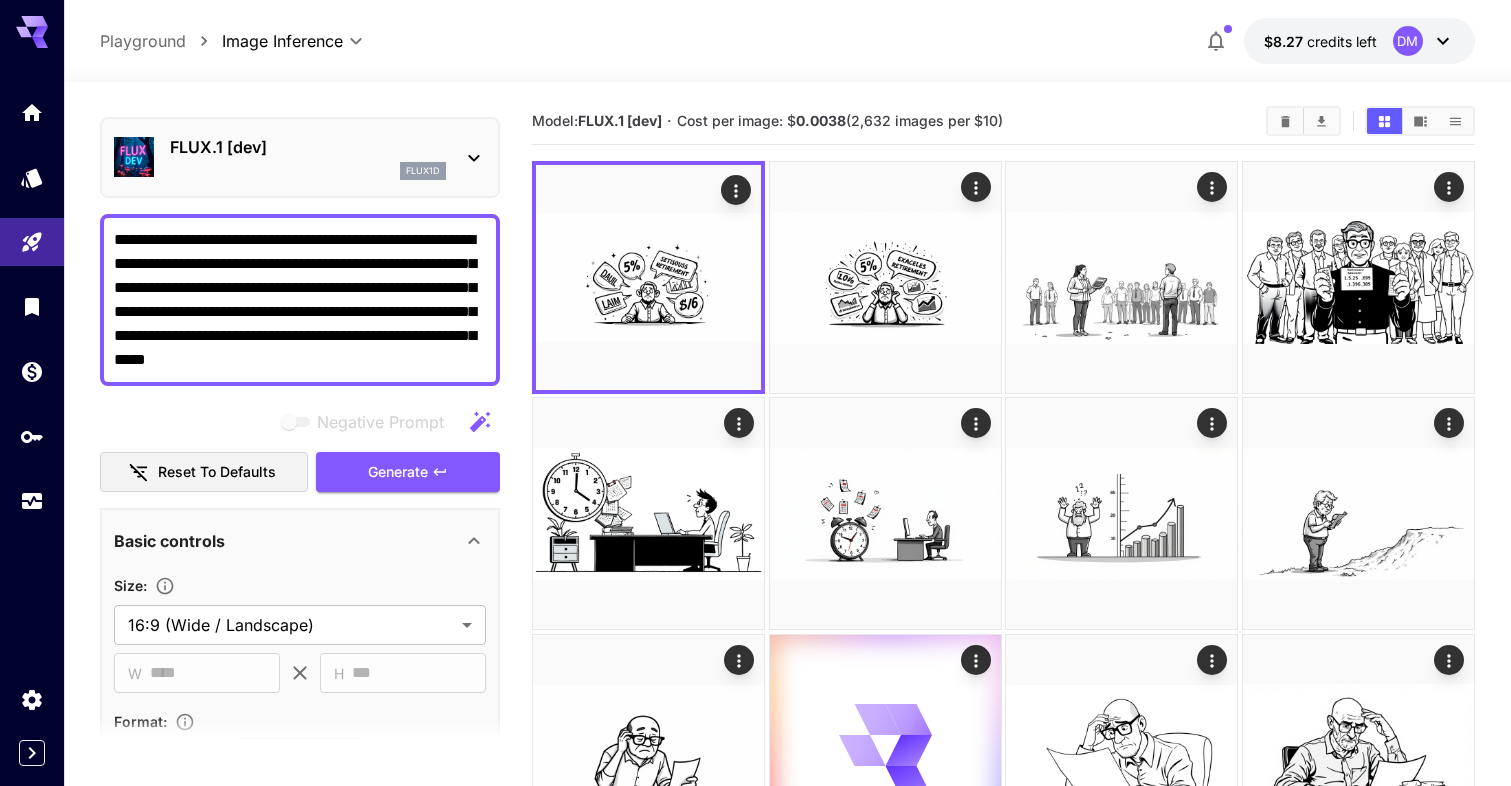 click on "**********" at bounding box center (787, 2619) 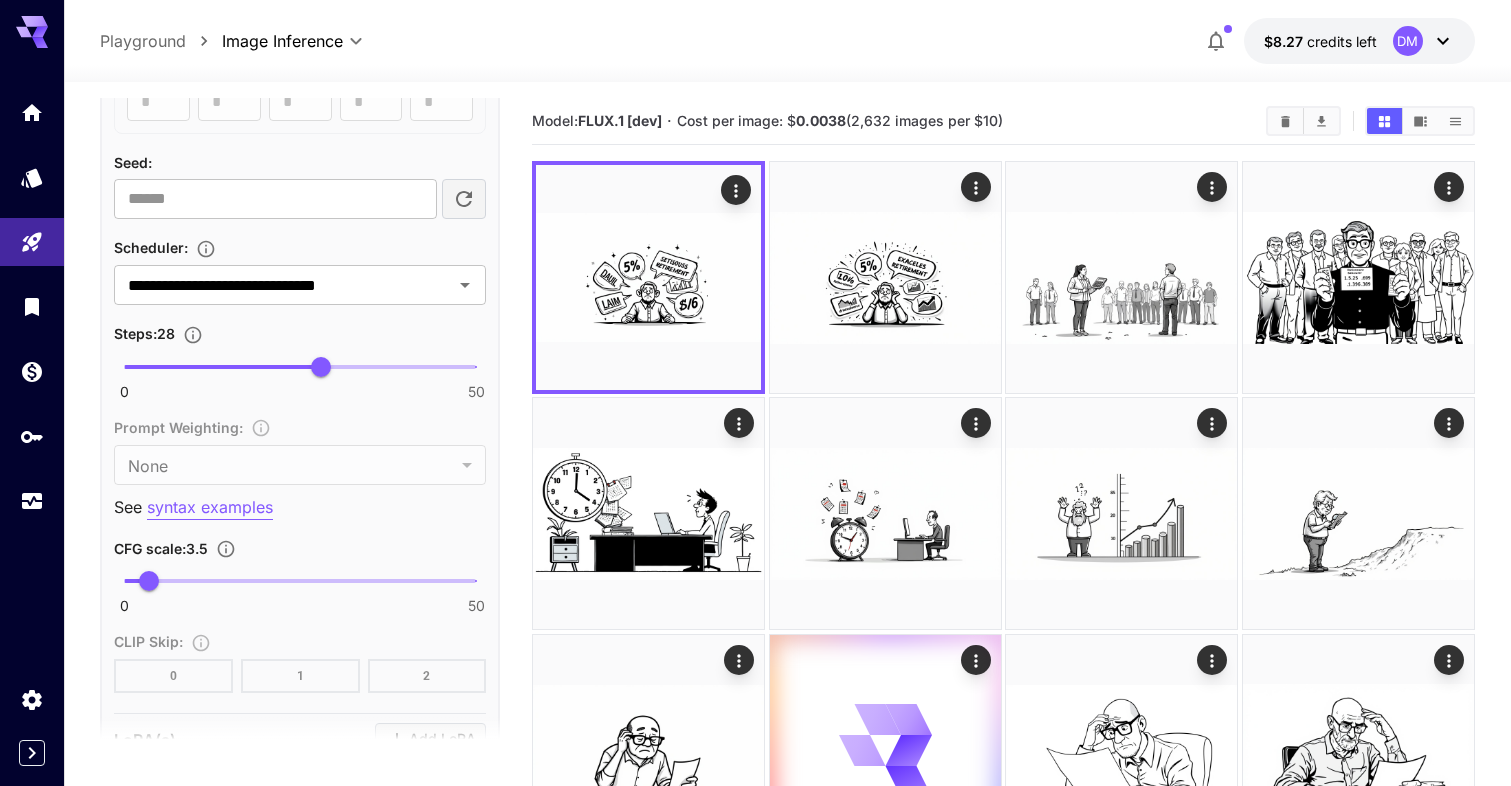scroll, scrollTop: 1256, scrollLeft: 0, axis: vertical 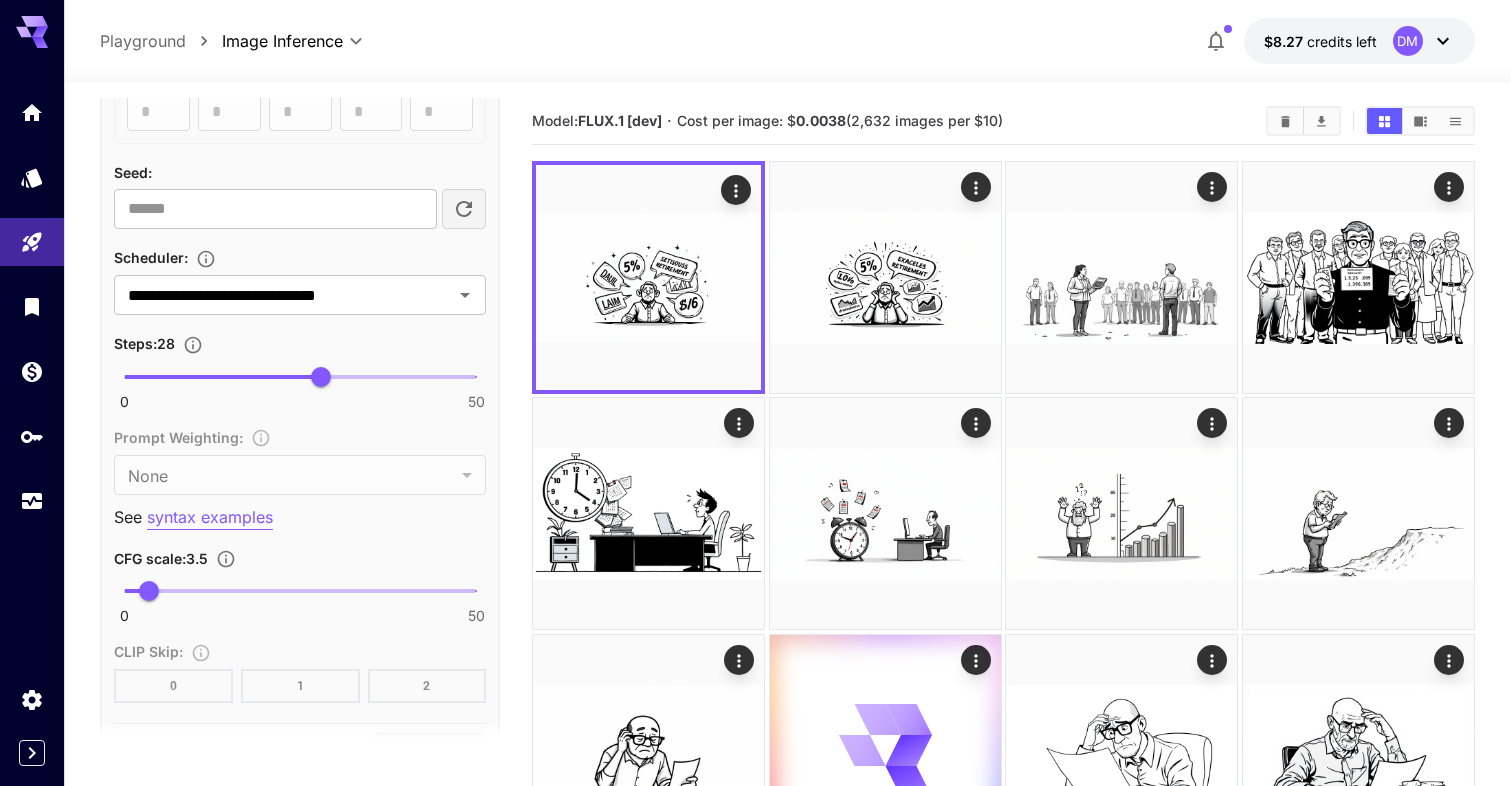 click 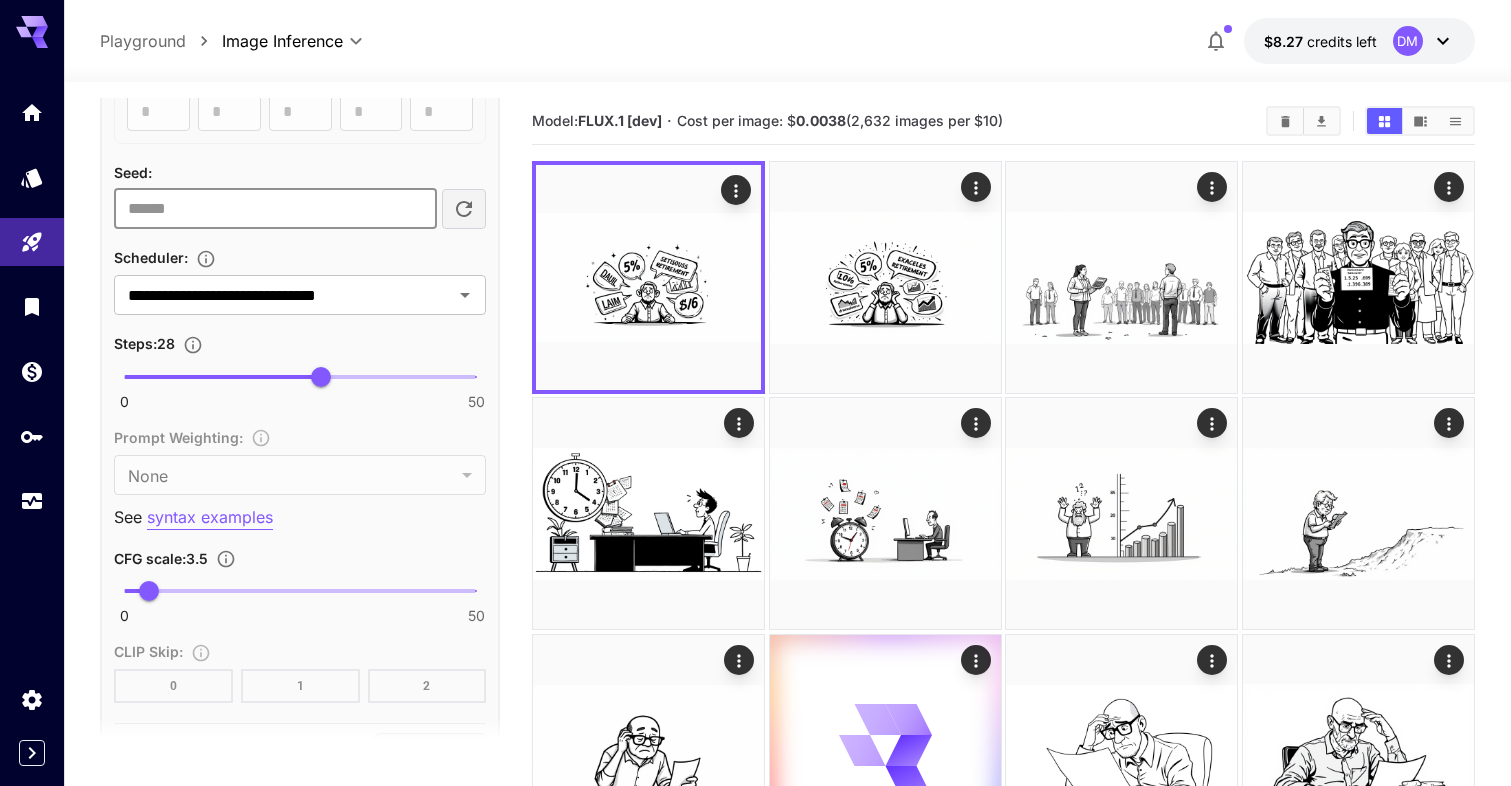 click on "**********" at bounding box center (275, 209) 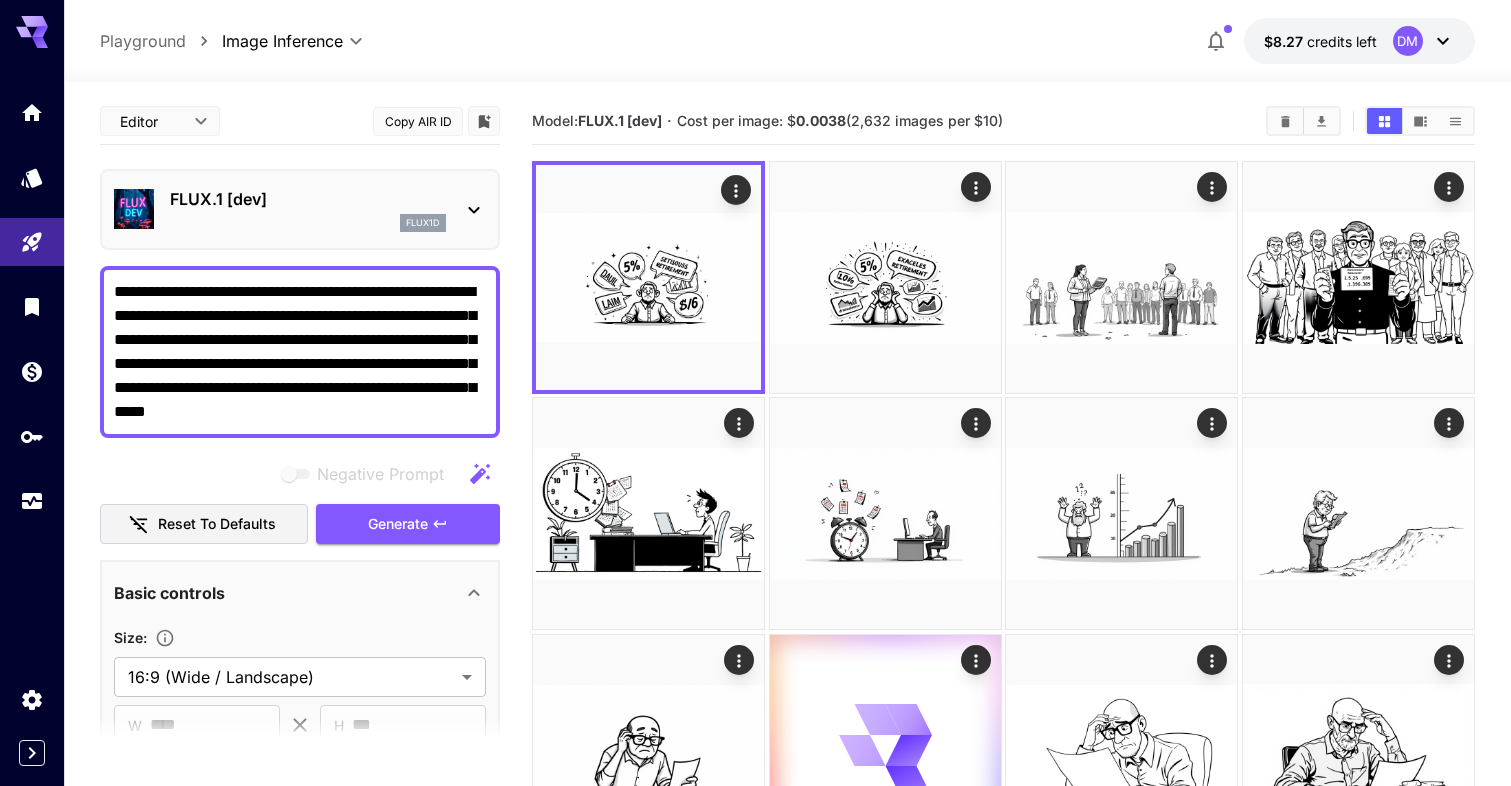 scroll, scrollTop: 0, scrollLeft: 0, axis: both 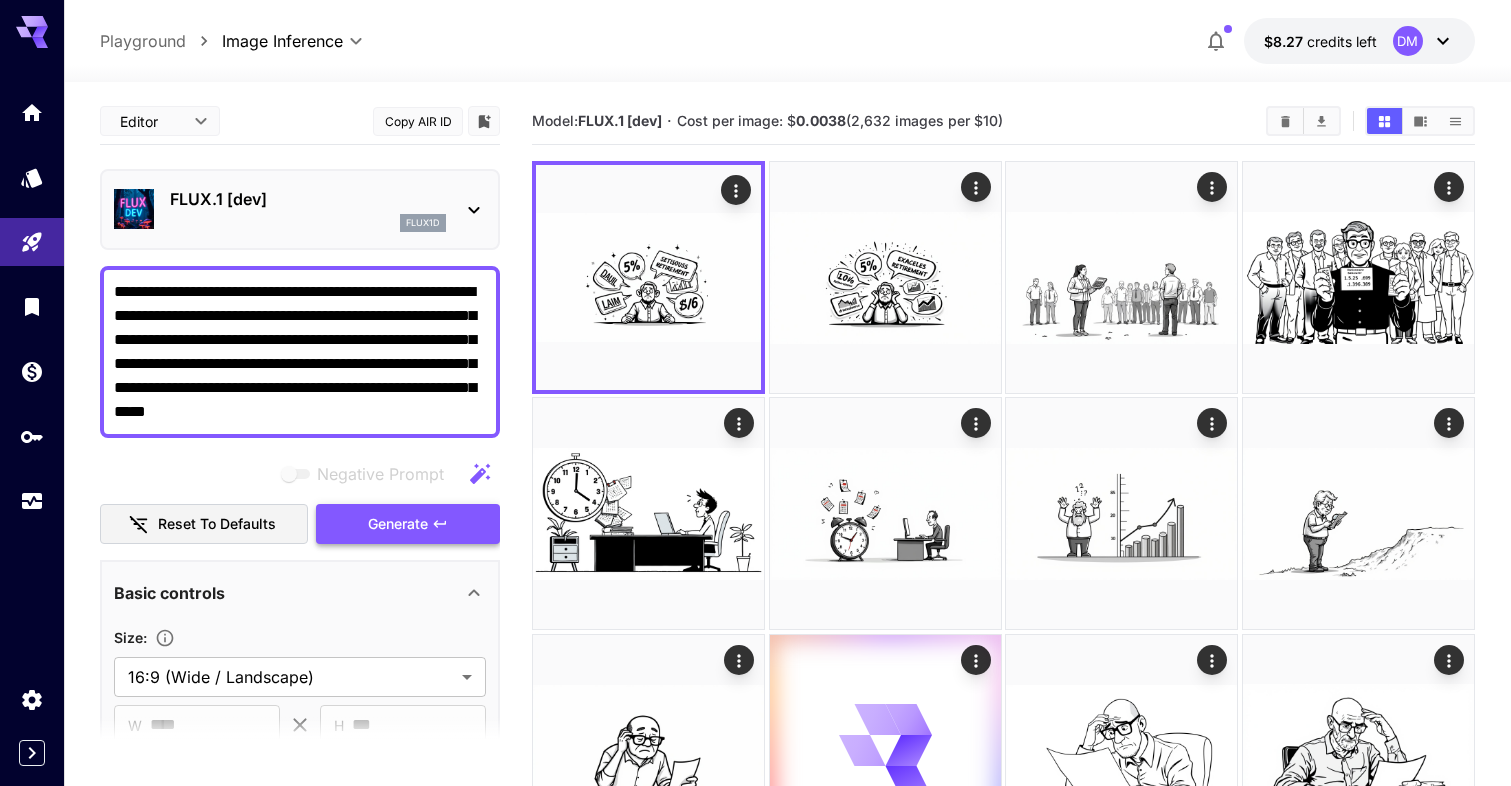 click on "Generate" at bounding box center (398, 524) 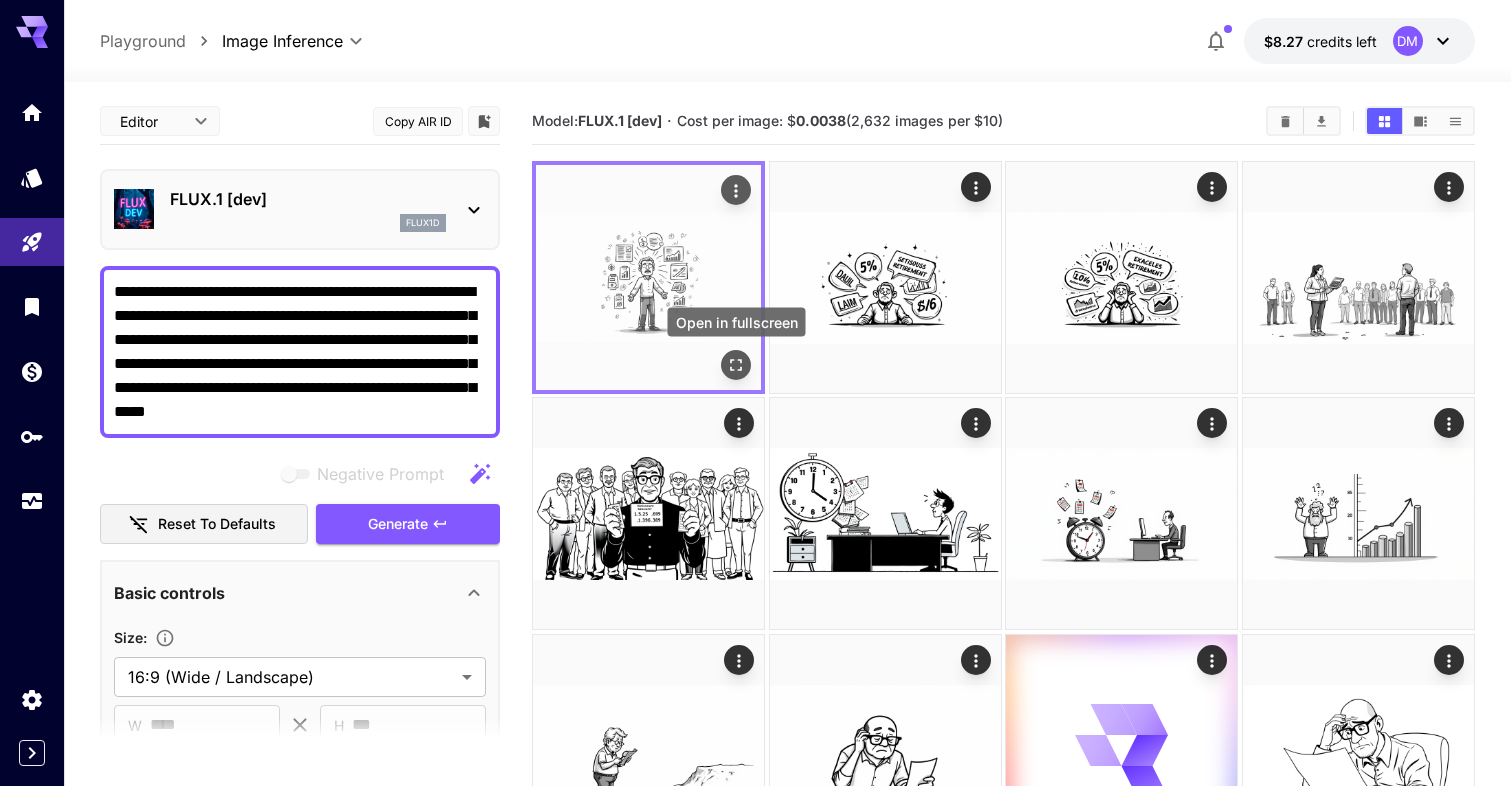 click 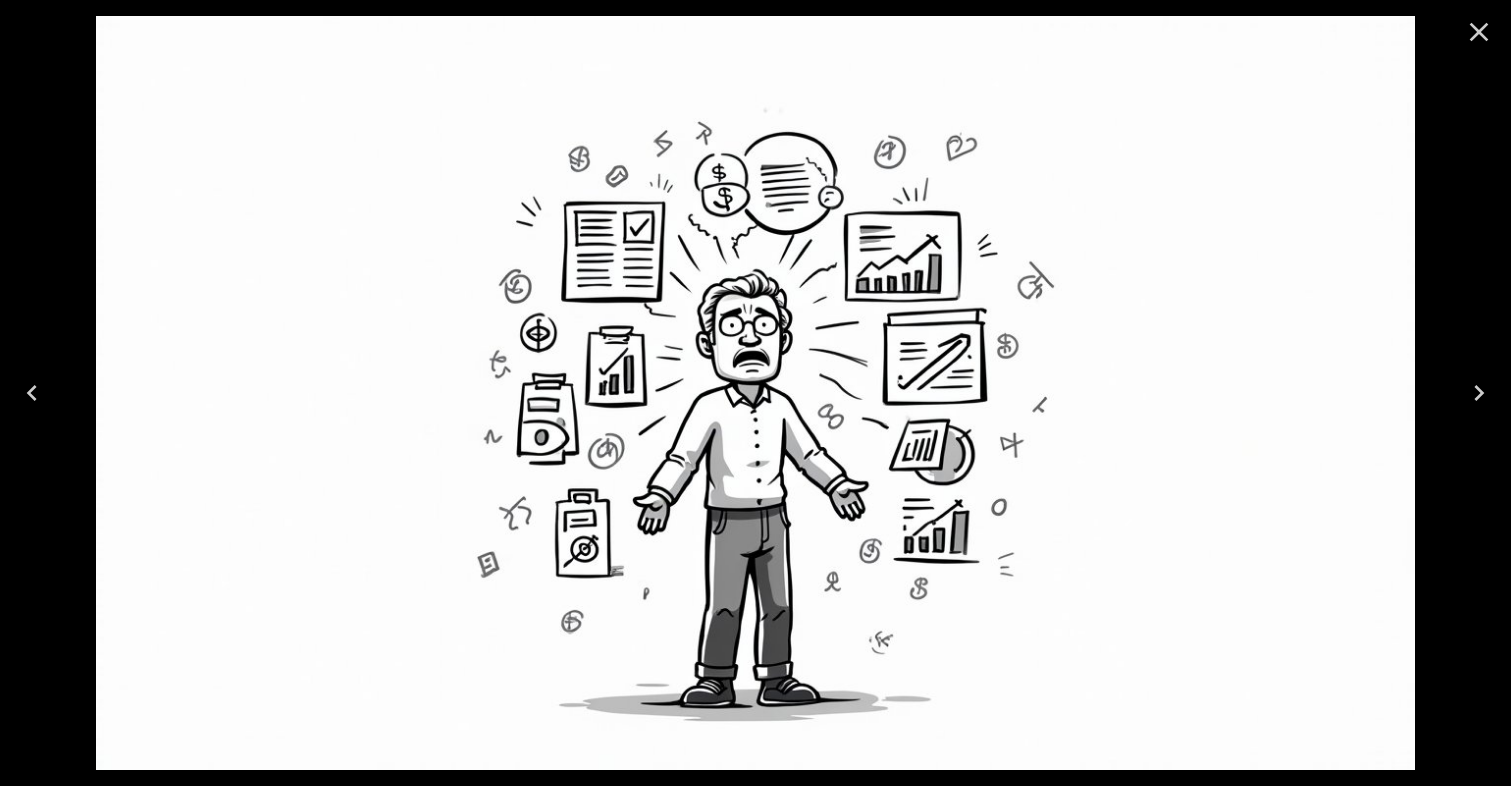 click 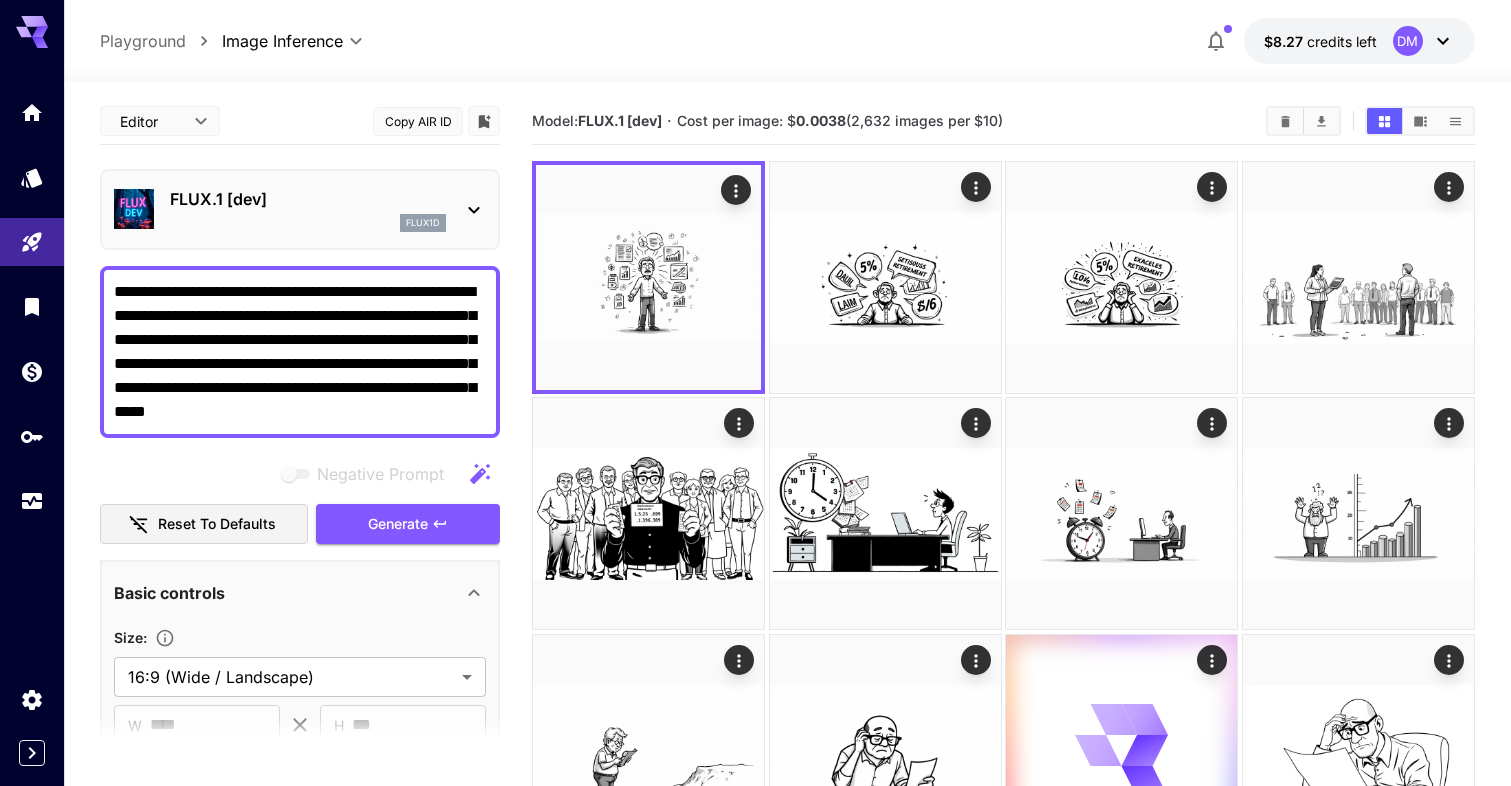 drag, startPoint x: 386, startPoint y: 289, endPoint x: 465, endPoint y: 287, distance: 79.025314 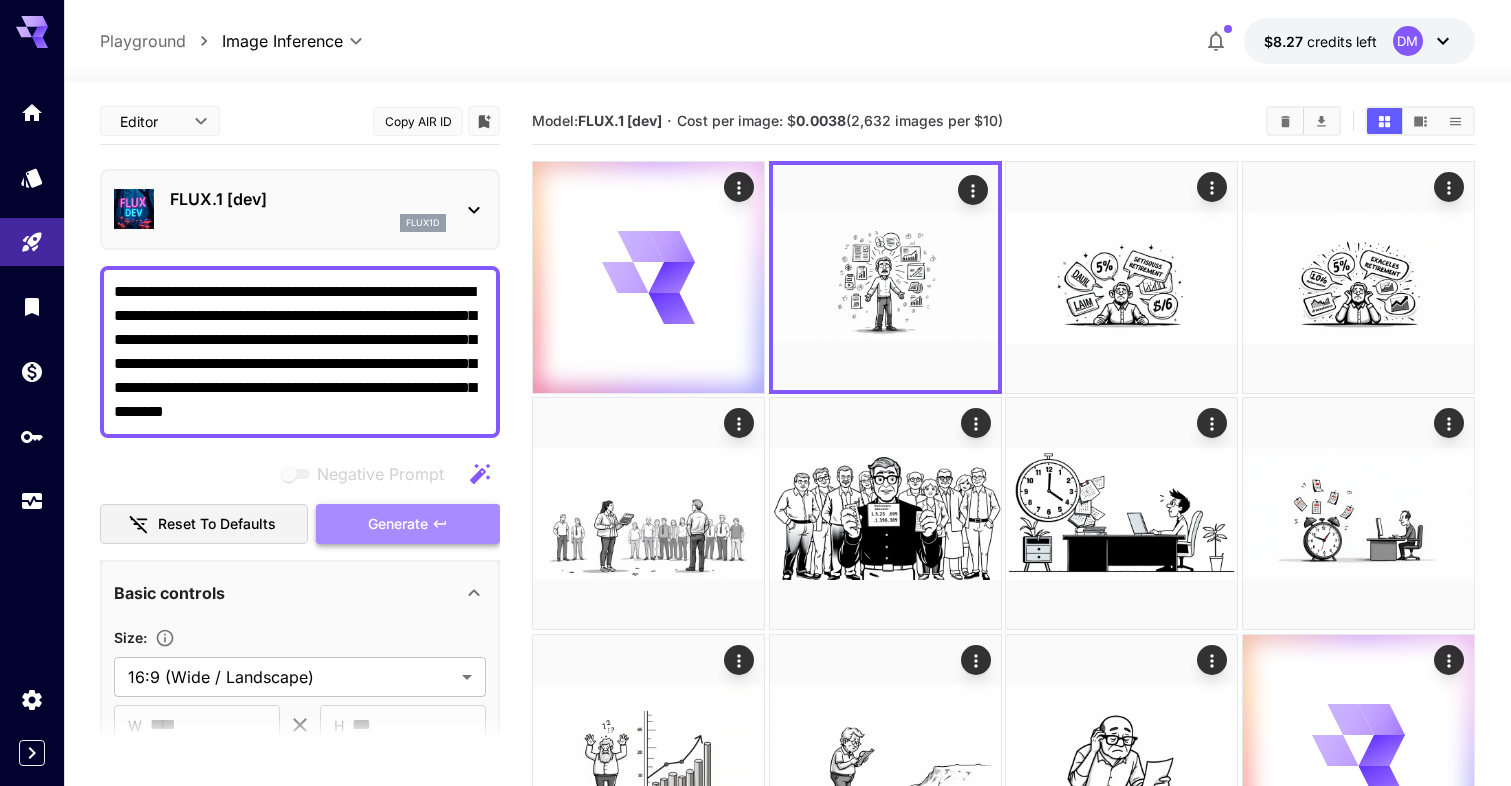 click on "Generate" at bounding box center (398, 524) 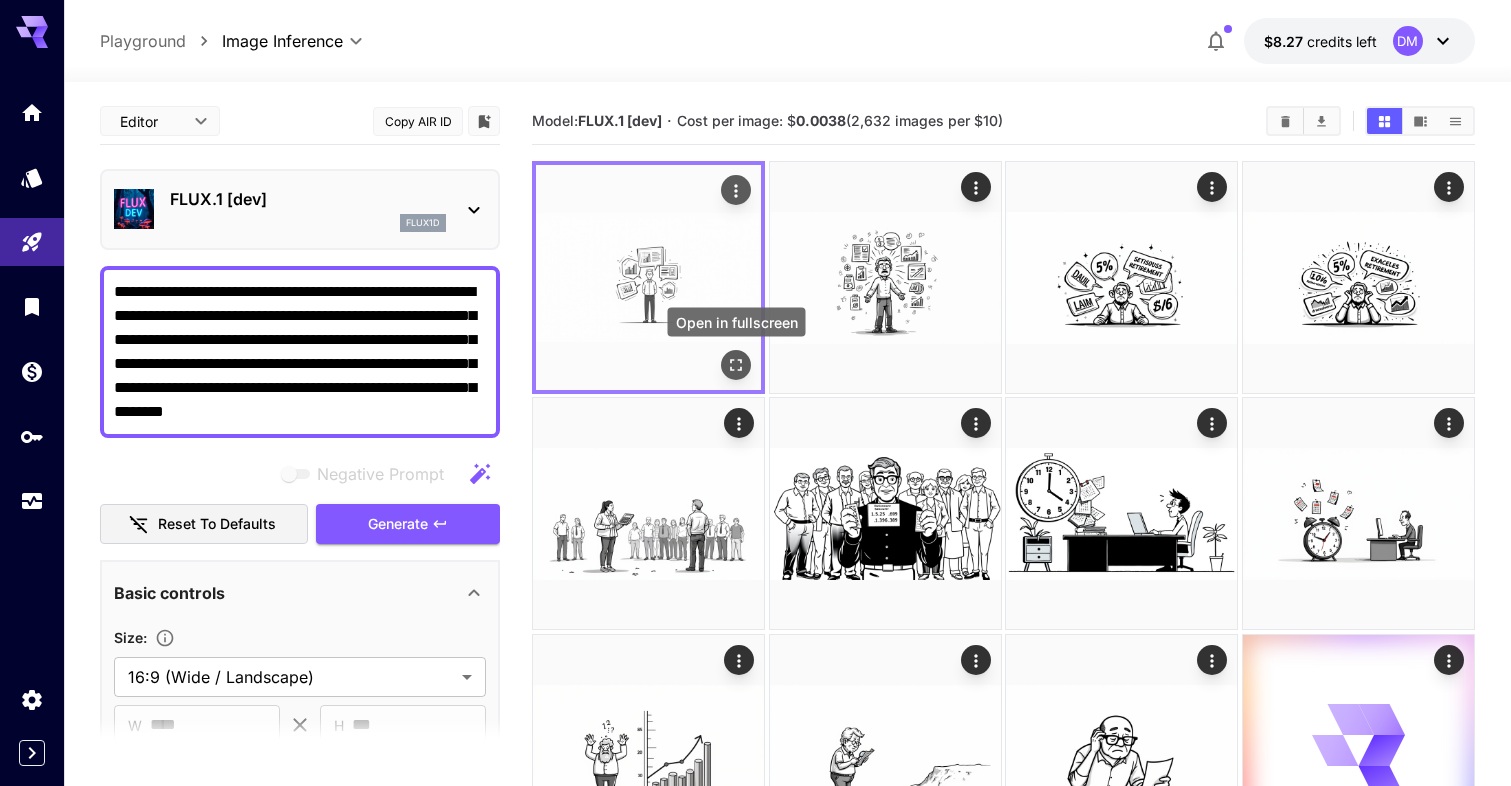 click 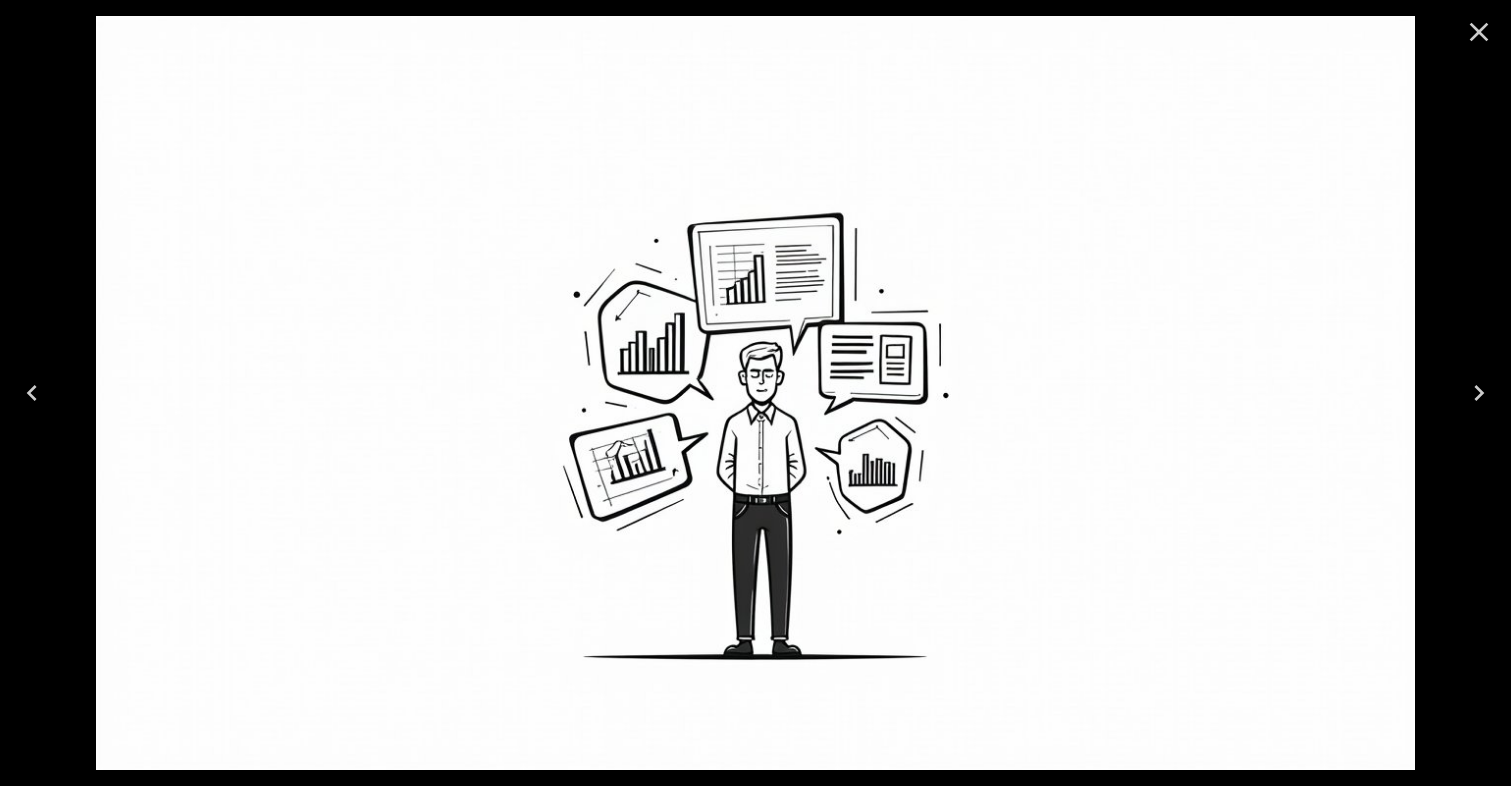 click 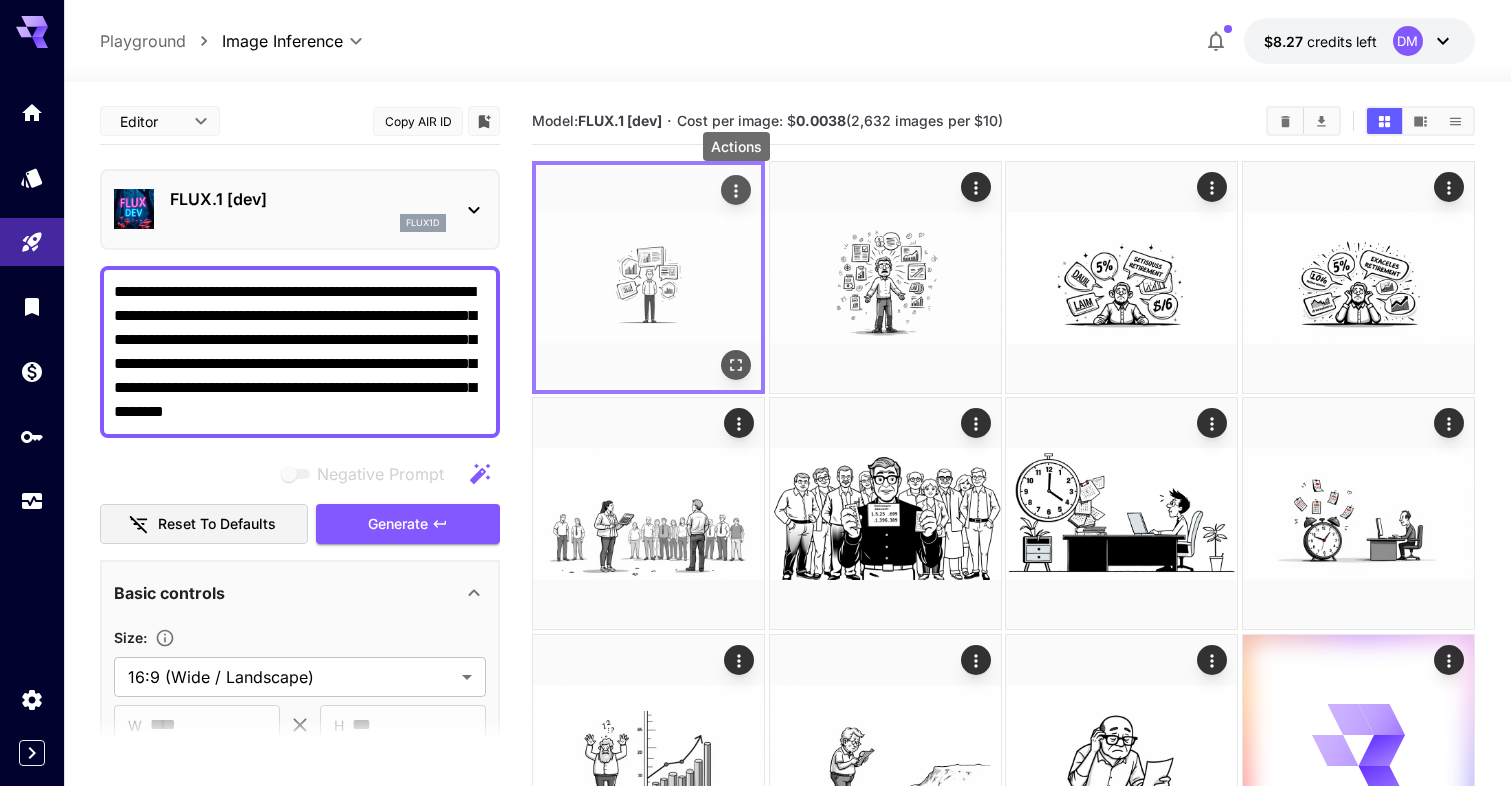 click 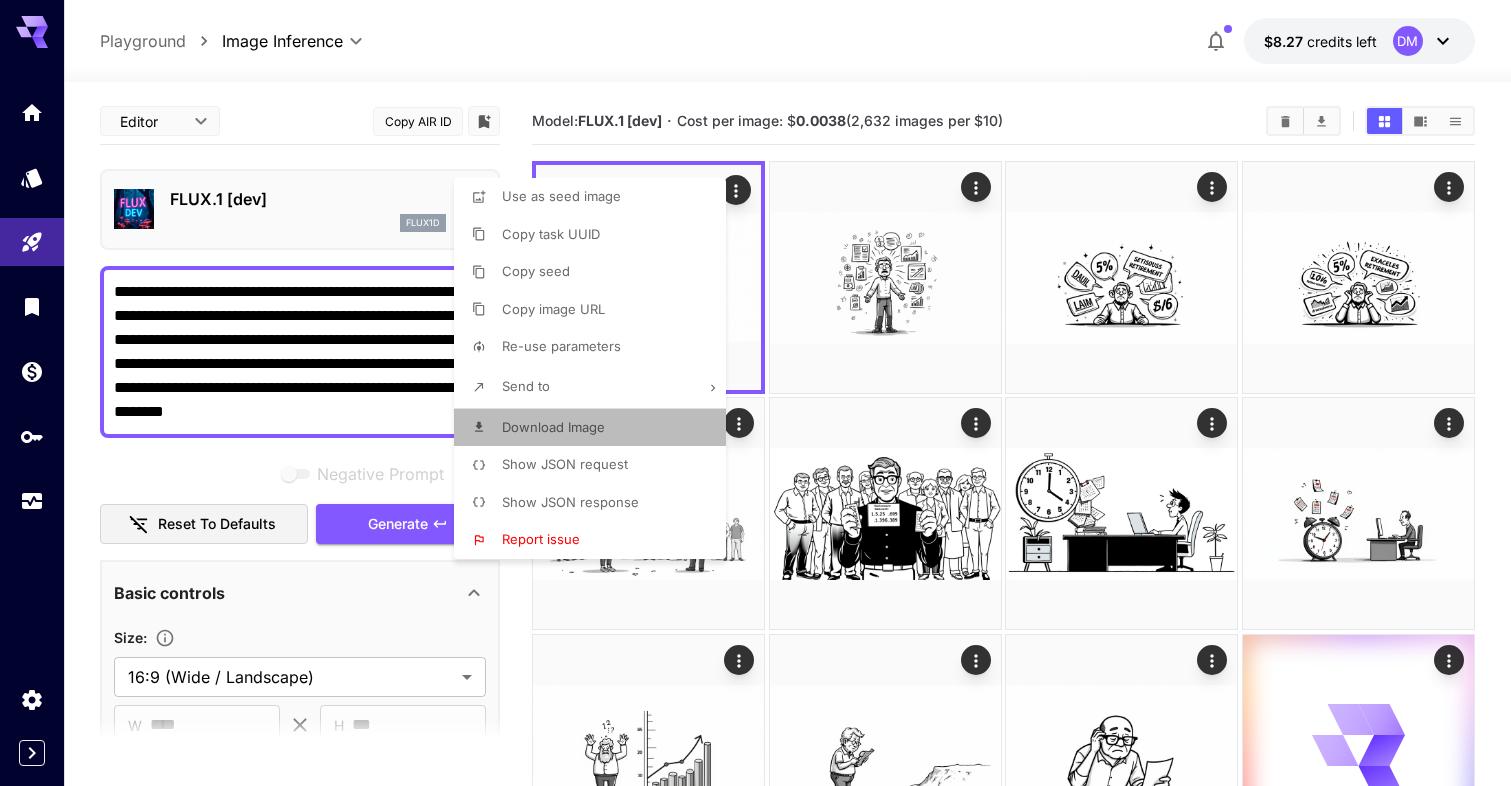 click on "Download Image" at bounding box center (553, 427) 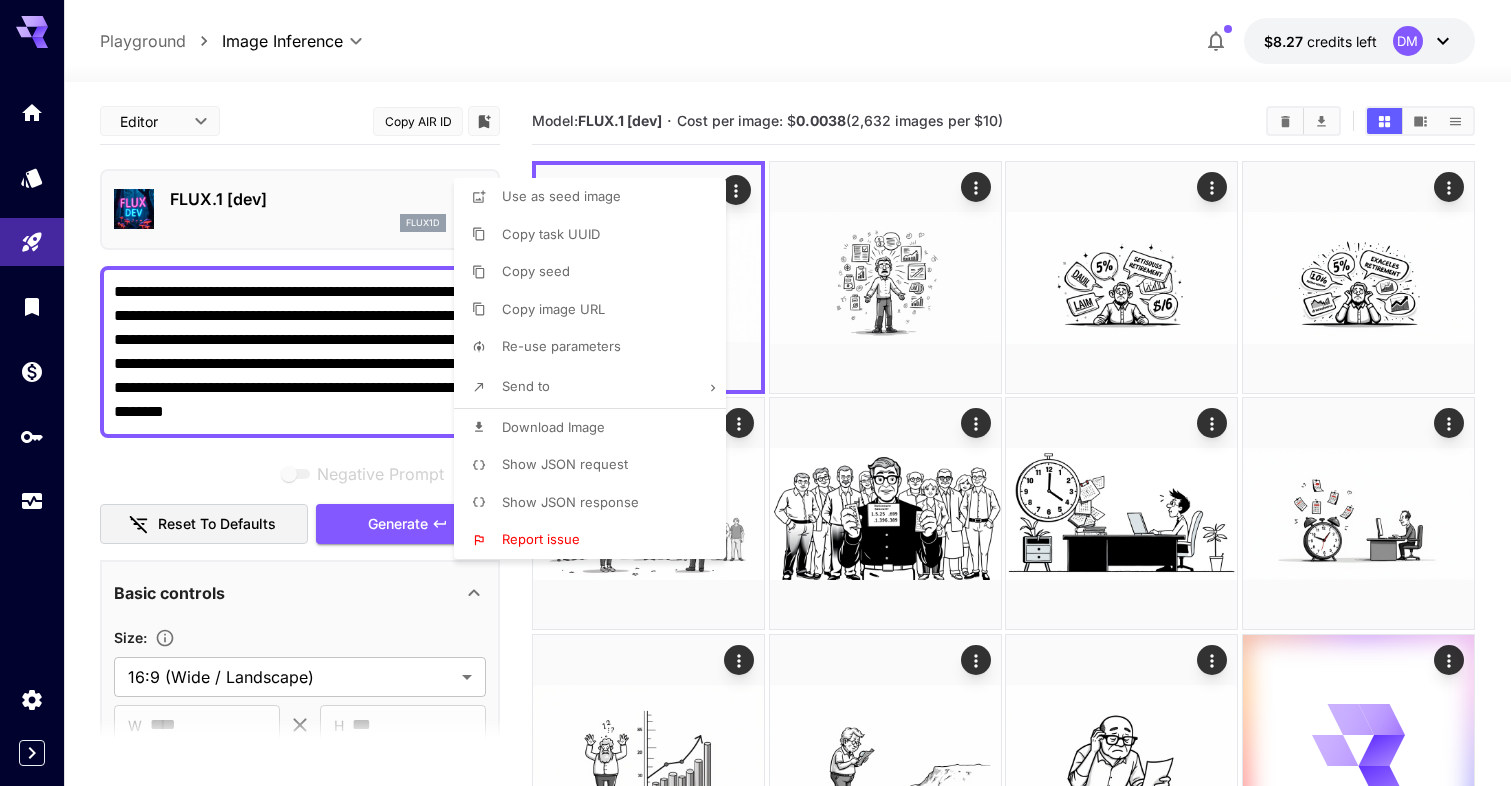 click at bounding box center [755, 393] 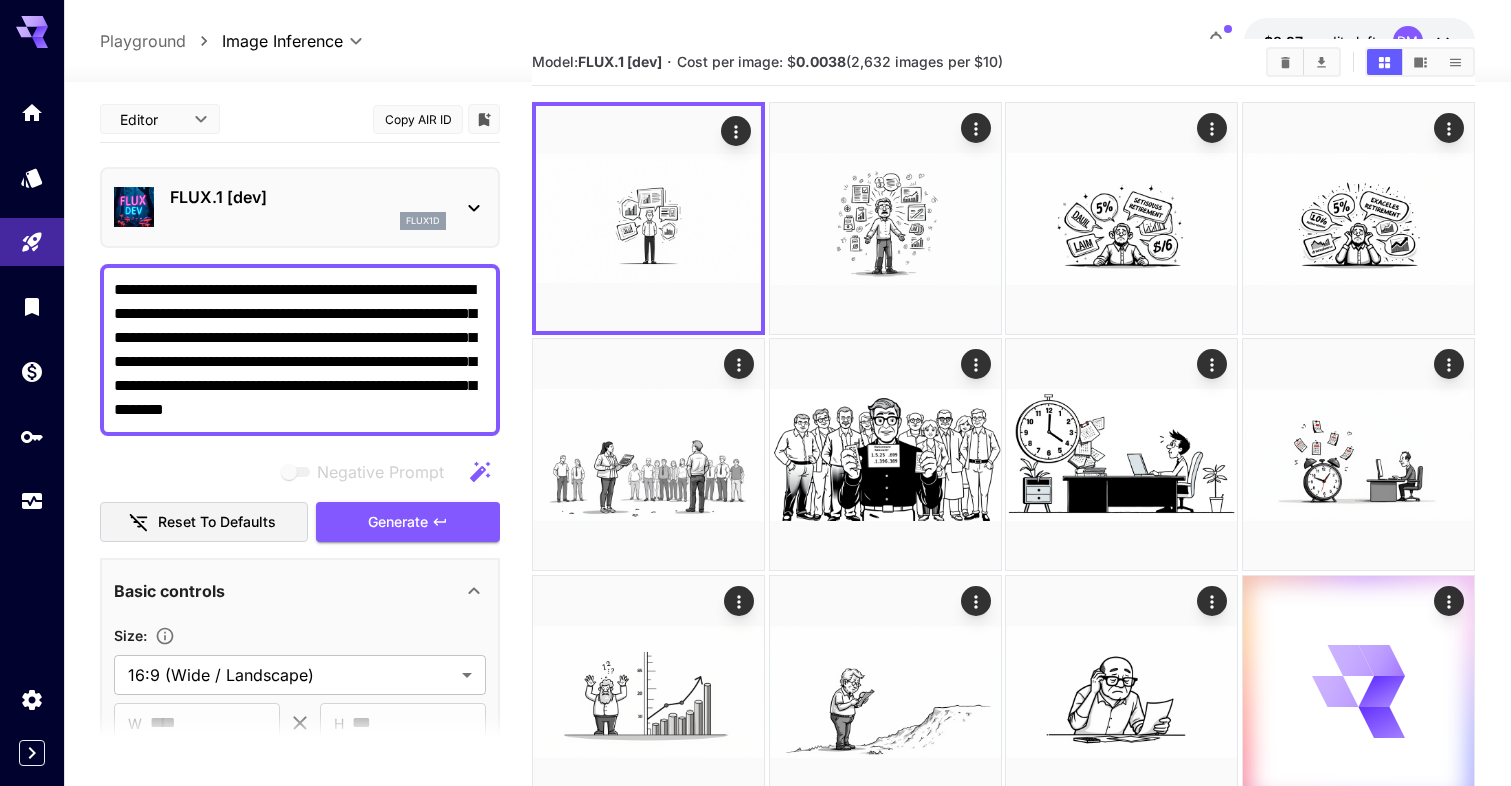scroll, scrollTop: 59, scrollLeft: 0, axis: vertical 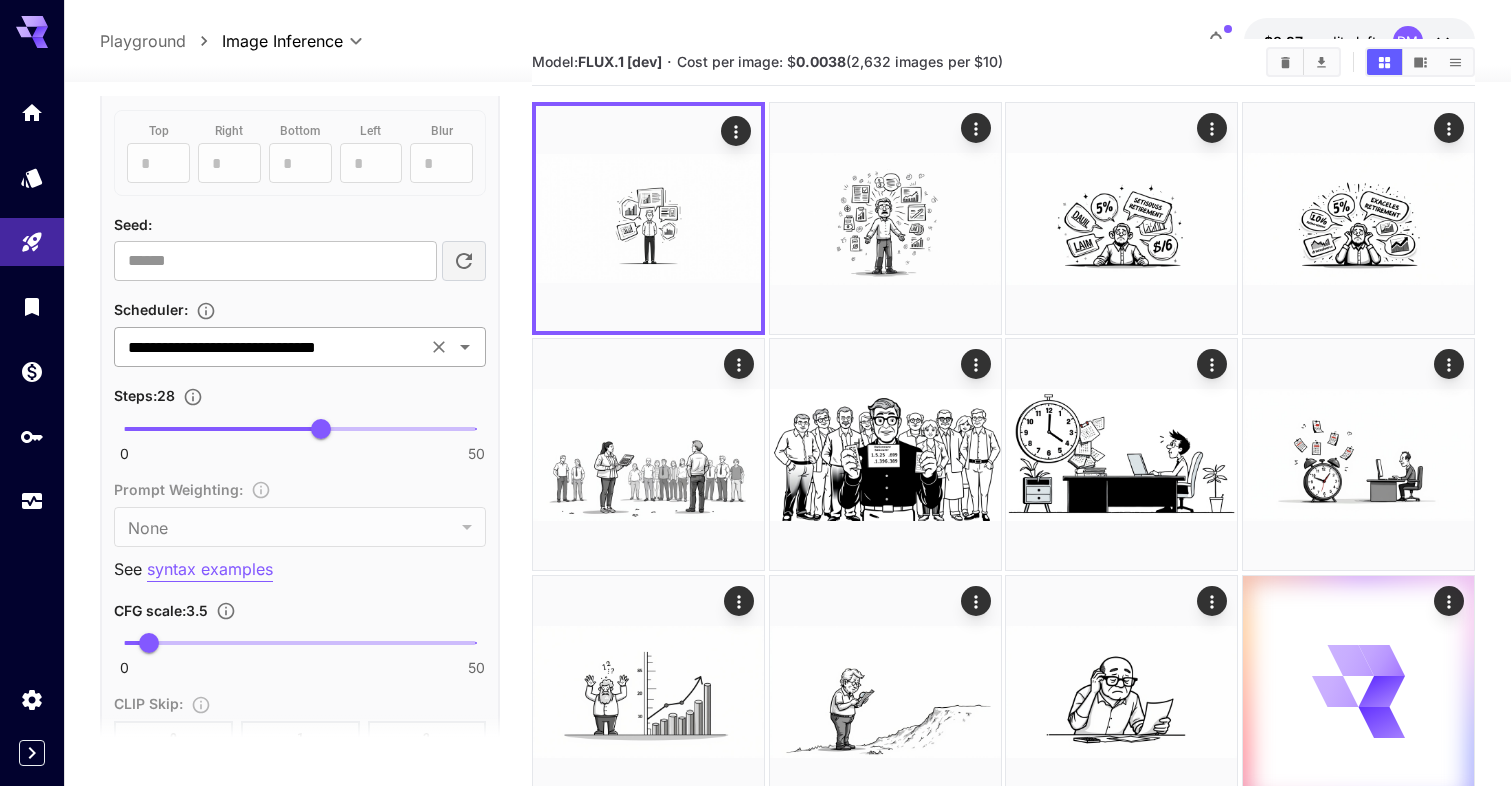 click on "**********" at bounding box center (270, 347) 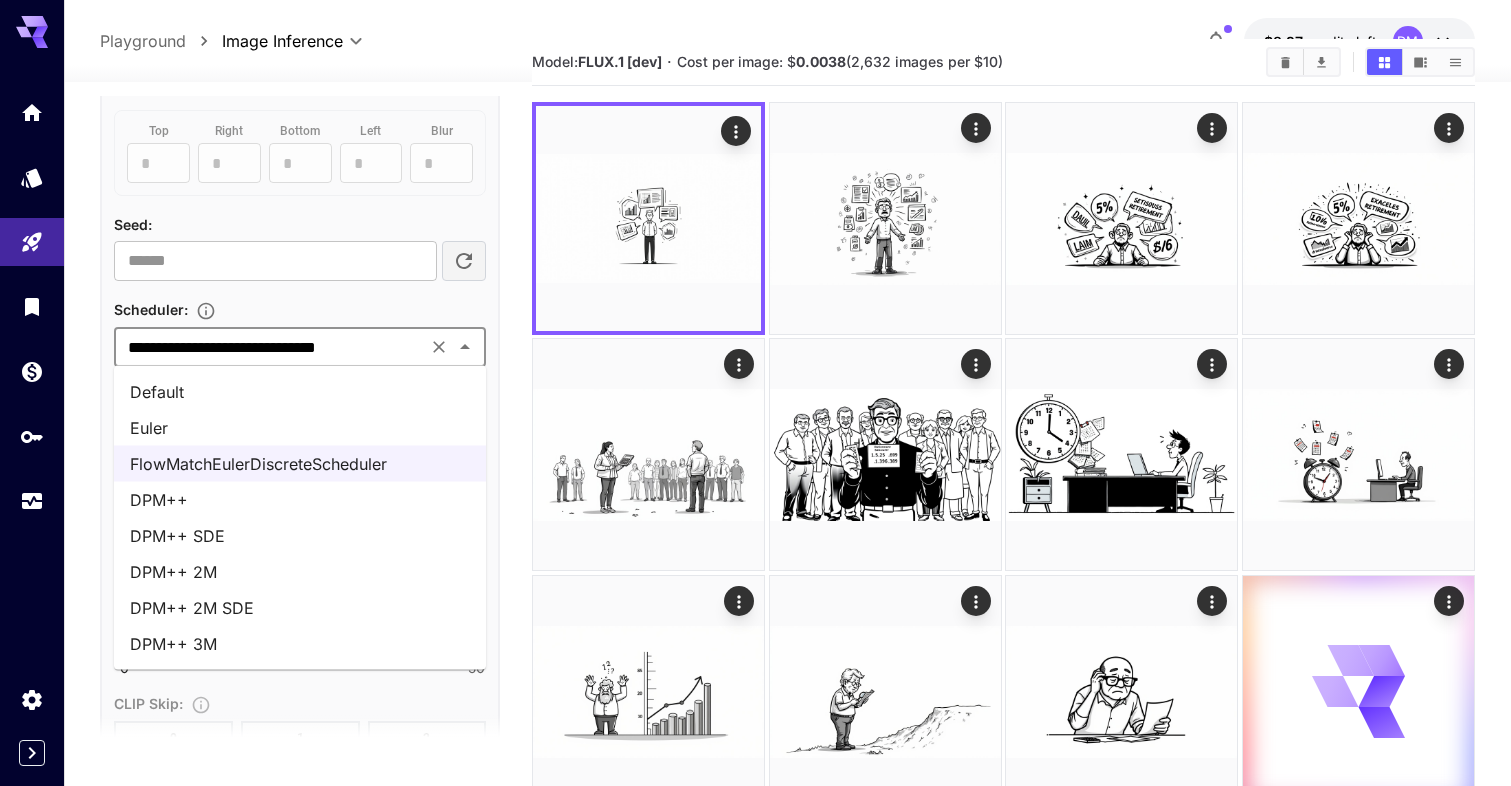 click on "Euler" at bounding box center (300, 428) 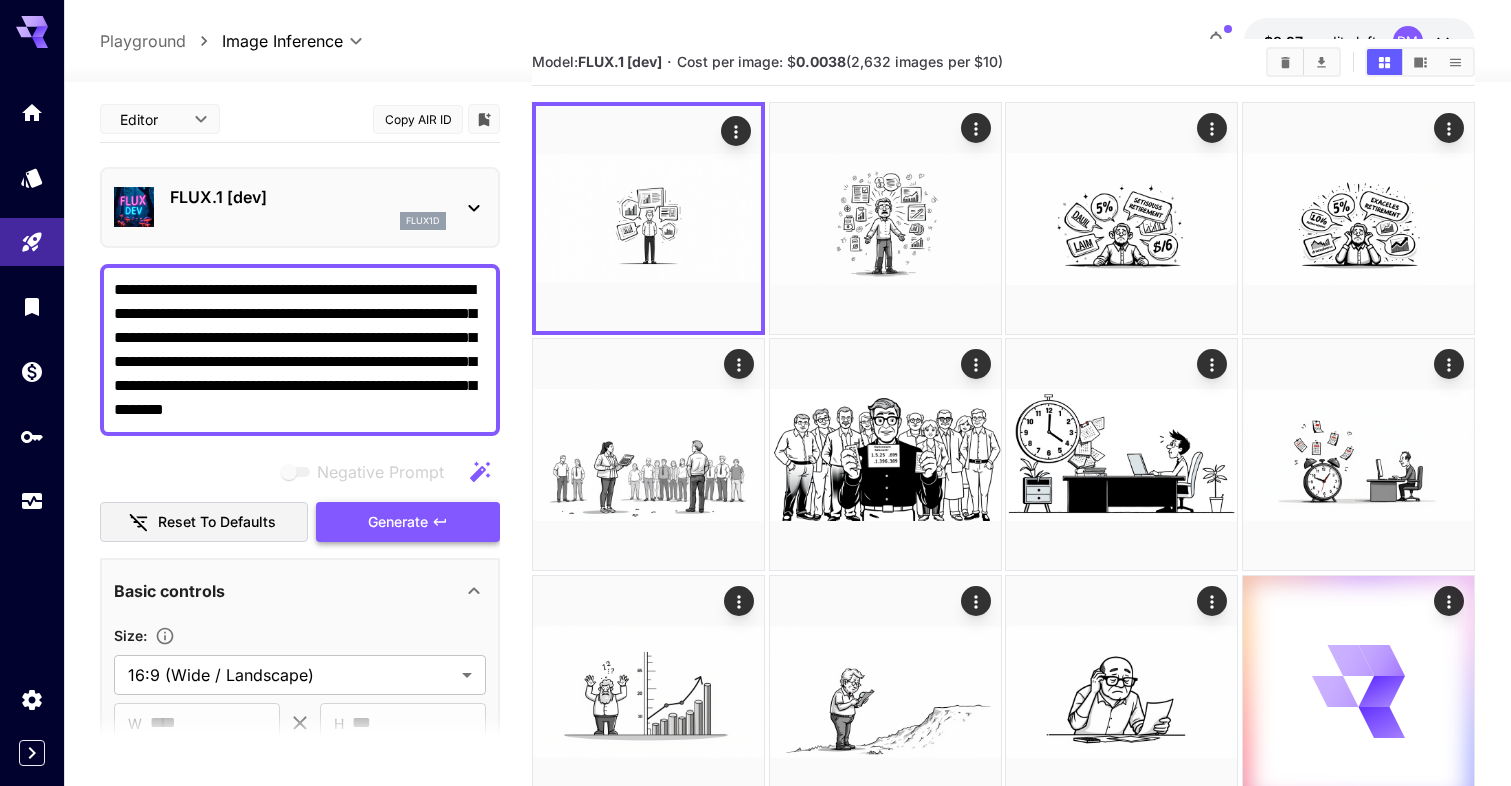 scroll, scrollTop: 0, scrollLeft: 0, axis: both 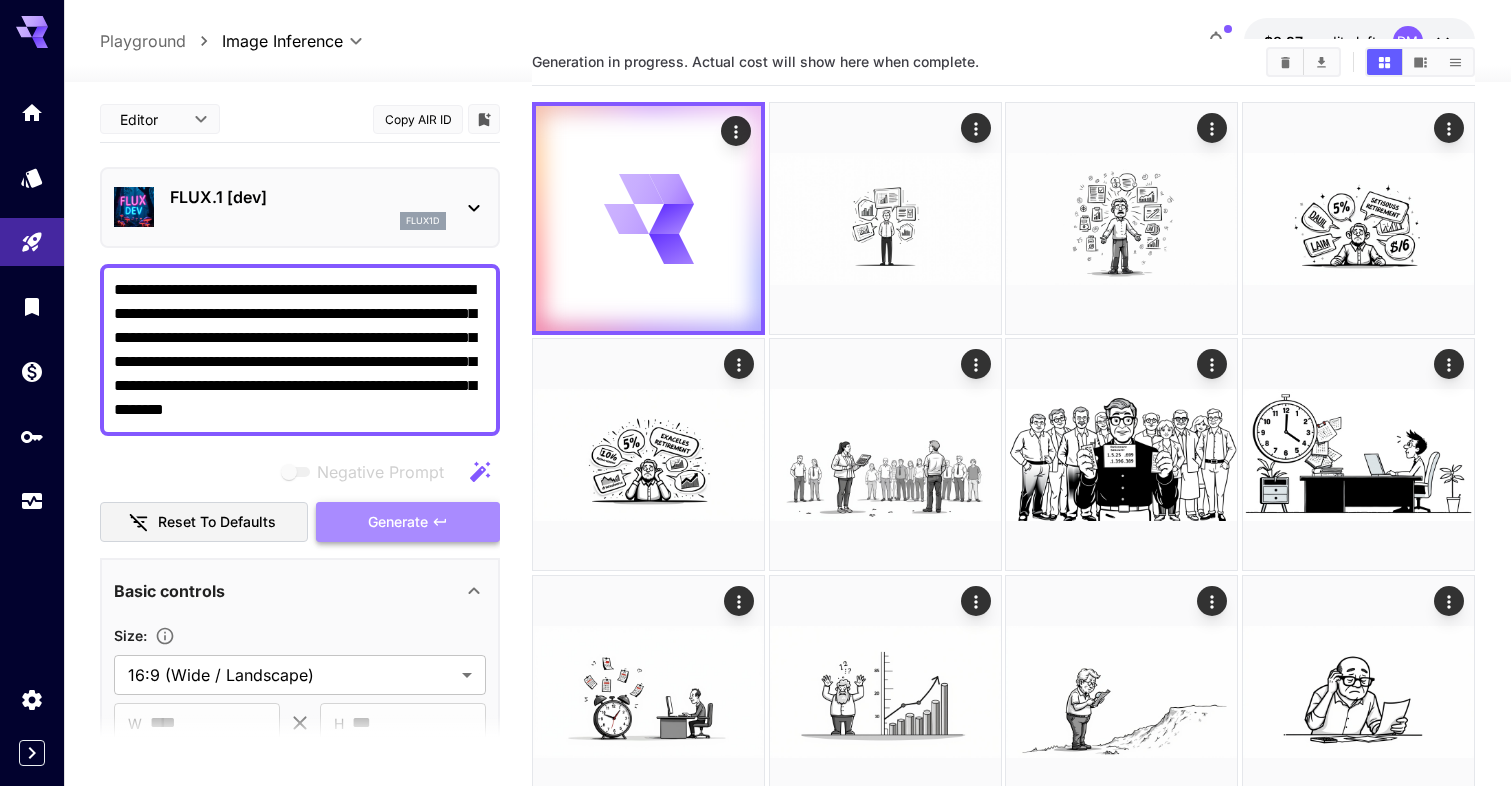 click on "Generate" at bounding box center [398, 522] 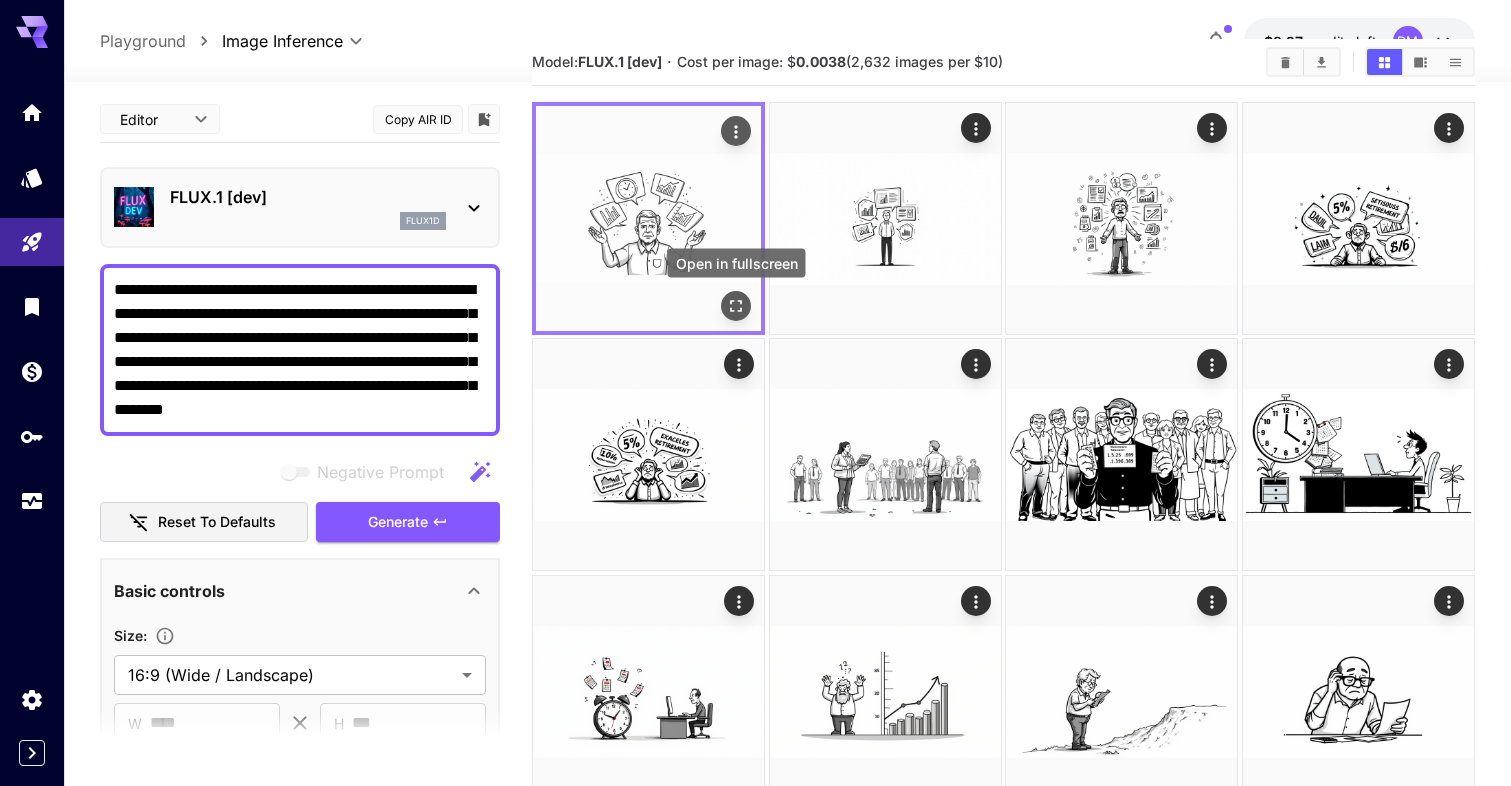 click 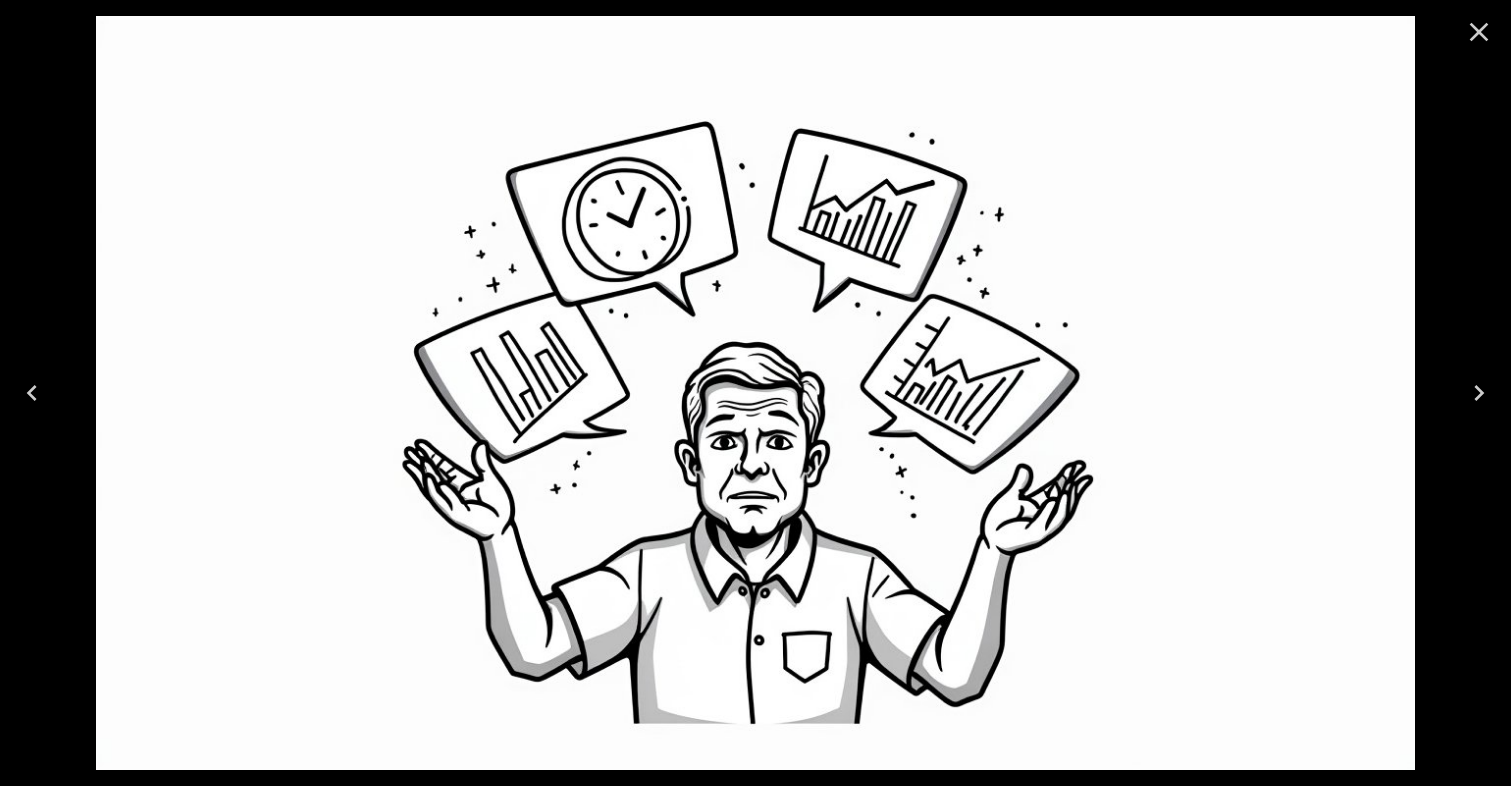 click 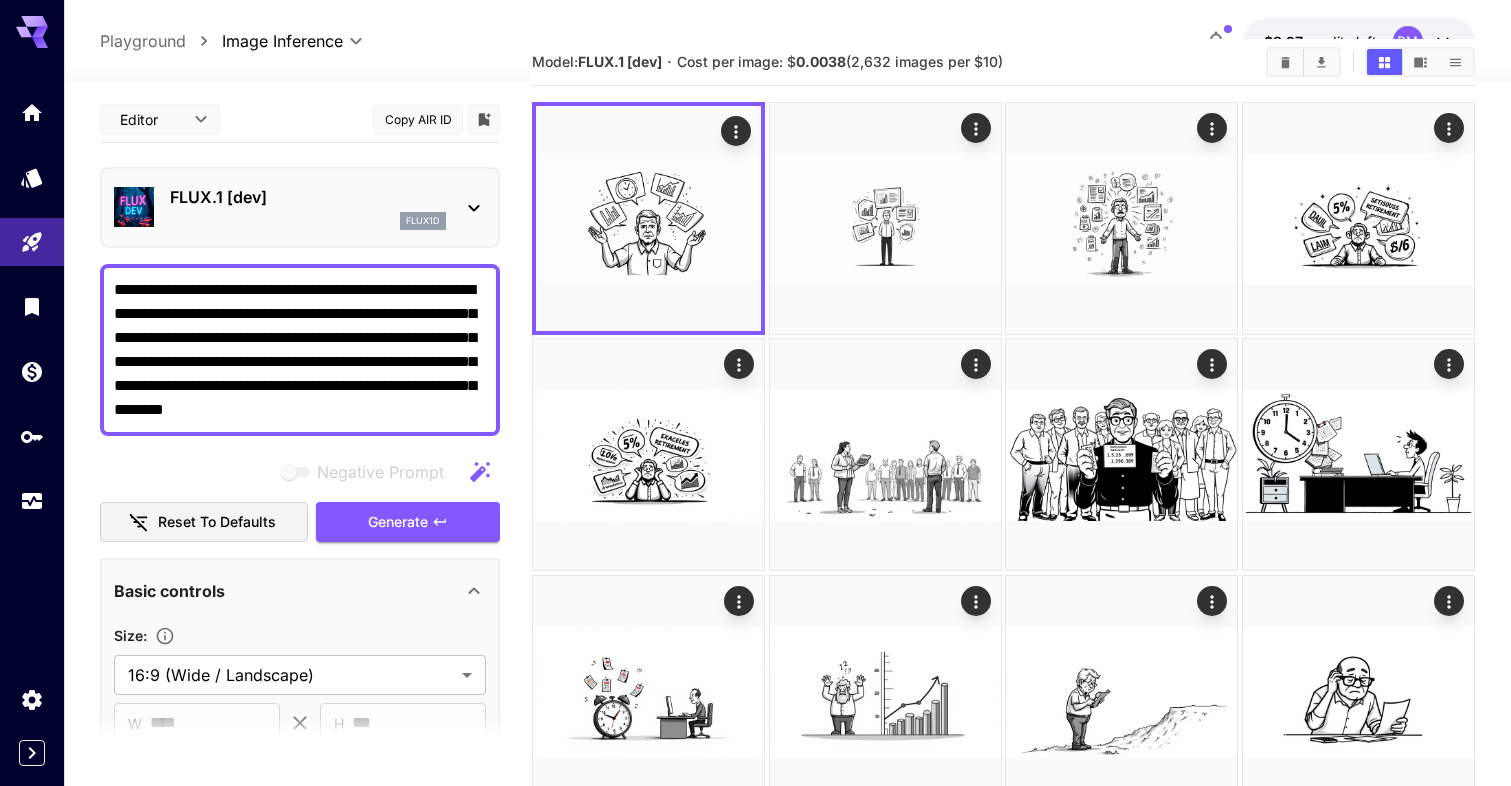 click on "**********" at bounding box center (300, 350) 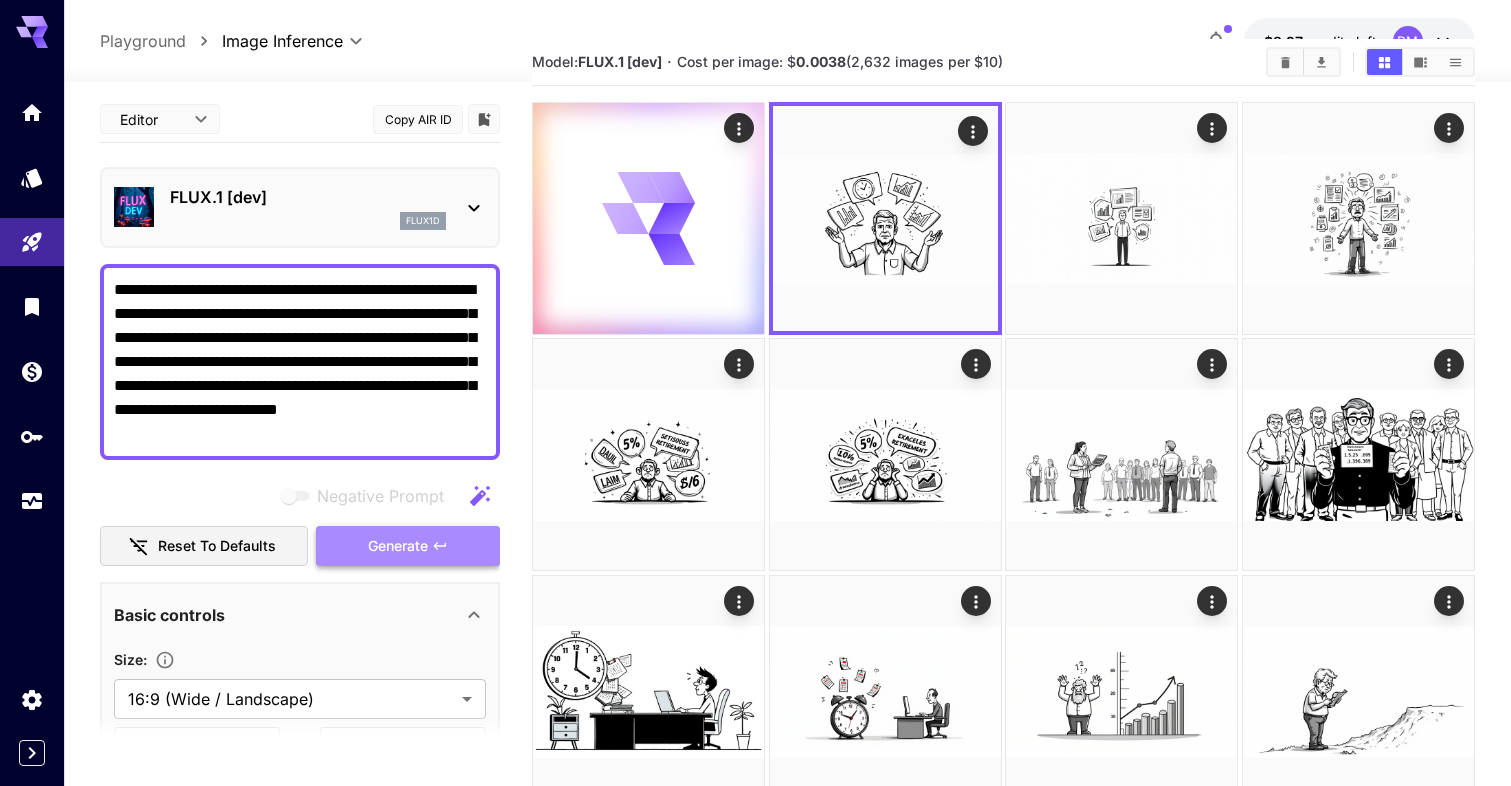 click on "Generate" at bounding box center (408, 546) 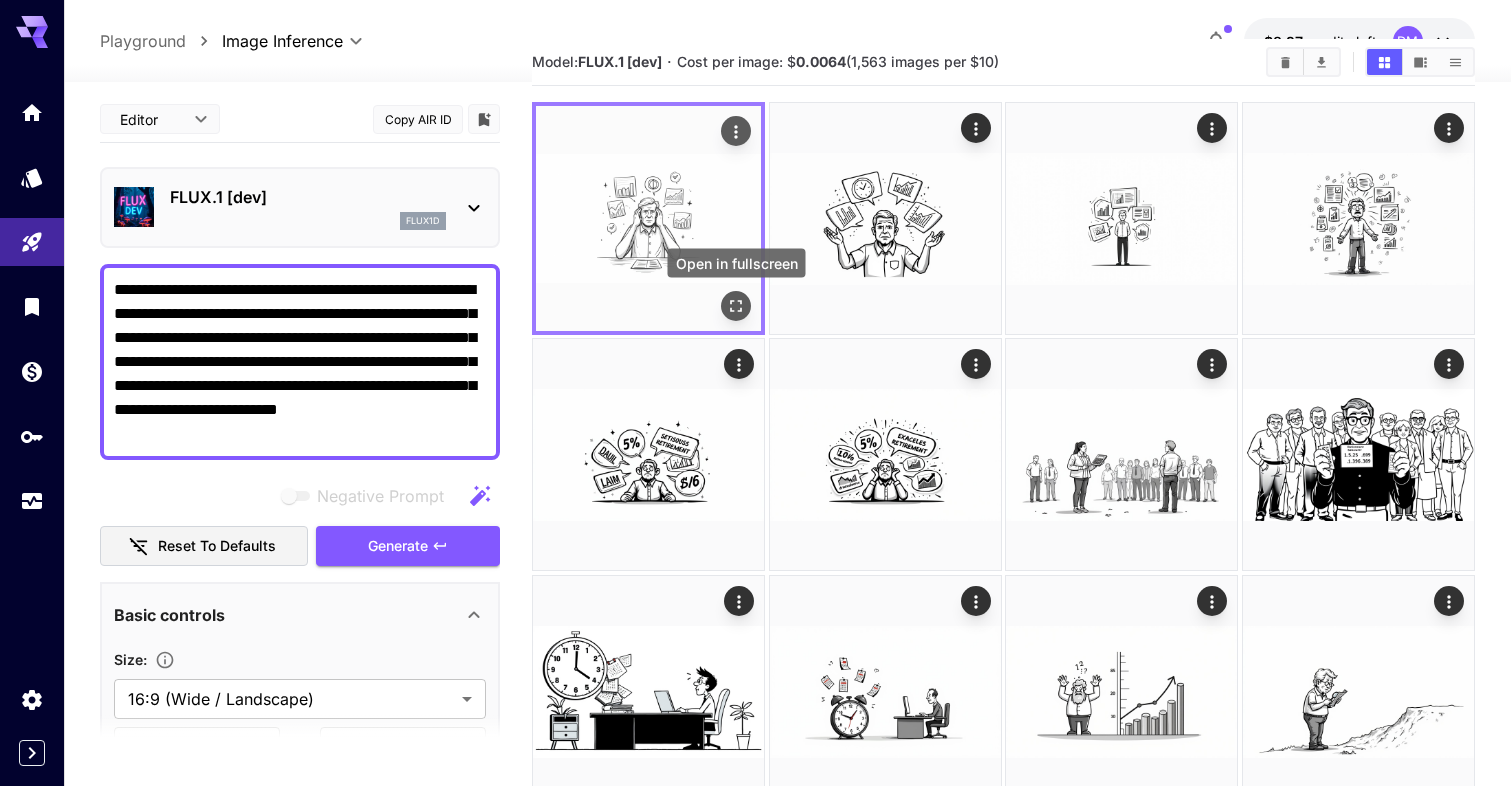 click 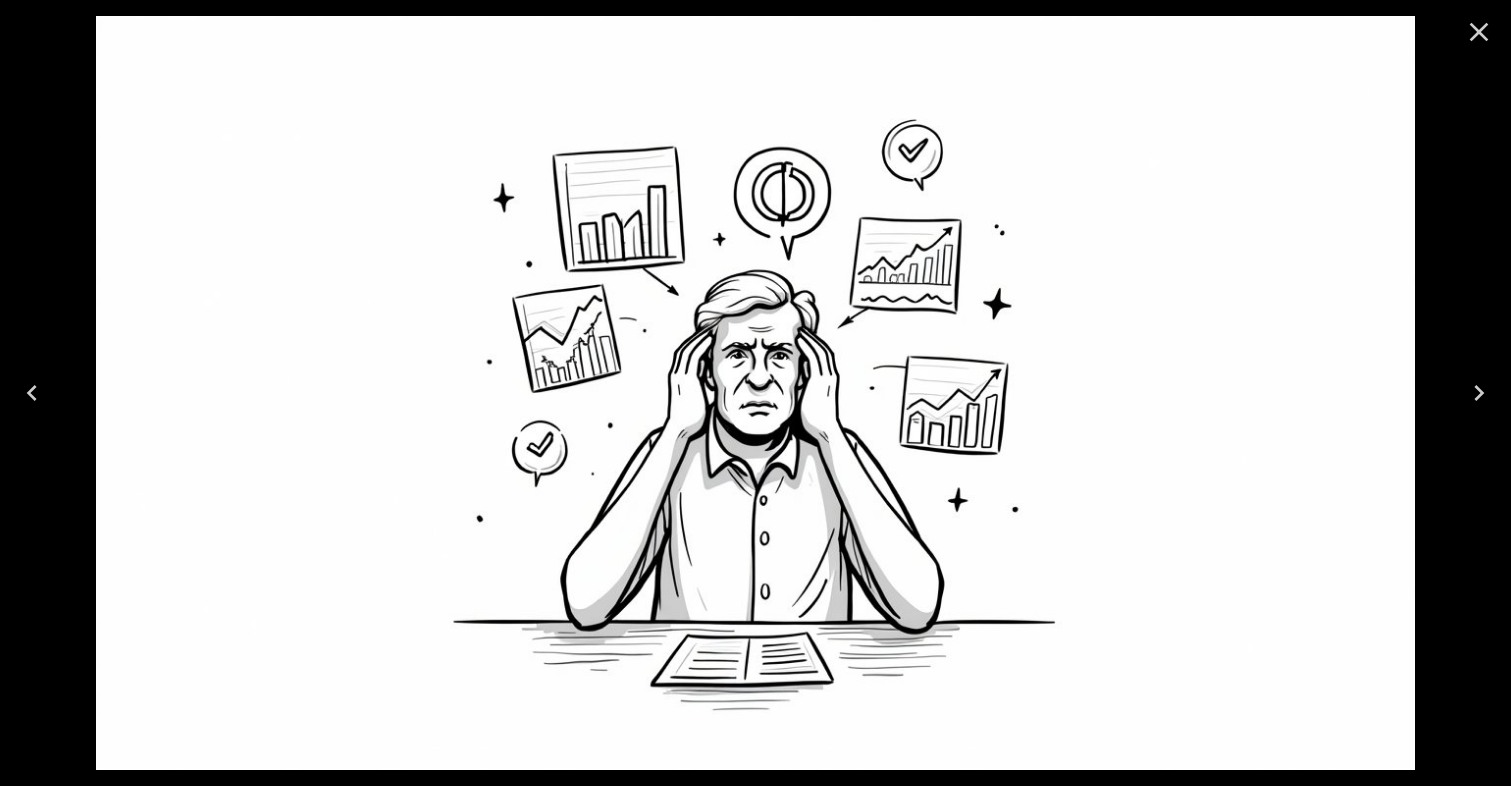 click 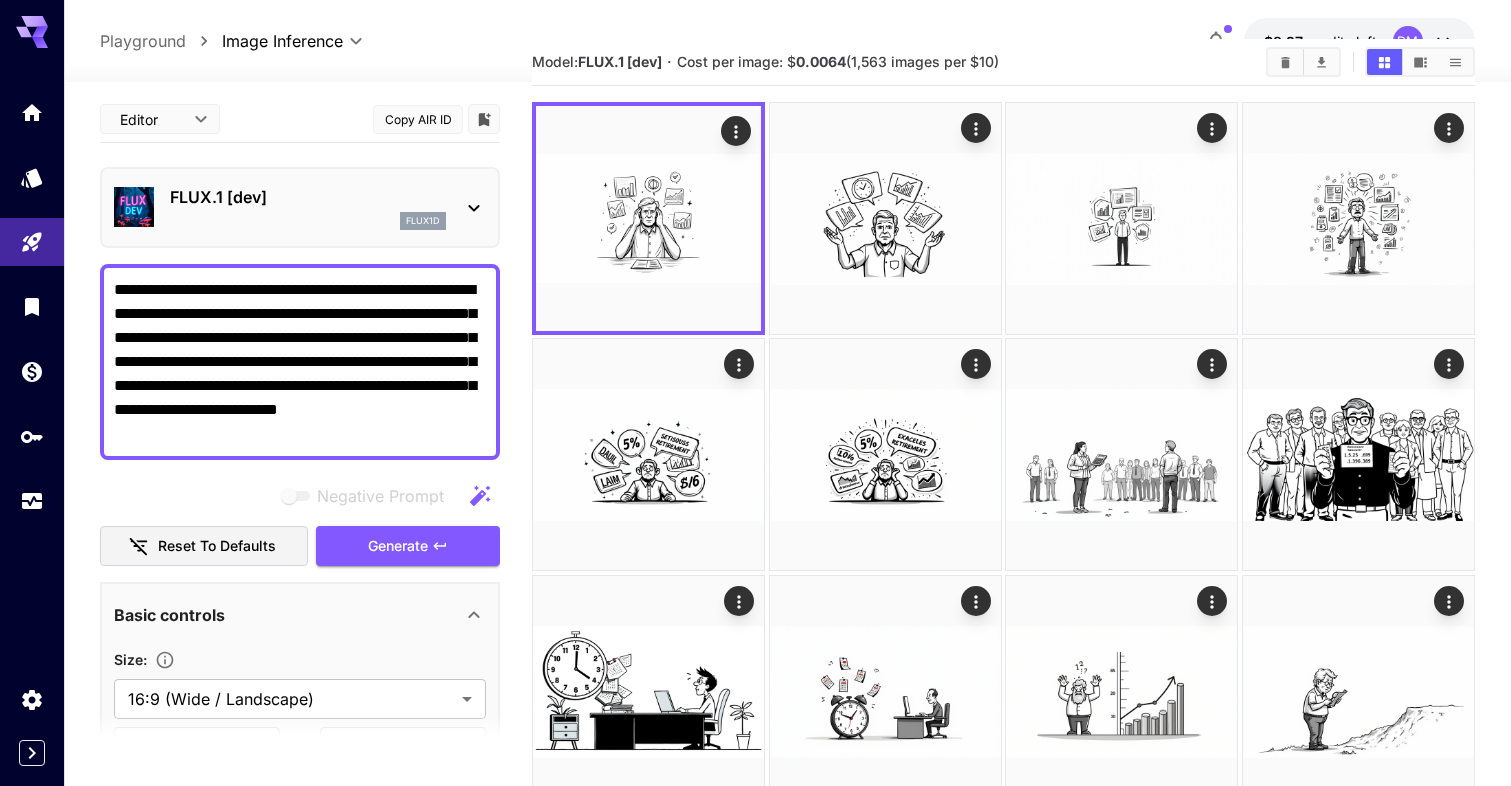 click on "**********" at bounding box center [300, 362] 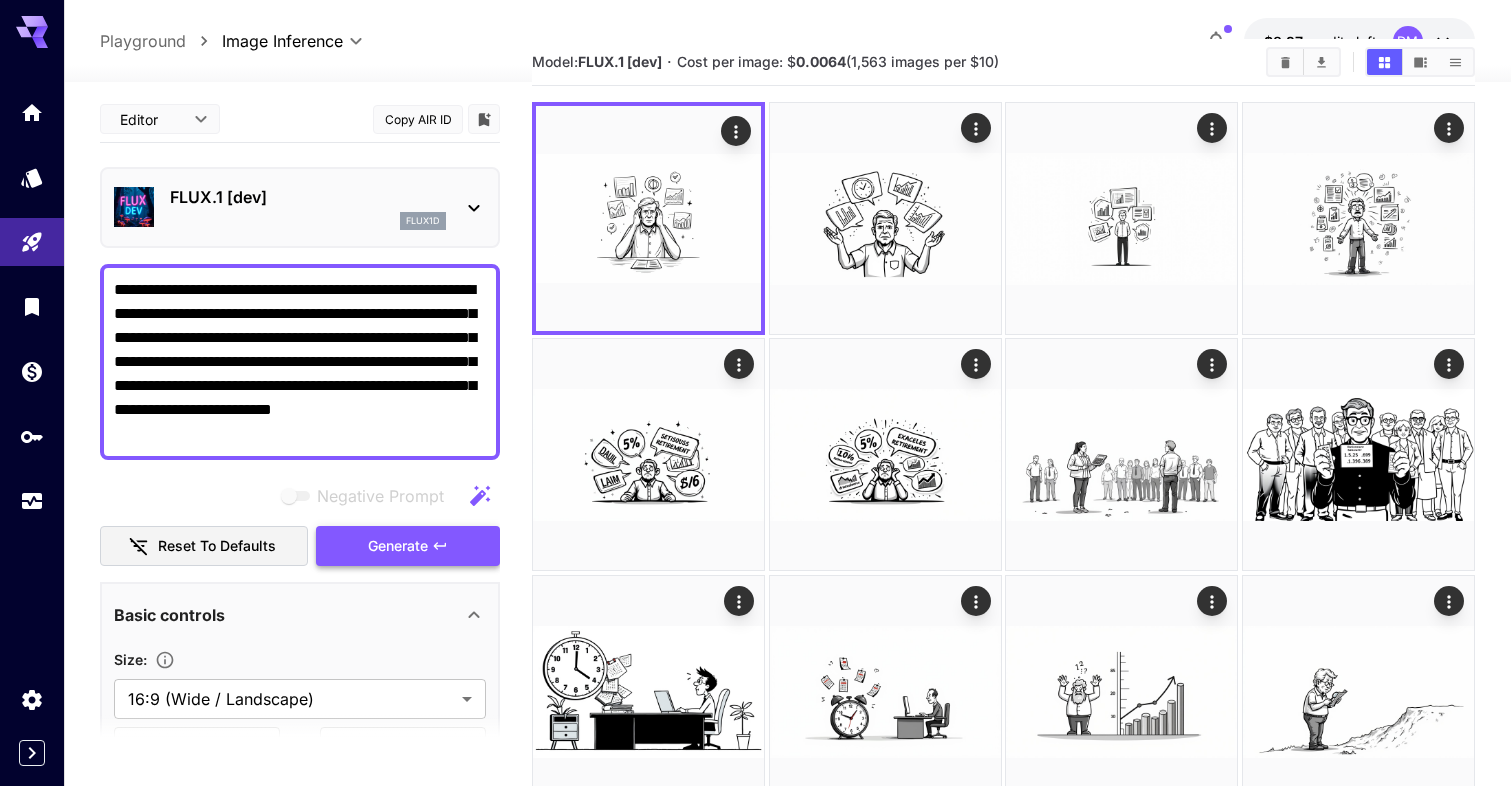 click on "Generate" at bounding box center (398, 546) 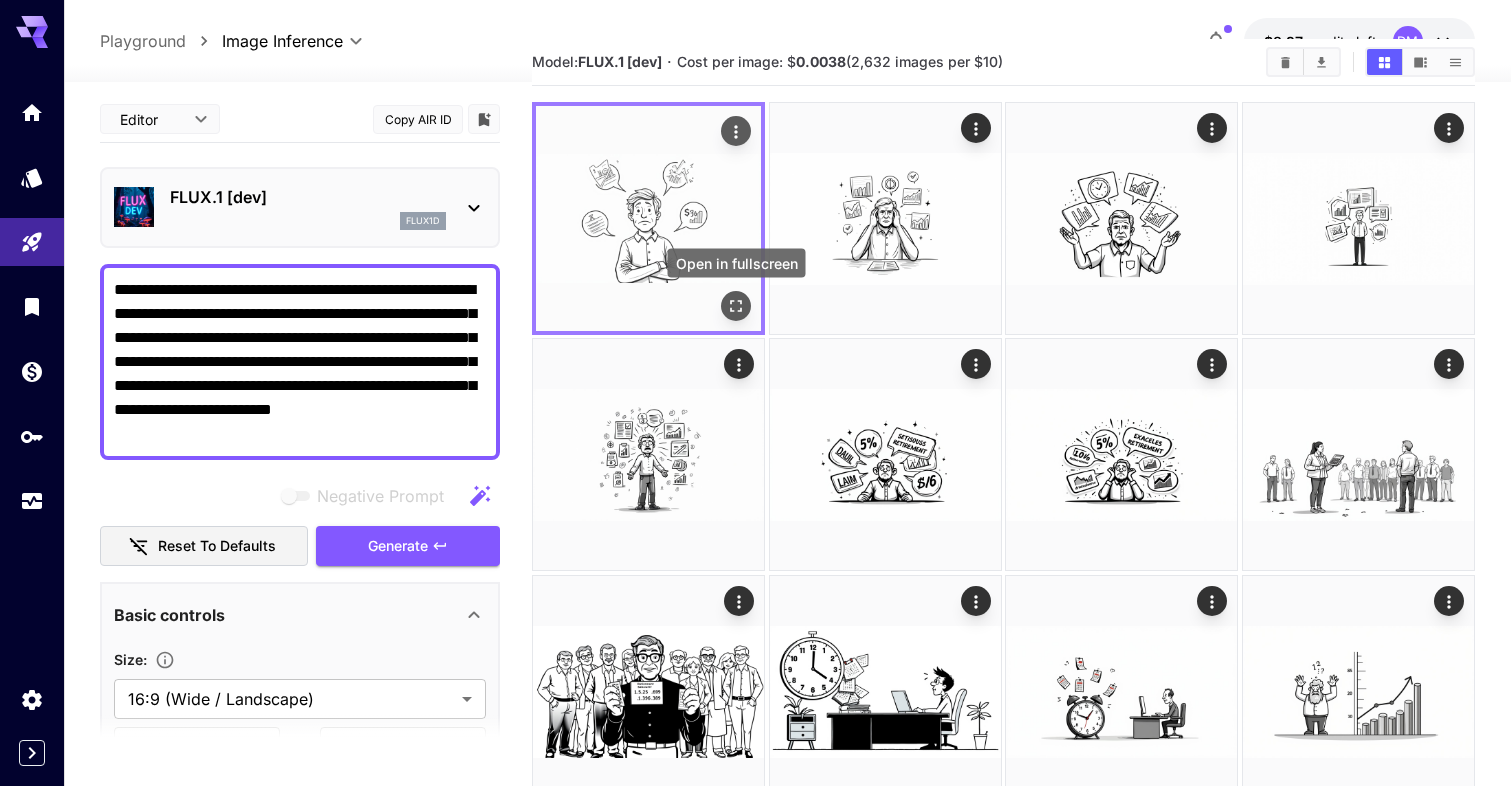 click 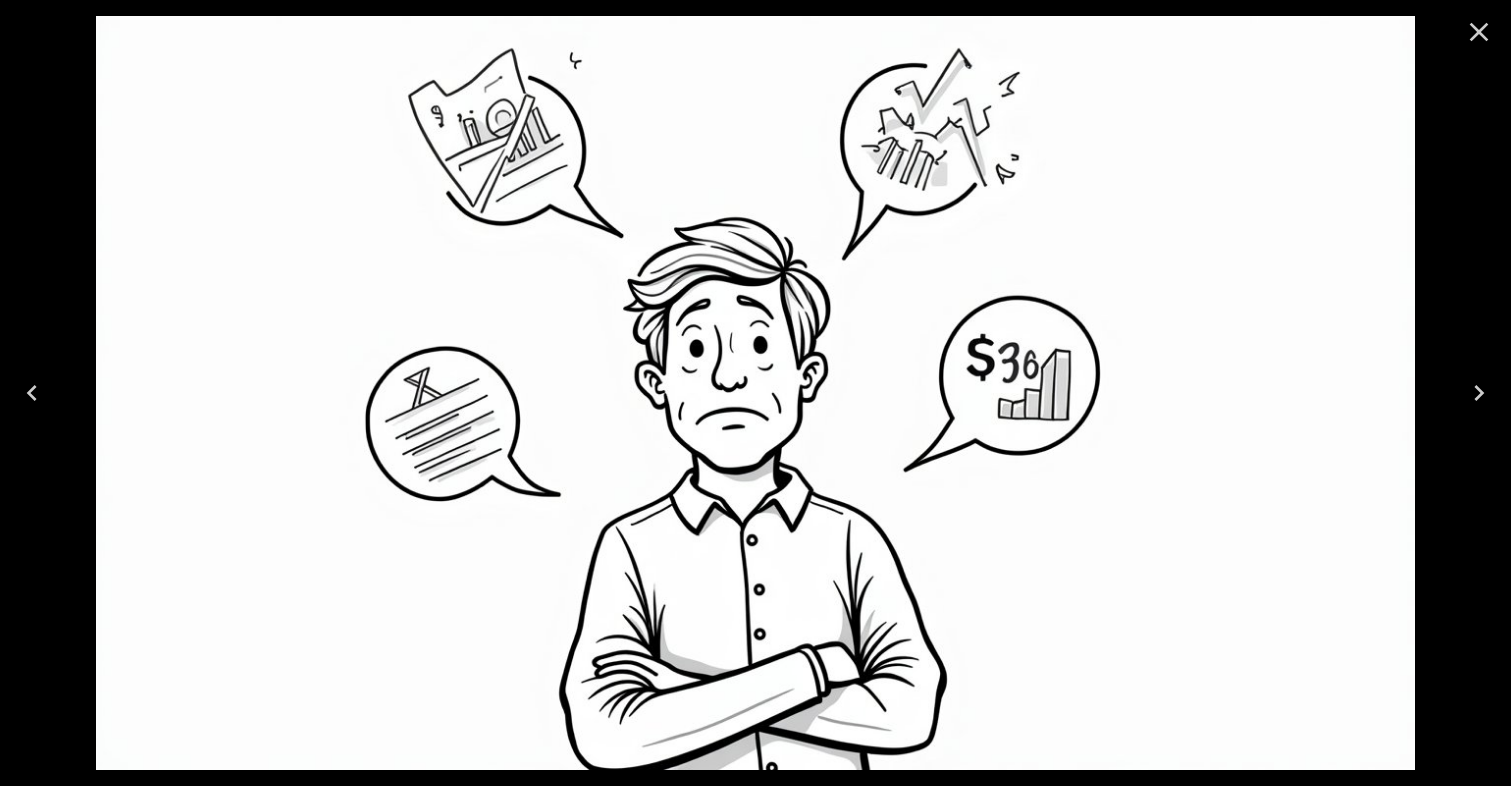 click 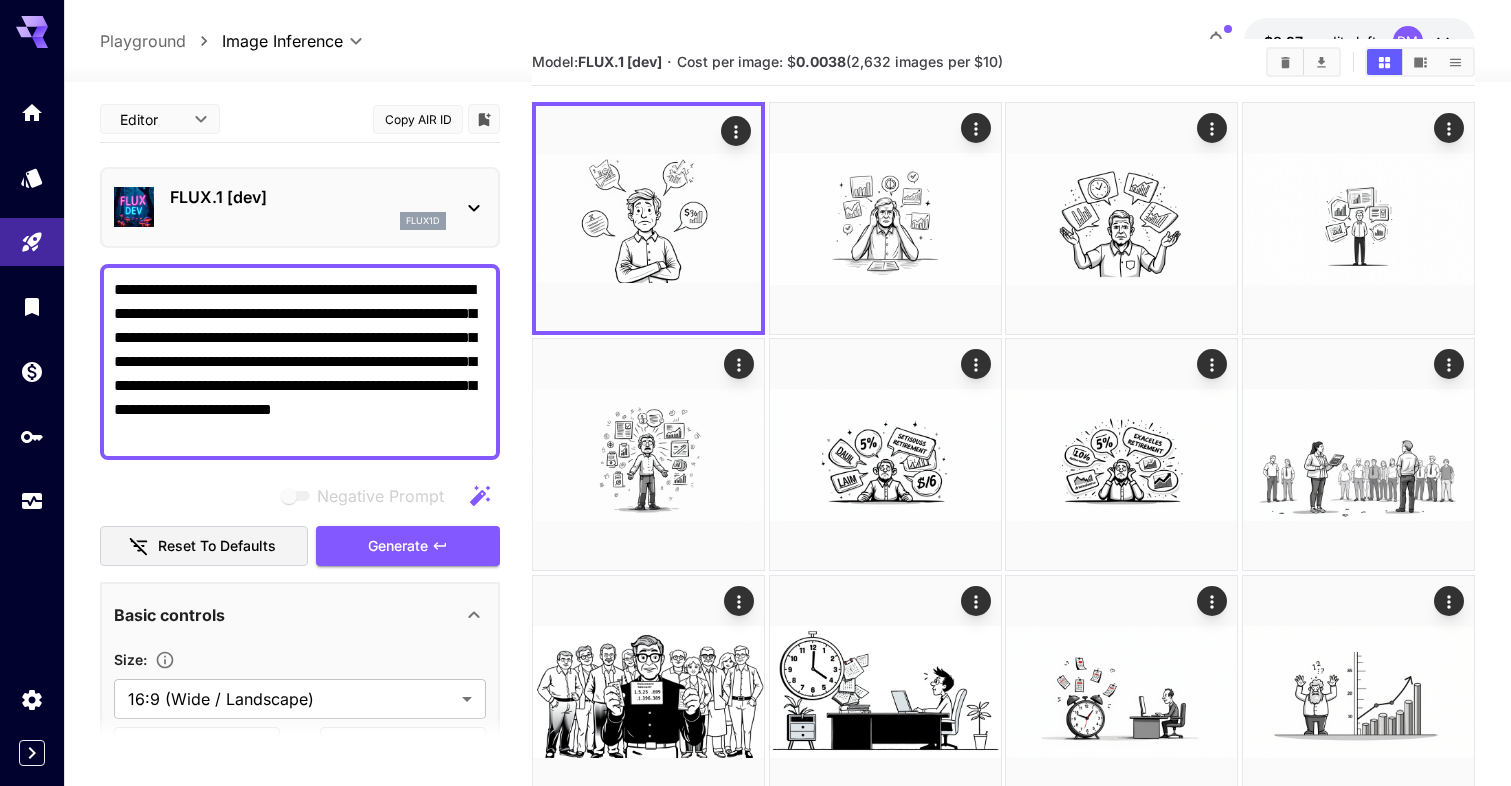 click on "**********" at bounding box center [300, 362] 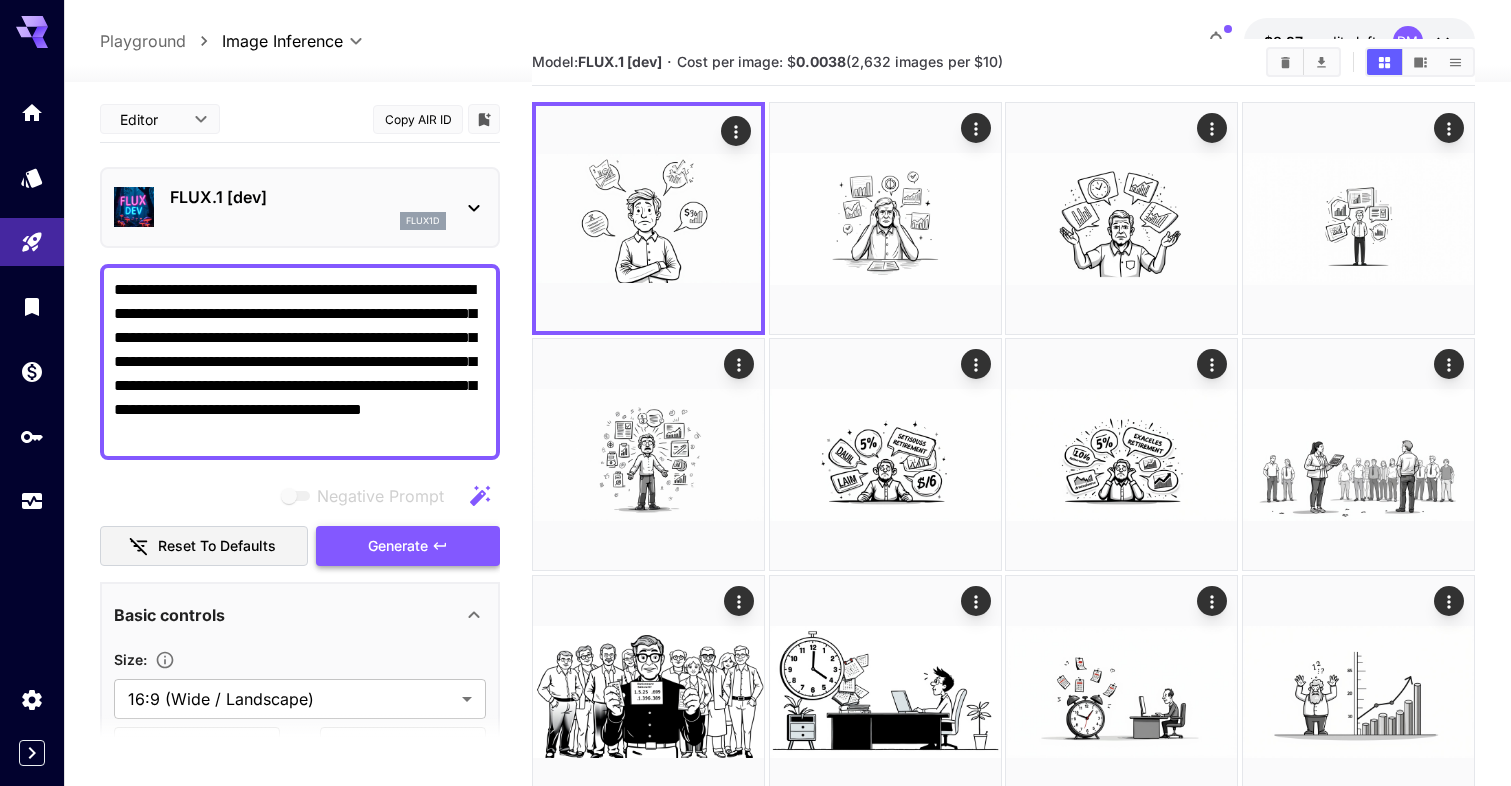 click on "Generate" at bounding box center [408, 546] 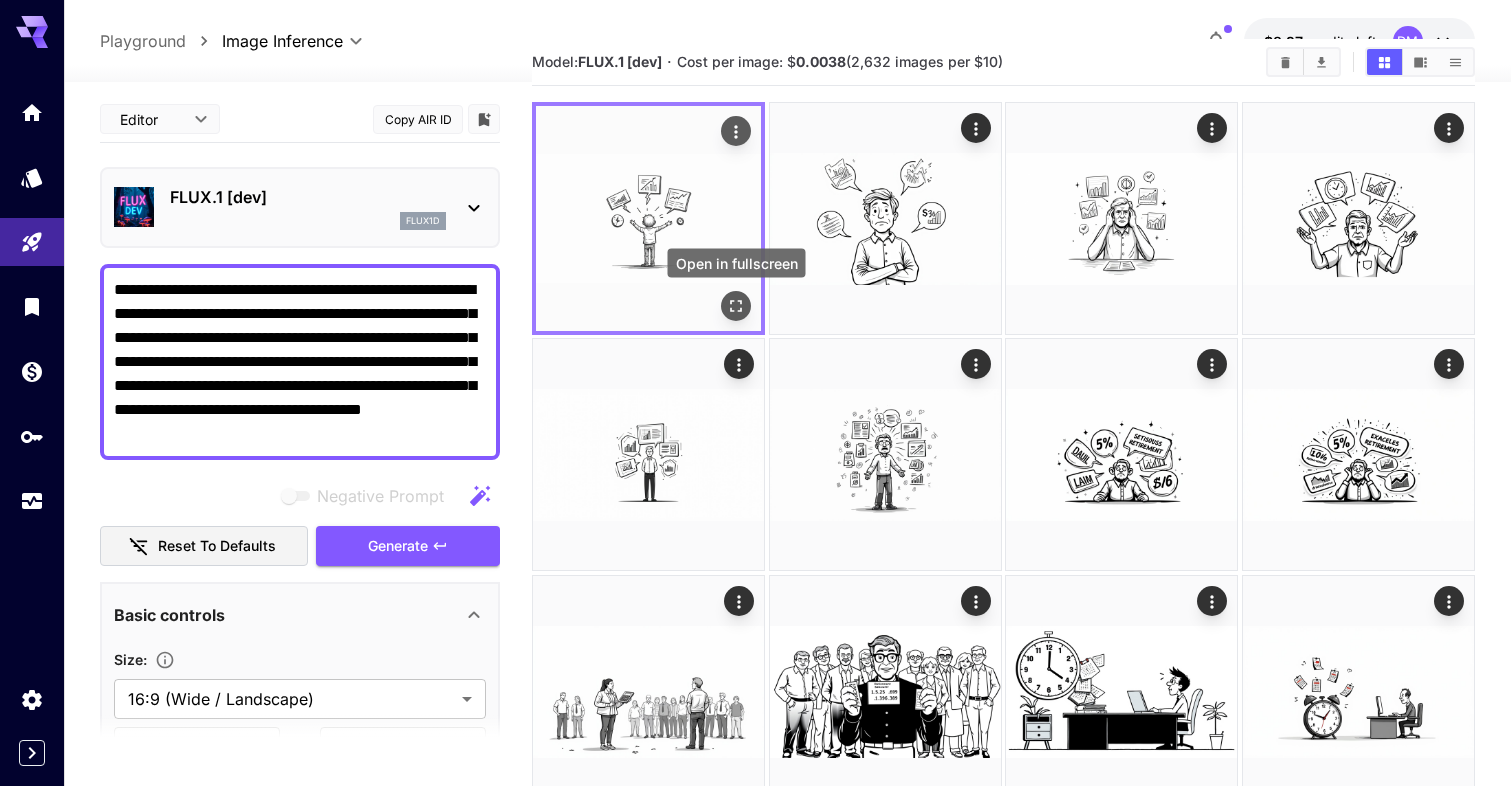 click 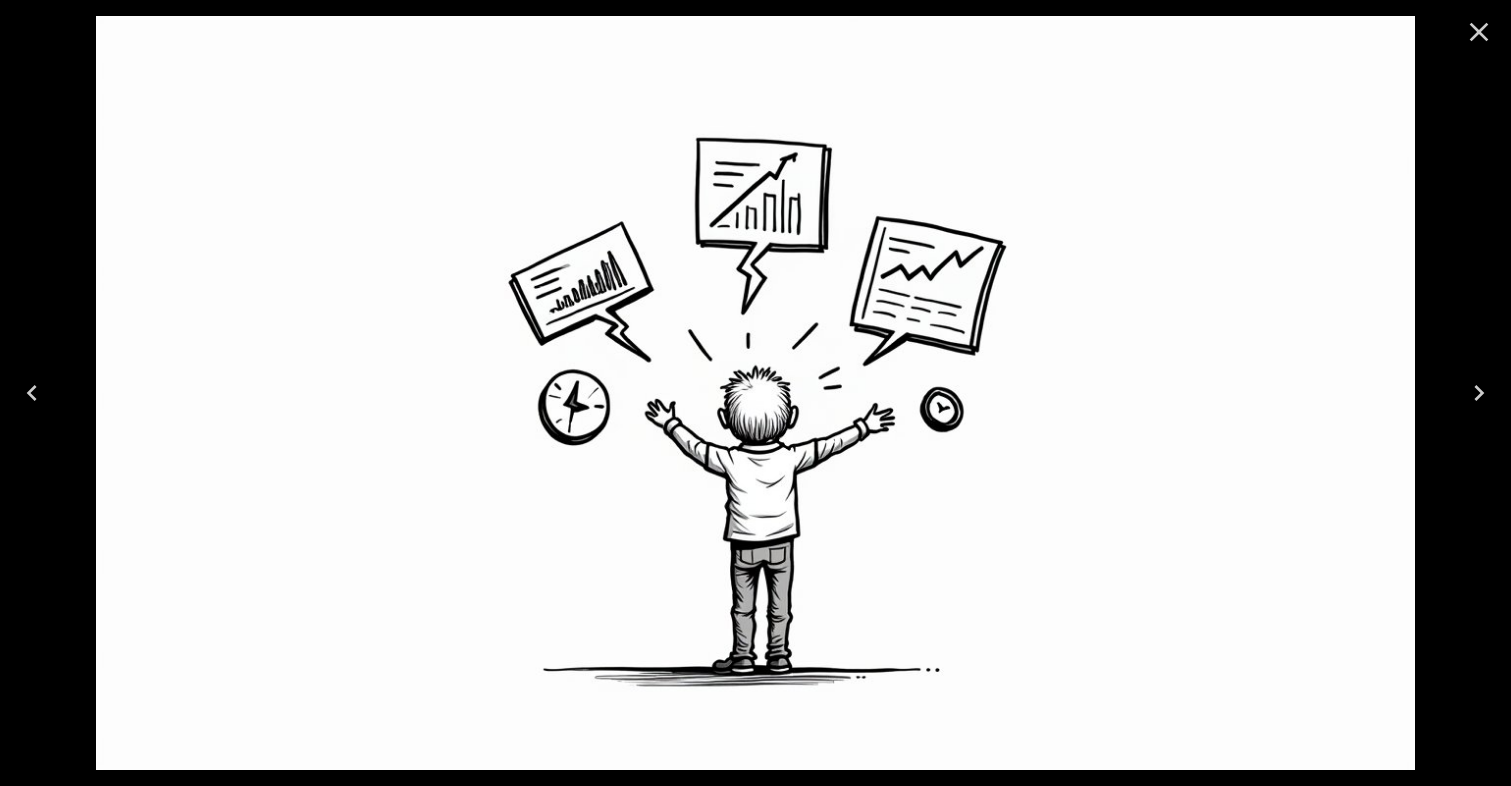 click 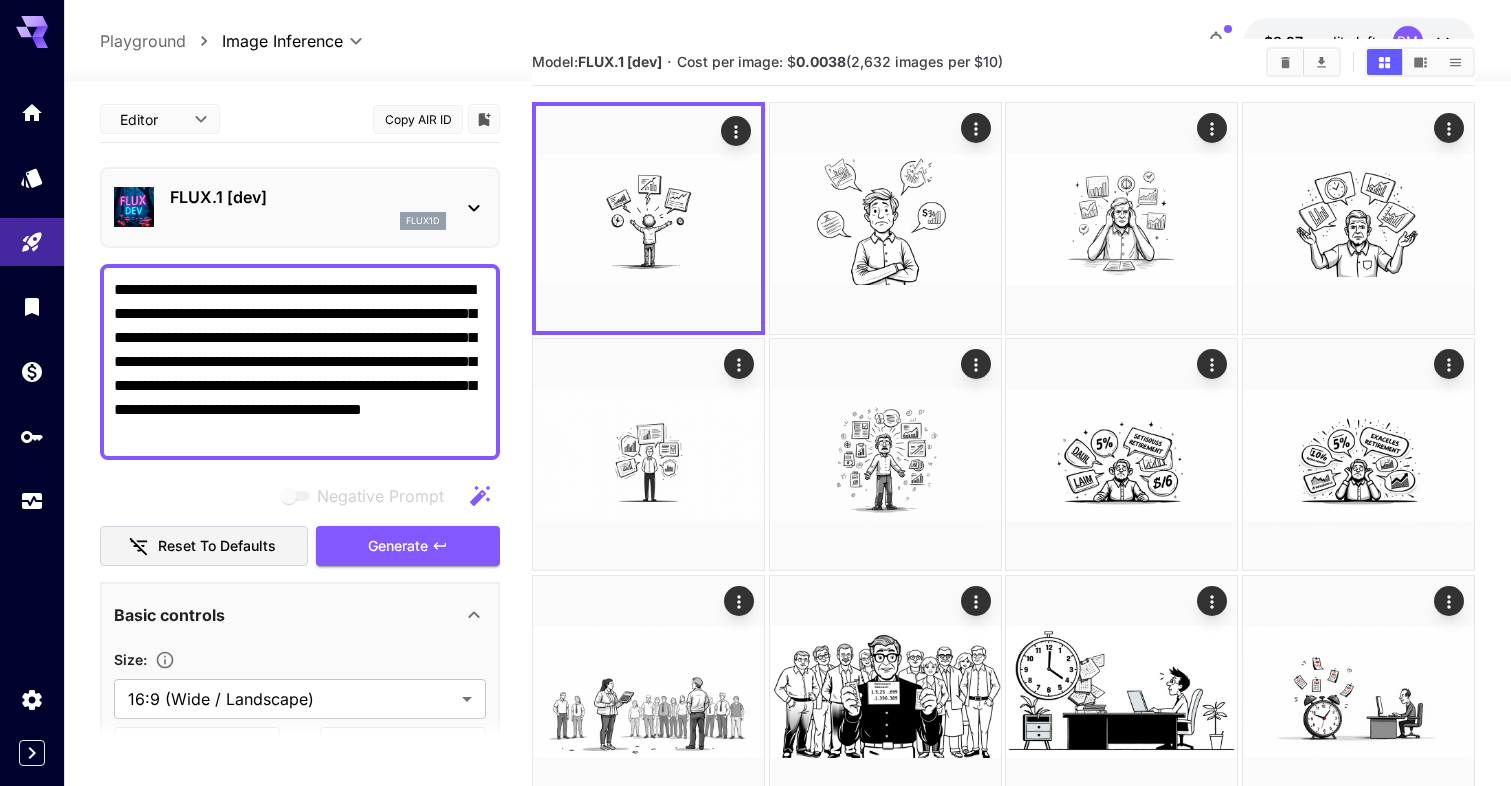 click on "**********" at bounding box center (300, 362) 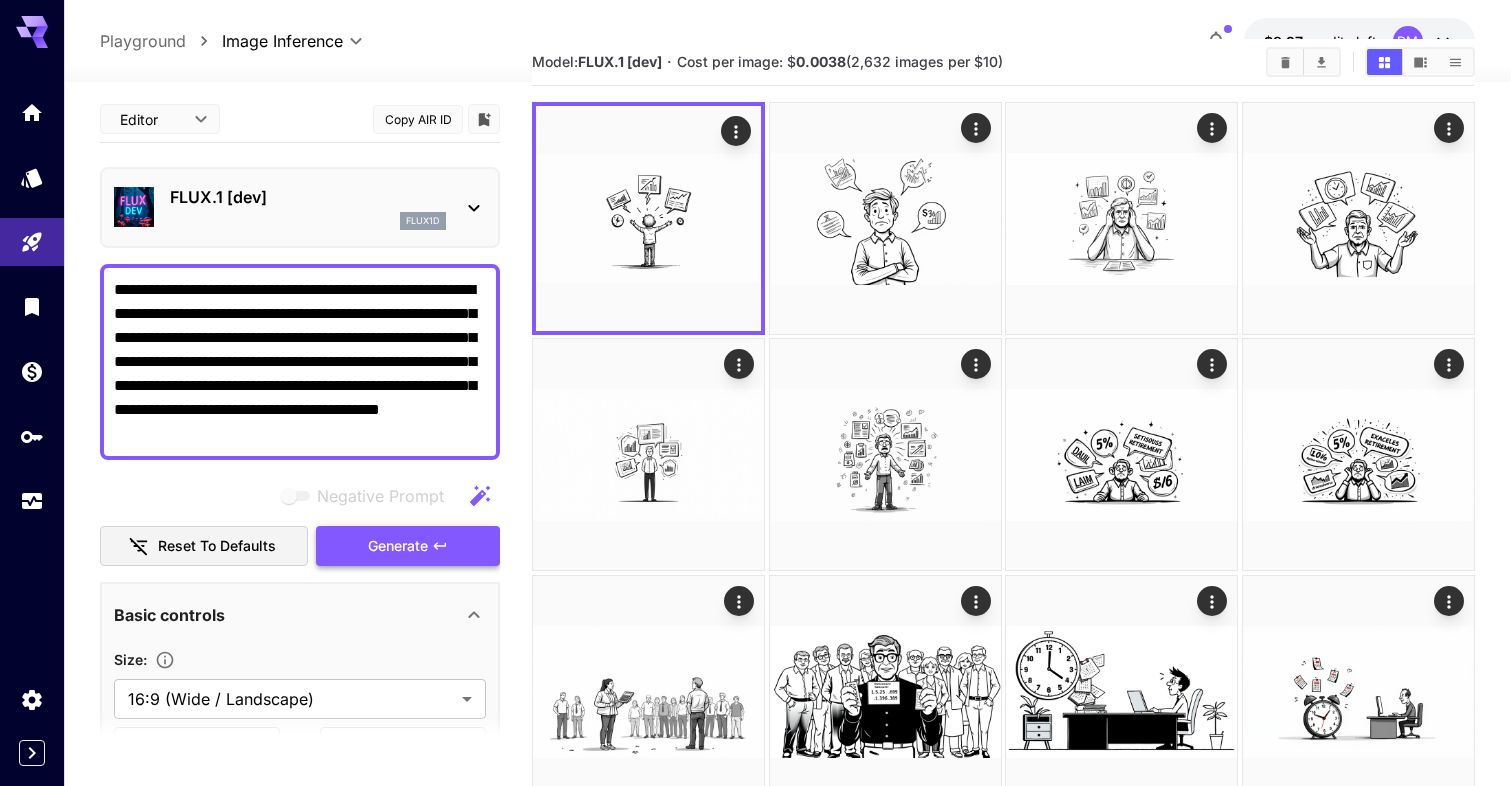 click on "Generate" at bounding box center (408, 546) 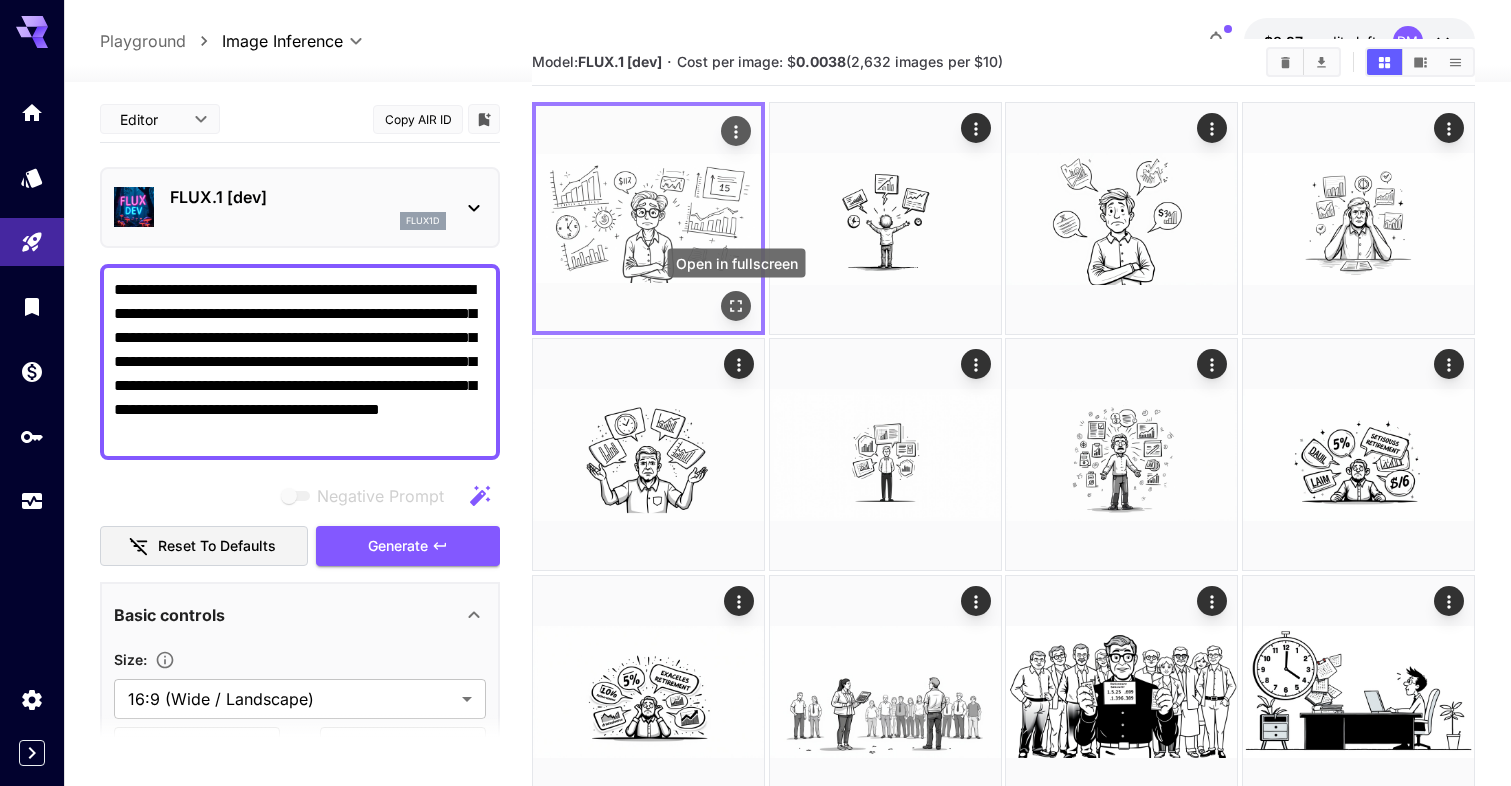 click 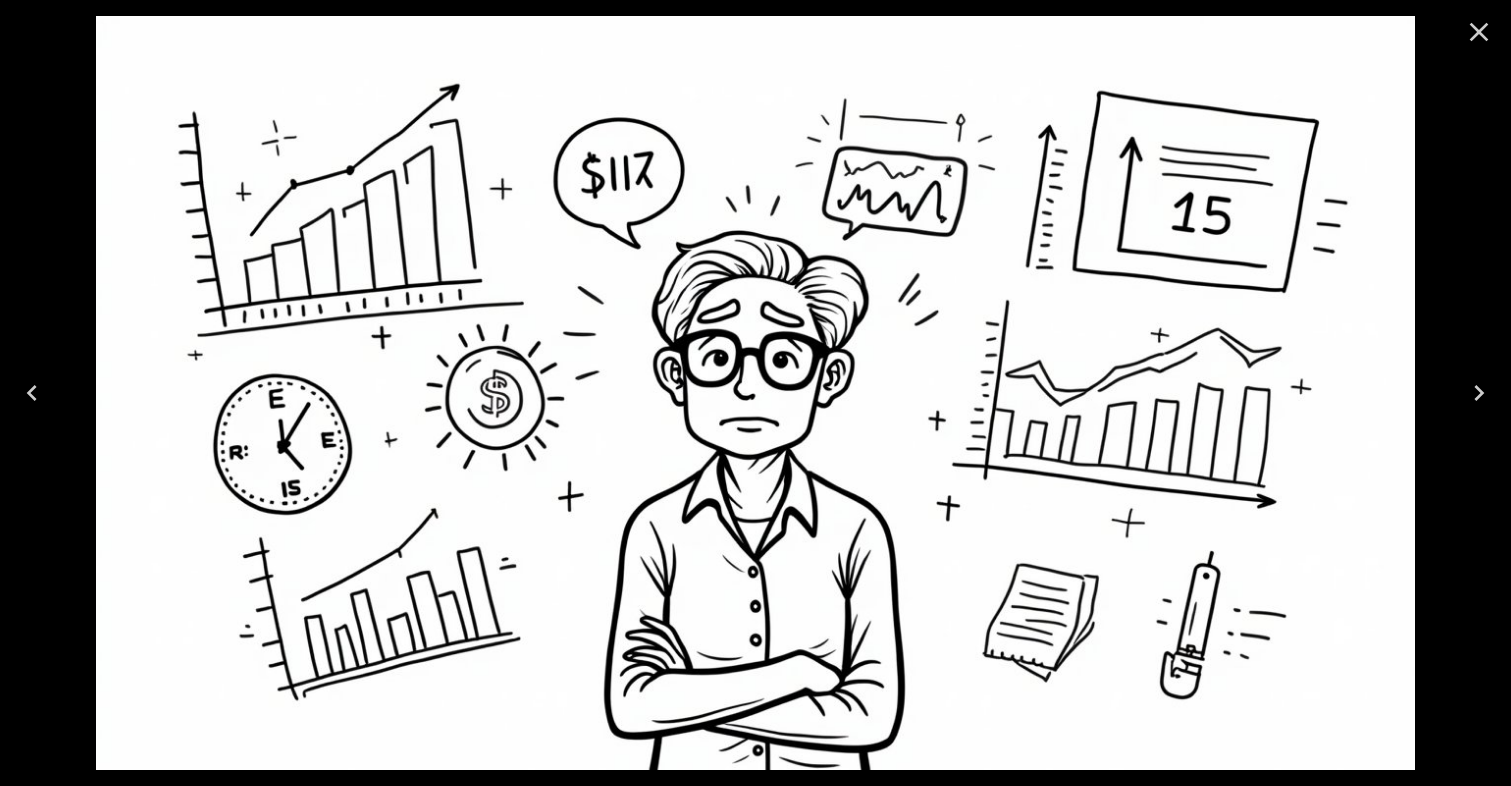 click 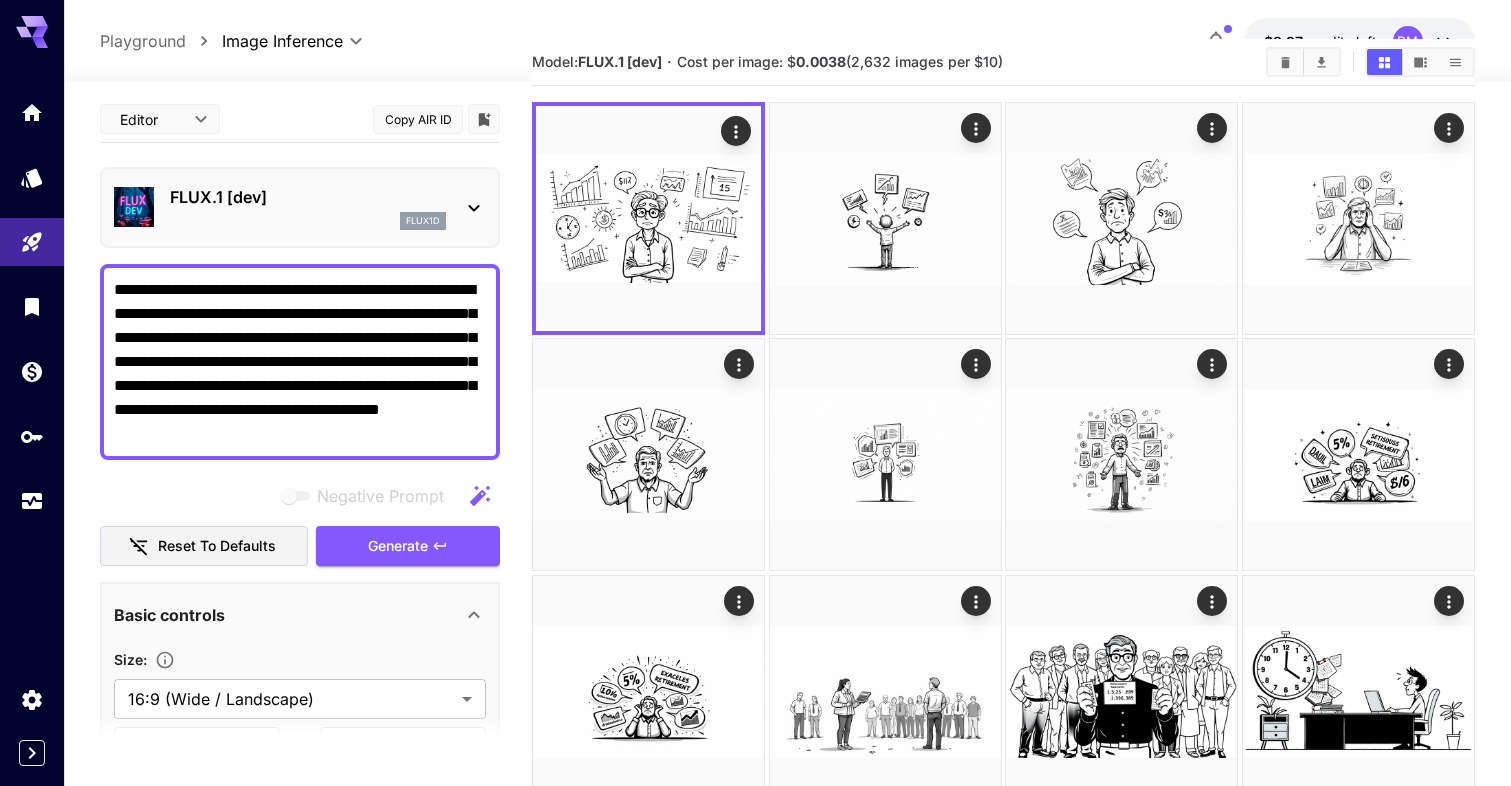 click on "**********" at bounding box center (300, 362) 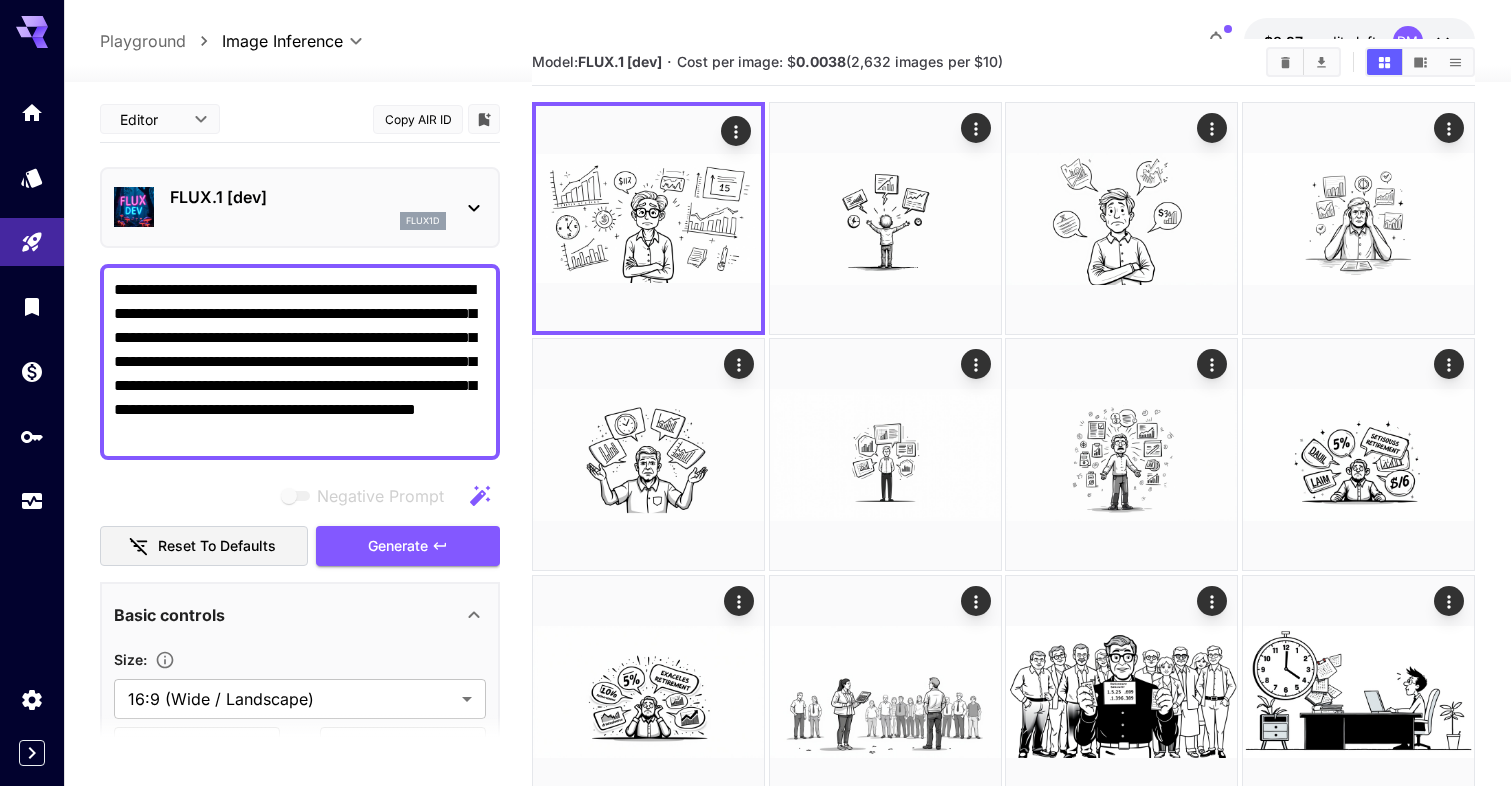 drag, startPoint x: 148, startPoint y: 310, endPoint x: 269, endPoint y: 309, distance: 121.004135 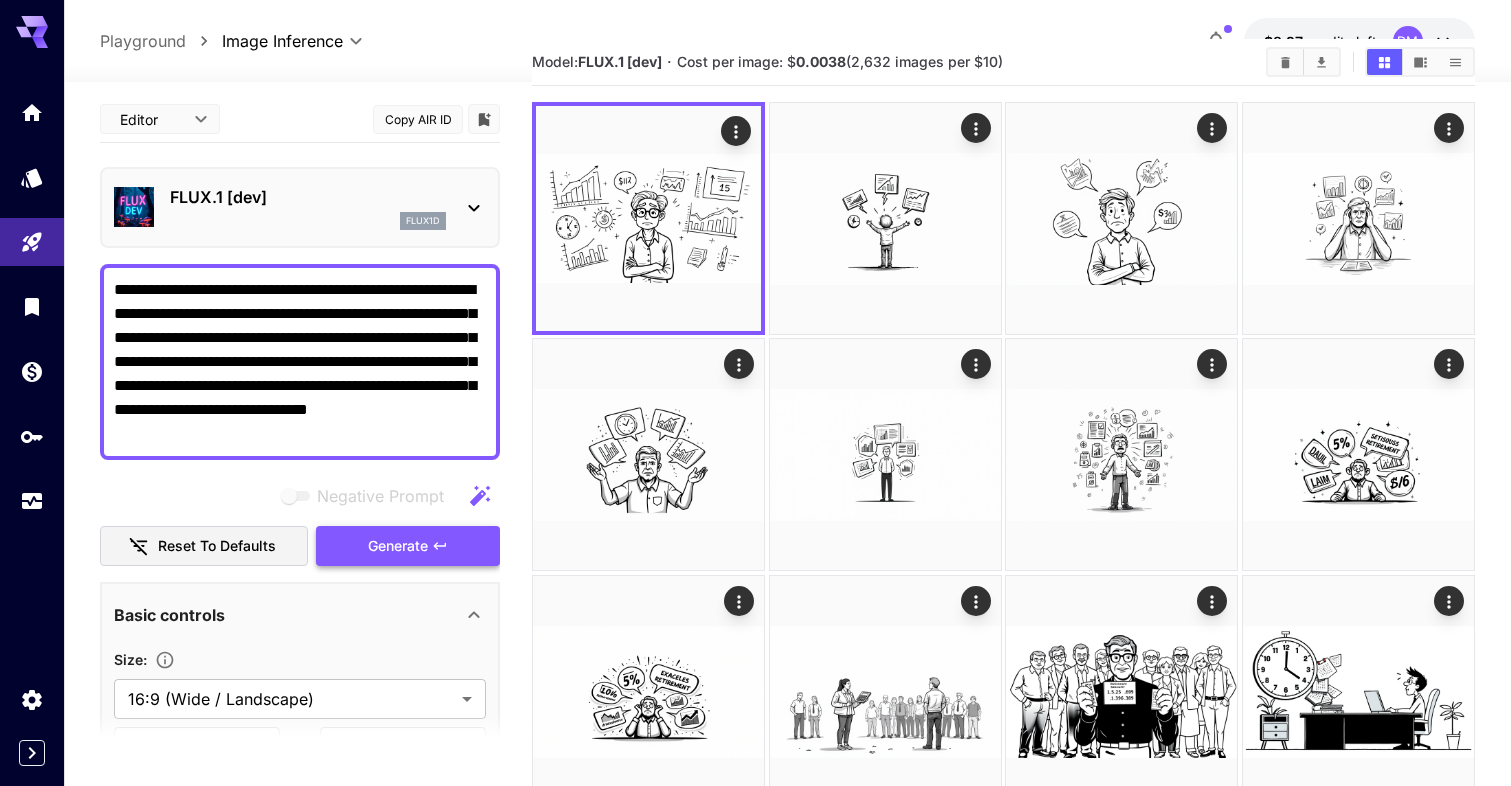 type on "**********" 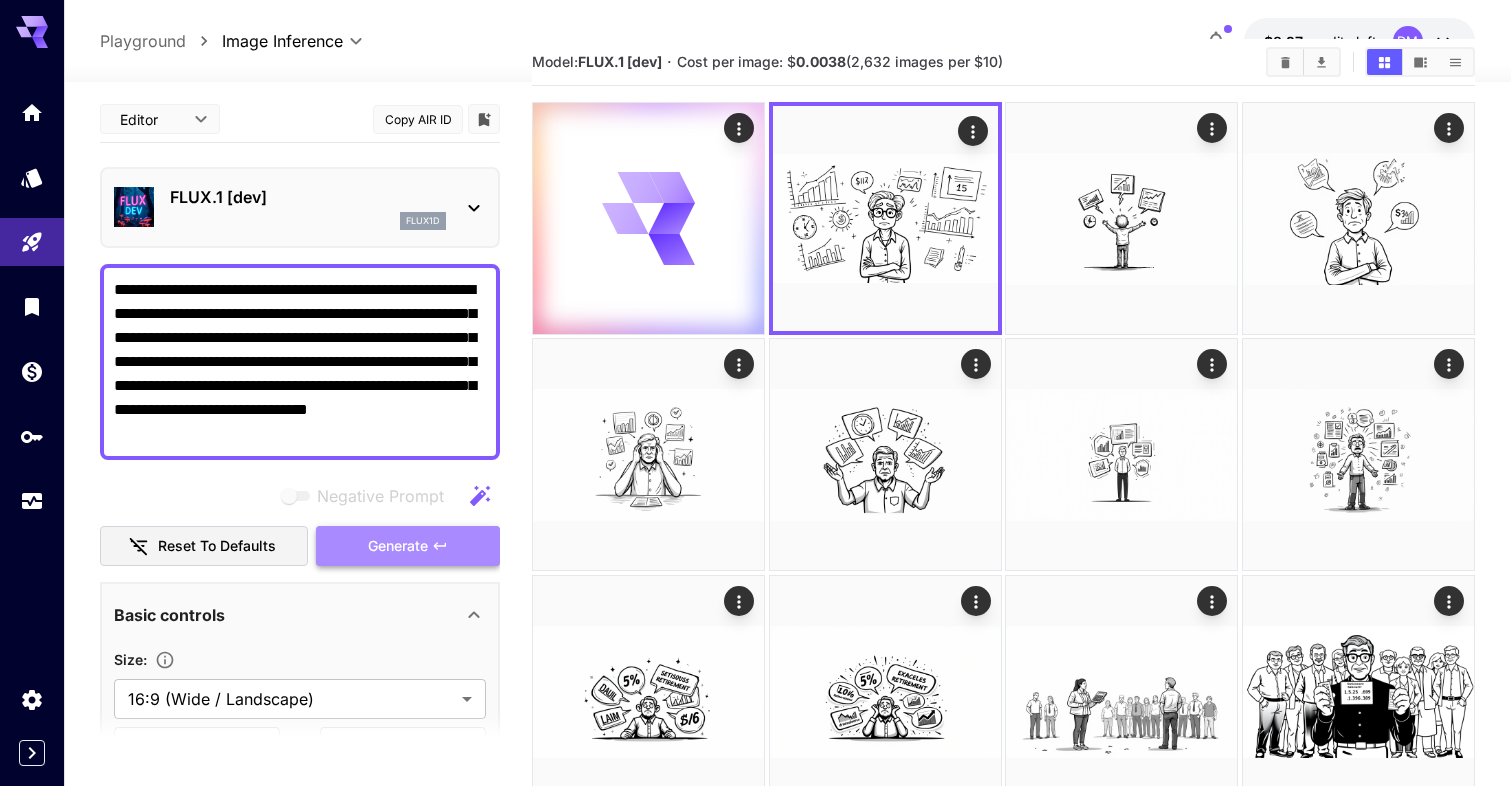 click on "Generate" at bounding box center [408, 546] 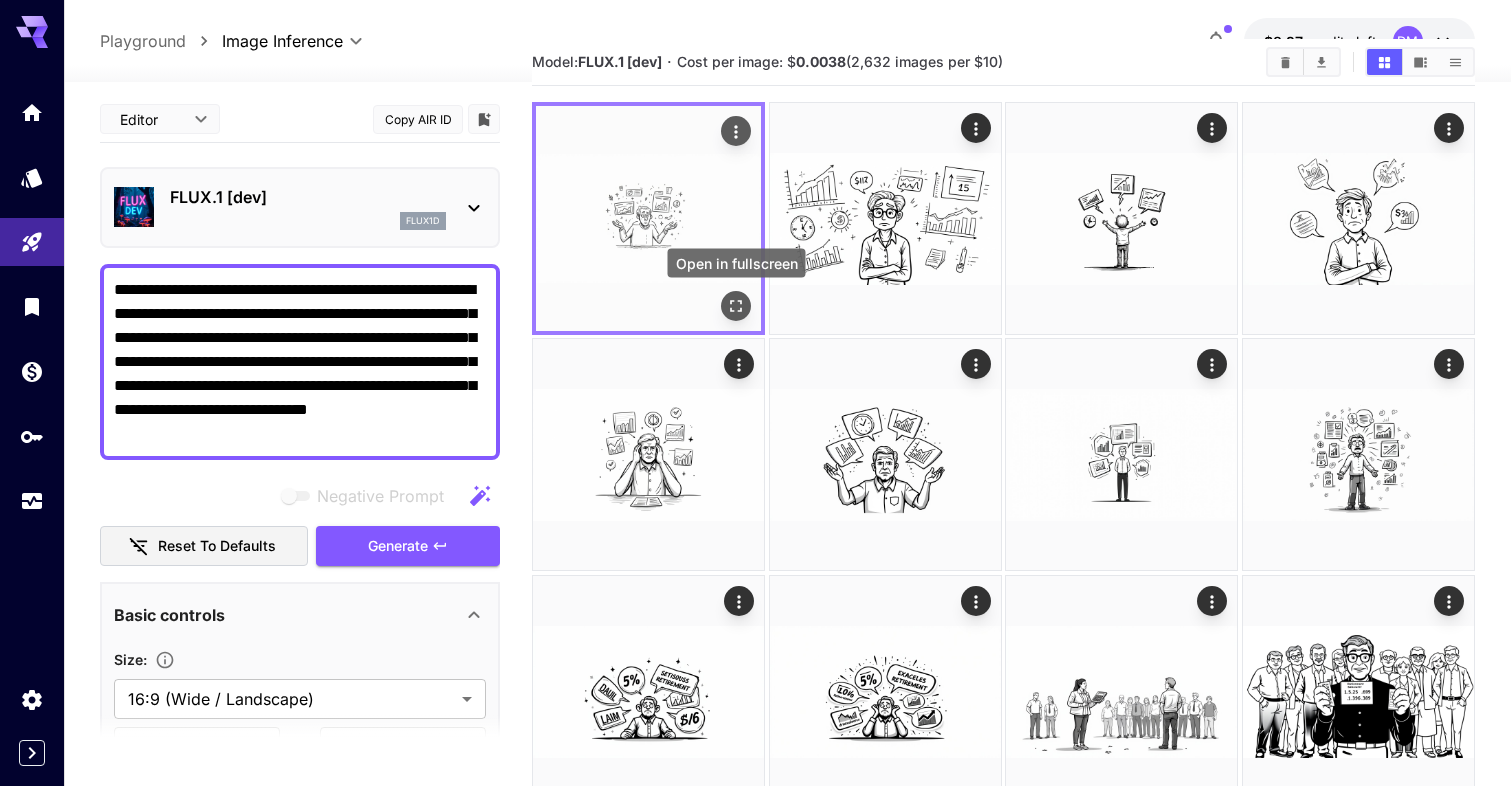 click 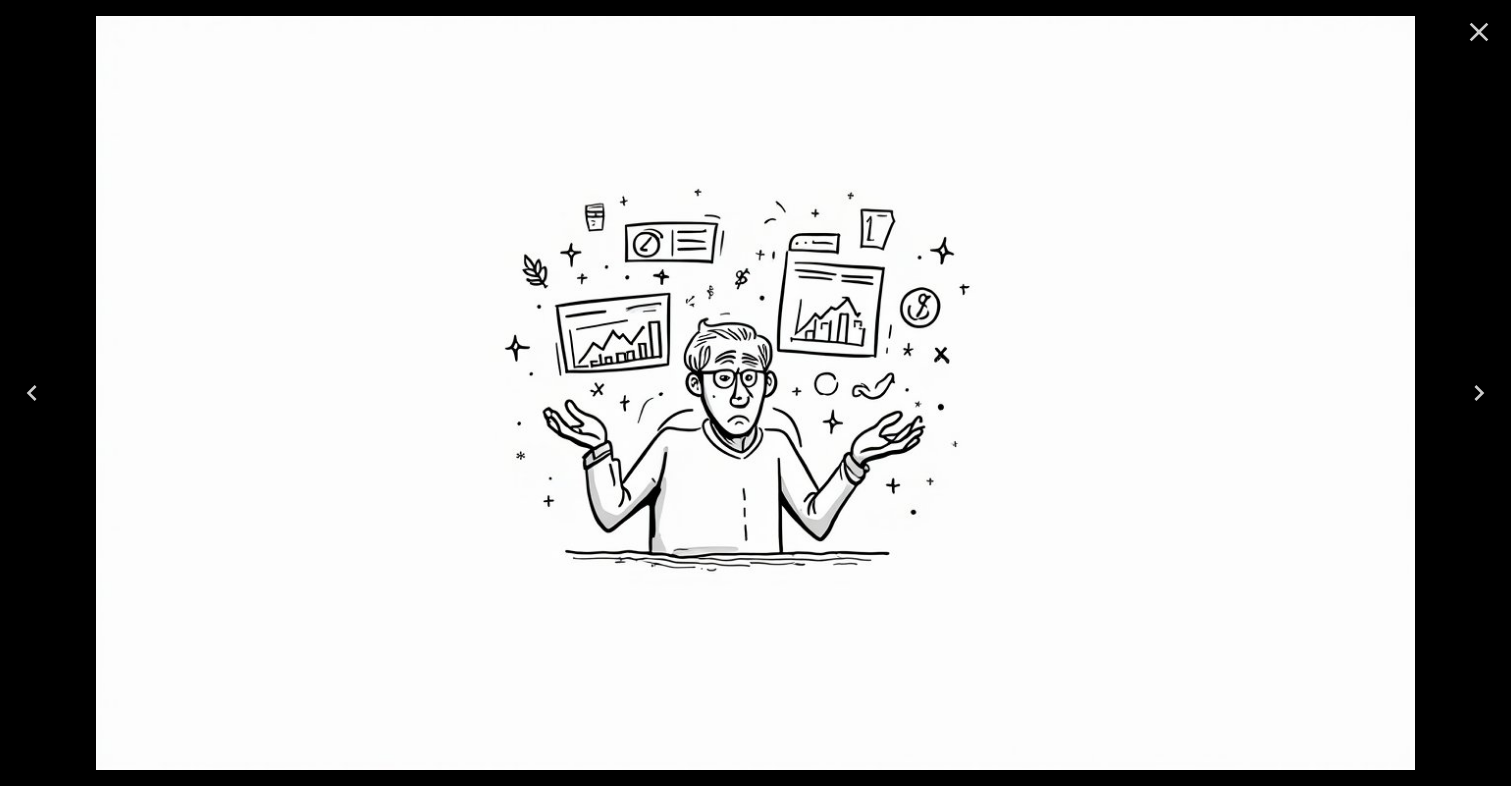 scroll, scrollTop: 59, scrollLeft: 0, axis: vertical 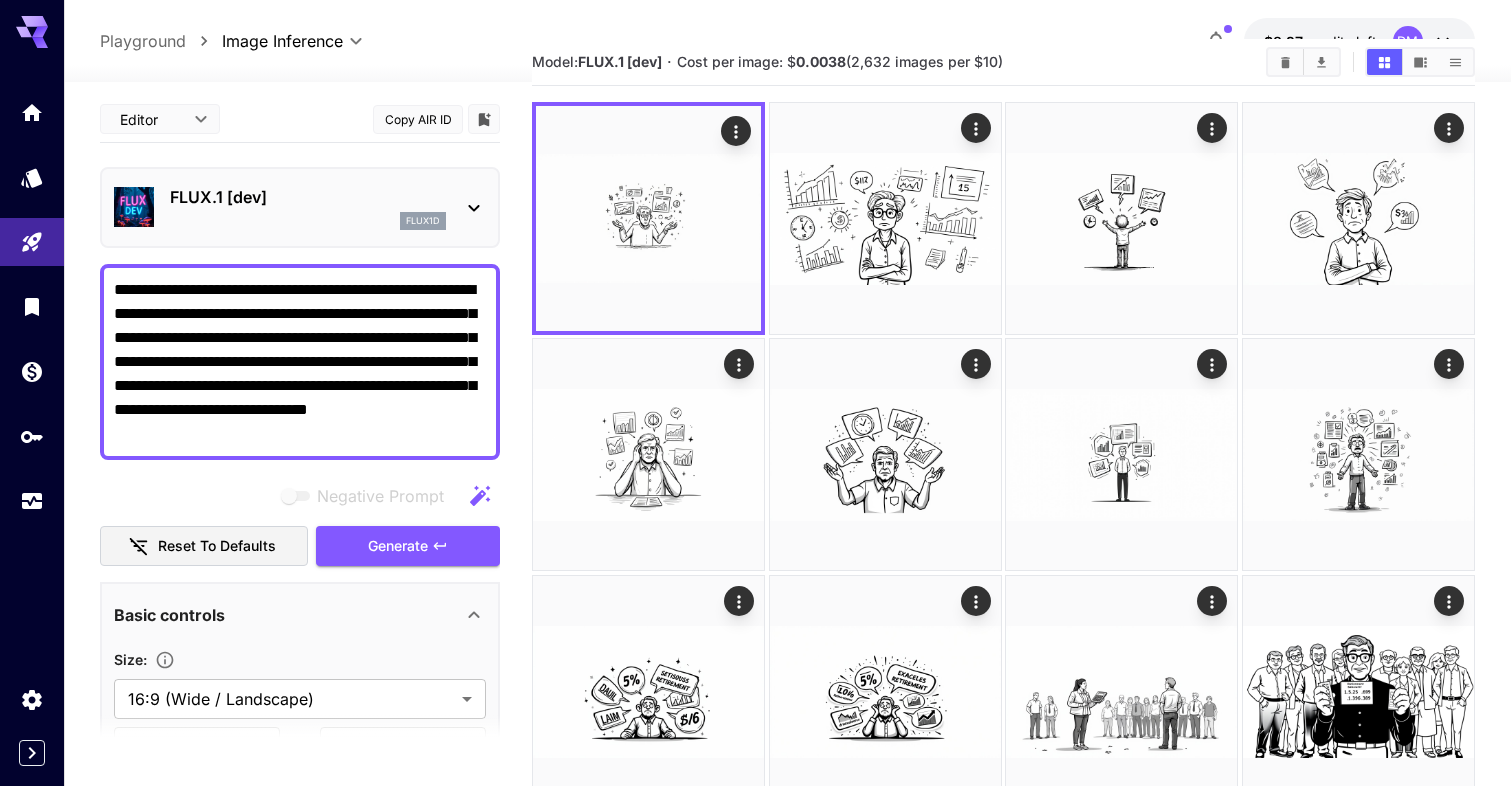 click on "**********" at bounding box center (300, 362) 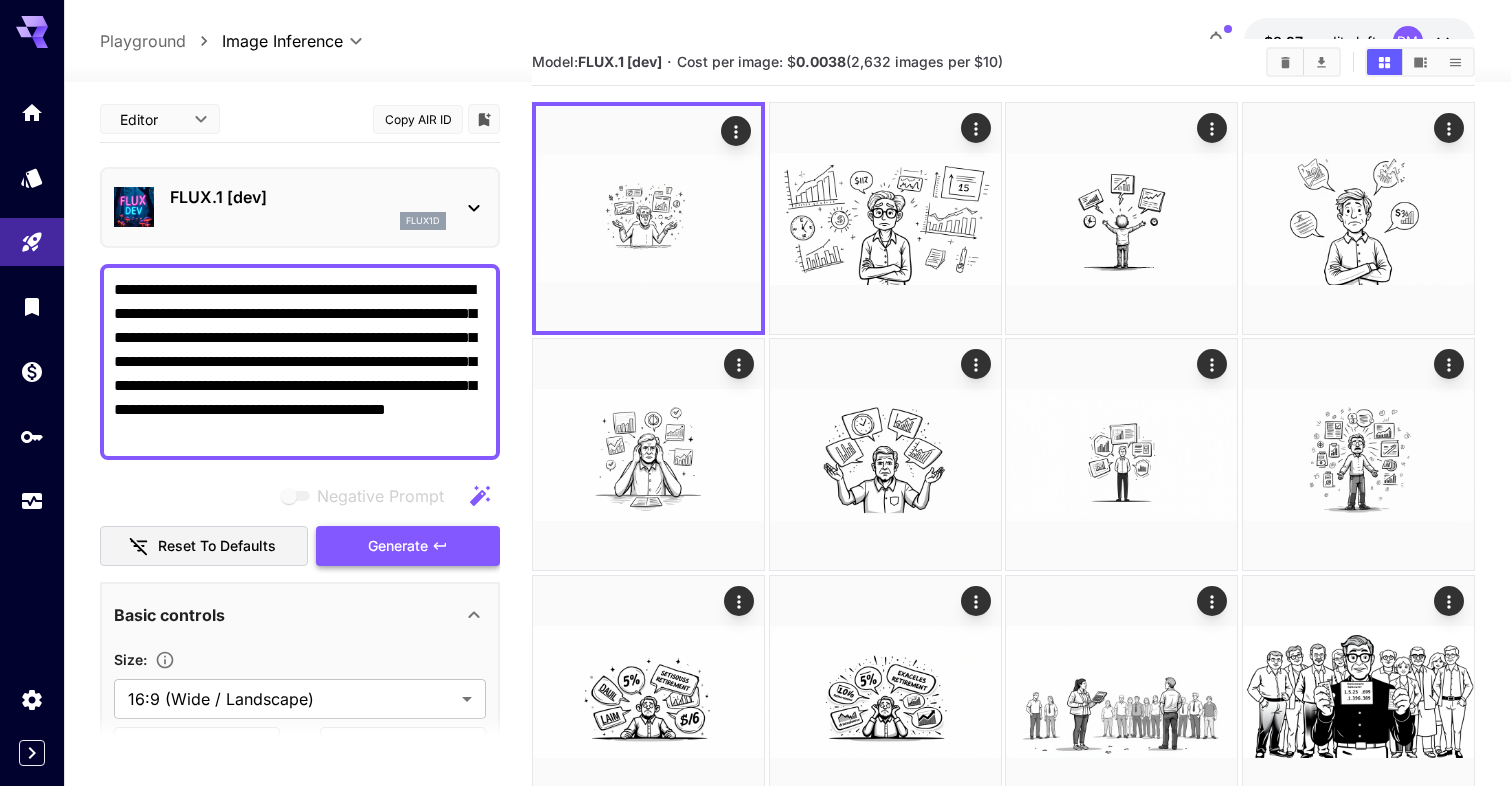 click on "Generate" at bounding box center [408, 546] 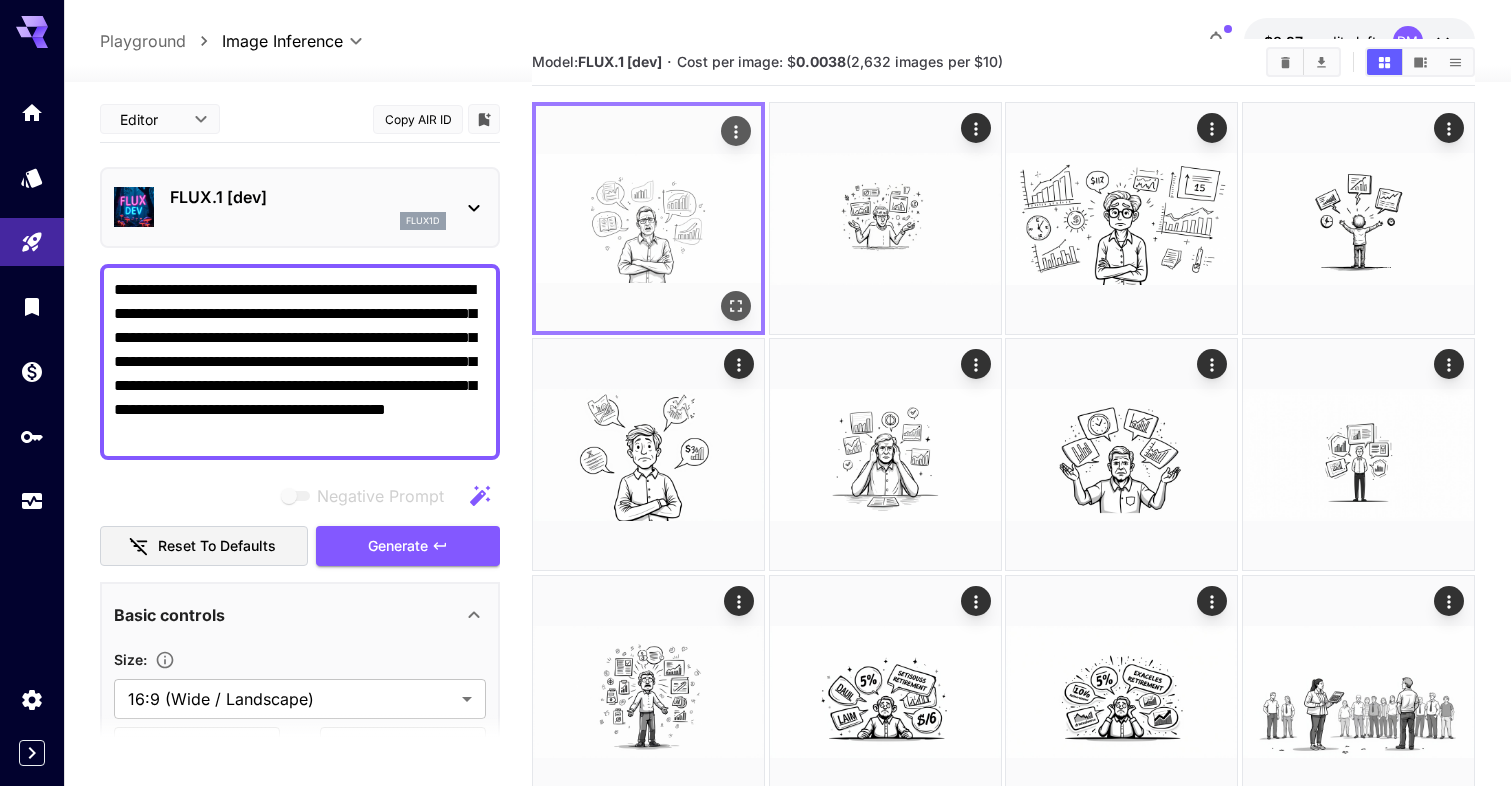 click 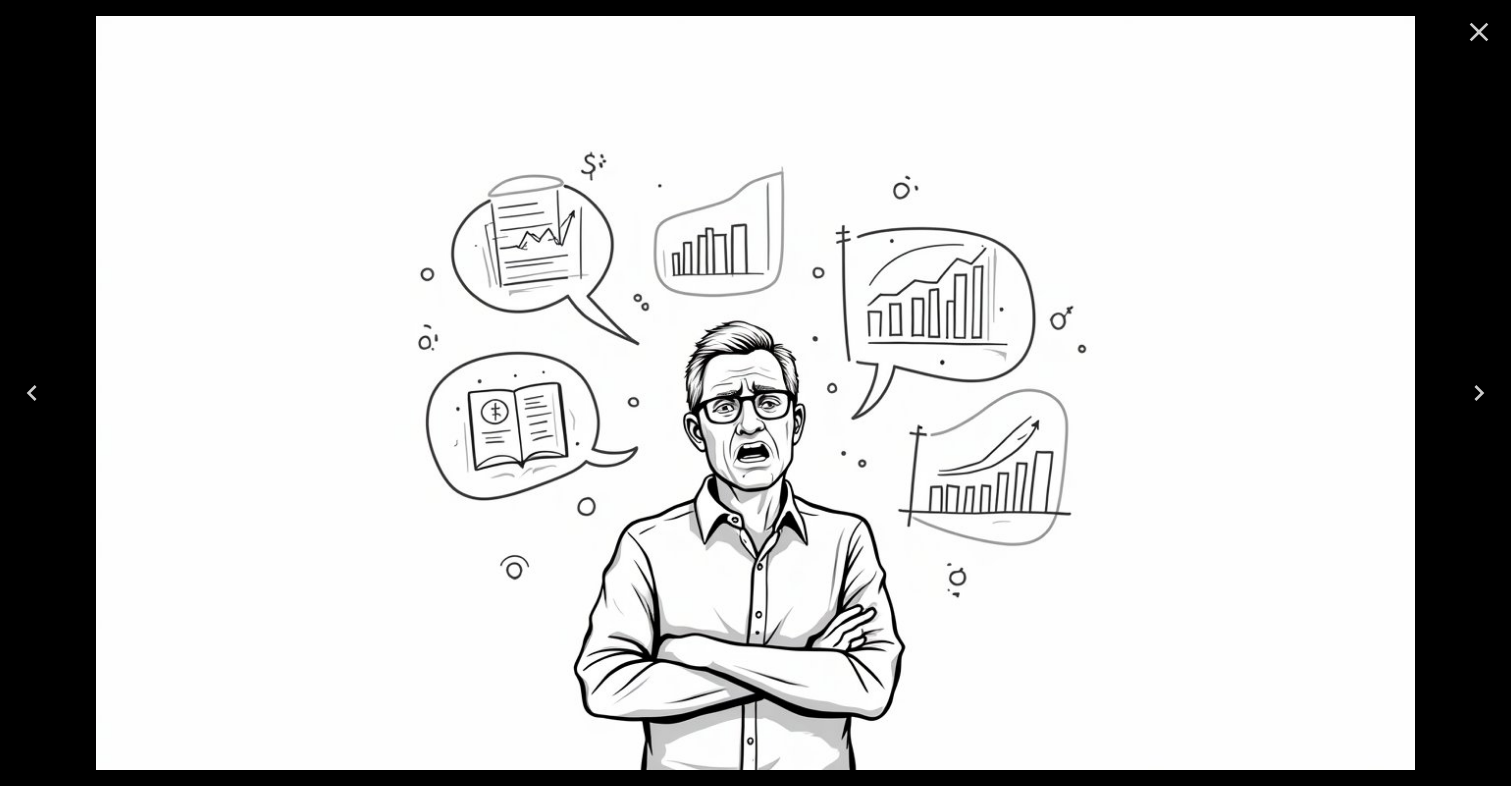 click 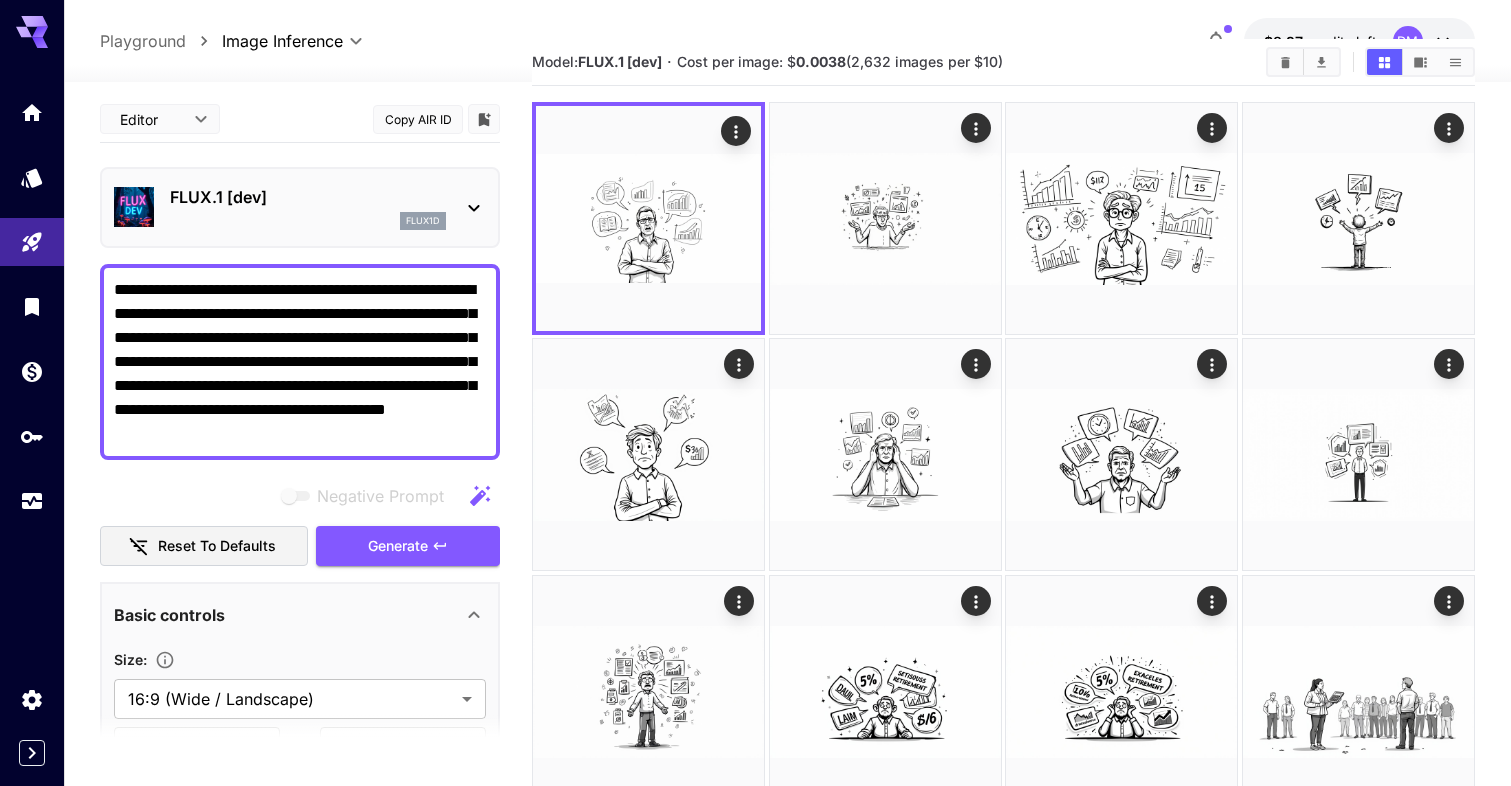 drag, startPoint x: 226, startPoint y: 311, endPoint x: 101, endPoint y: 288, distance: 127.09839 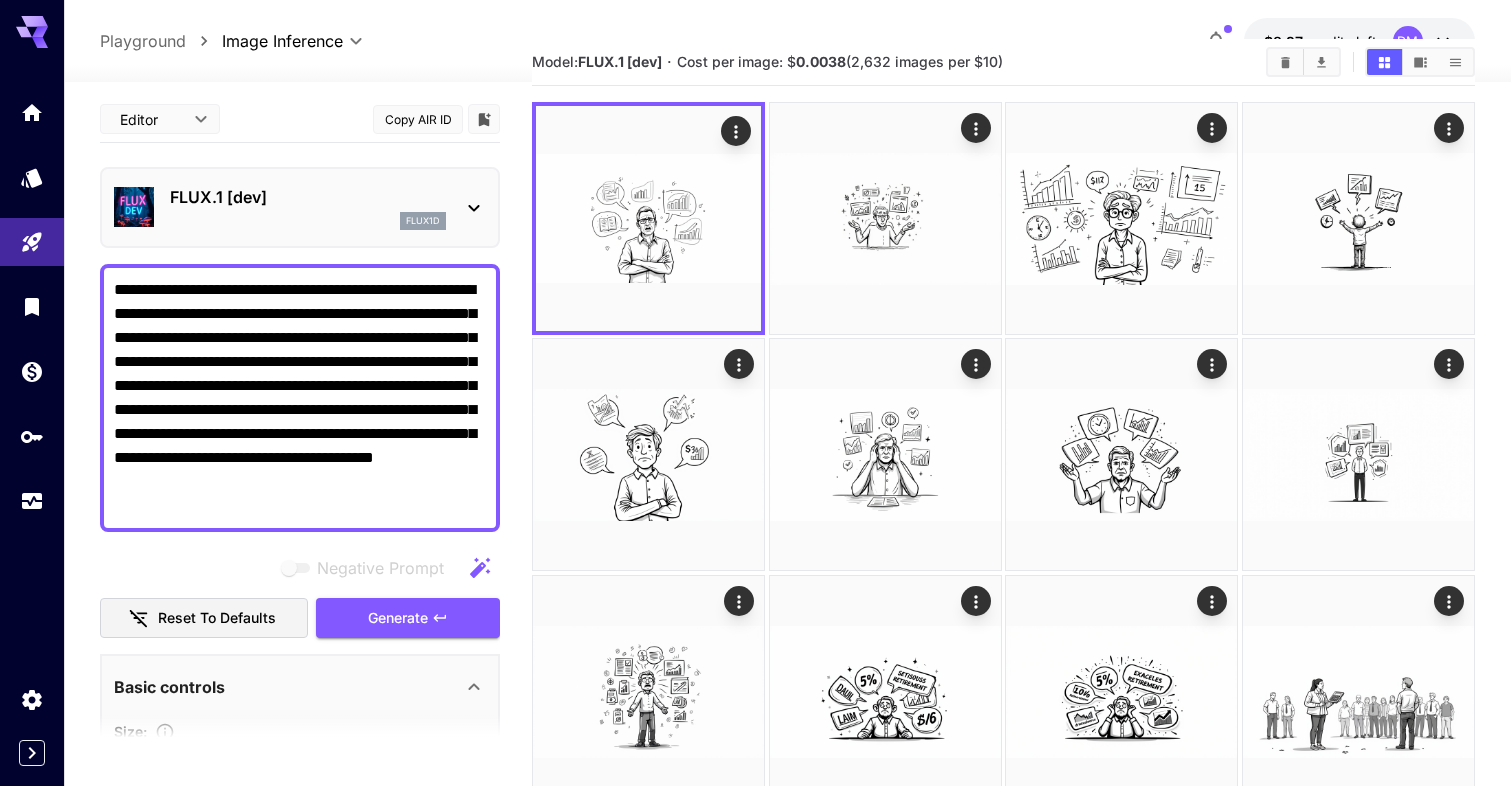 drag, startPoint x: 283, startPoint y: 432, endPoint x: 407, endPoint y: 499, distance: 140.94325 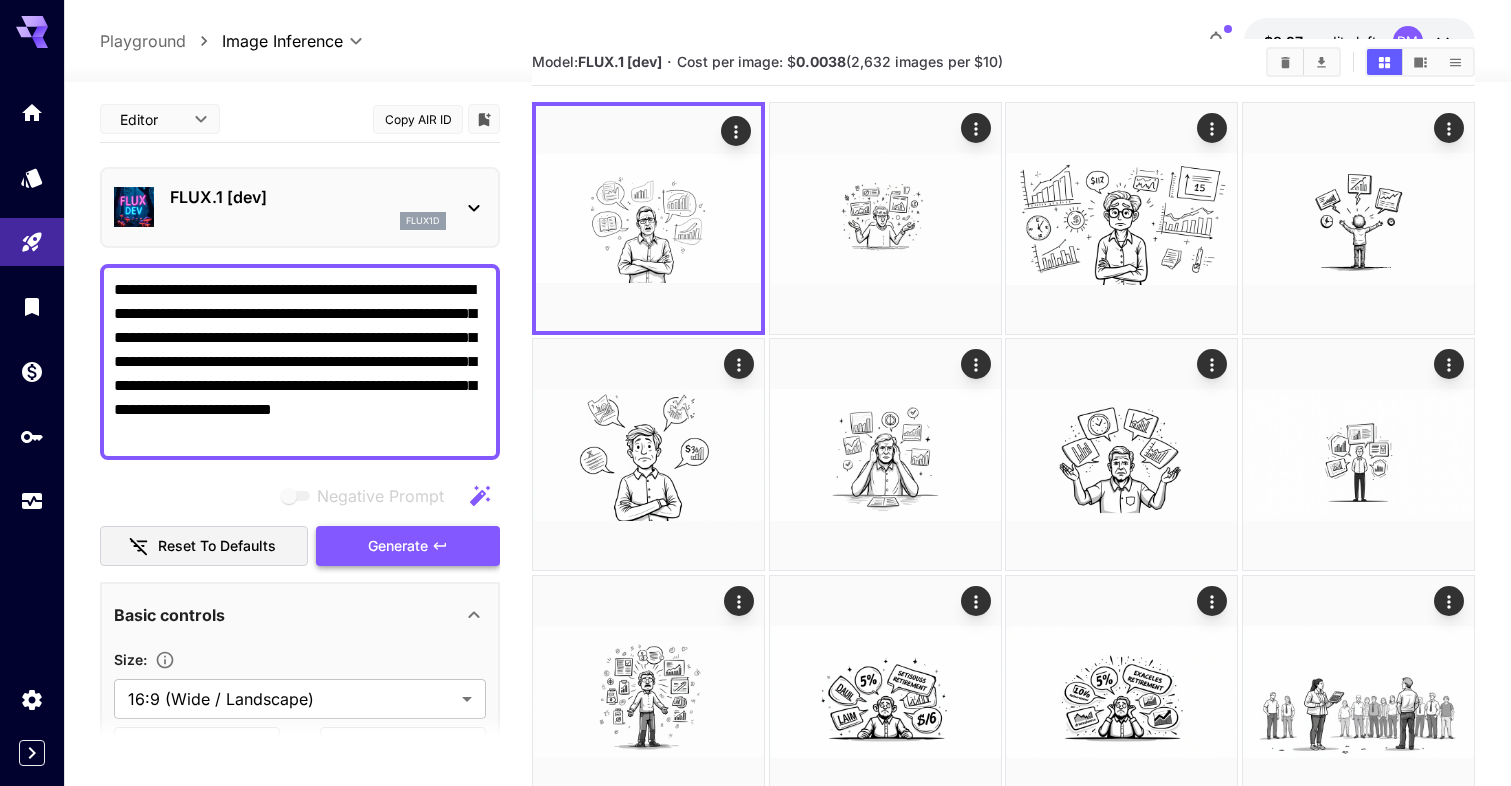 type on "**********" 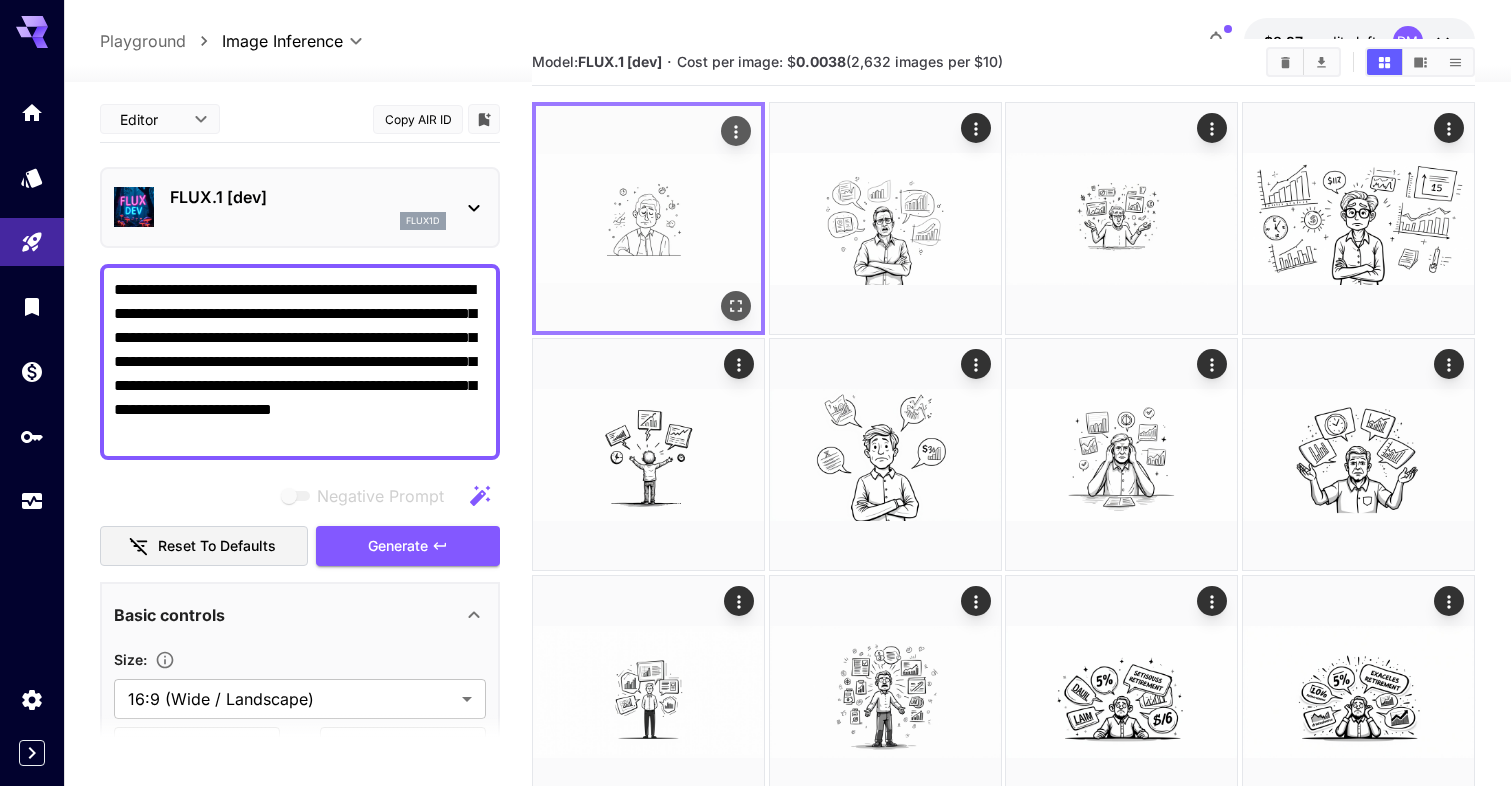 click 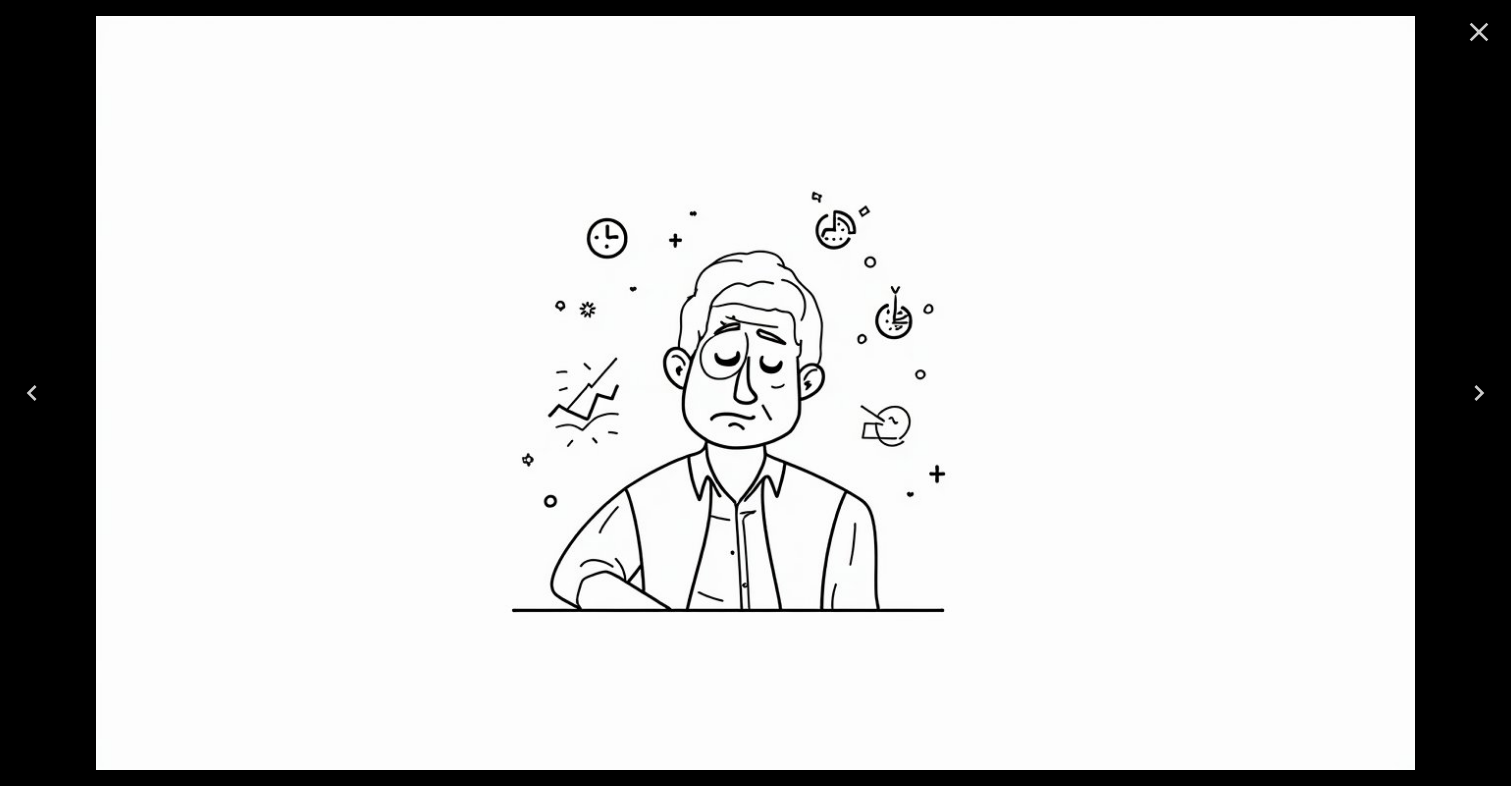 click 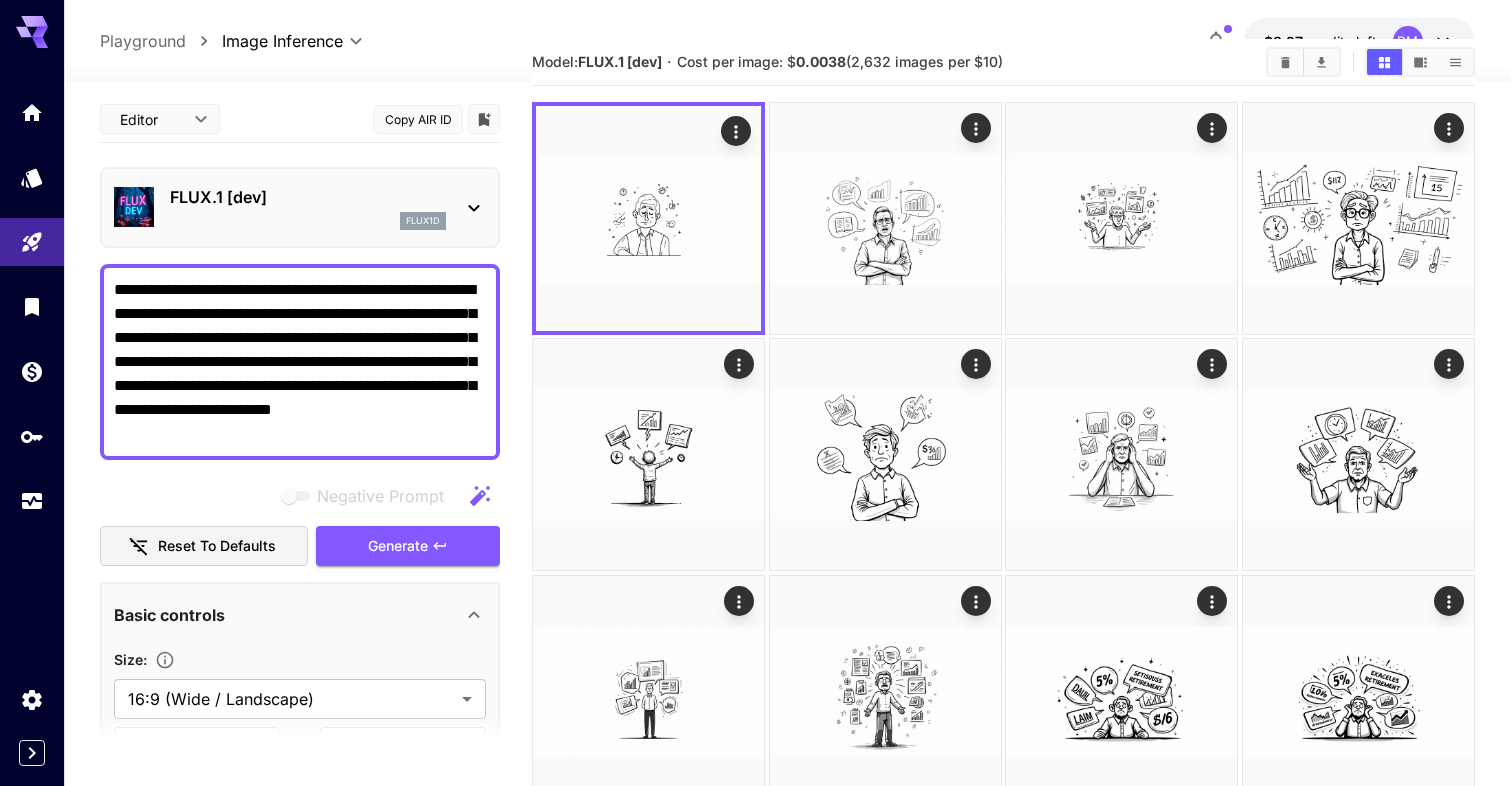 click on "FLUX.1 [dev]" at bounding box center (308, 197) 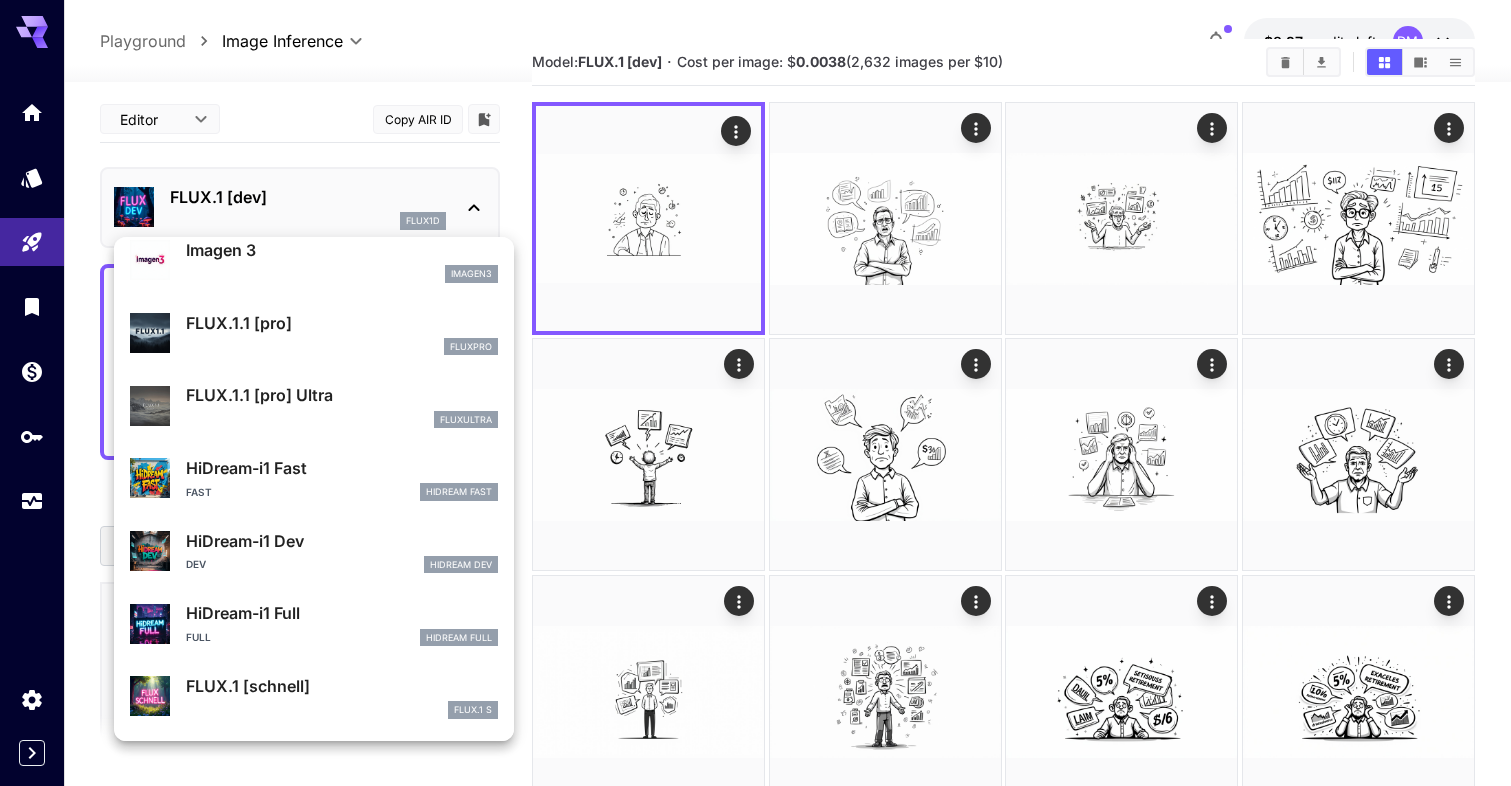 scroll, scrollTop: 1017, scrollLeft: 0, axis: vertical 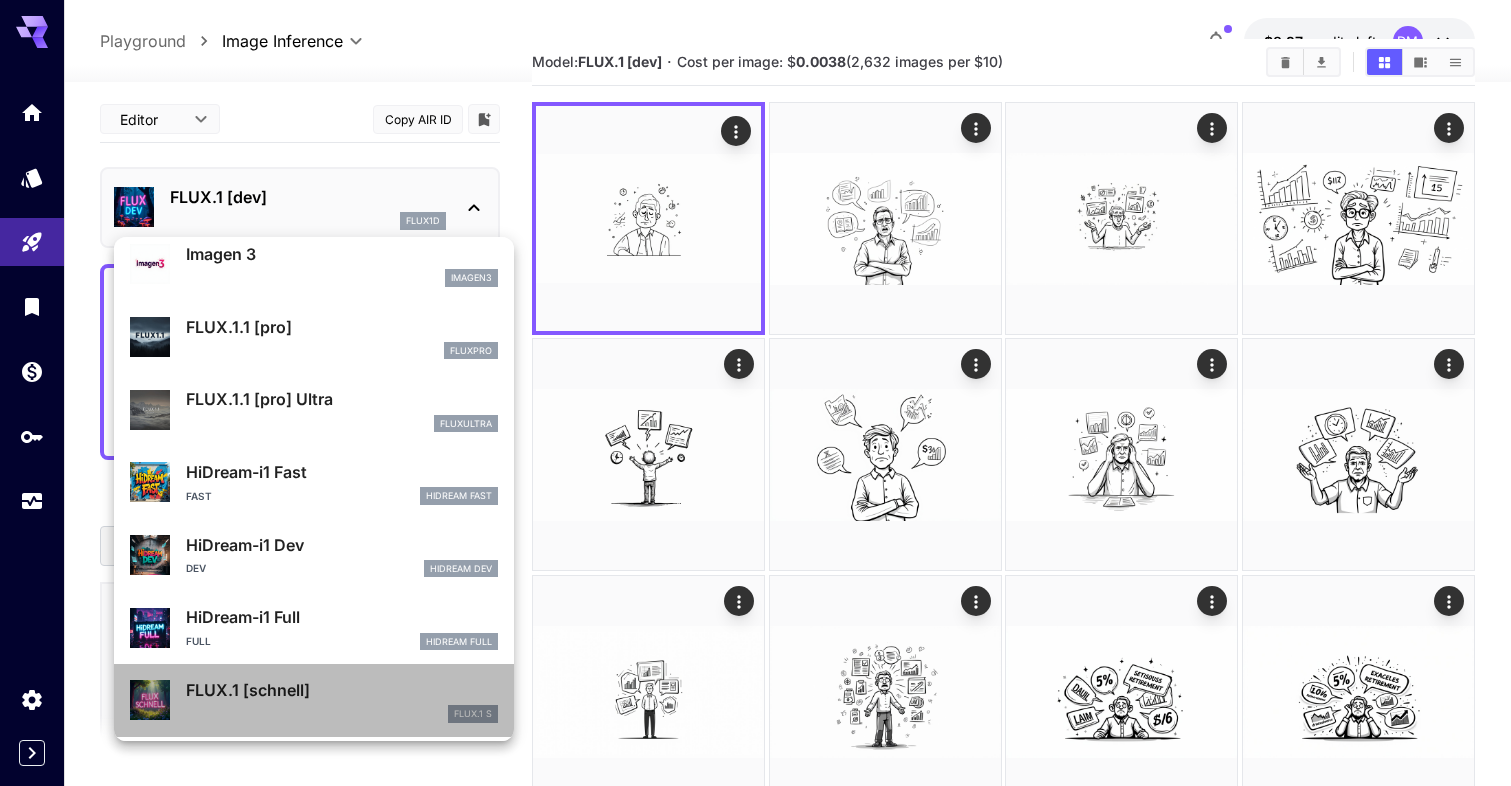 click on "FLUX.1 [schnell]" at bounding box center [342, 690] 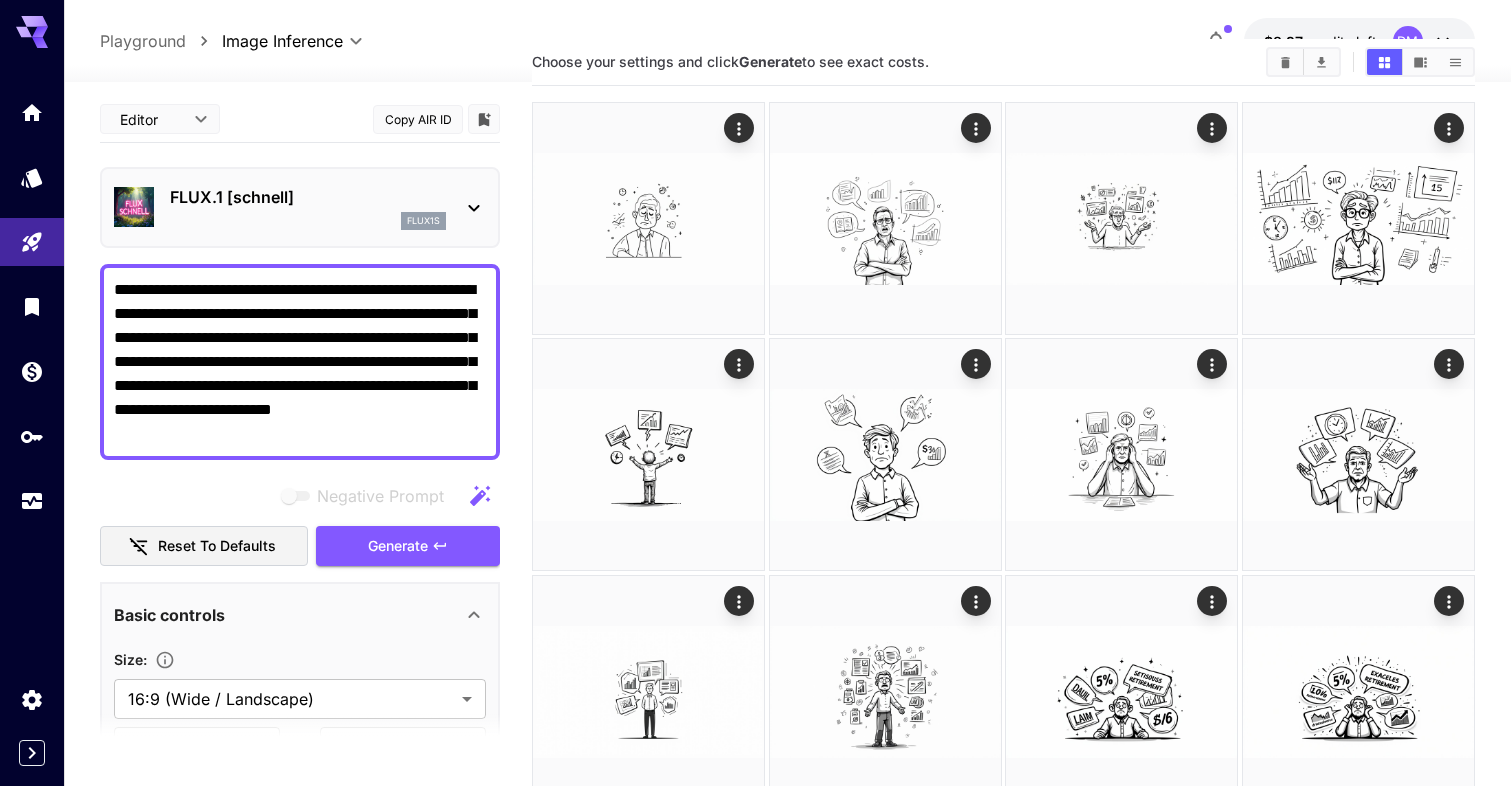 drag, startPoint x: 115, startPoint y: 286, endPoint x: 341, endPoint y: 353, distance: 235.72229 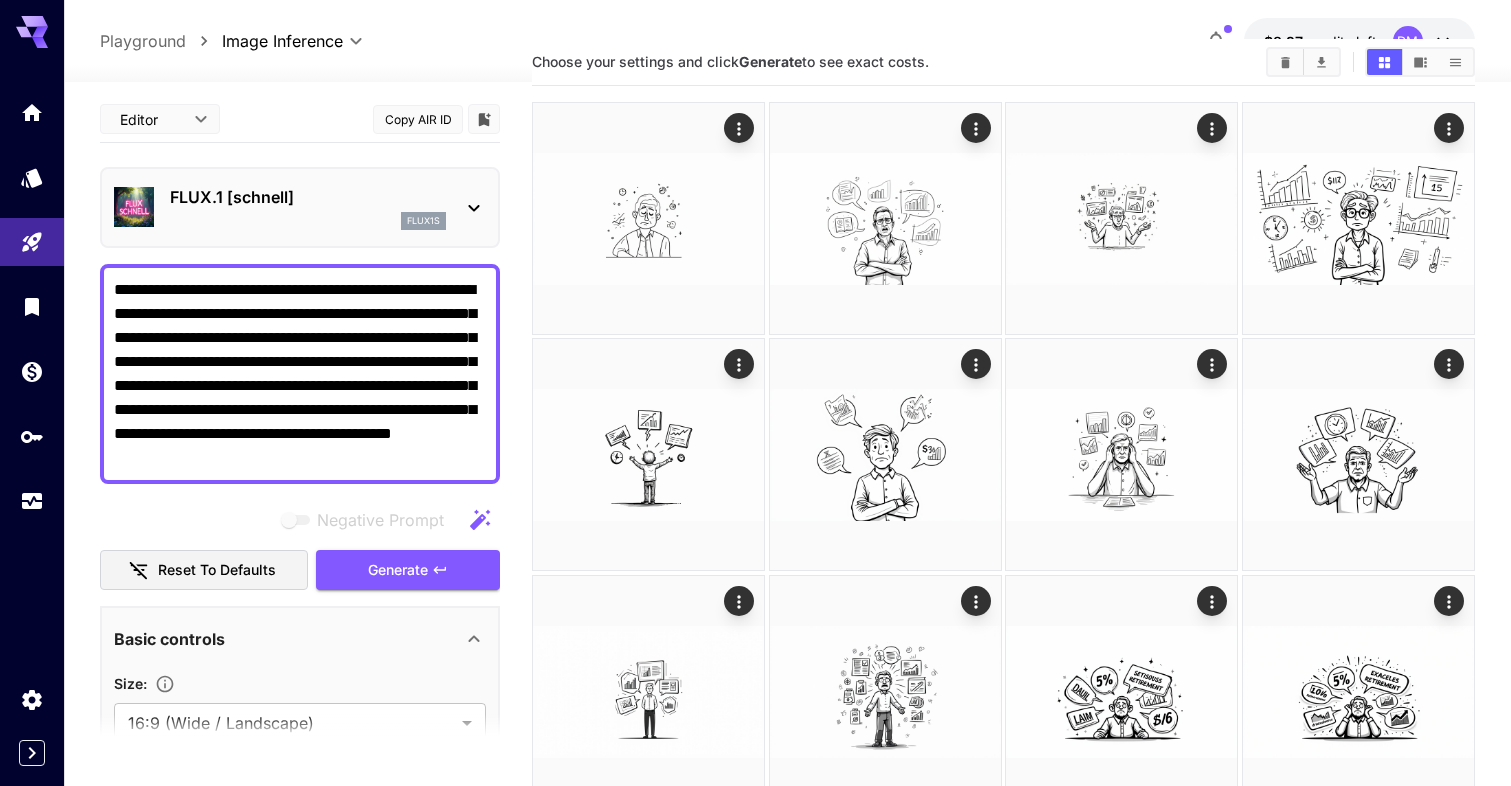 click on "**********" at bounding box center (300, 374) 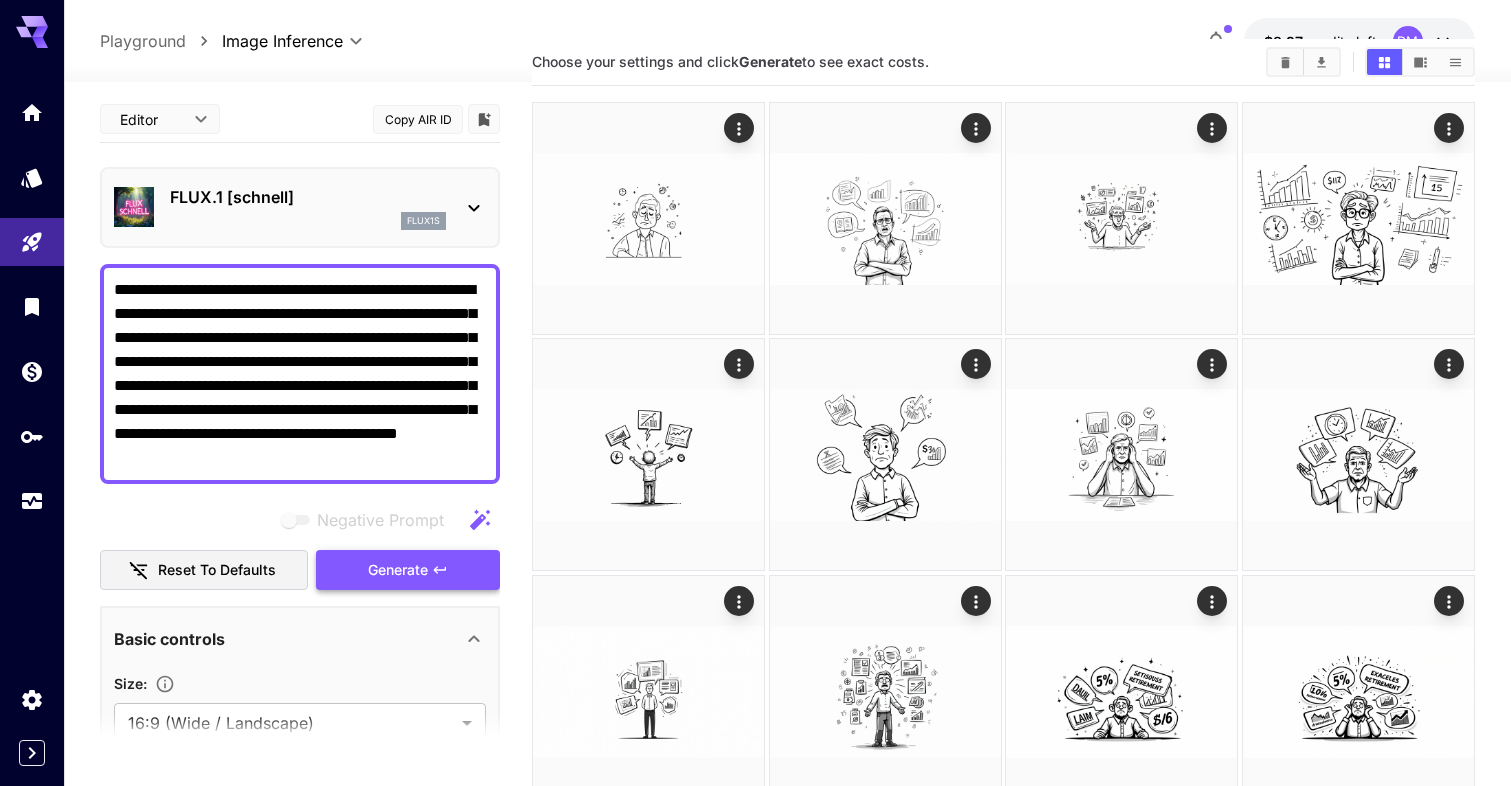 click on "Generate" at bounding box center (398, 570) 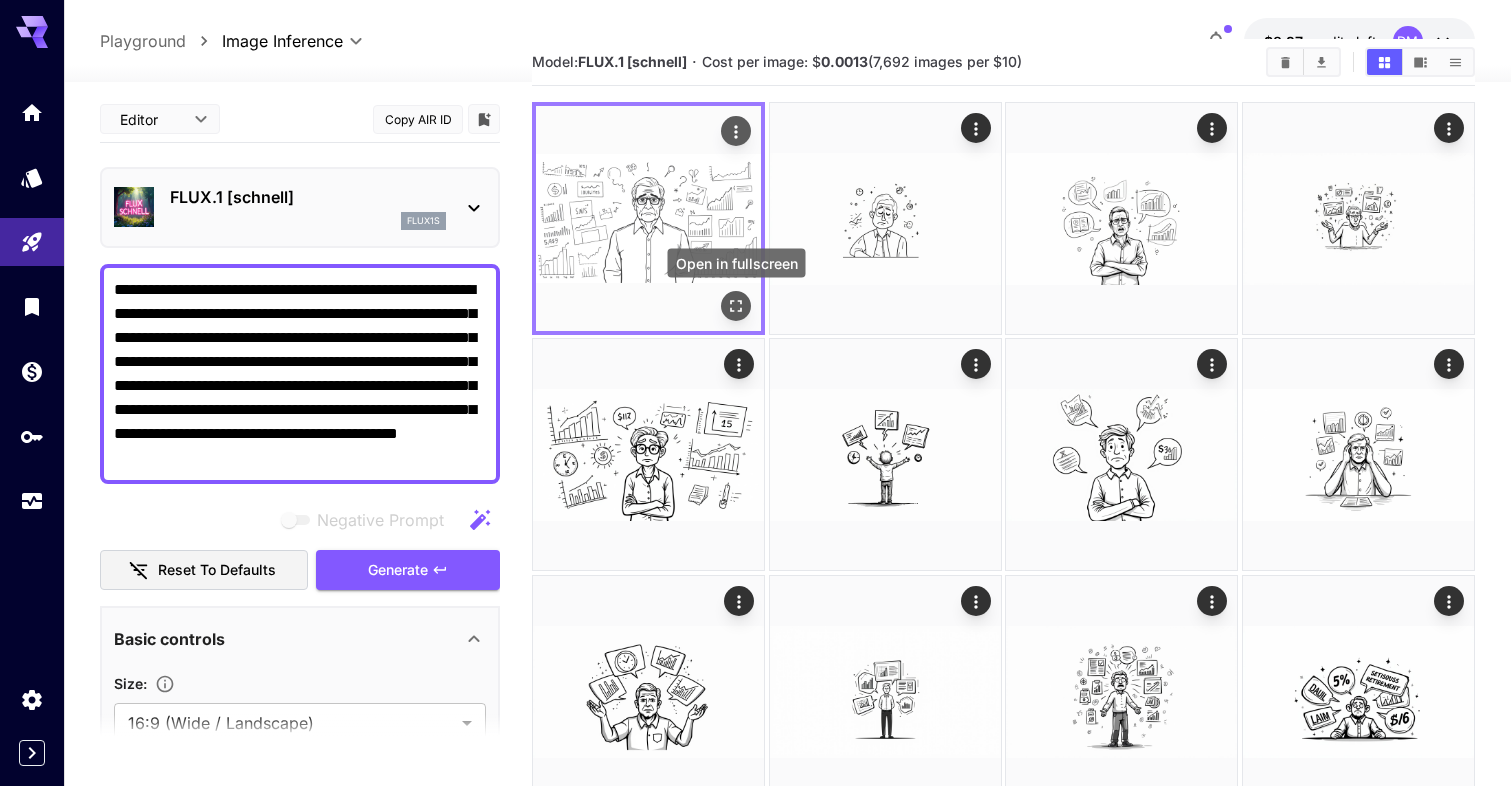 click 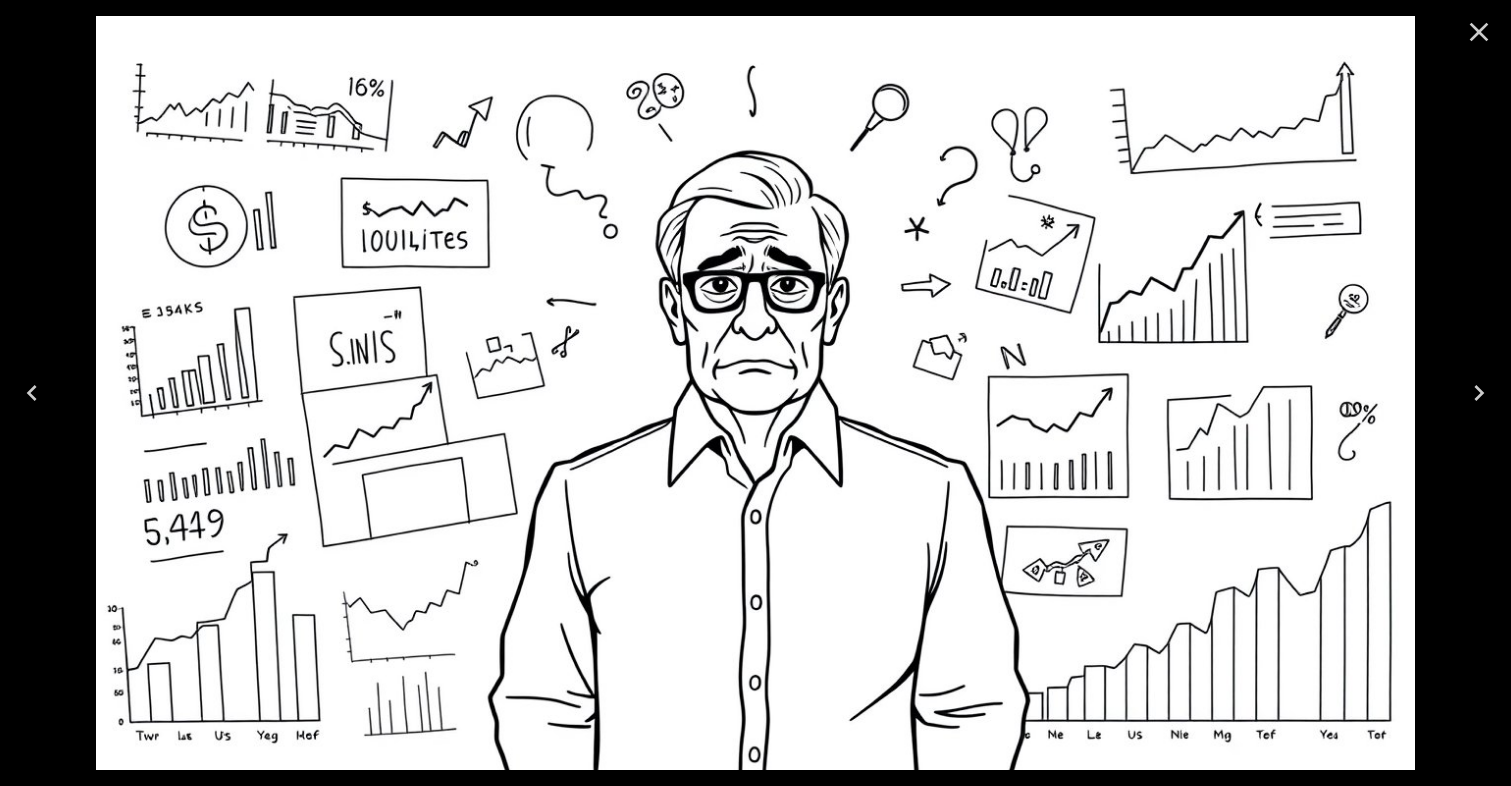click 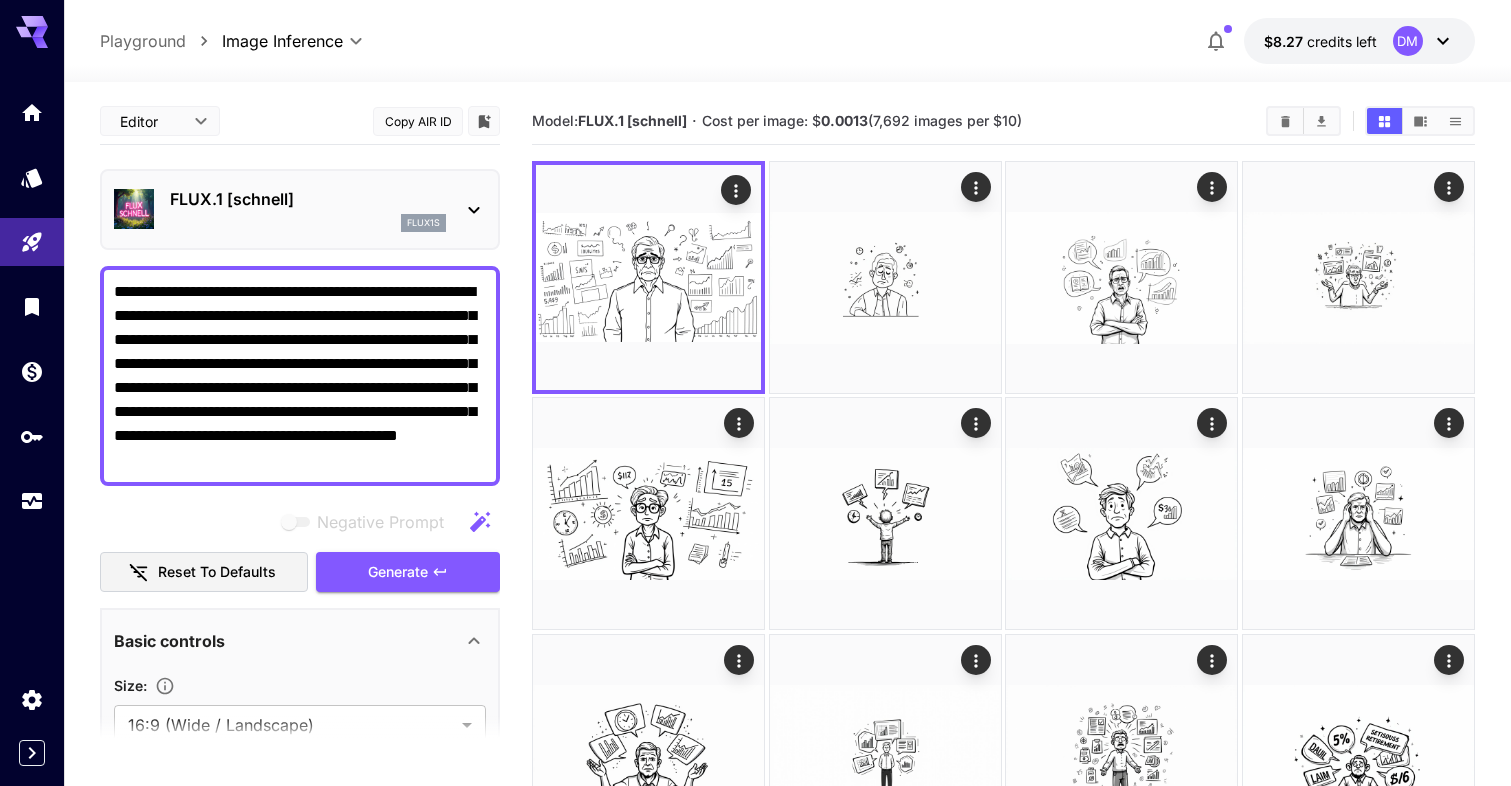 scroll, scrollTop: 0, scrollLeft: 0, axis: both 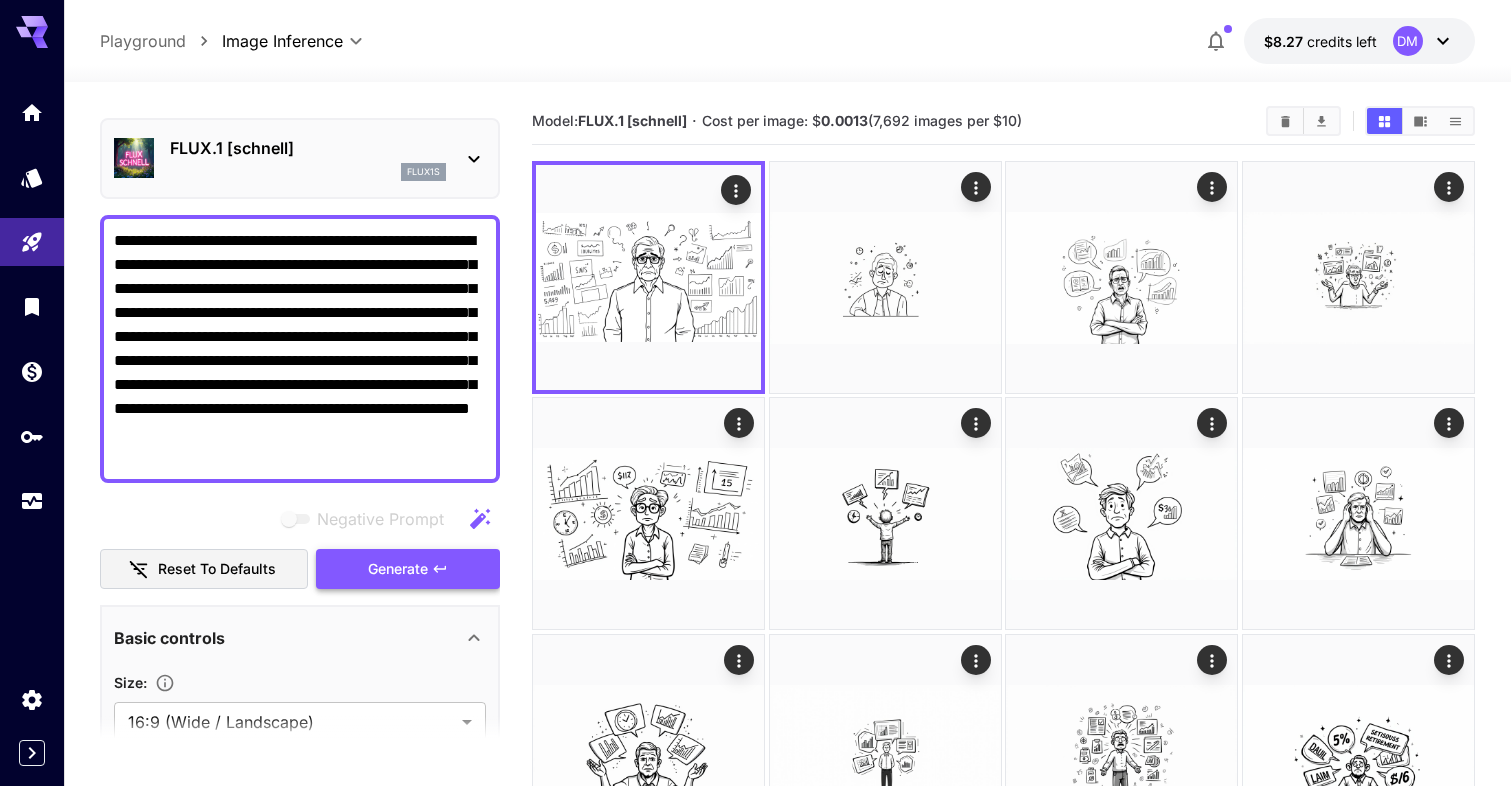 type on "**********" 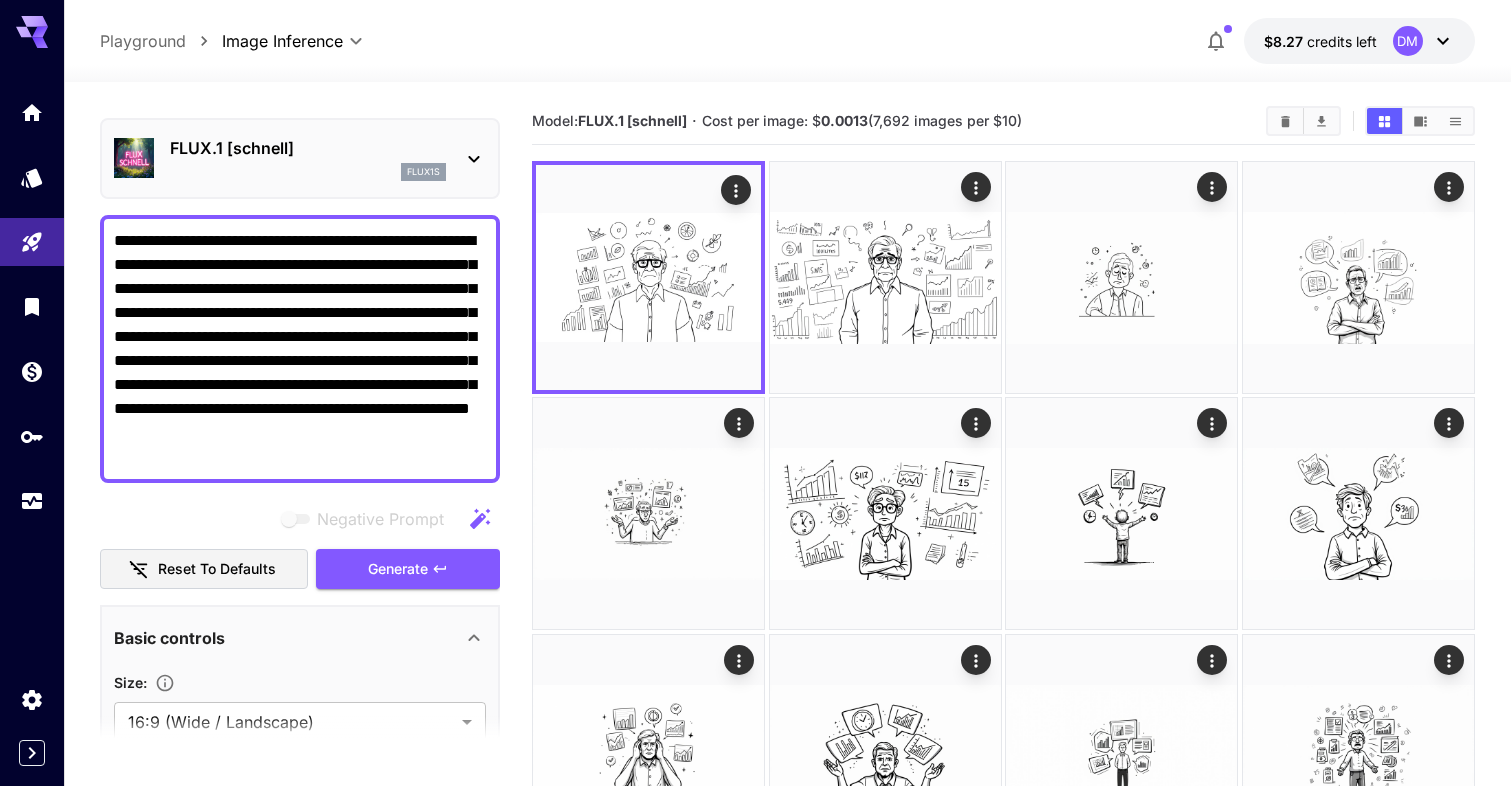 click on "**********" at bounding box center [300, 349] 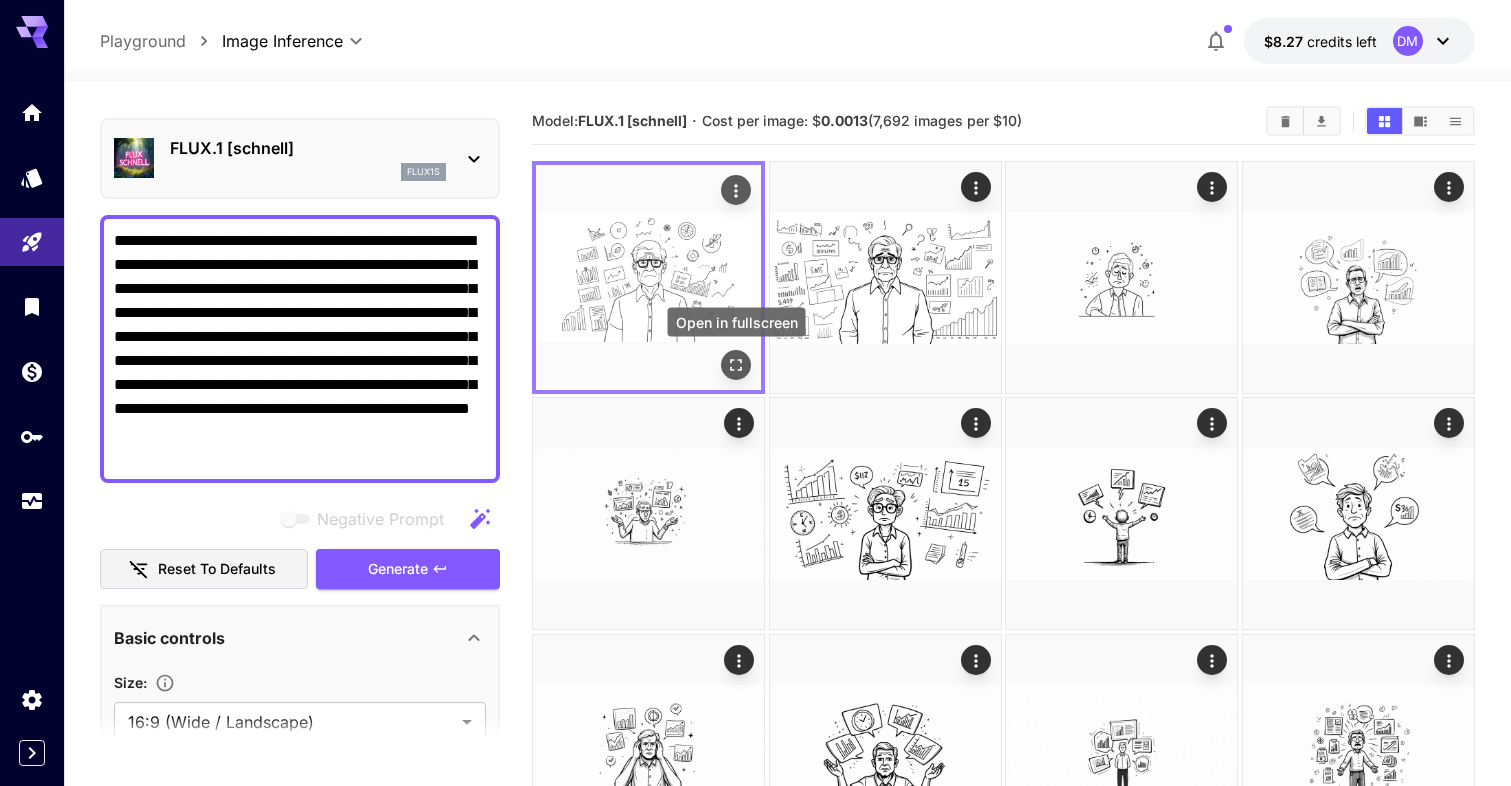 click 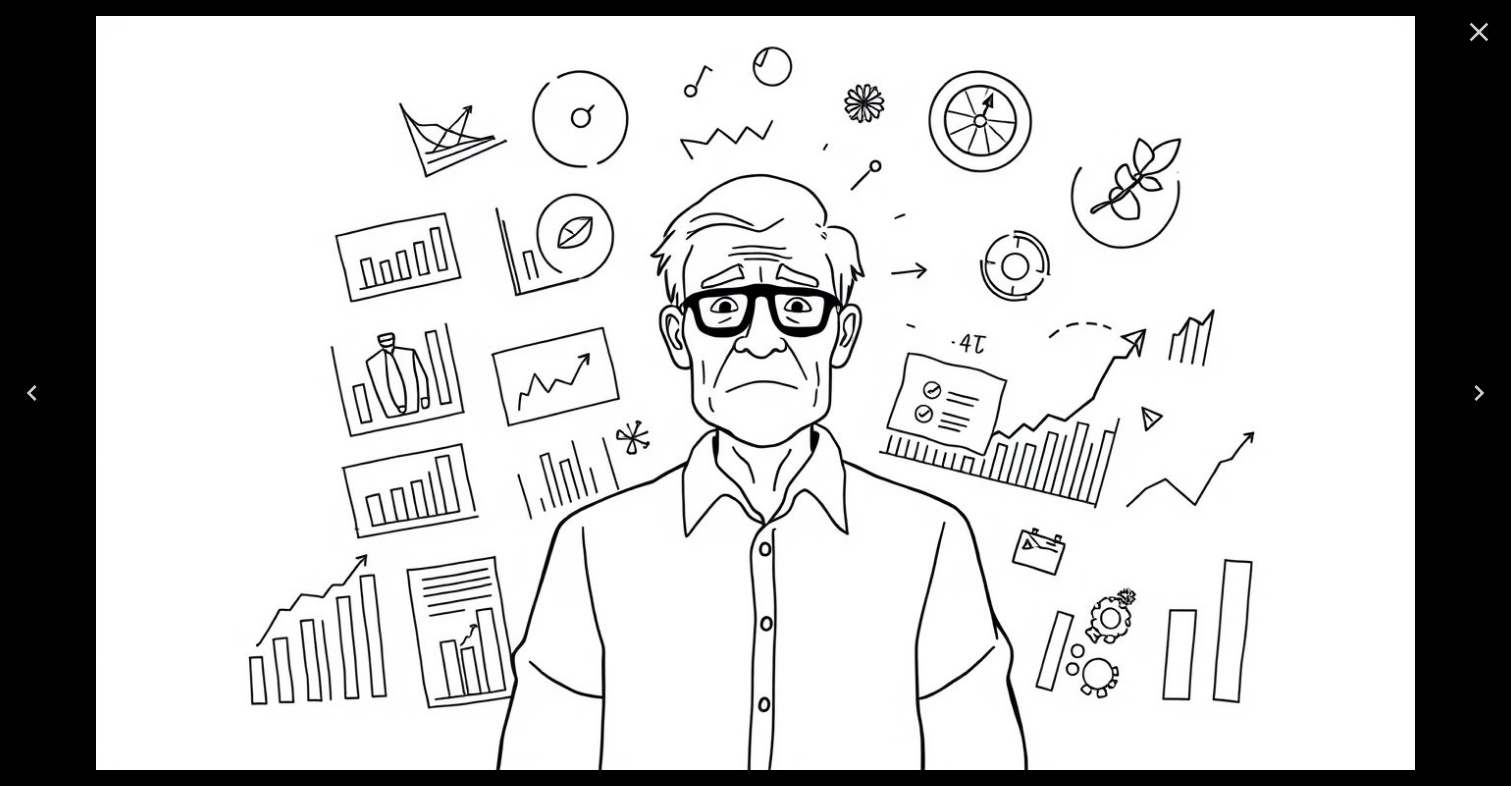 click 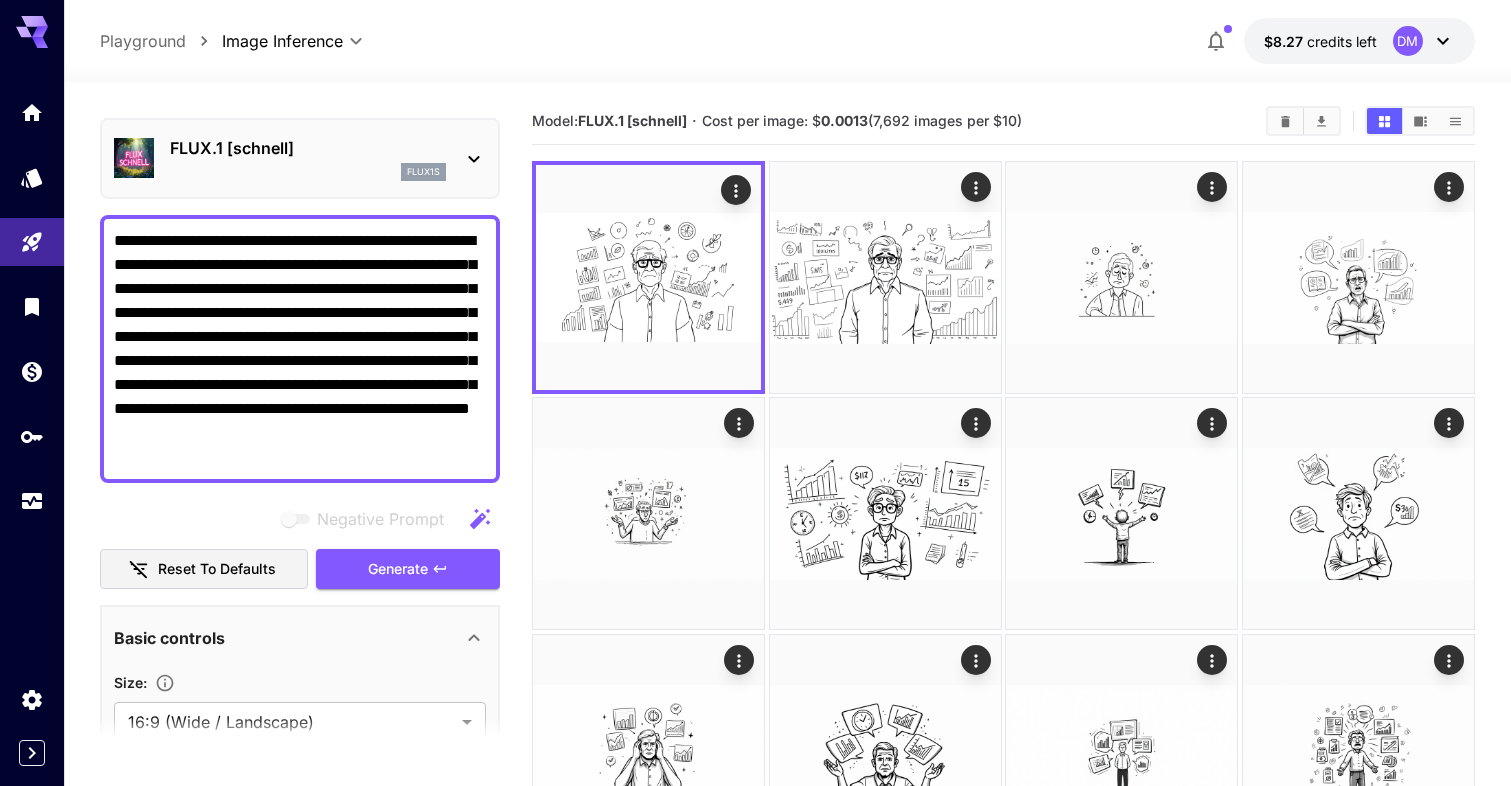 click on "FLUX.1 [schnell]" at bounding box center [308, 148] 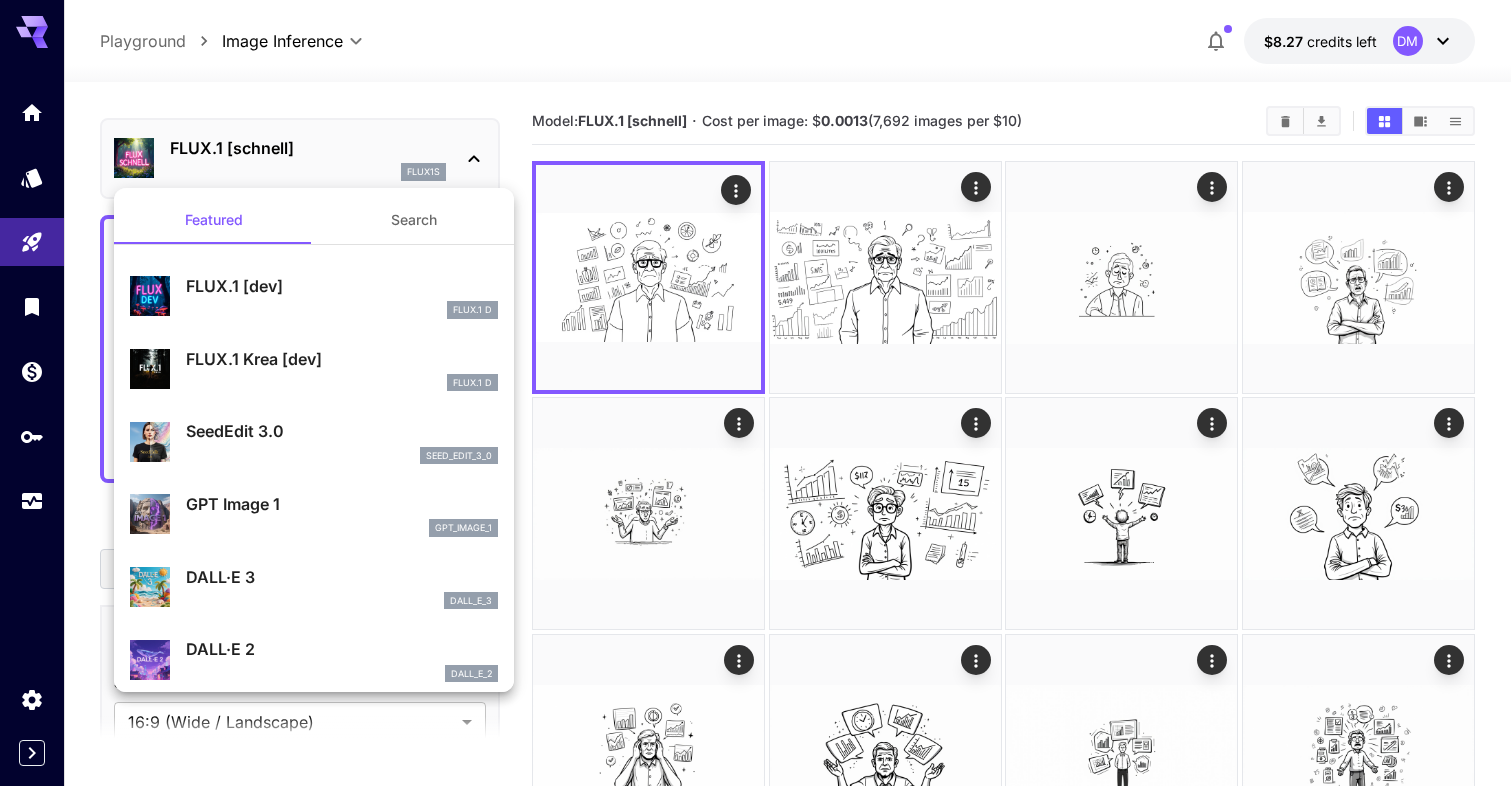 click on "FLUX.1 [dev]" at bounding box center (342, 286) 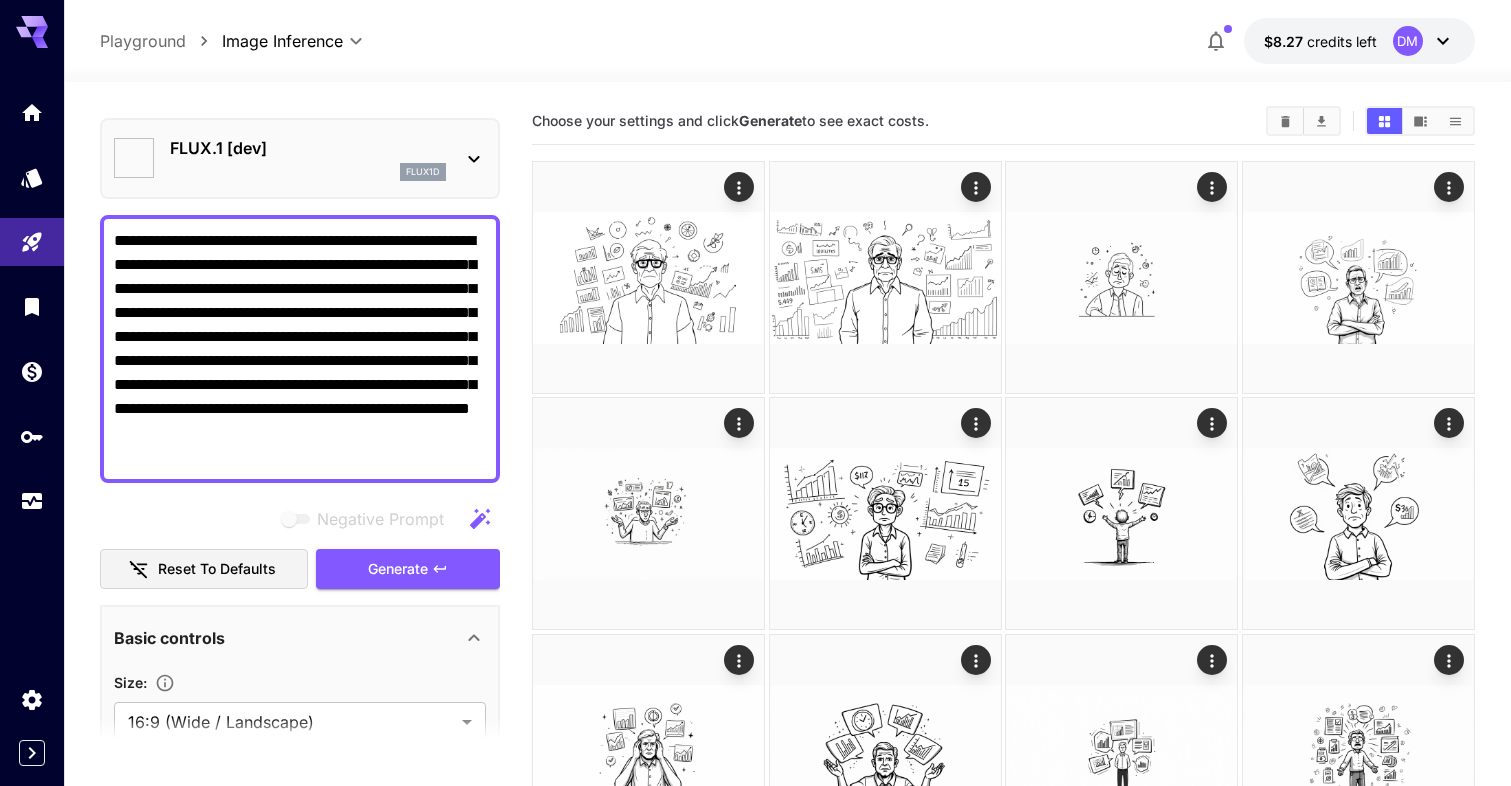 type on "**" 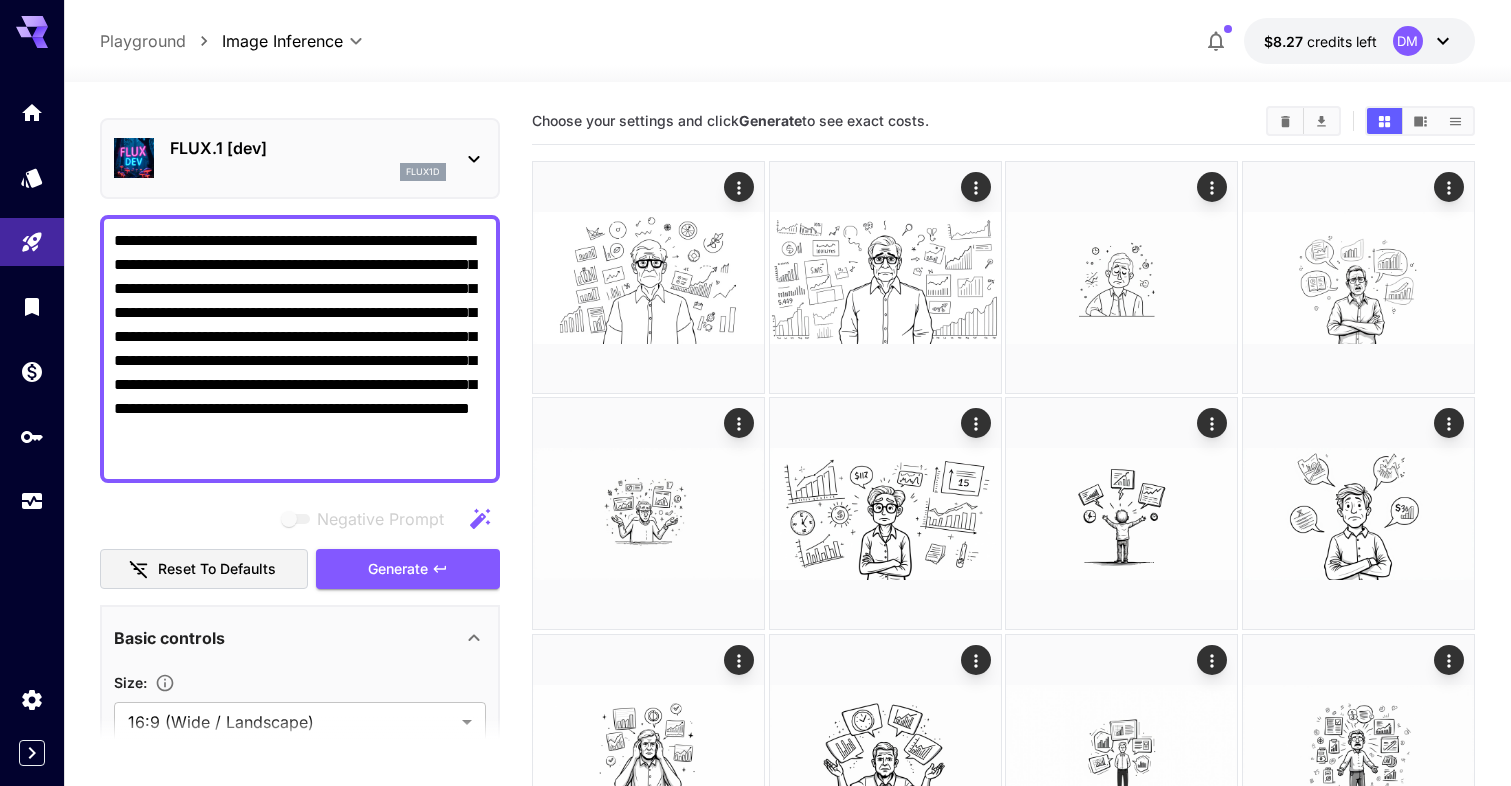drag, startPoint x: 117, startPoint y: 236, endPoint x: 335, endPoint y: 380, distance: 261.26614 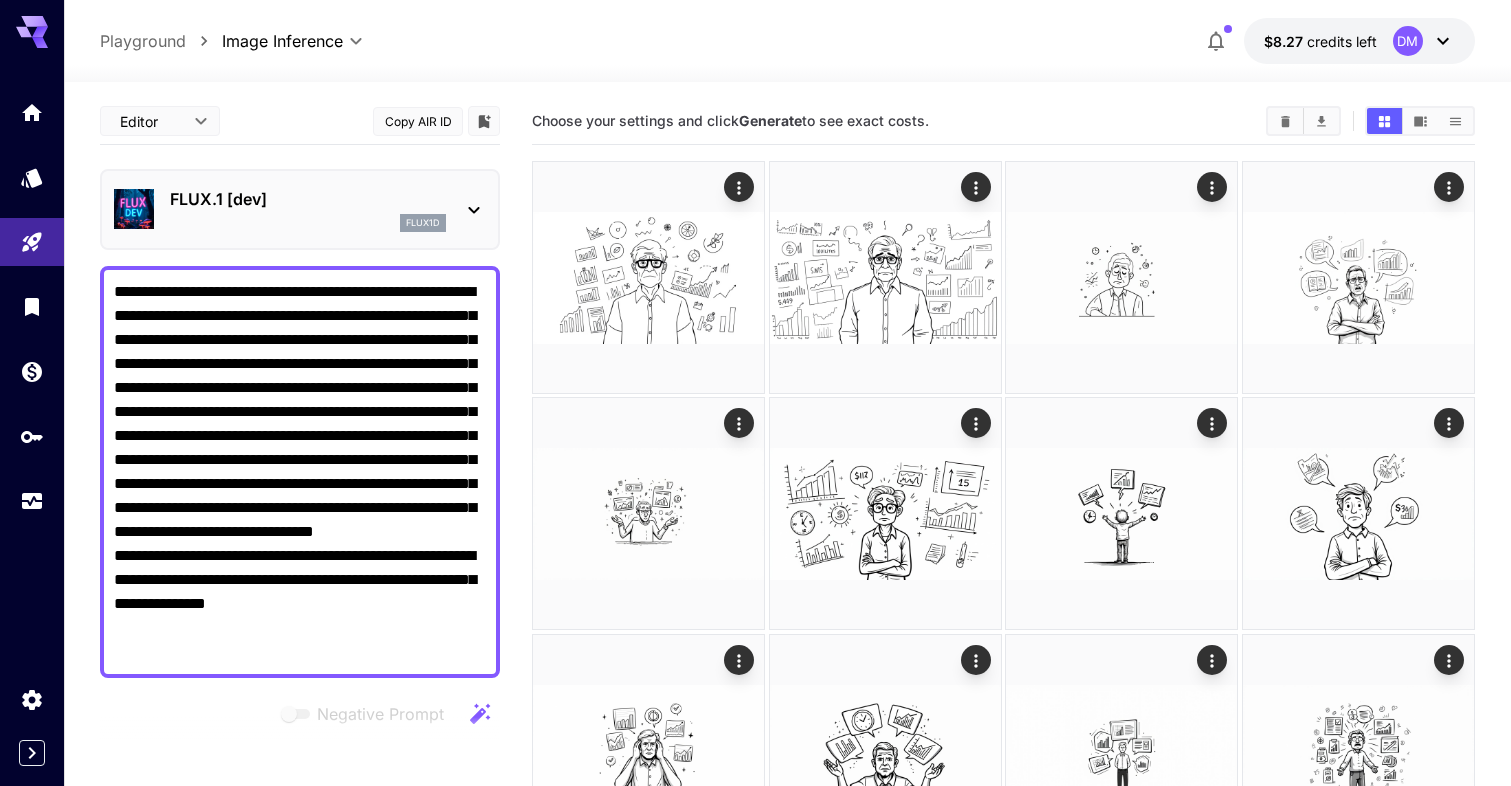 scroll, scrollTop: 0, scrollLeft: 0, axis: both 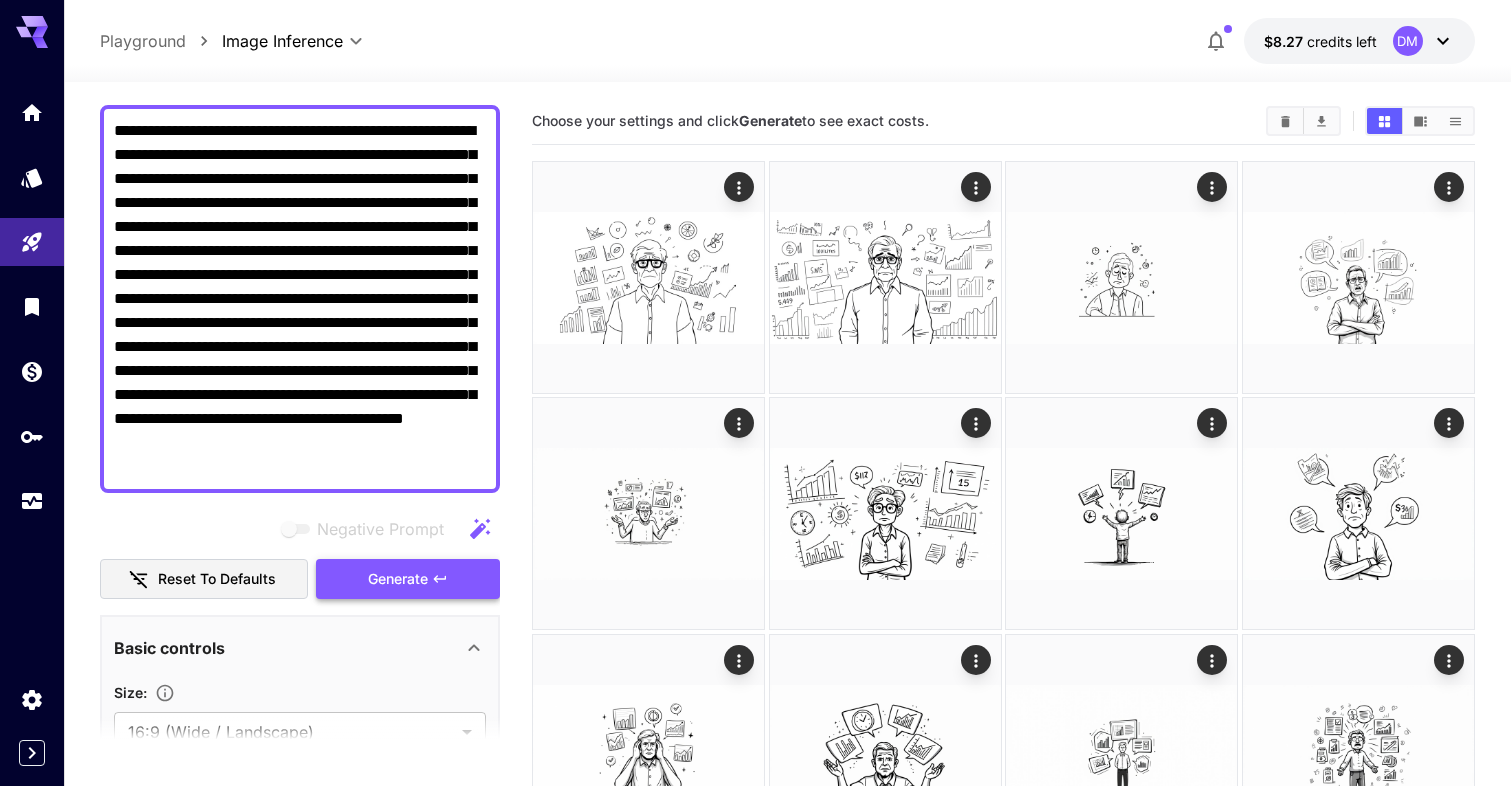 click on "Generate" at bounding box center [408, 579] 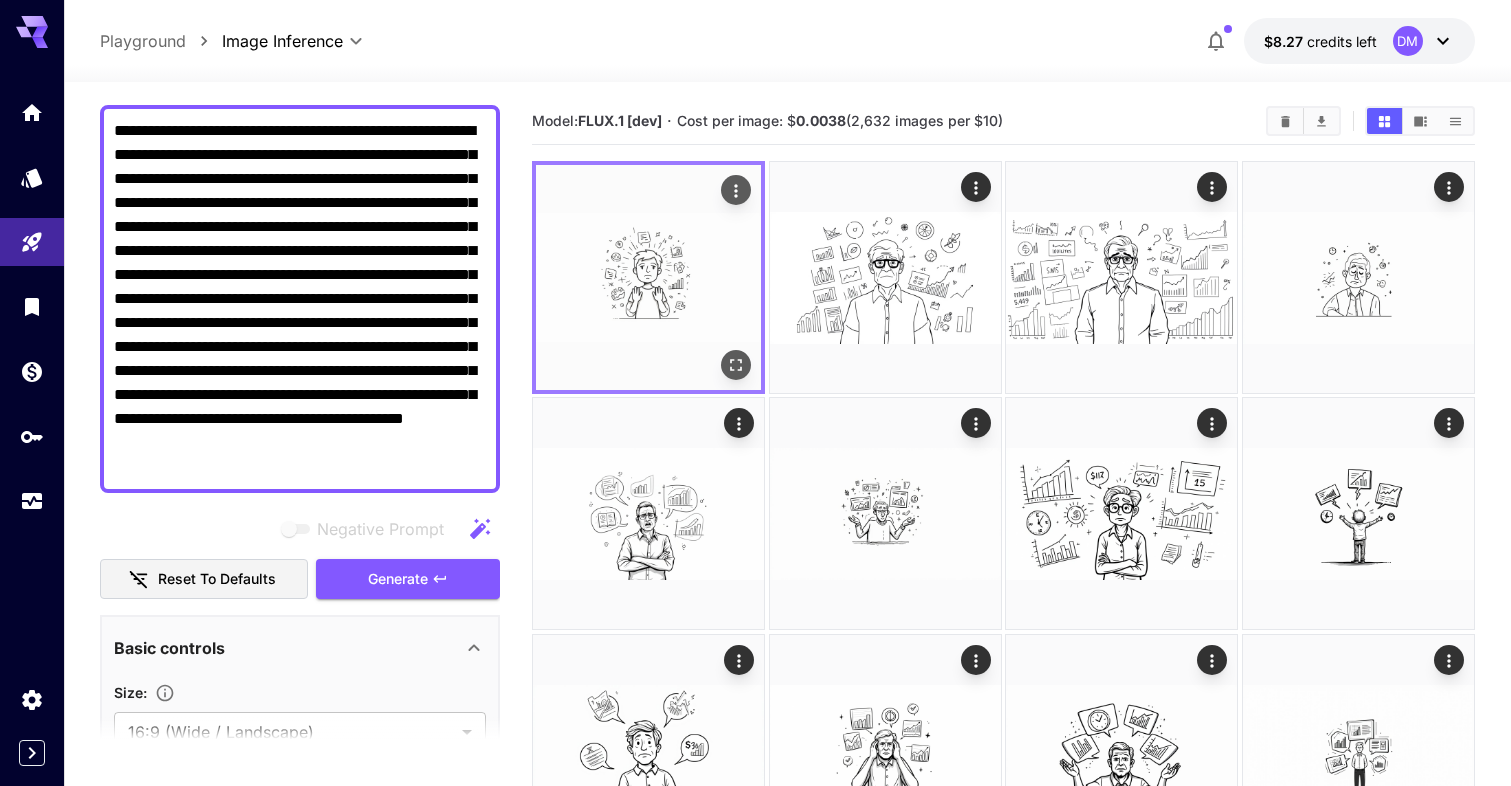 click 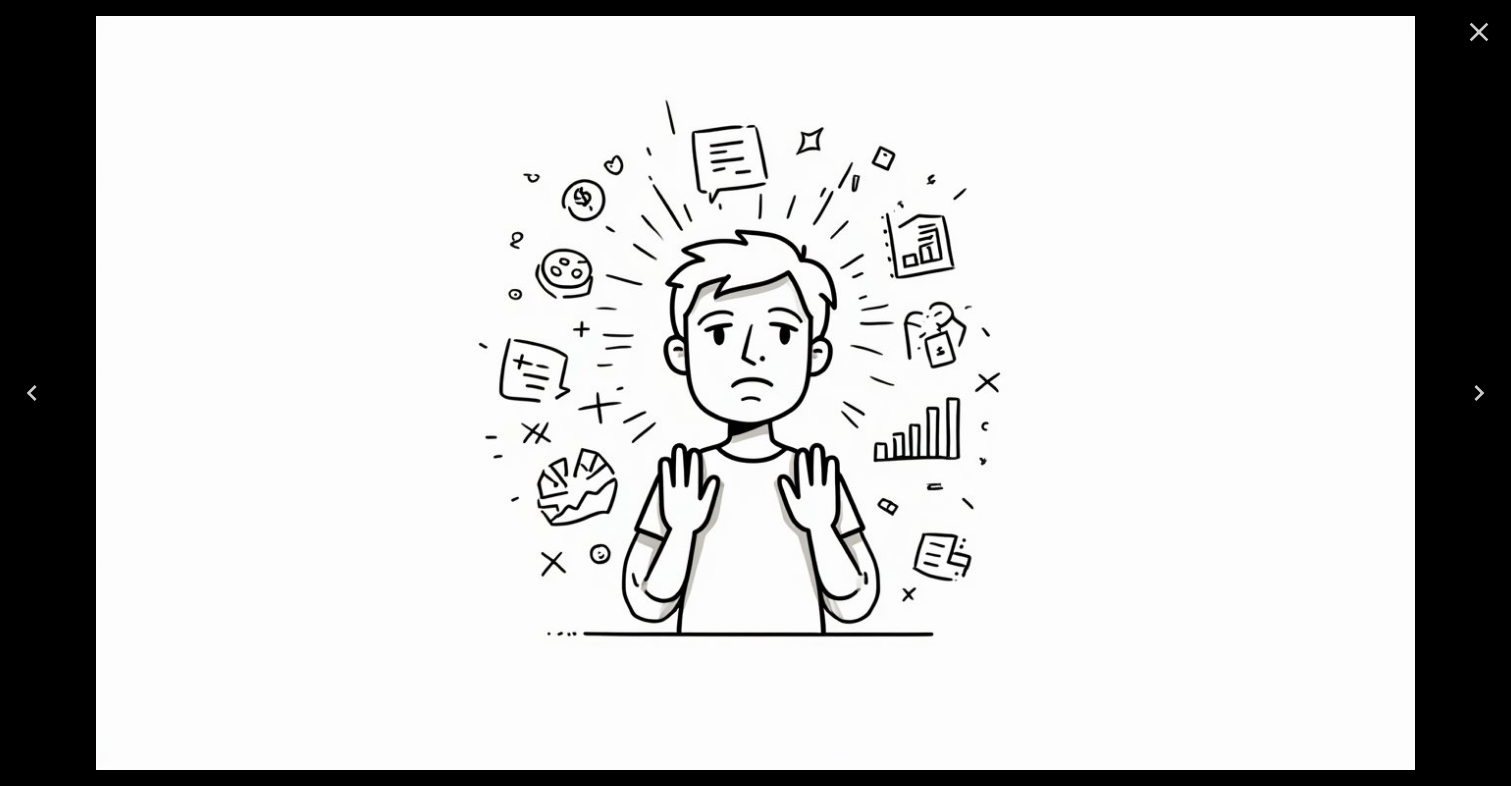 click 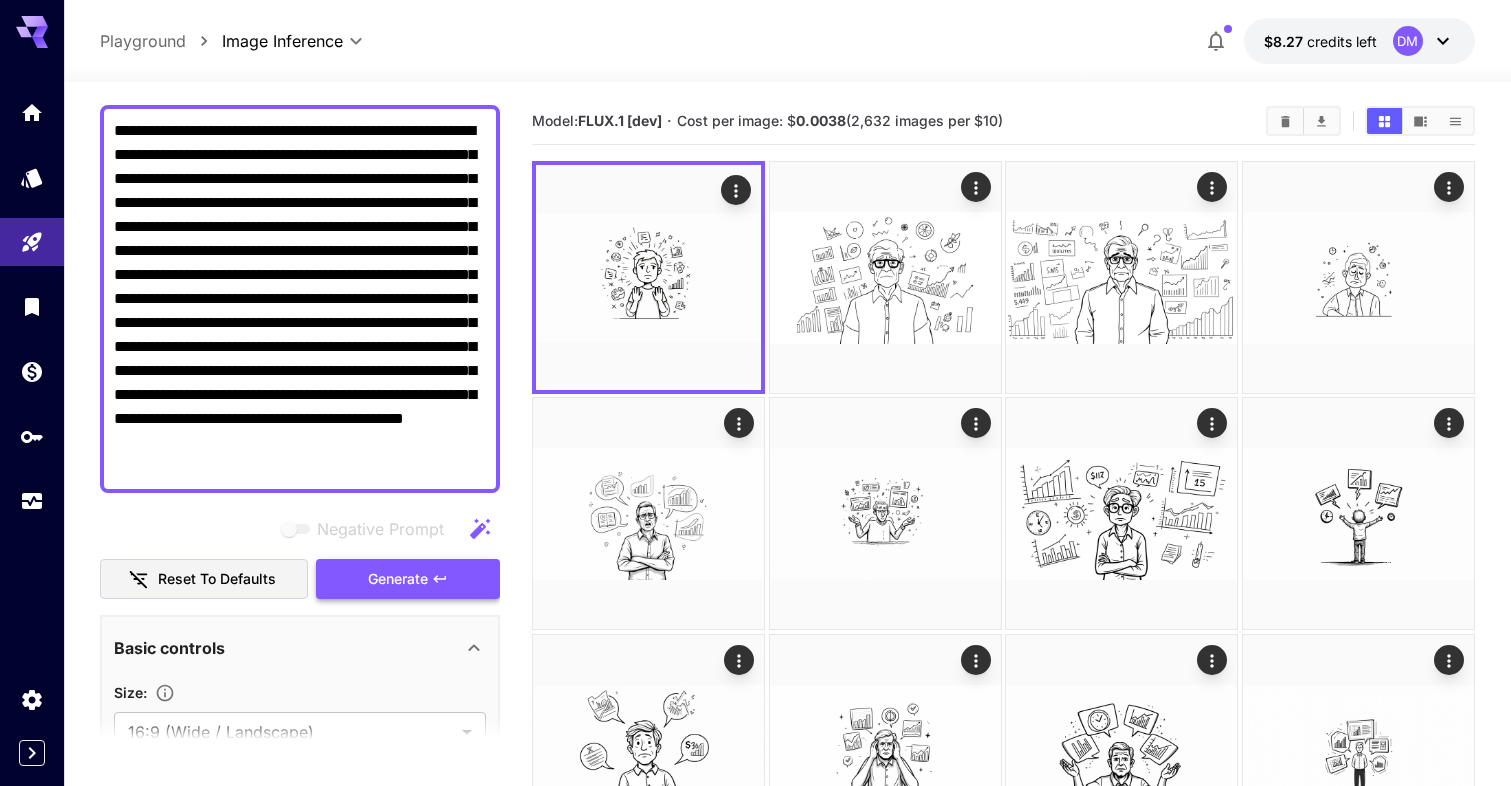 click on "Generate" at bounding box center [408, 579] 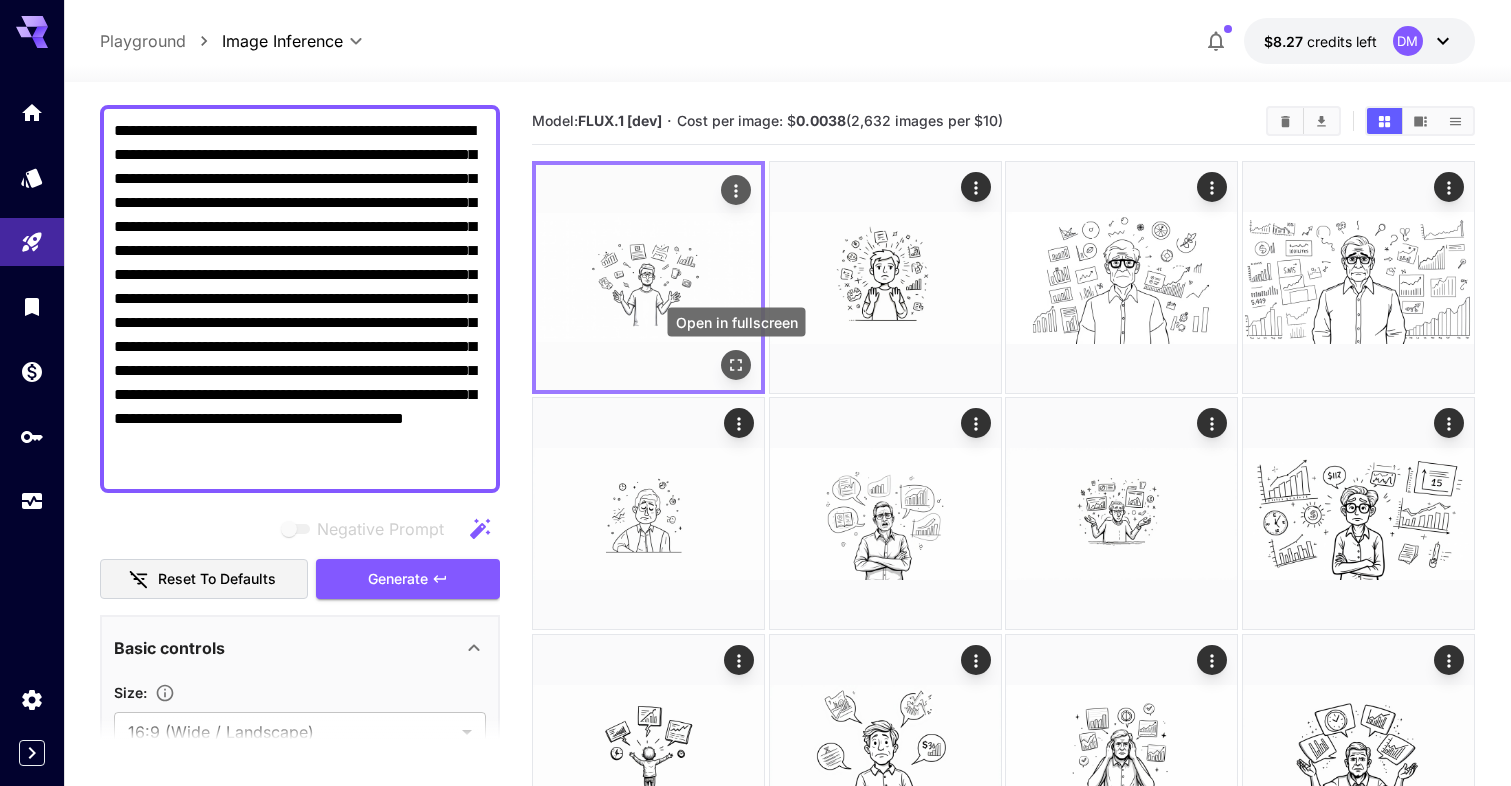 click 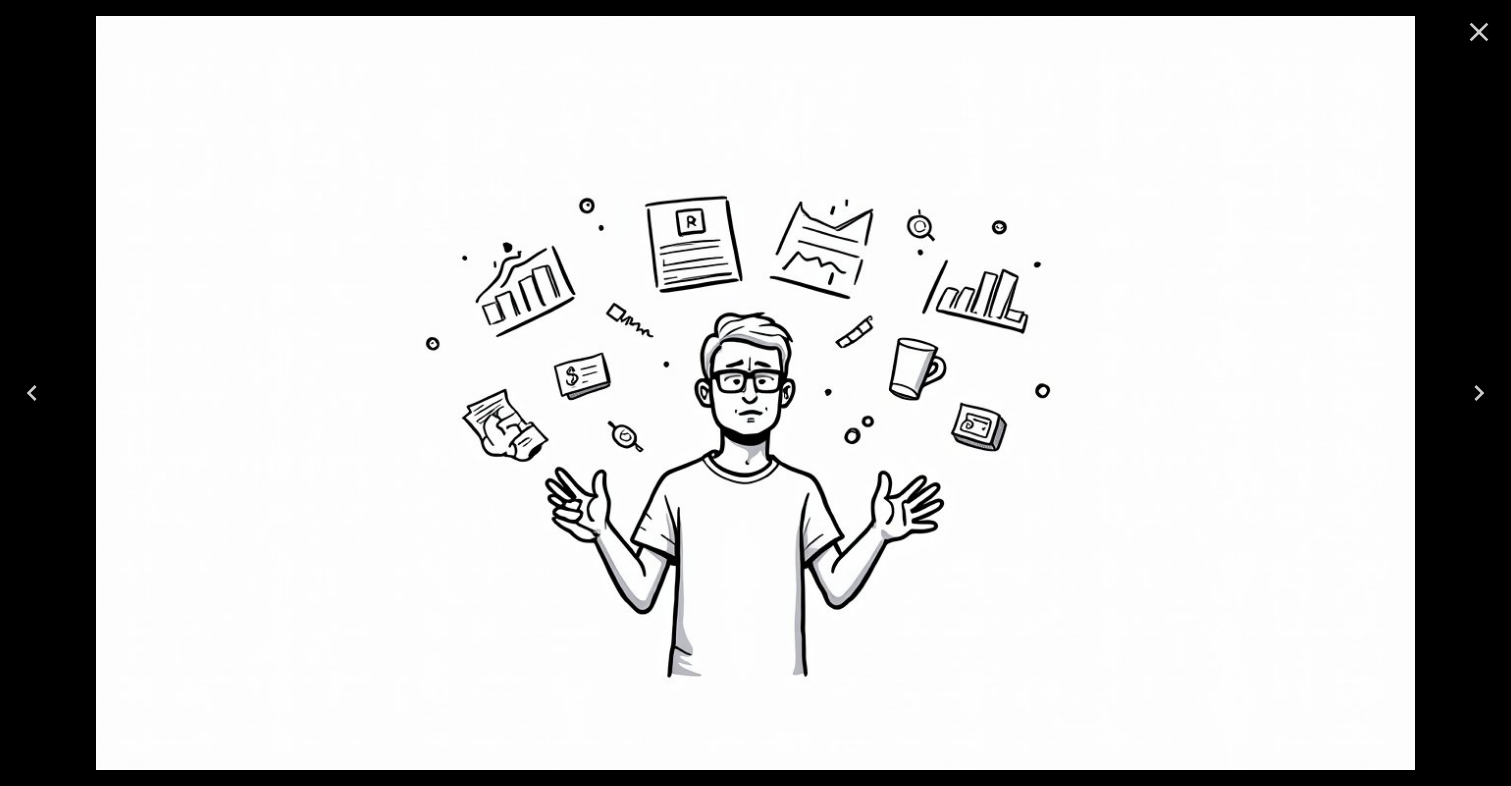 click 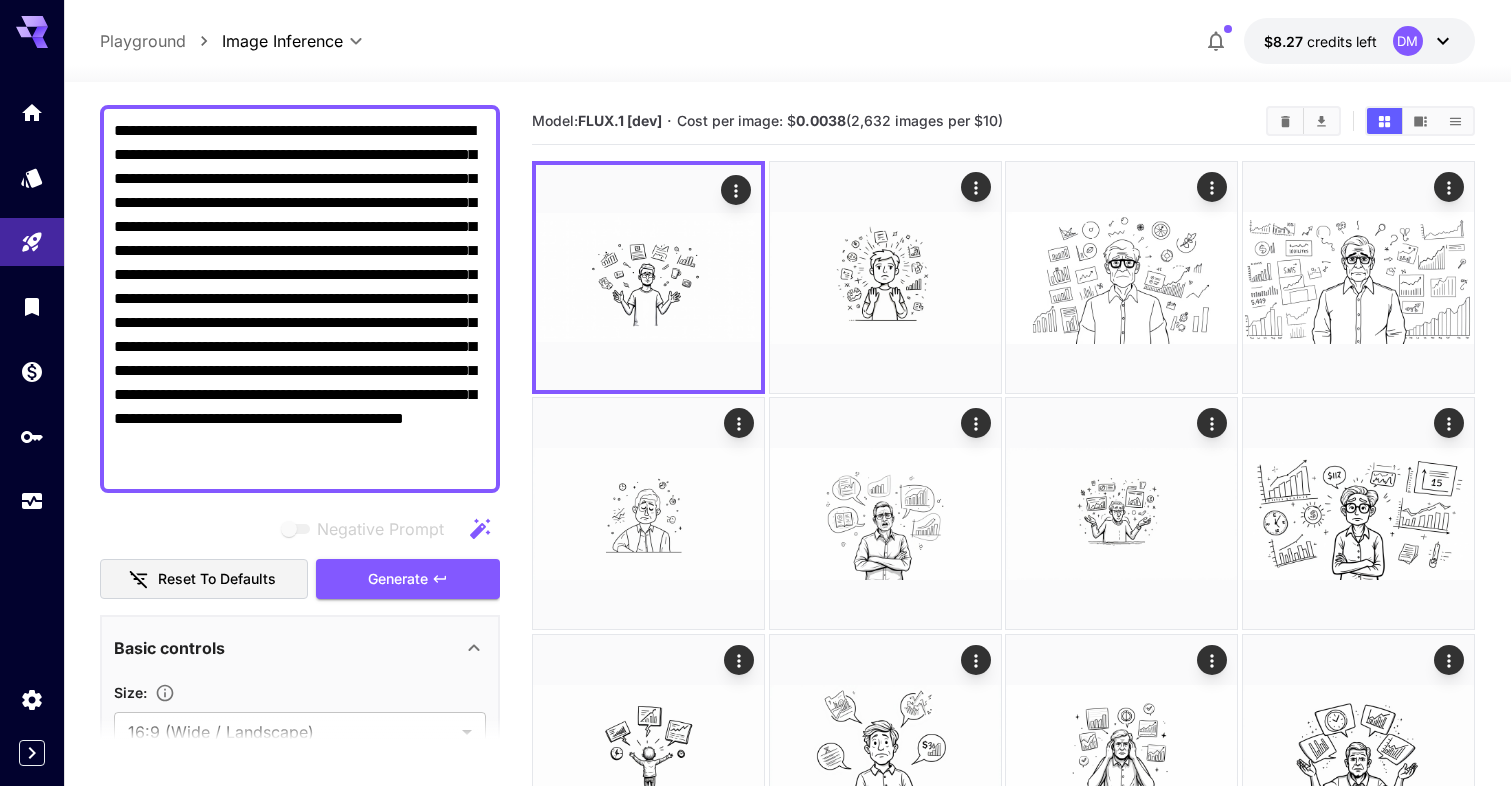 click on "**********" at bounding box center [787, 41] 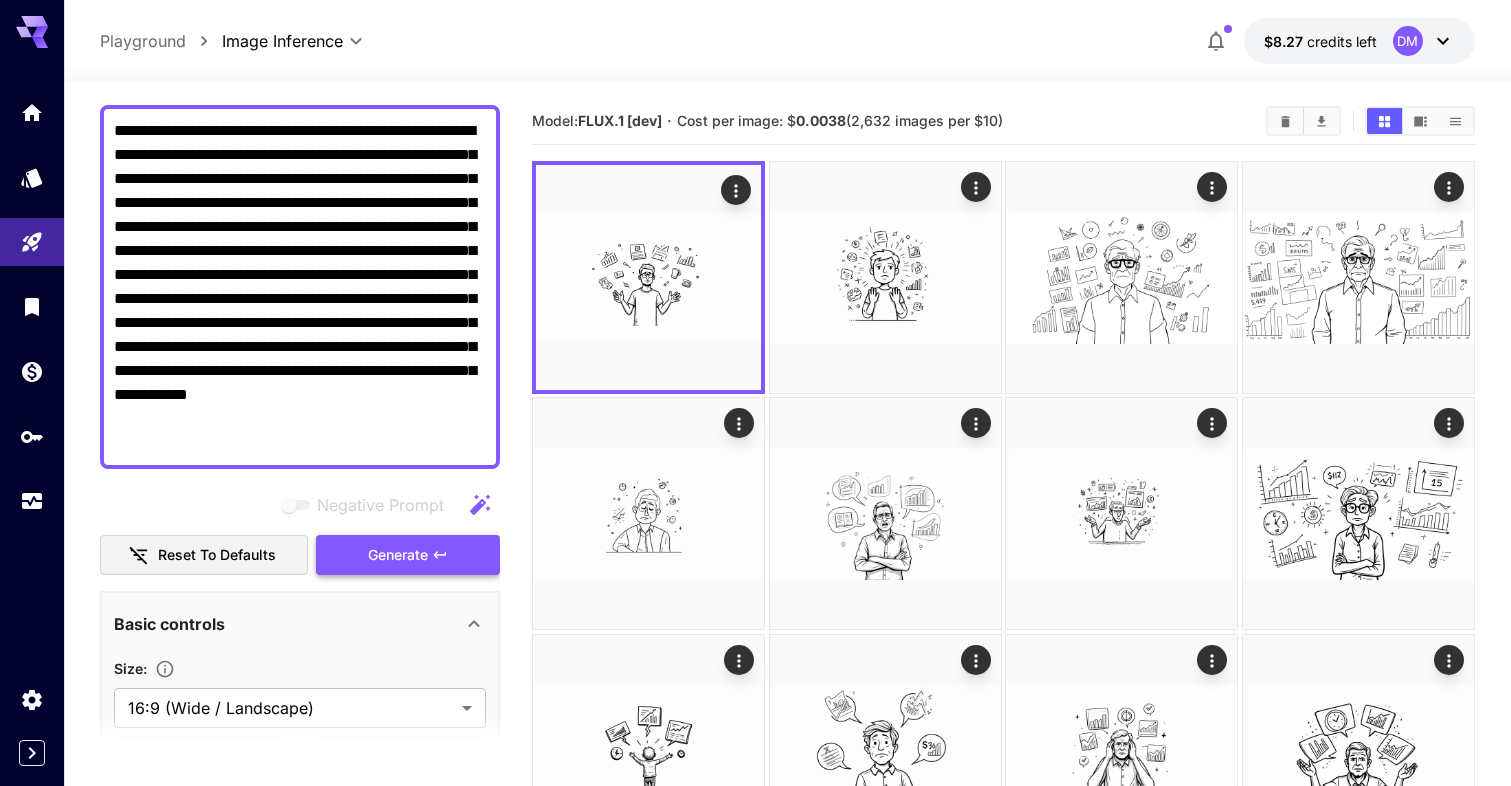 type on "**********" 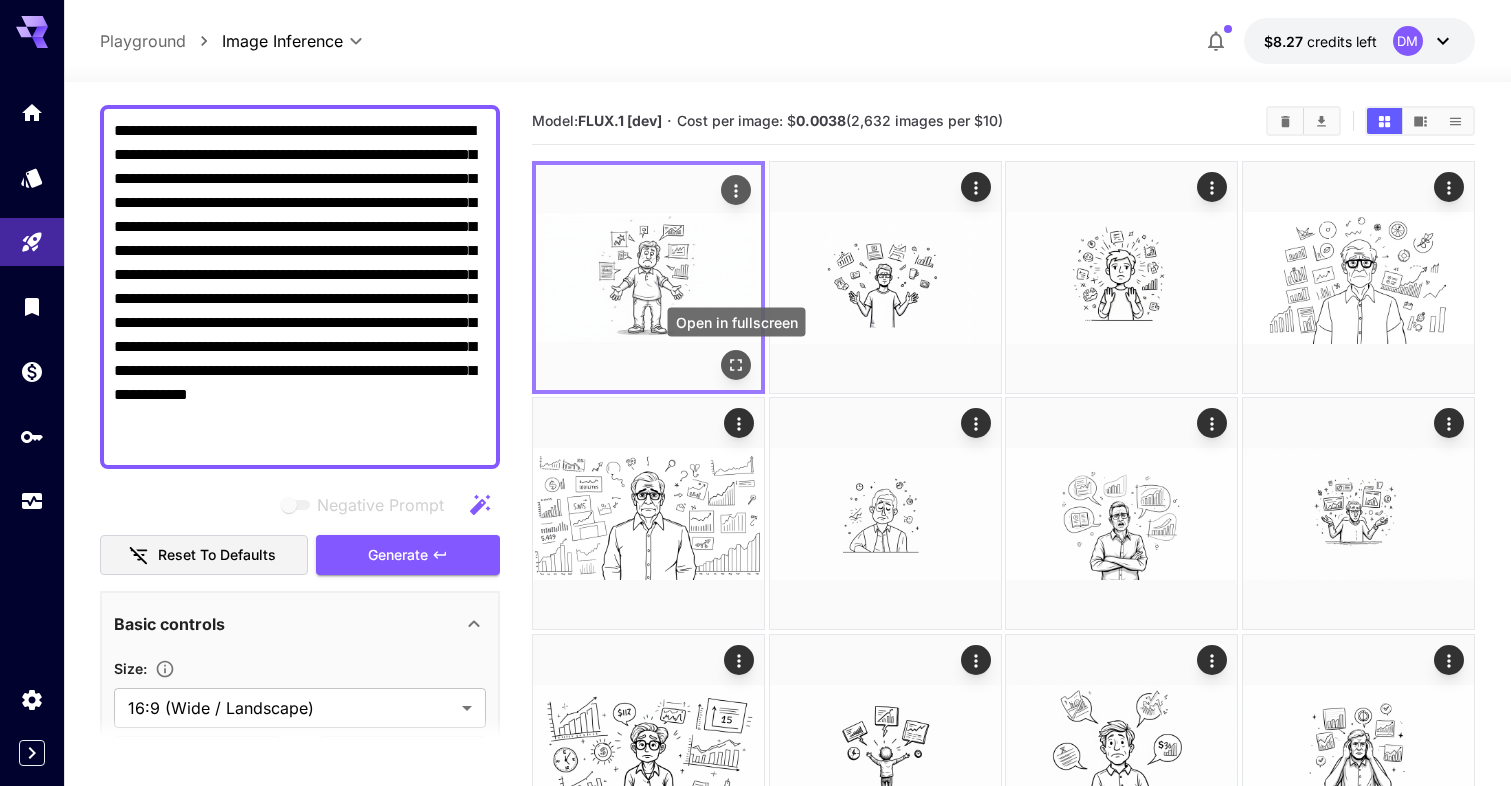 click 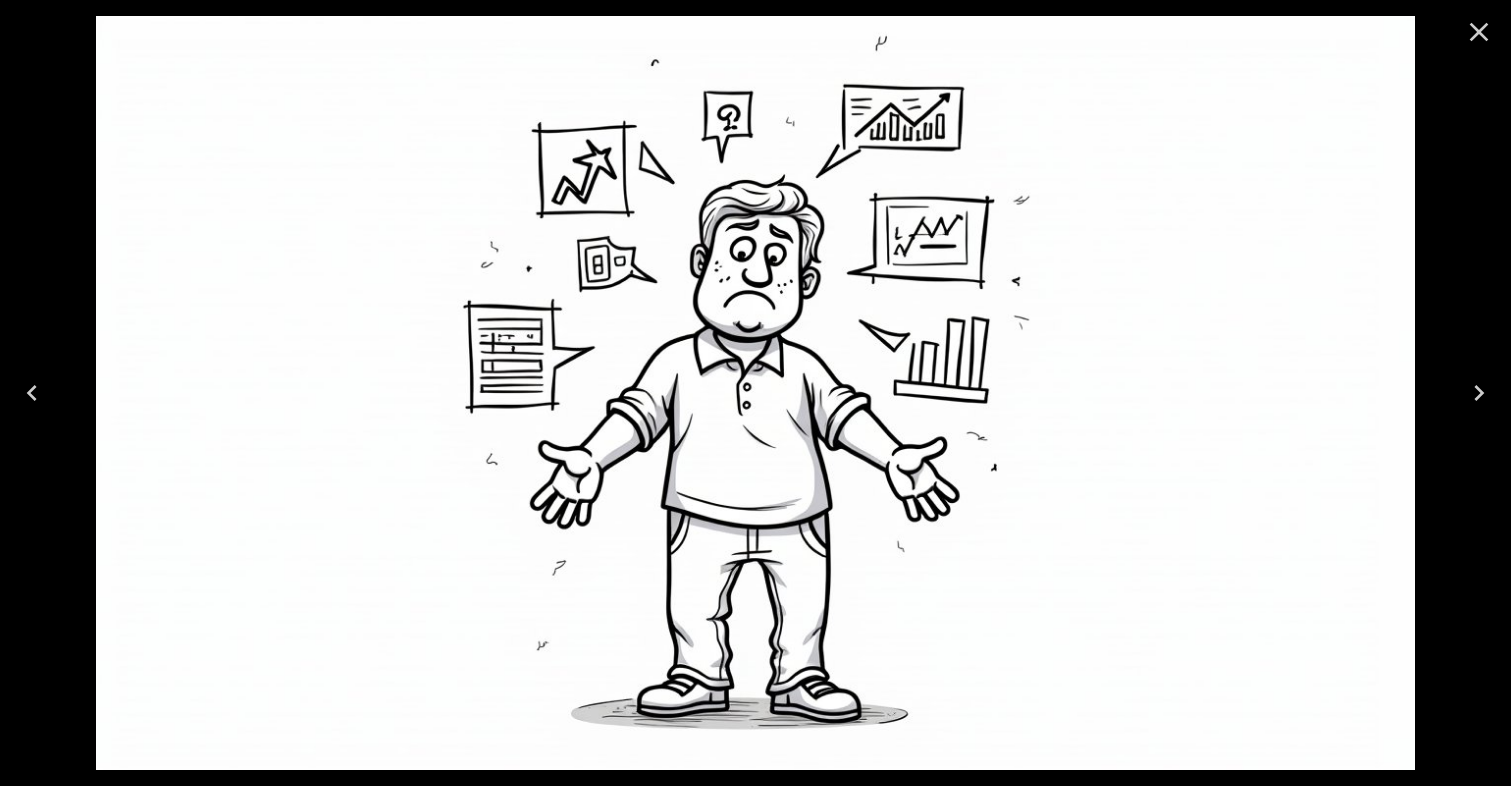 click 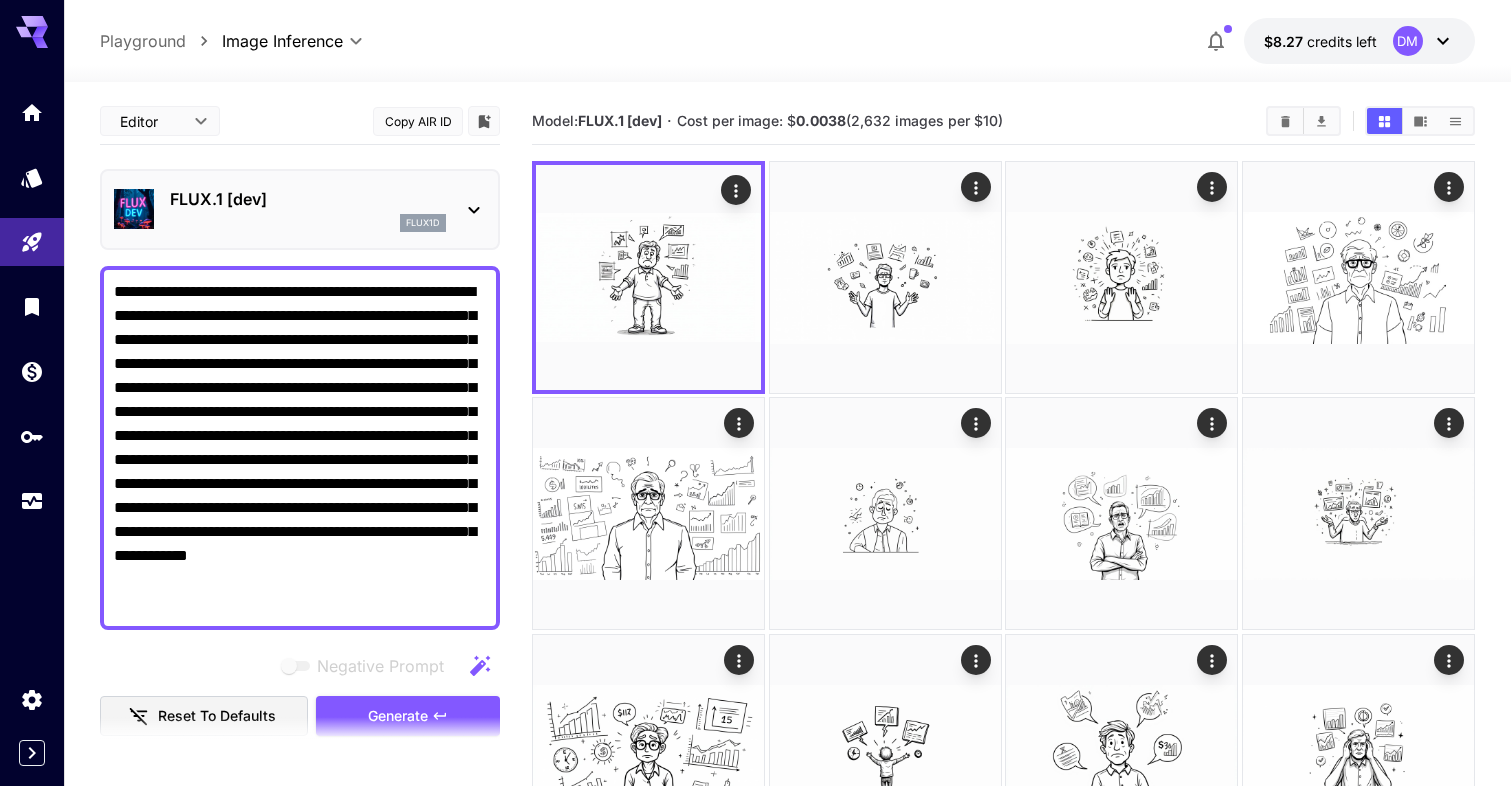 scroll, scrollTop: 0, scrollLeft: 0, axis: both 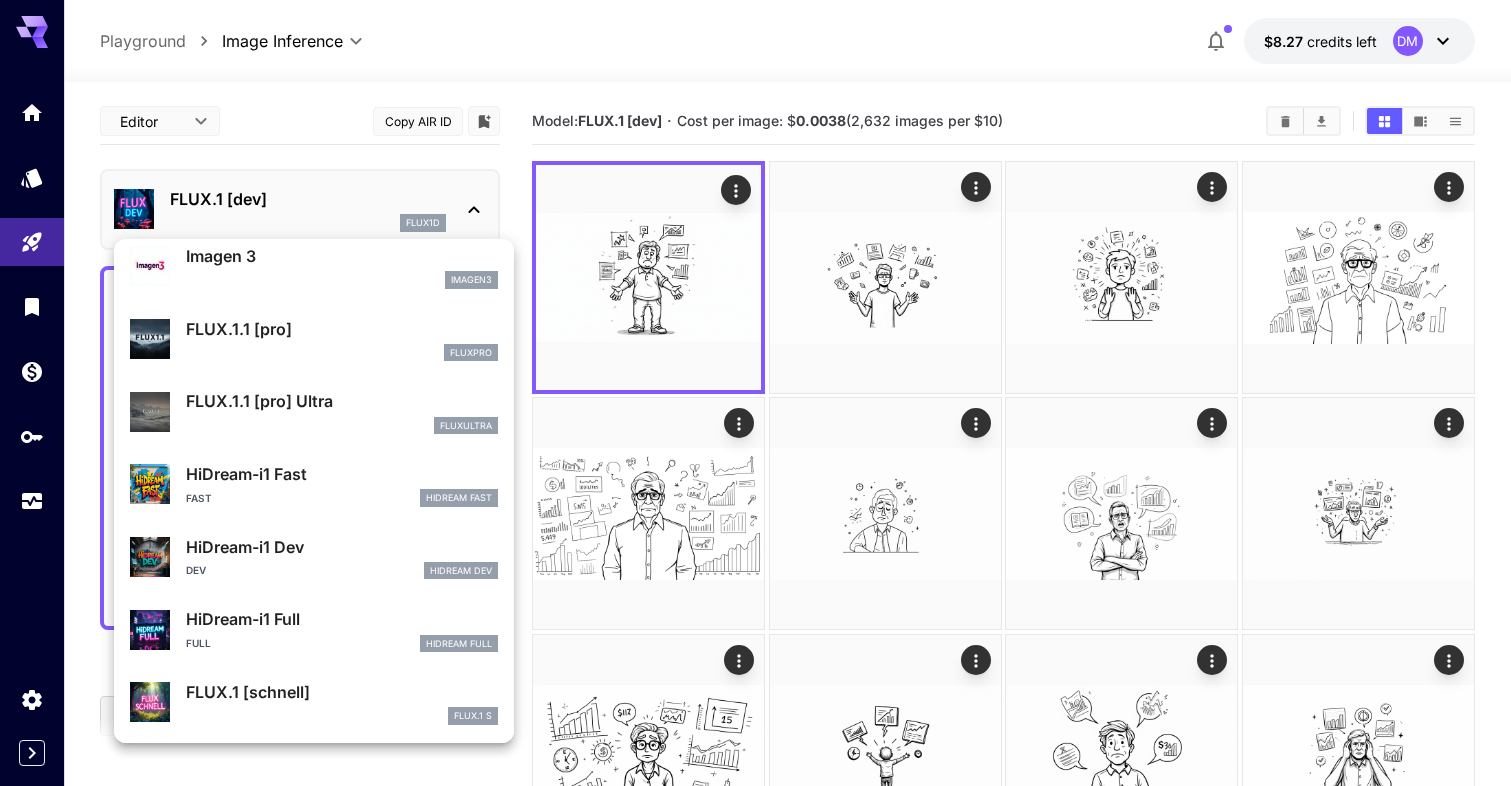 click on "FLUX.1 [schnell]" at bounding box center (342, 692) 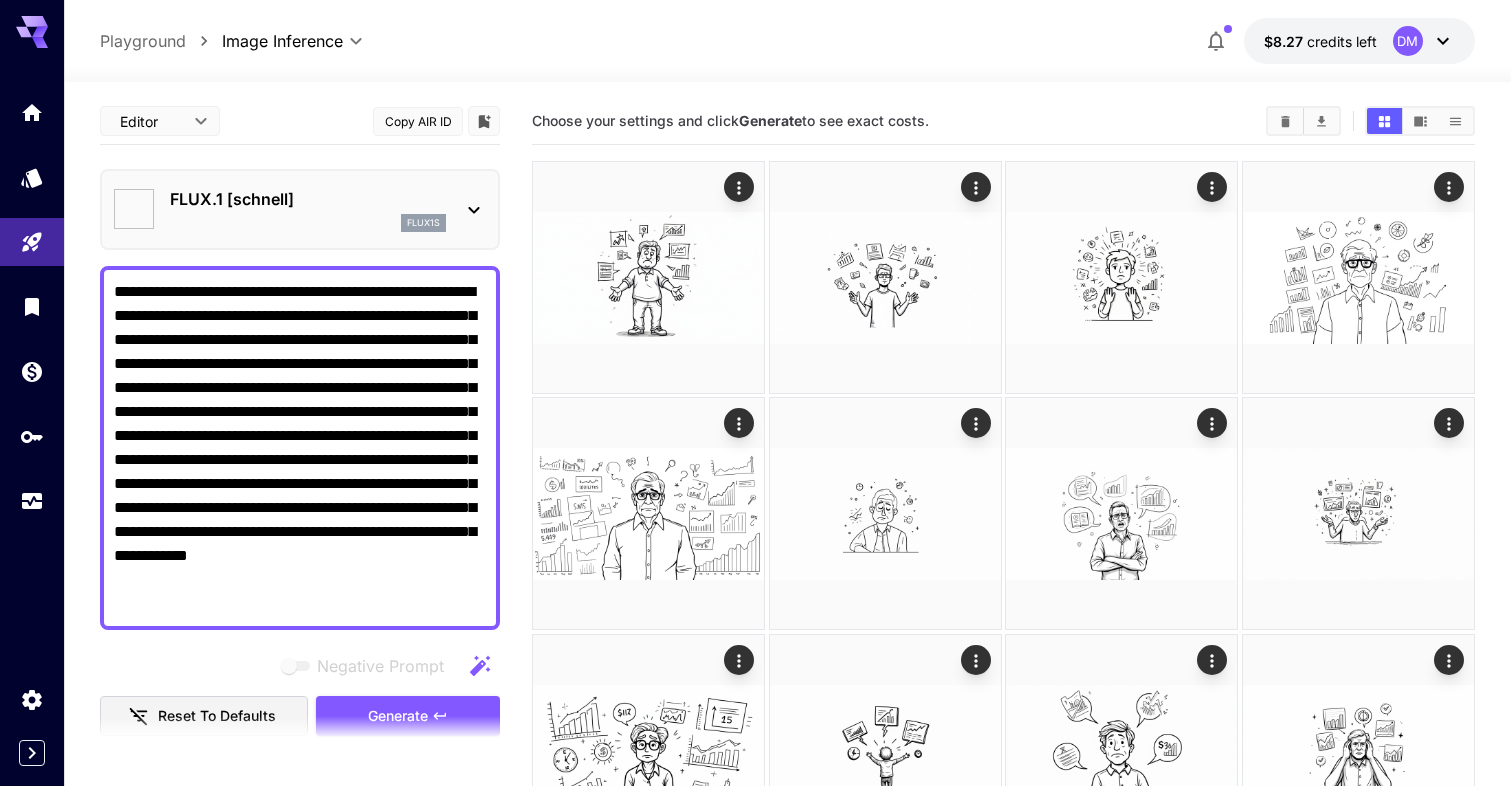 type on "*" 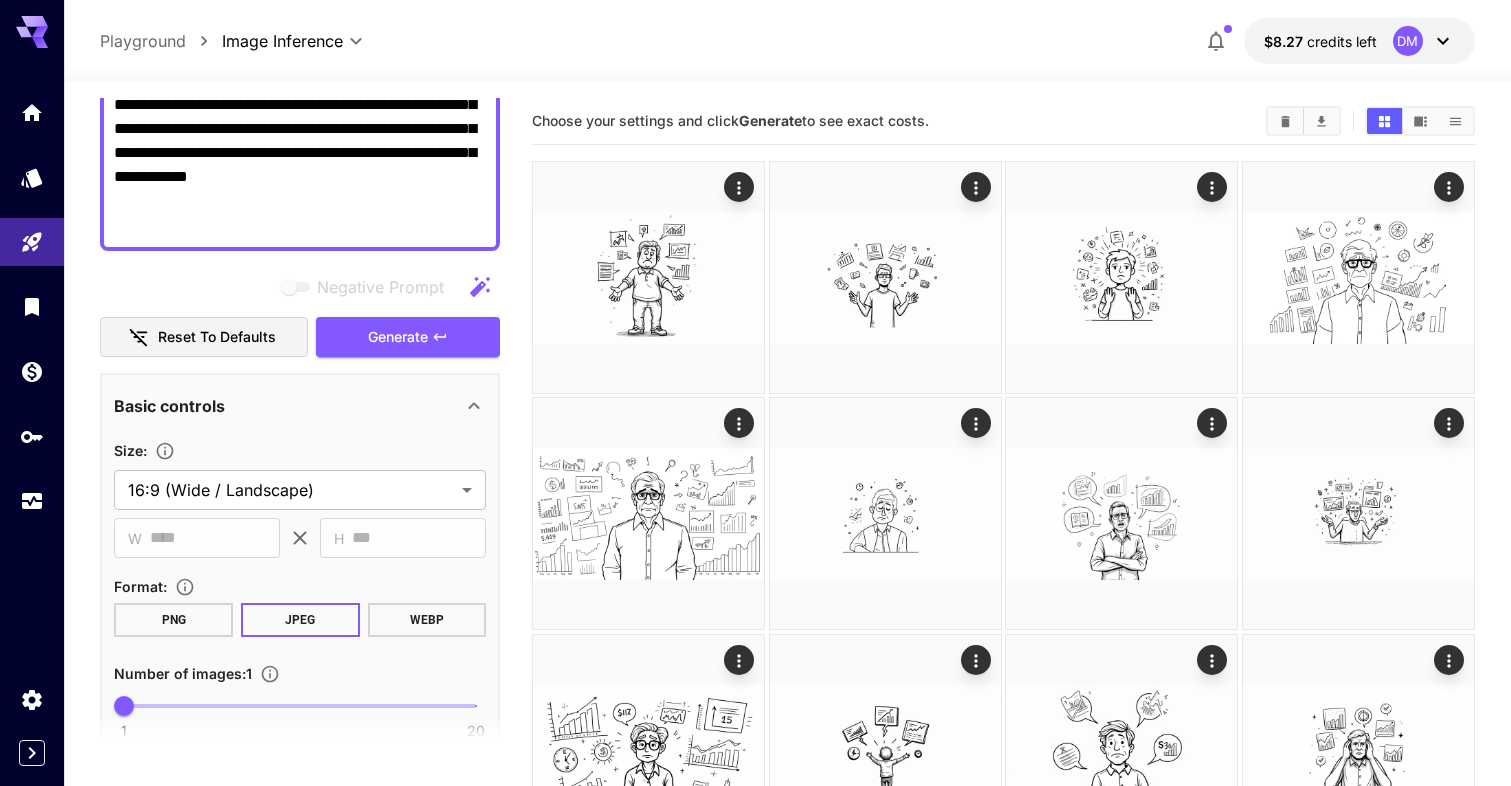 scroll, scrollTop: 392, scrollLeft: 0, axis: vertical 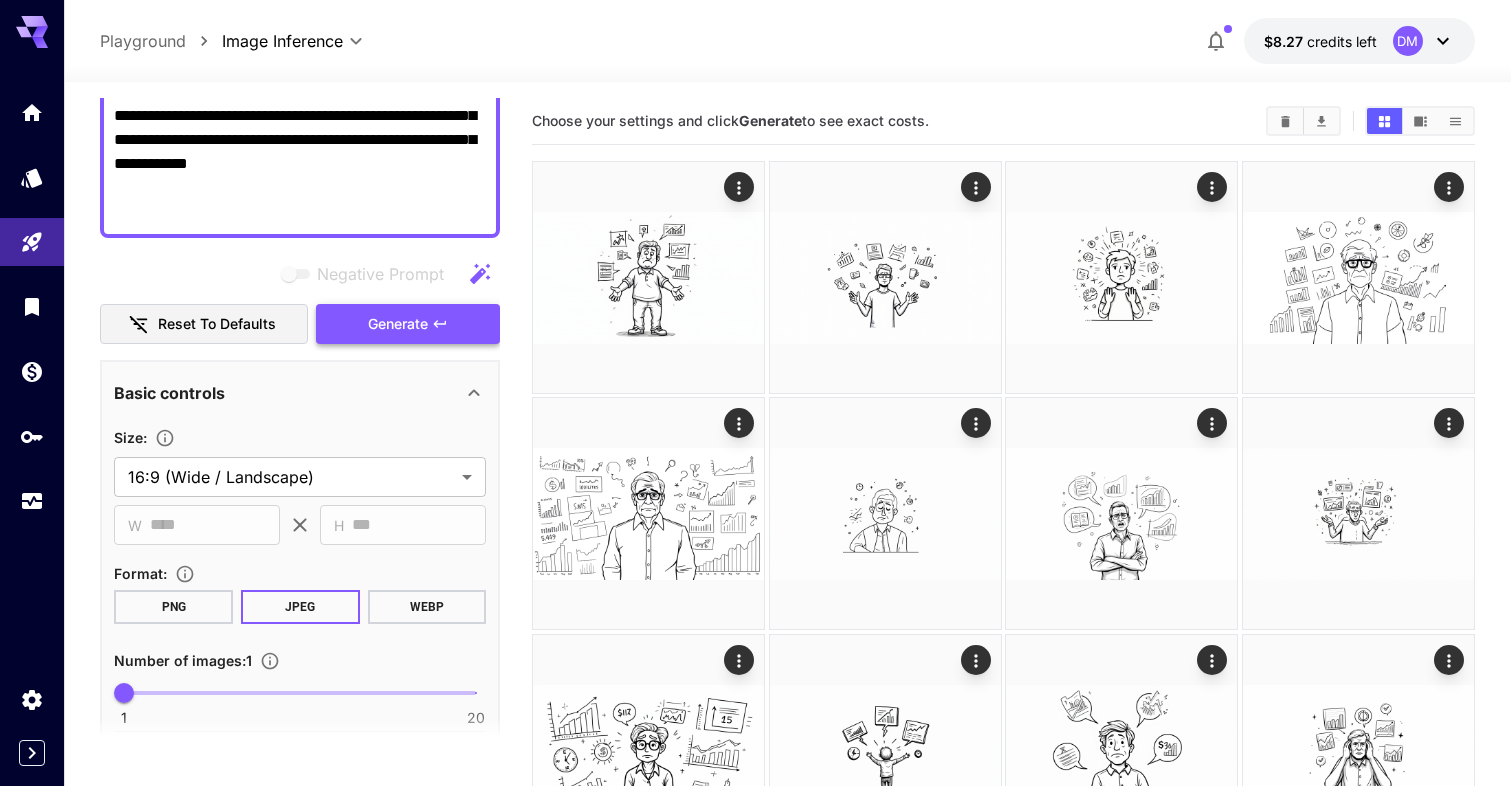 click on "Generate" at bounding box center (398, 324) 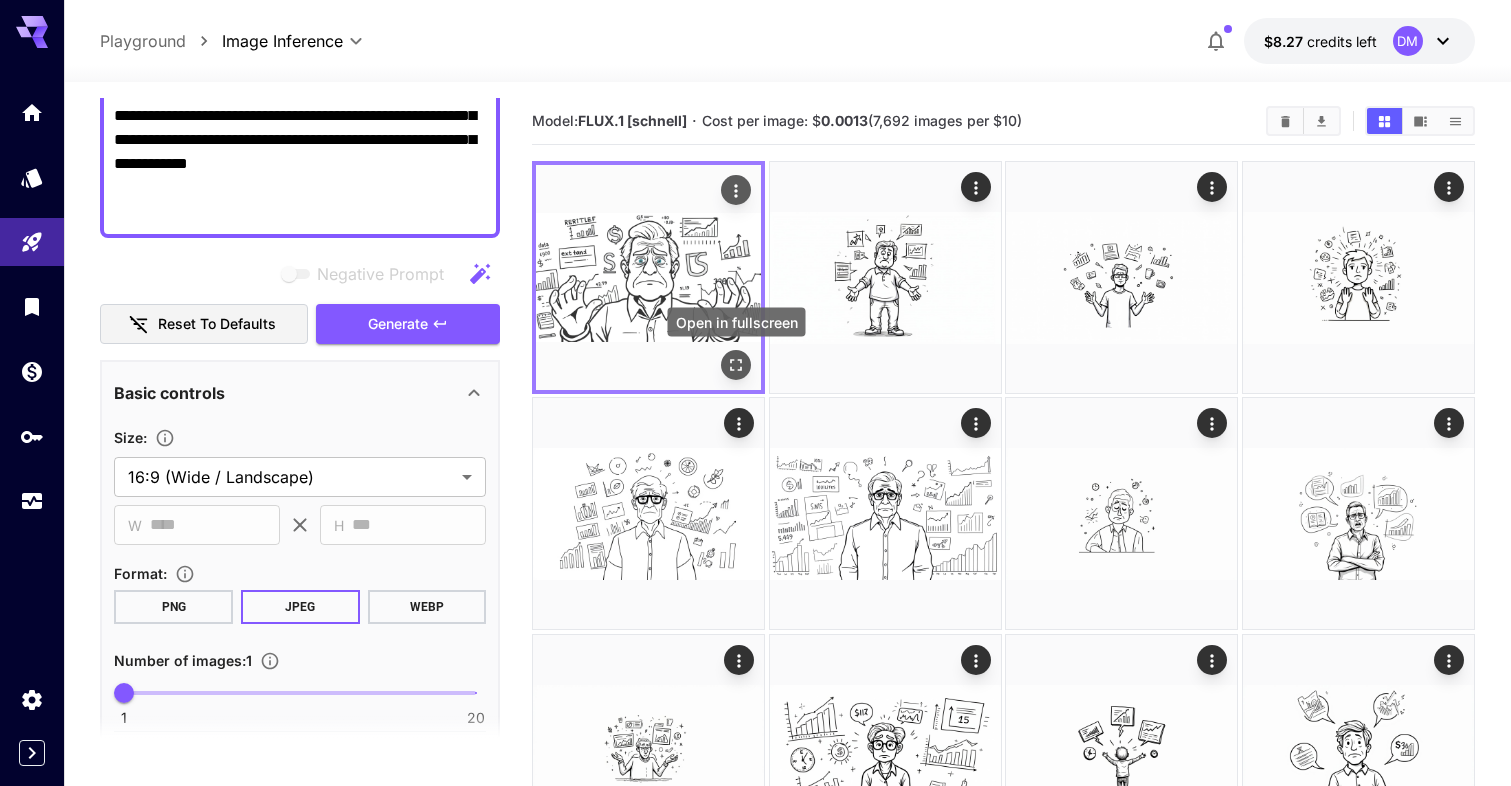 click 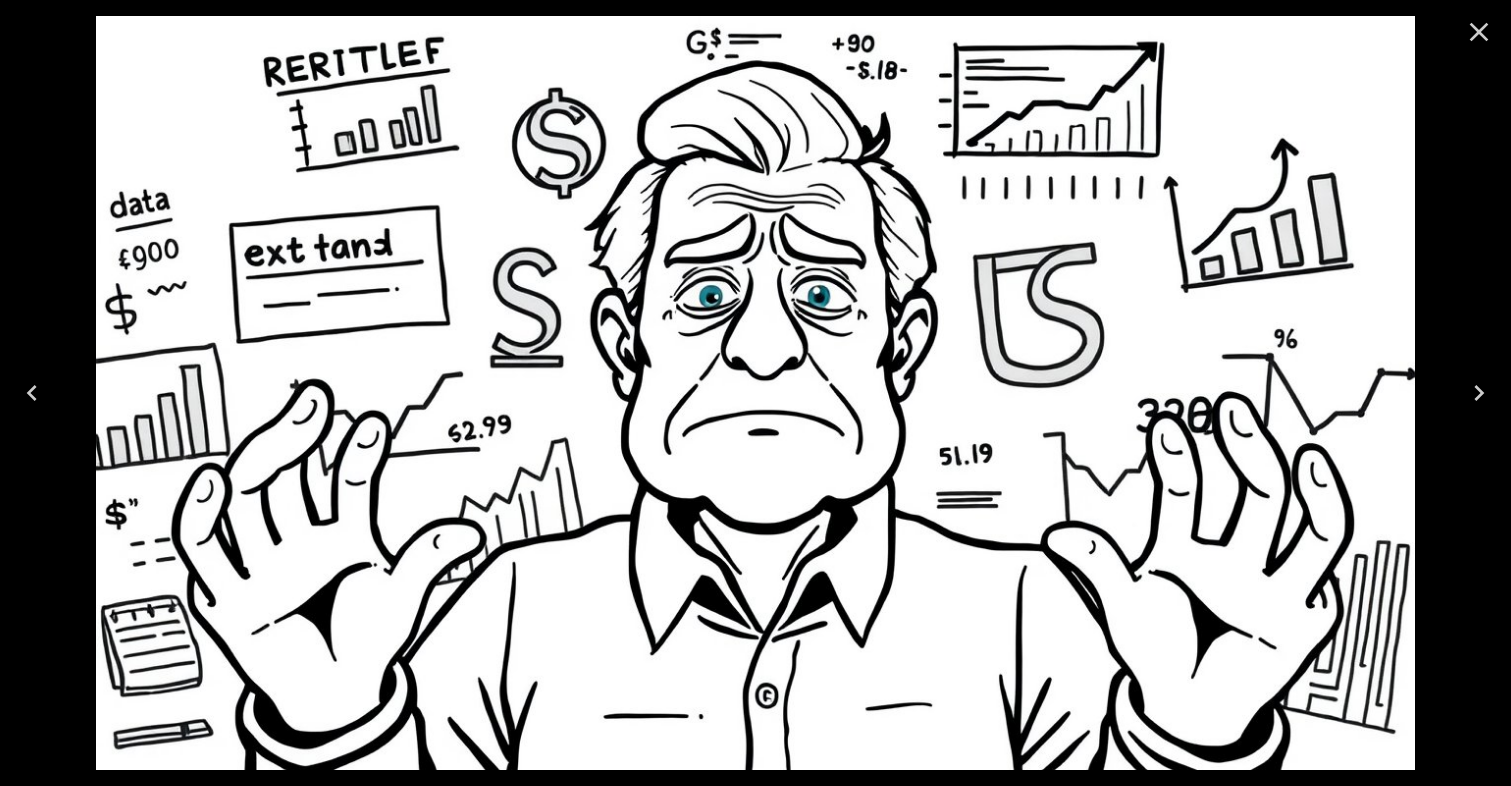 click 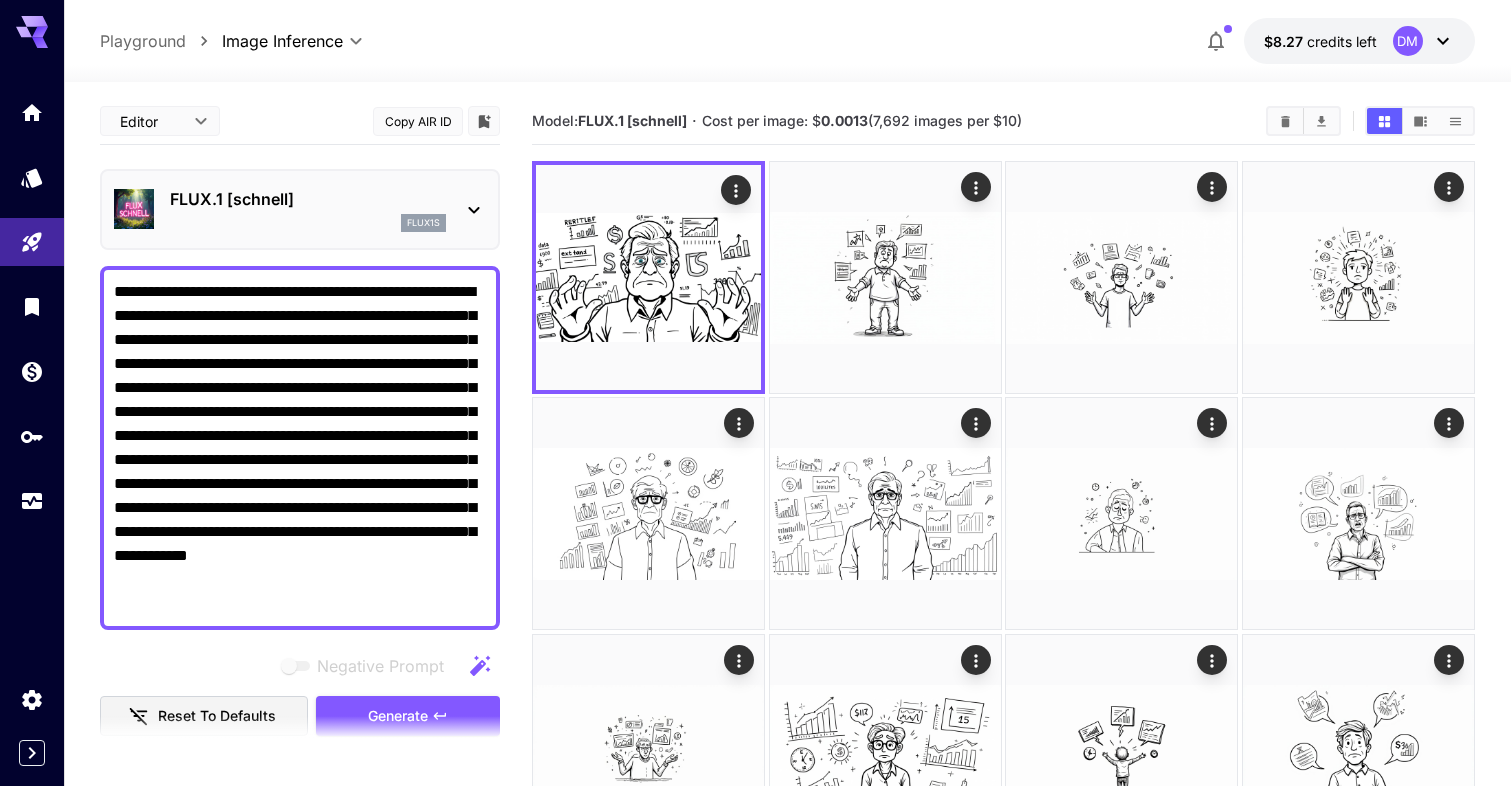 scroll, scrollTop: -1, scrollLeft: 0, axis: vertical 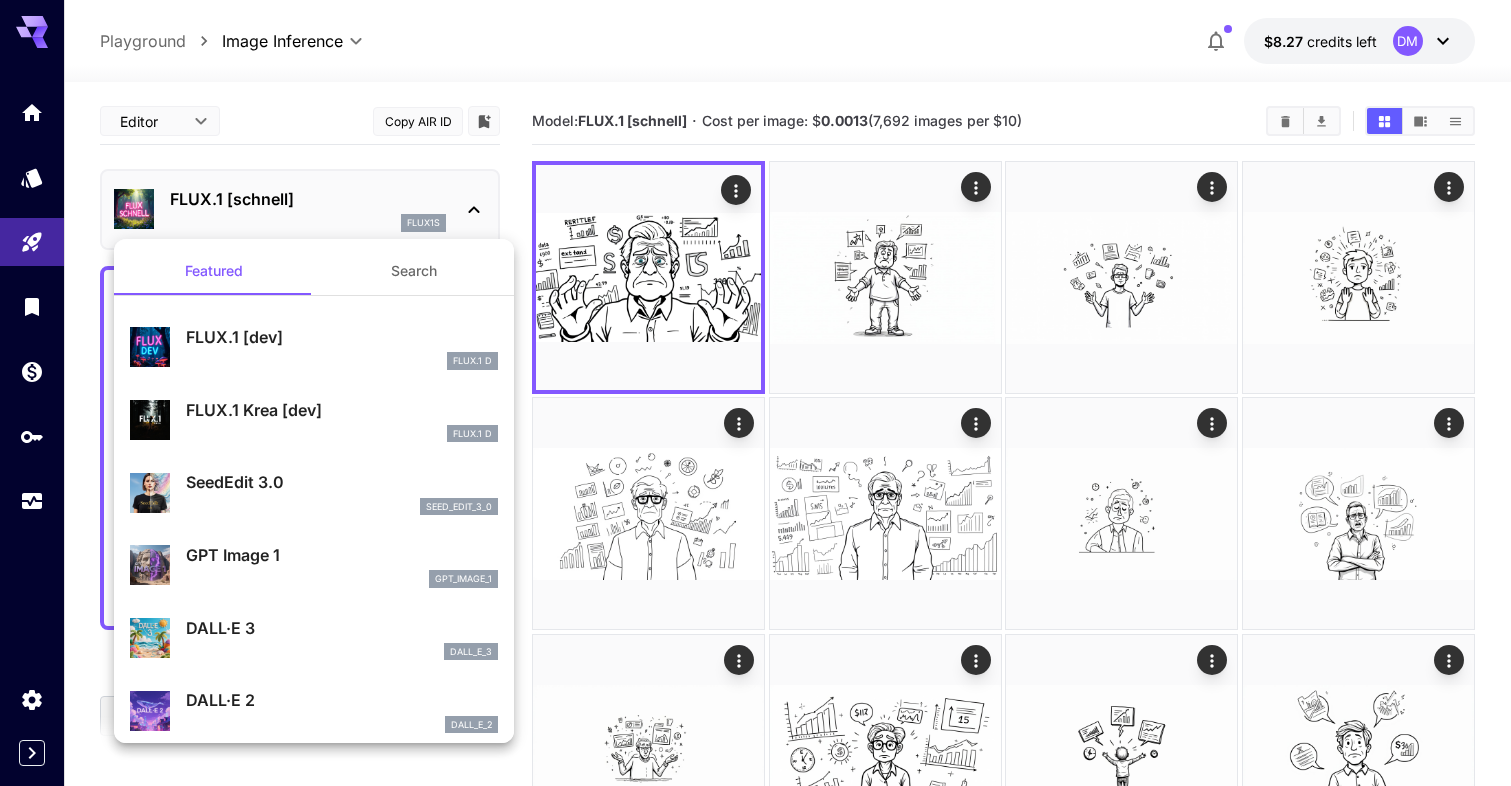 click on "FLUX.1 [dev] FLUX.1 D" at bounding box center (314, 347) 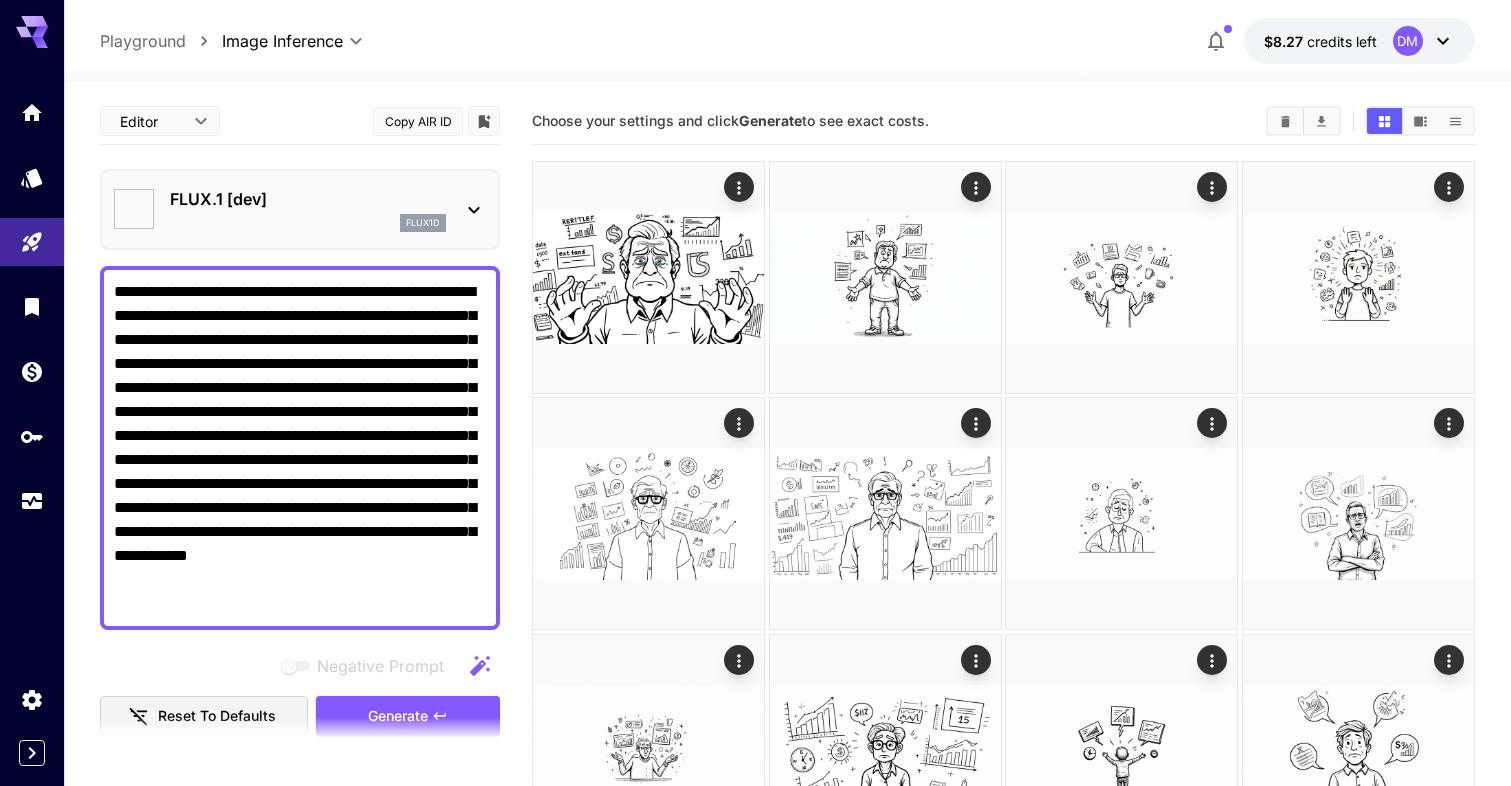 type on "**" 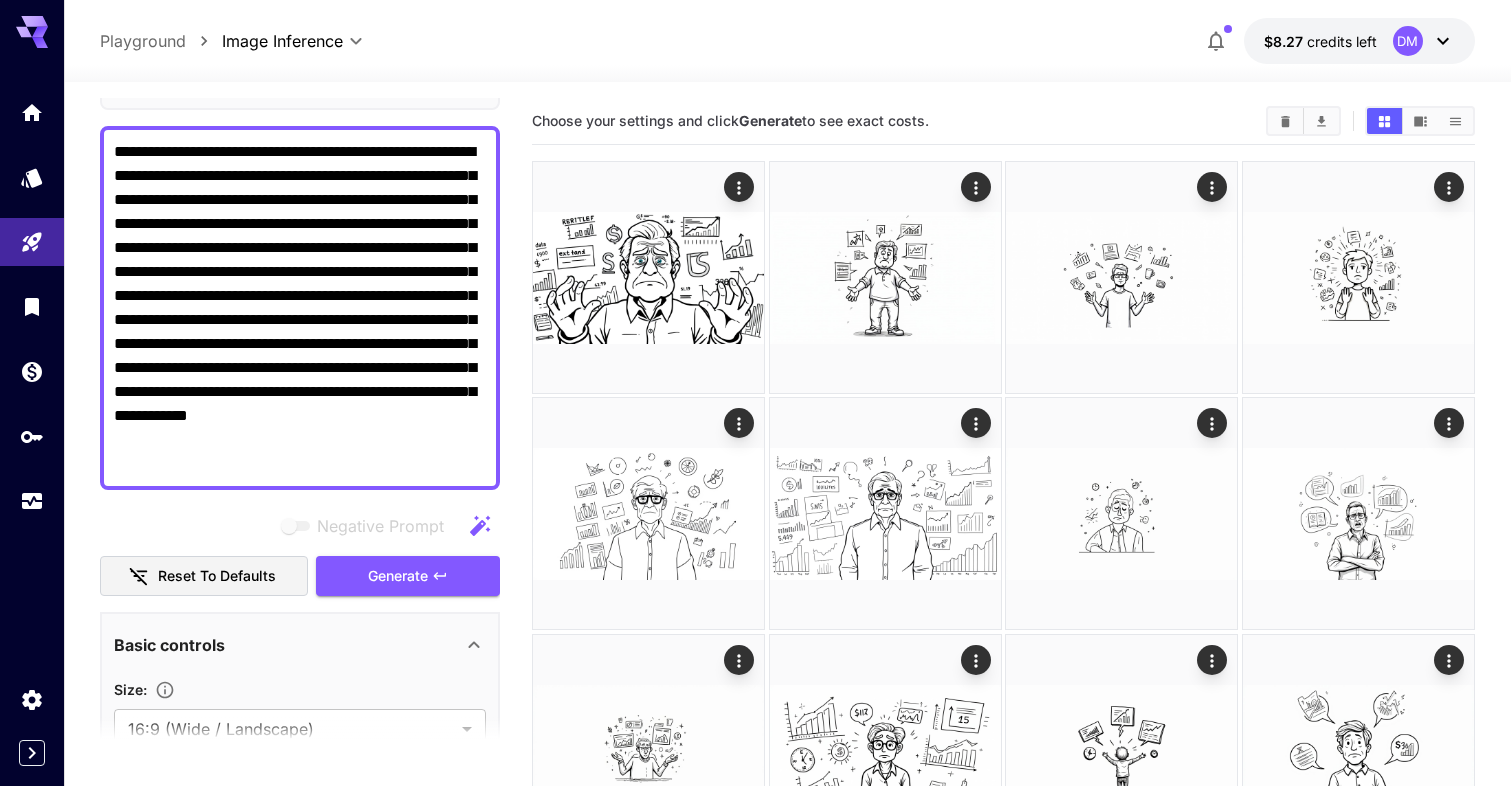scroll, scrollTop: 144, scrollLeft: 0, axis: vertical 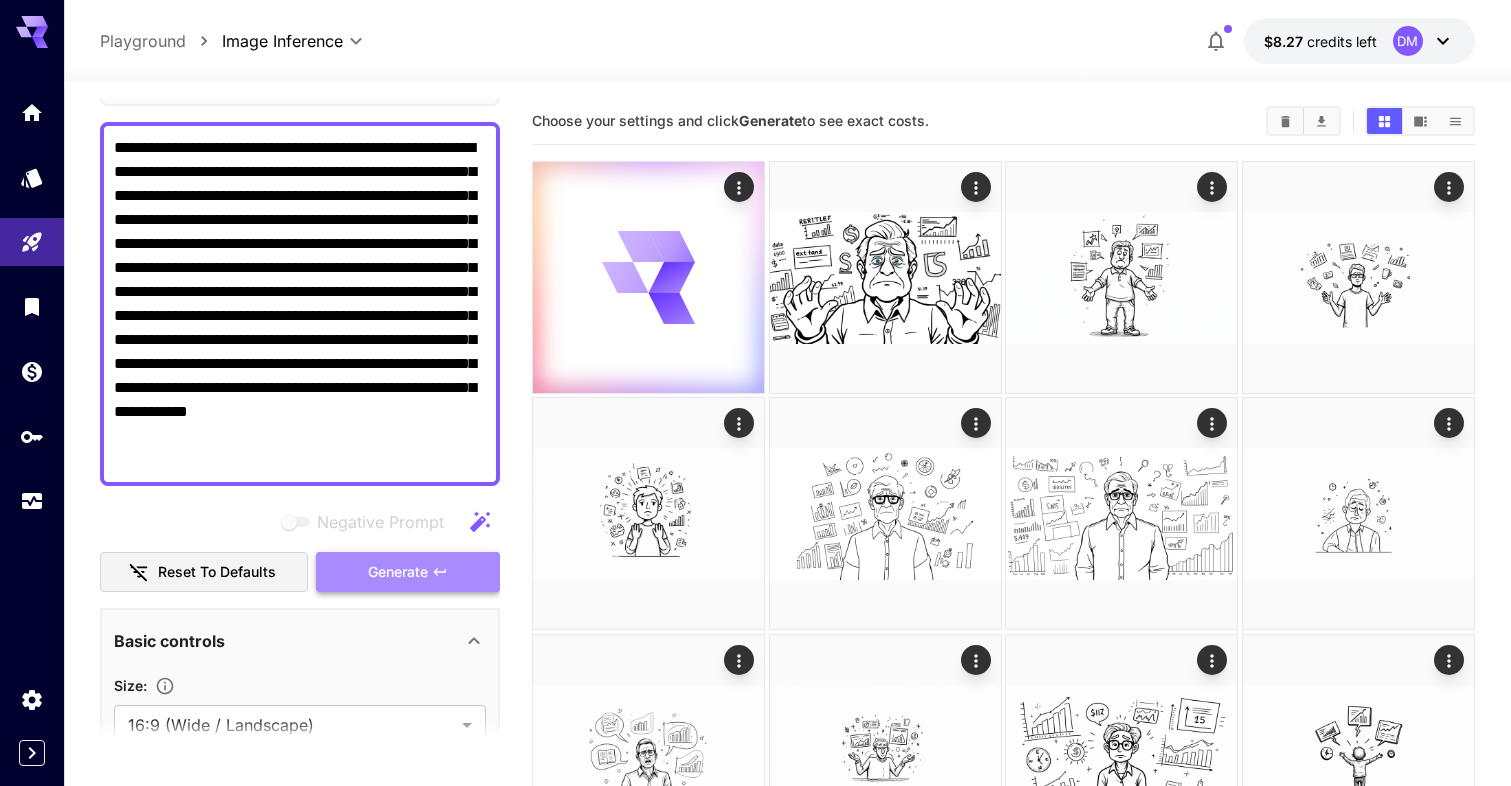 click on "Generate" at bounding box center (398, 572) 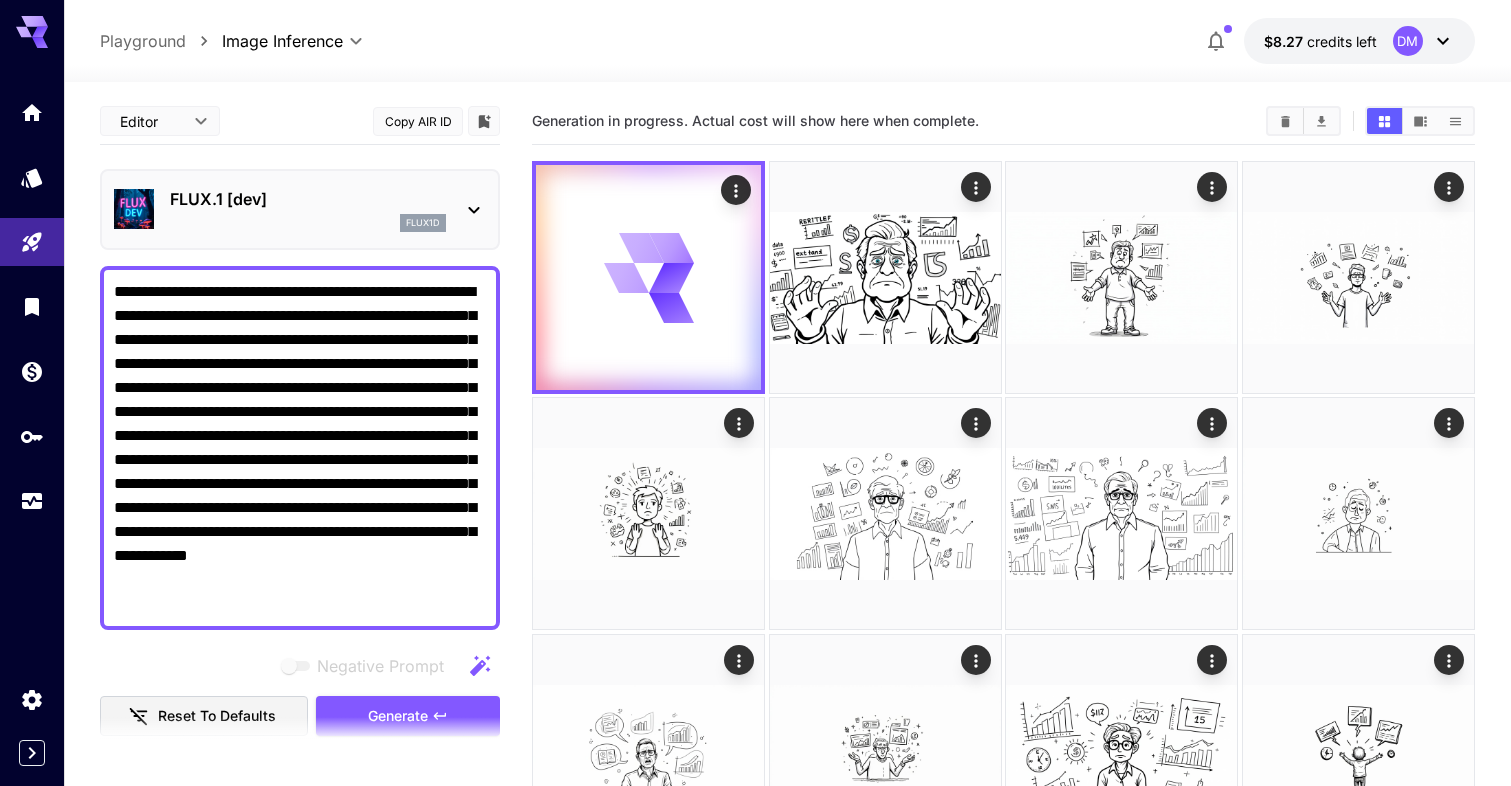 scroll, scrollTop: -2, scrollLeft: 0, axis: vertical 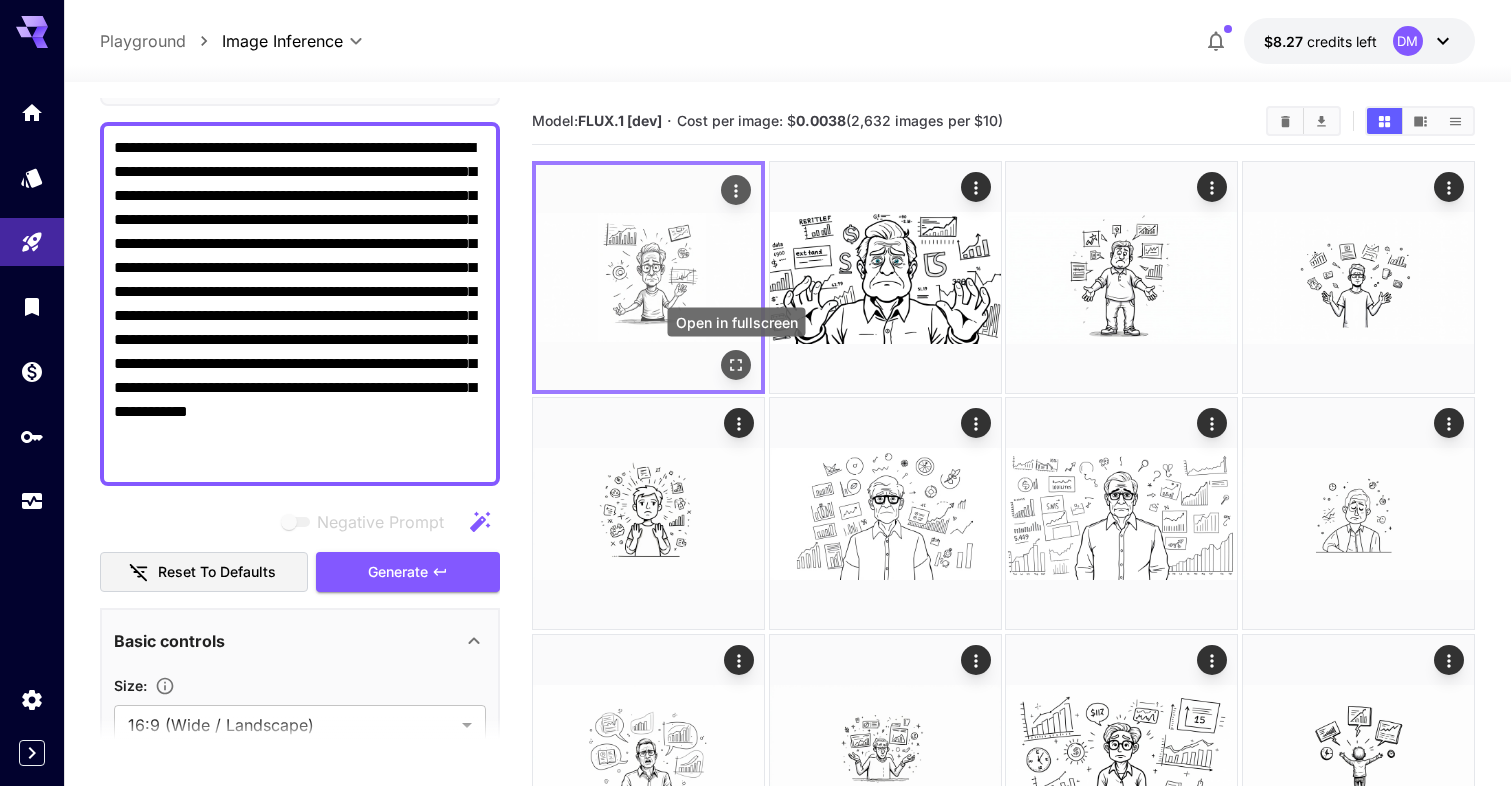 click 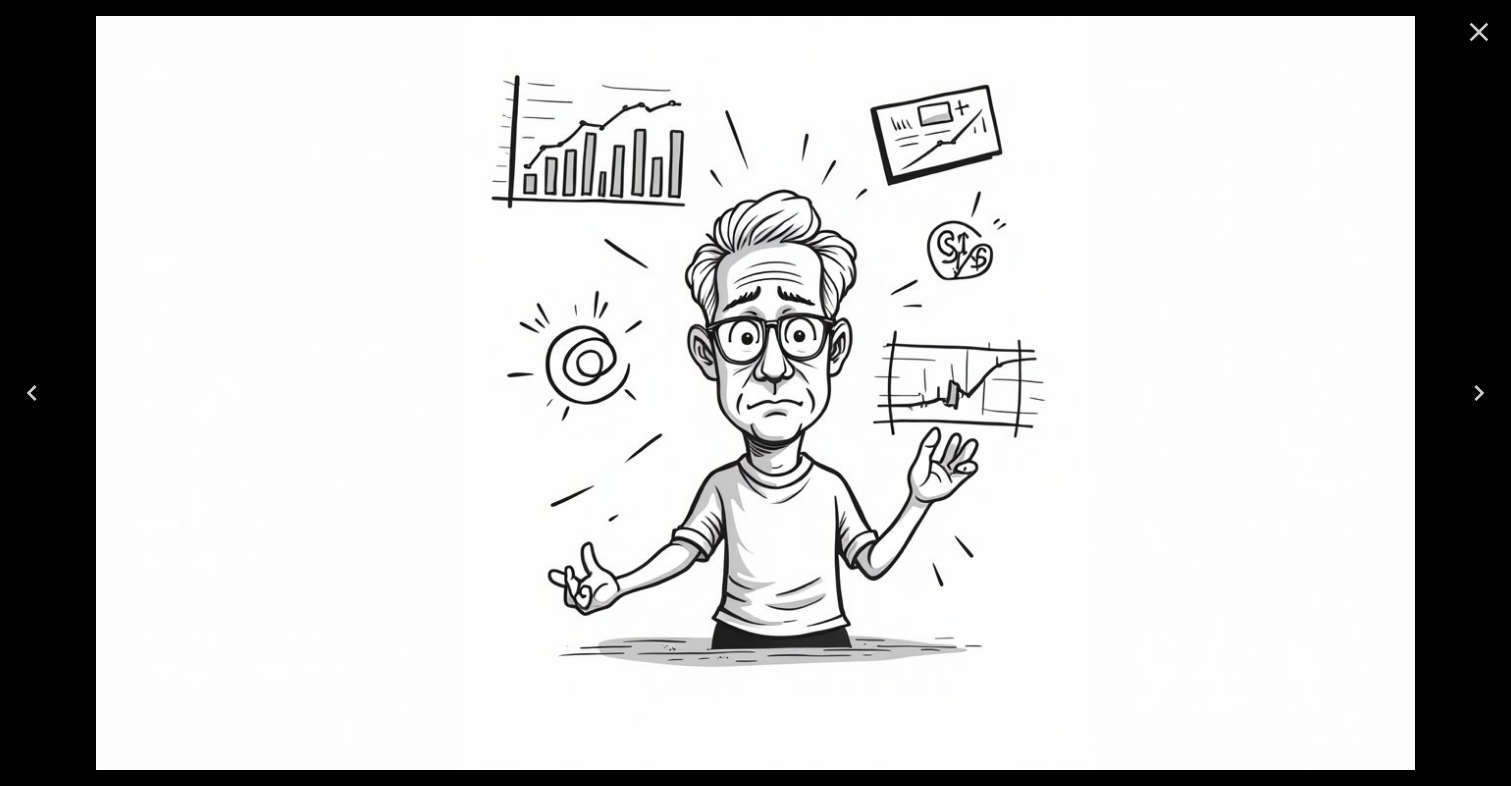 click 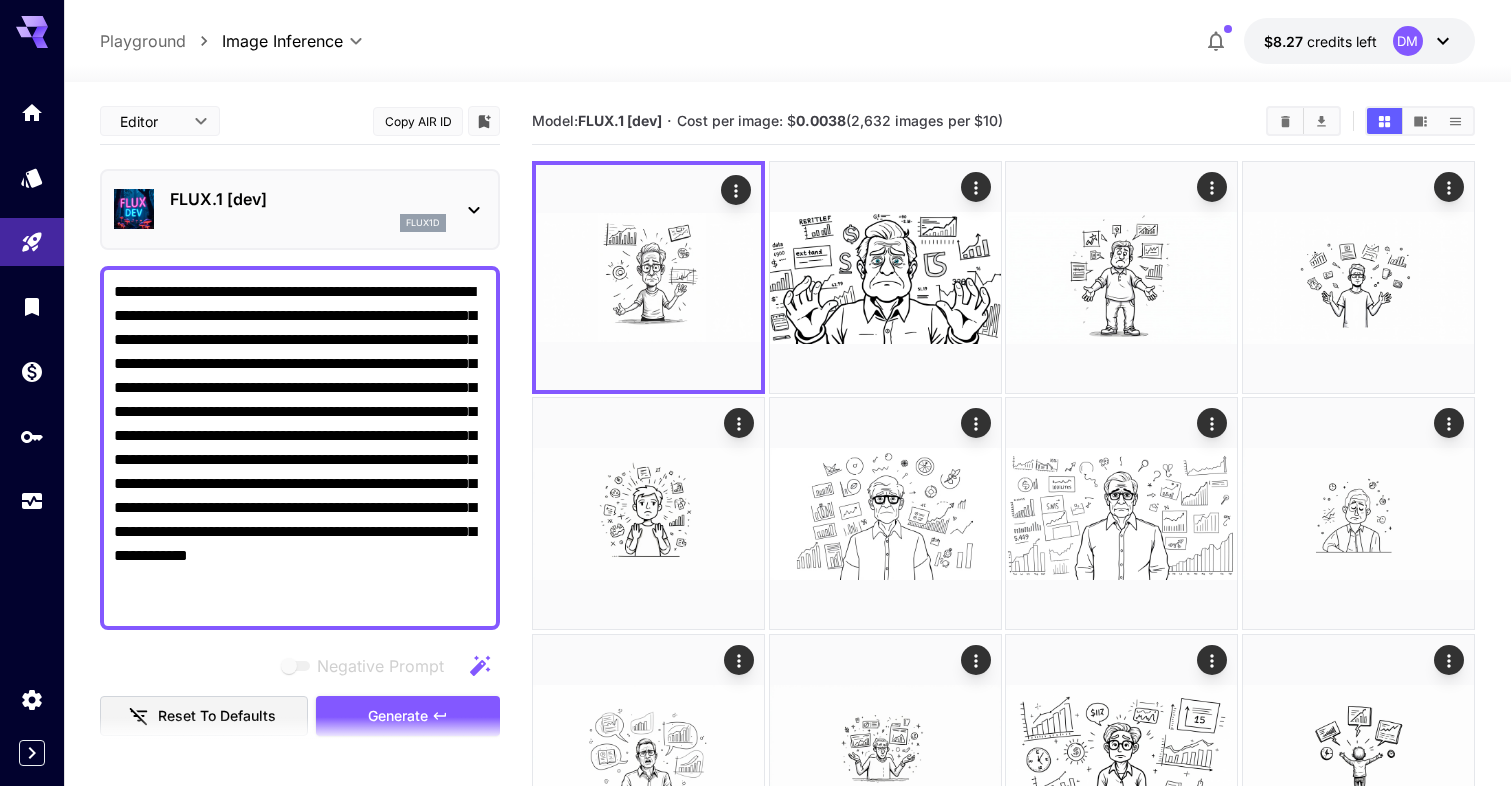 scroll, scrollTop: -2, scrollLeft: 0, axis: vertical 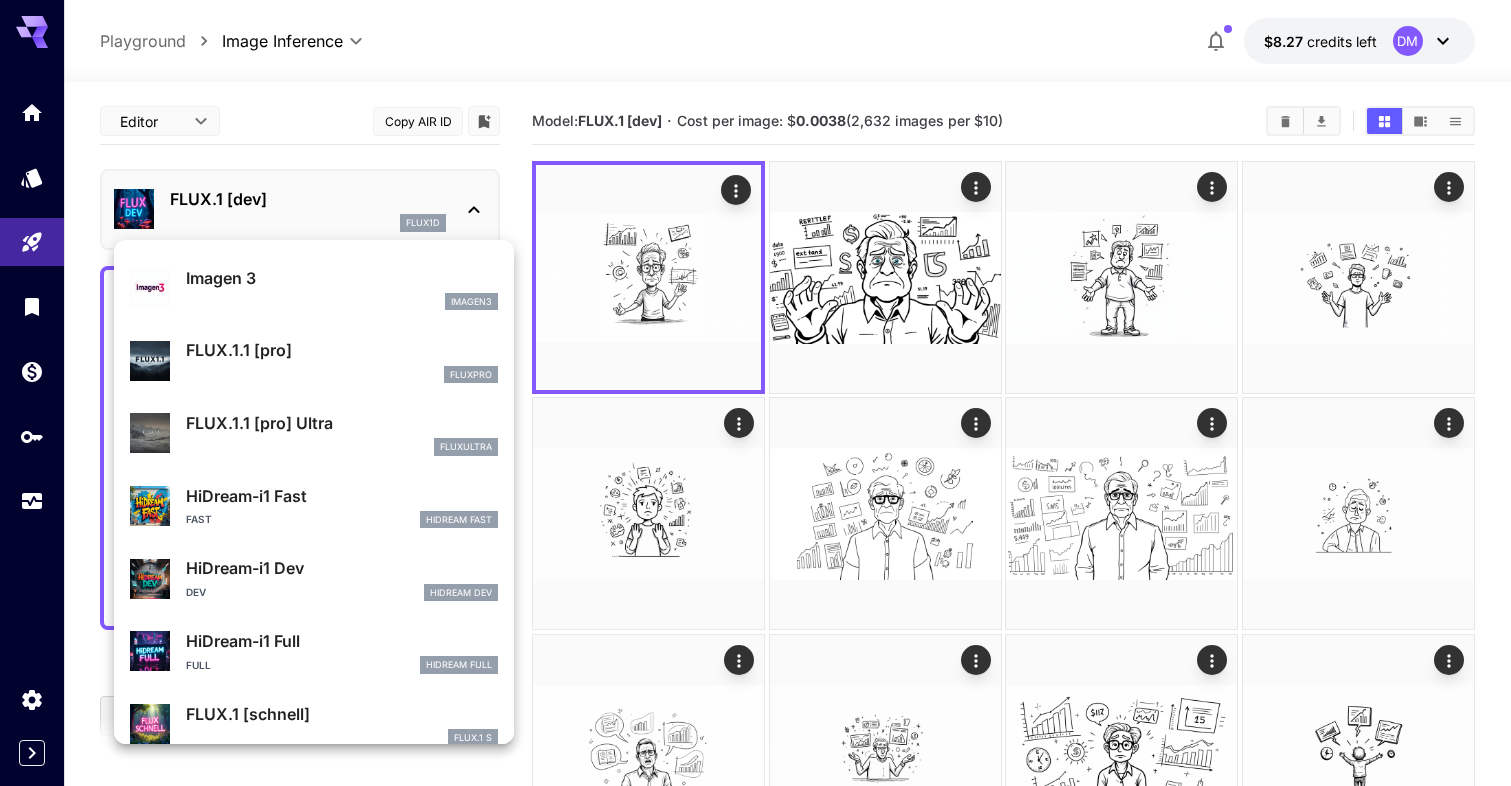 click on "HiDream-i1 Fast" at bounding box center (342, 496) 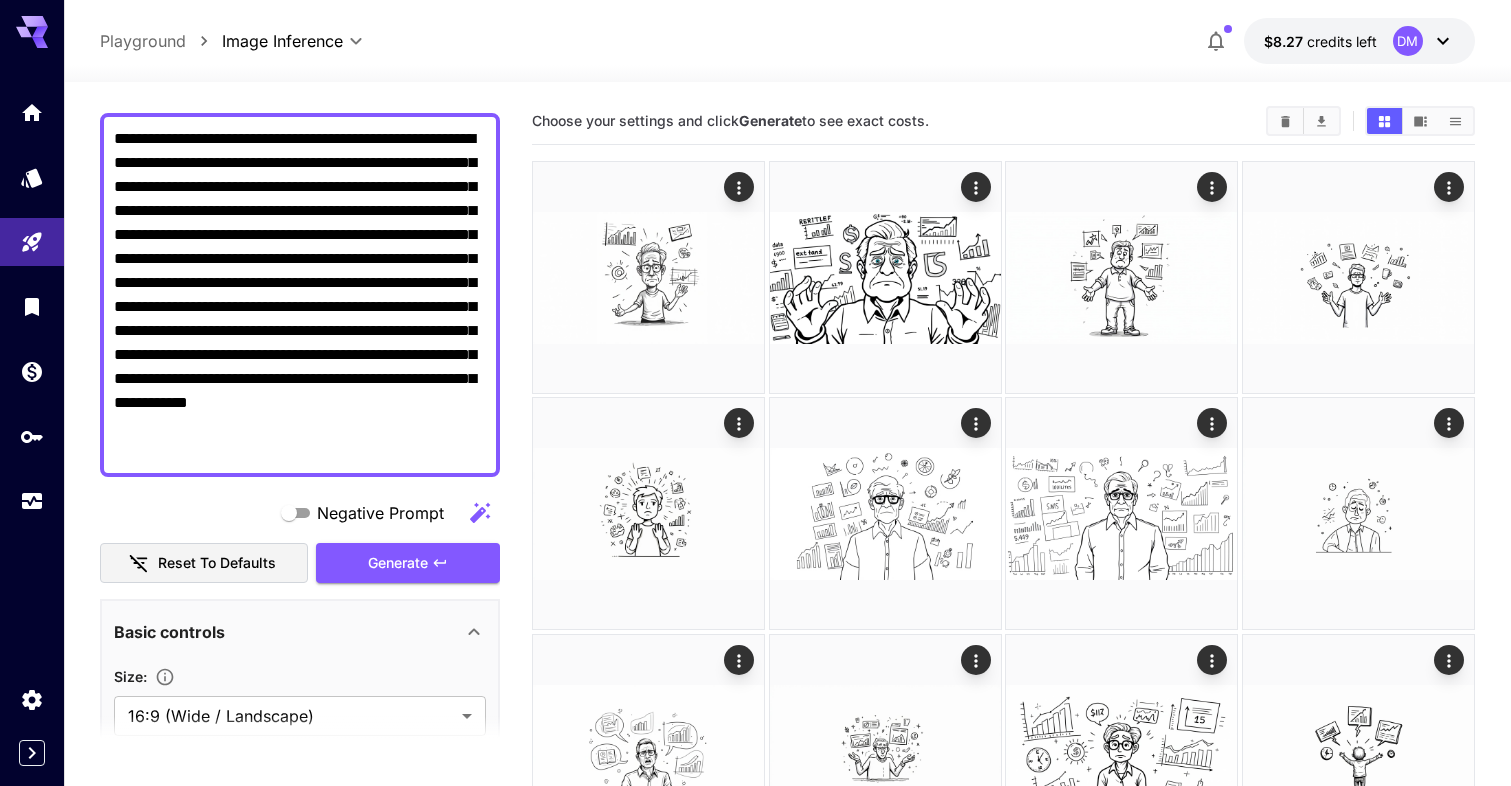 scroll, scrollTop: 163, scrollLeft: 0, axis: vertical 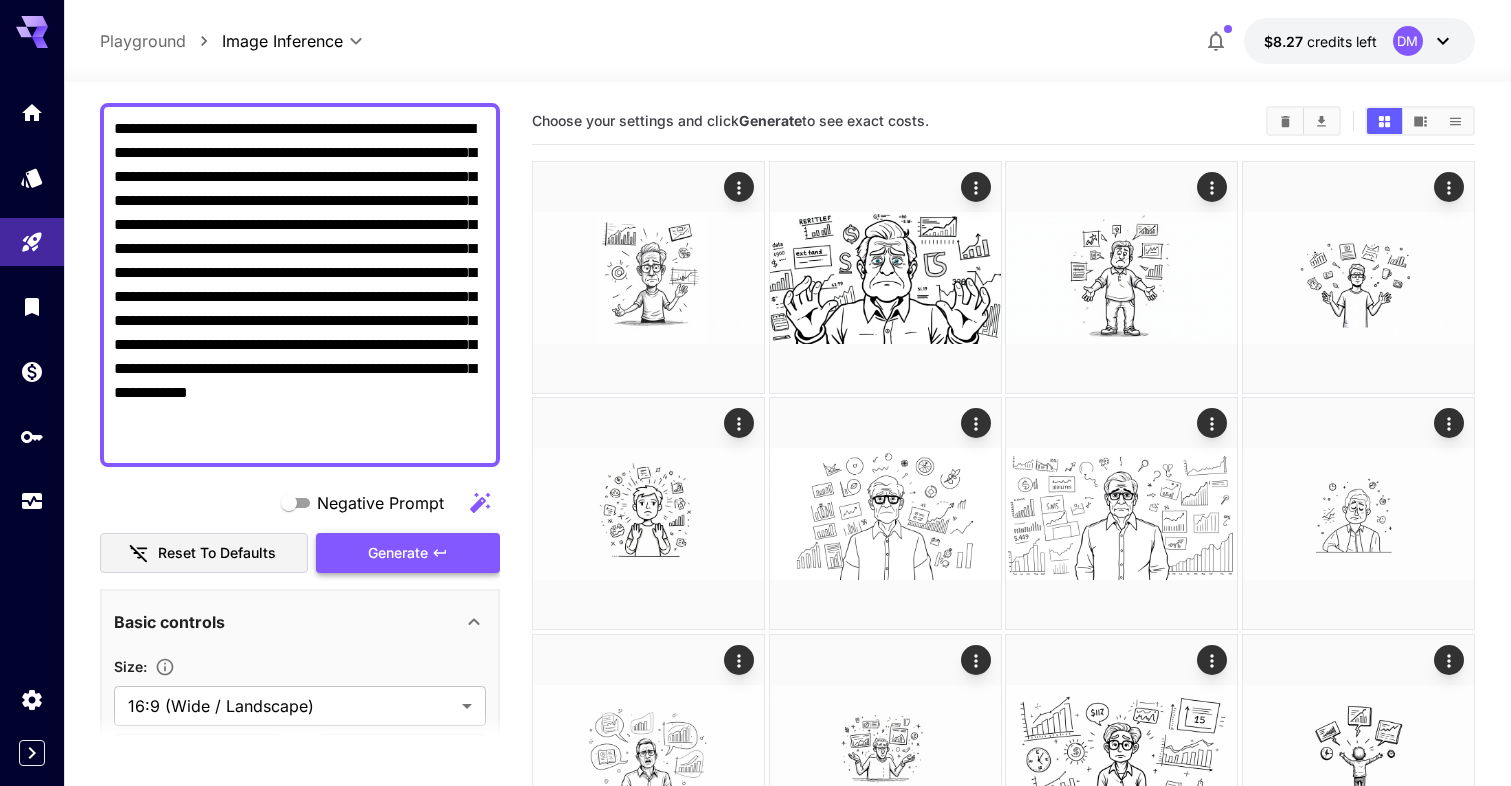 click on "Generate" at bounding box center [398, 553] 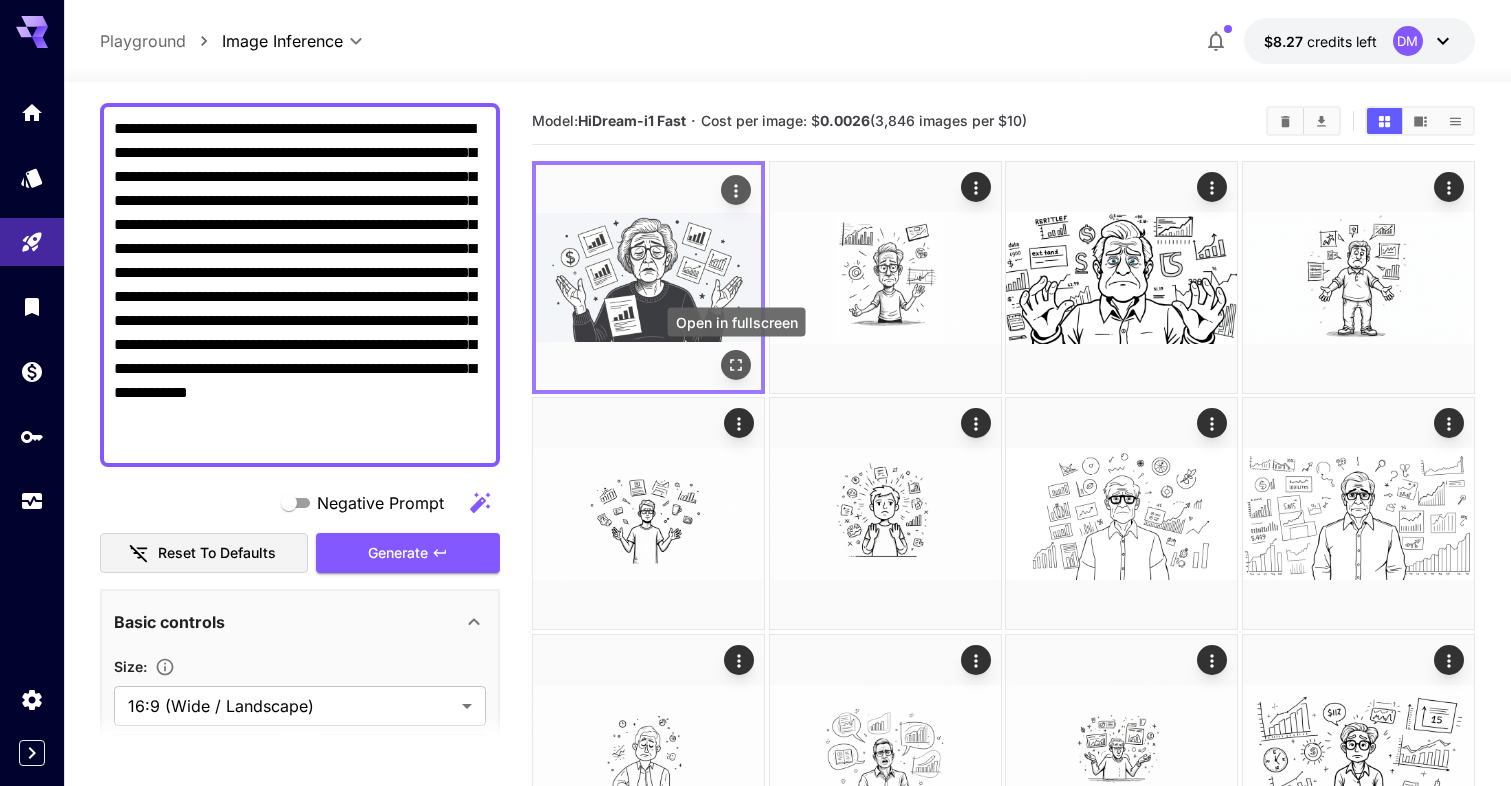 click 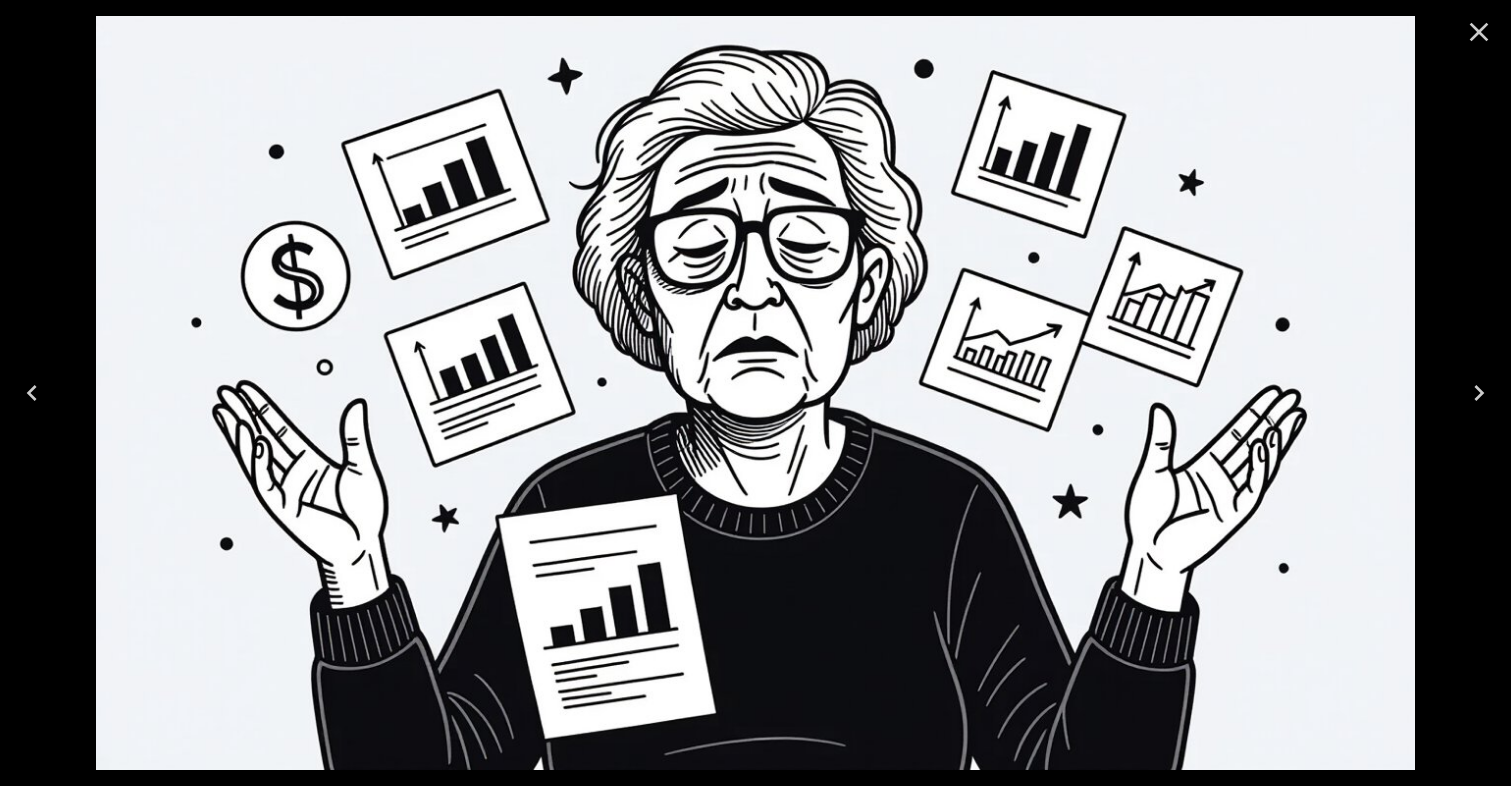 click 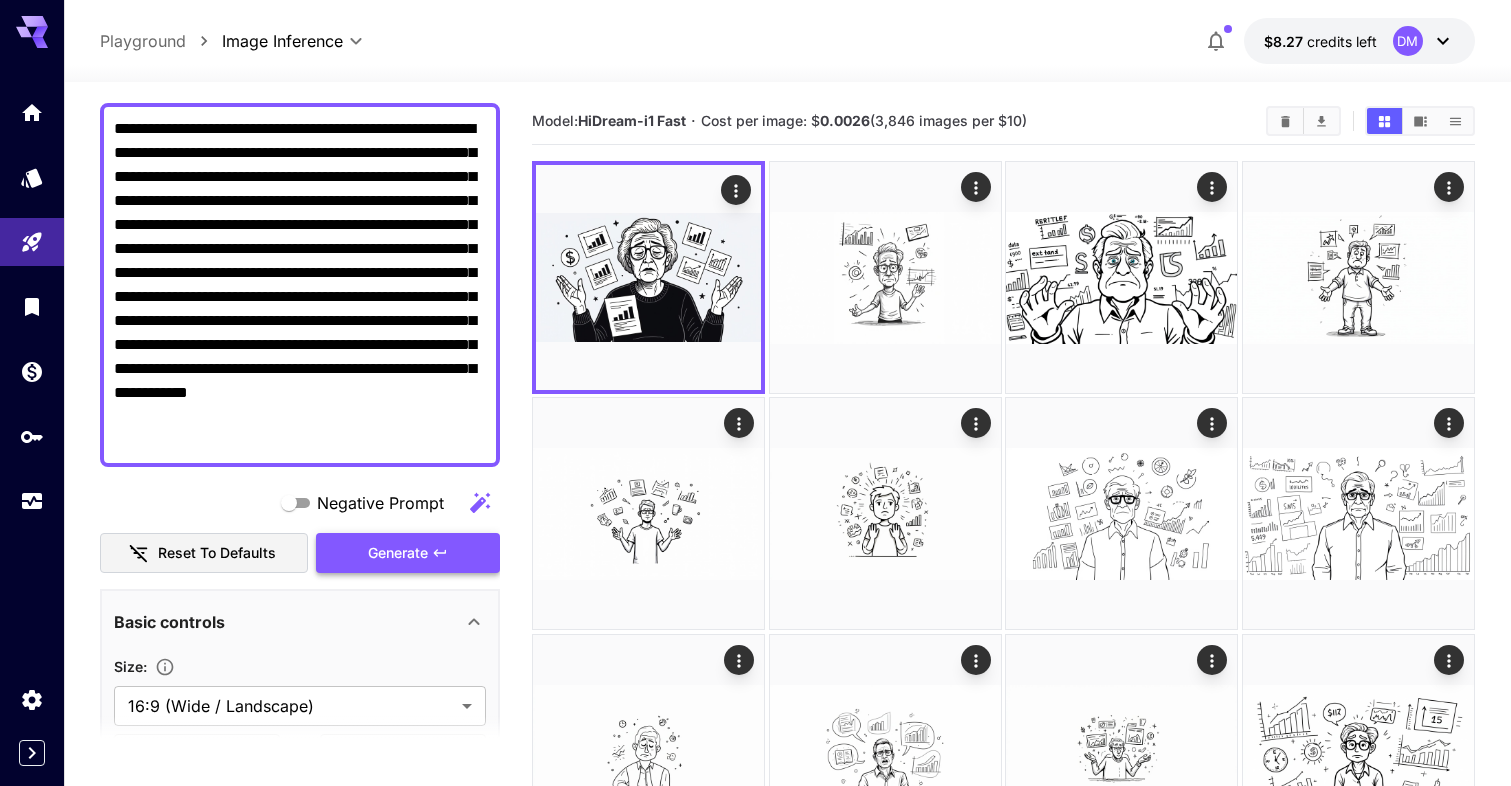 click on "Generate" at bounding box center (398, 553) 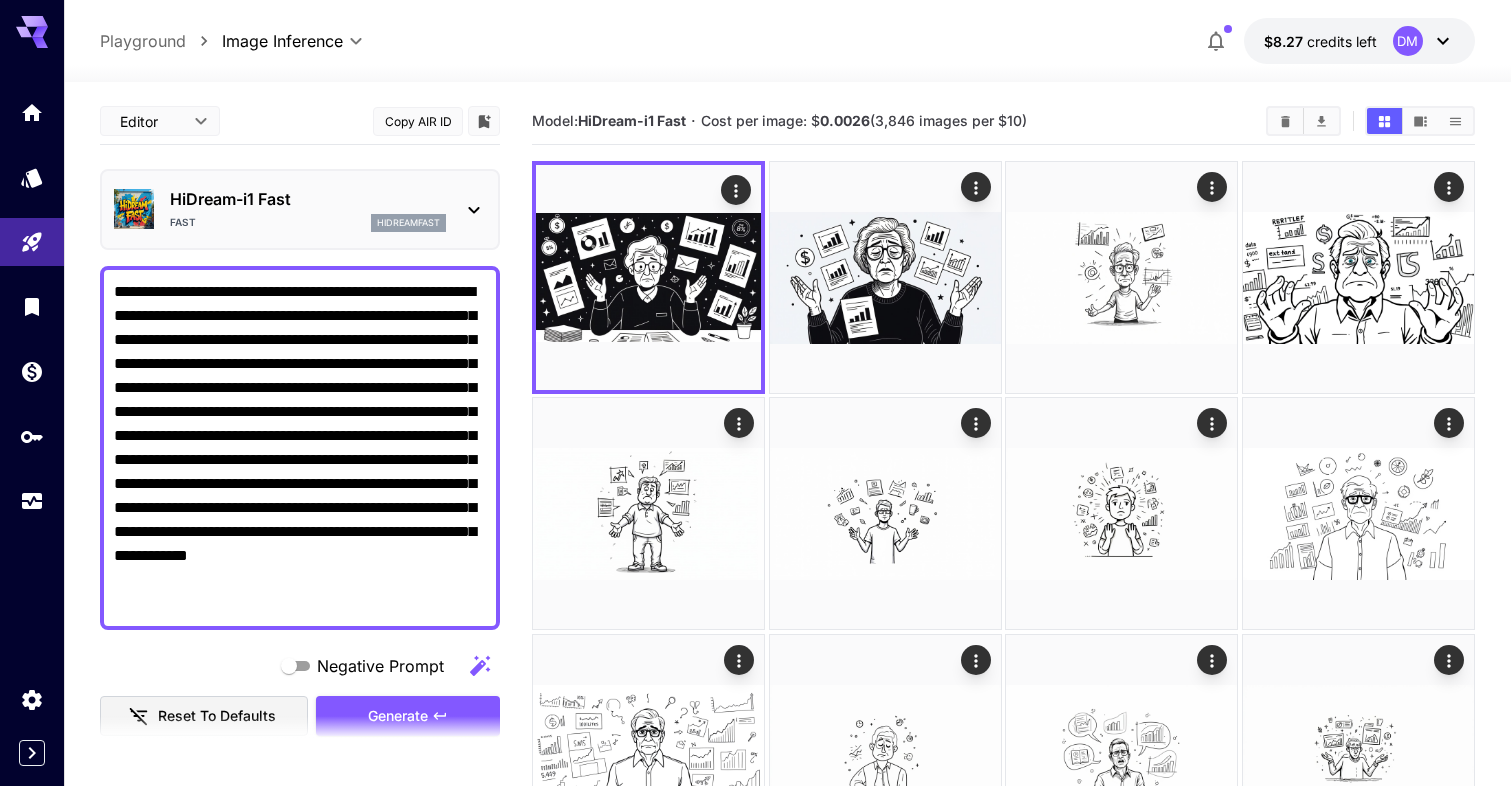 scroll, scrollTop: 0, scrollLeft: 0, axis: both 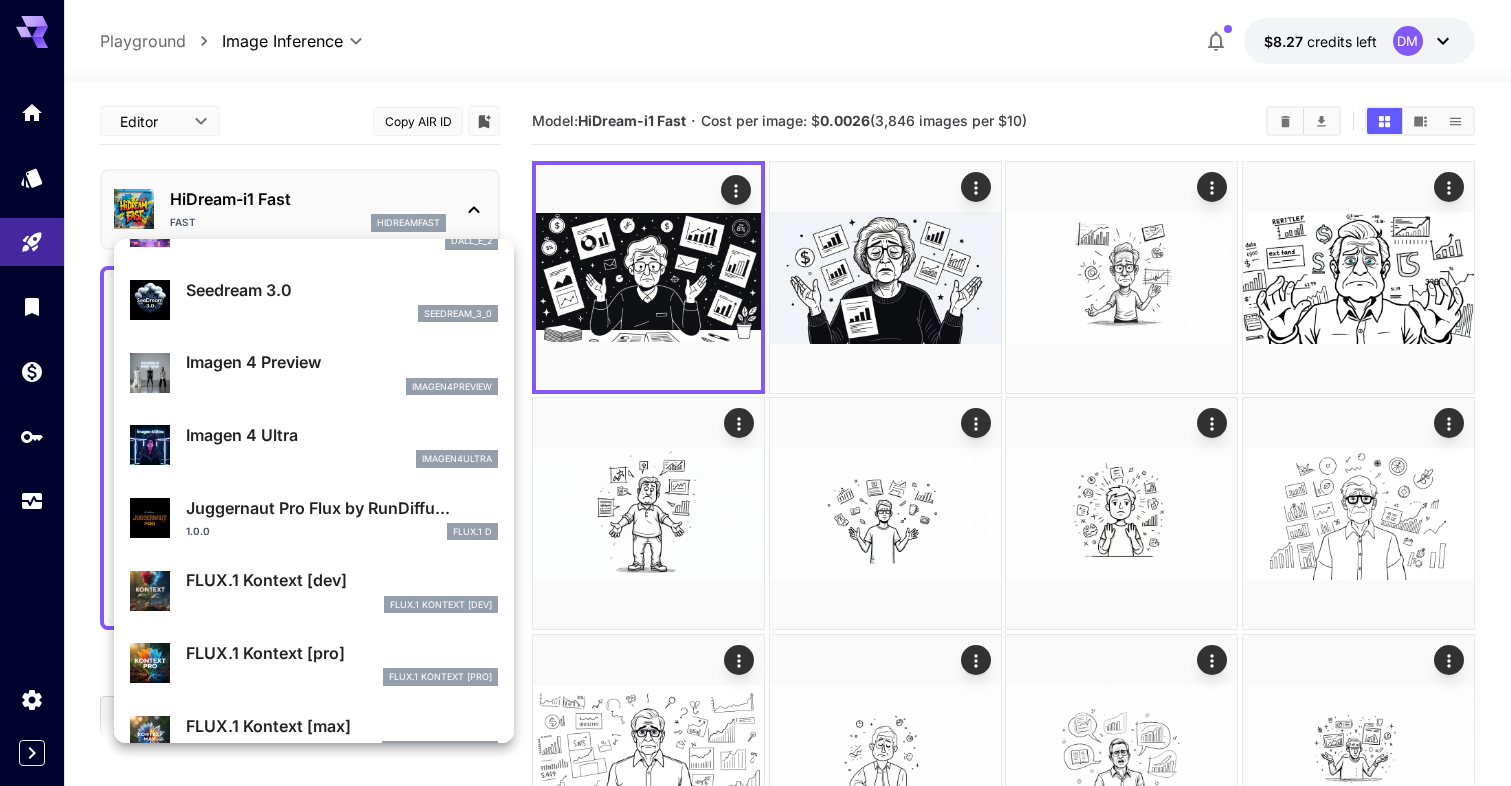 click on "Imagen 4 Ultra imagen4ultra" at bounding box center [342, 445] 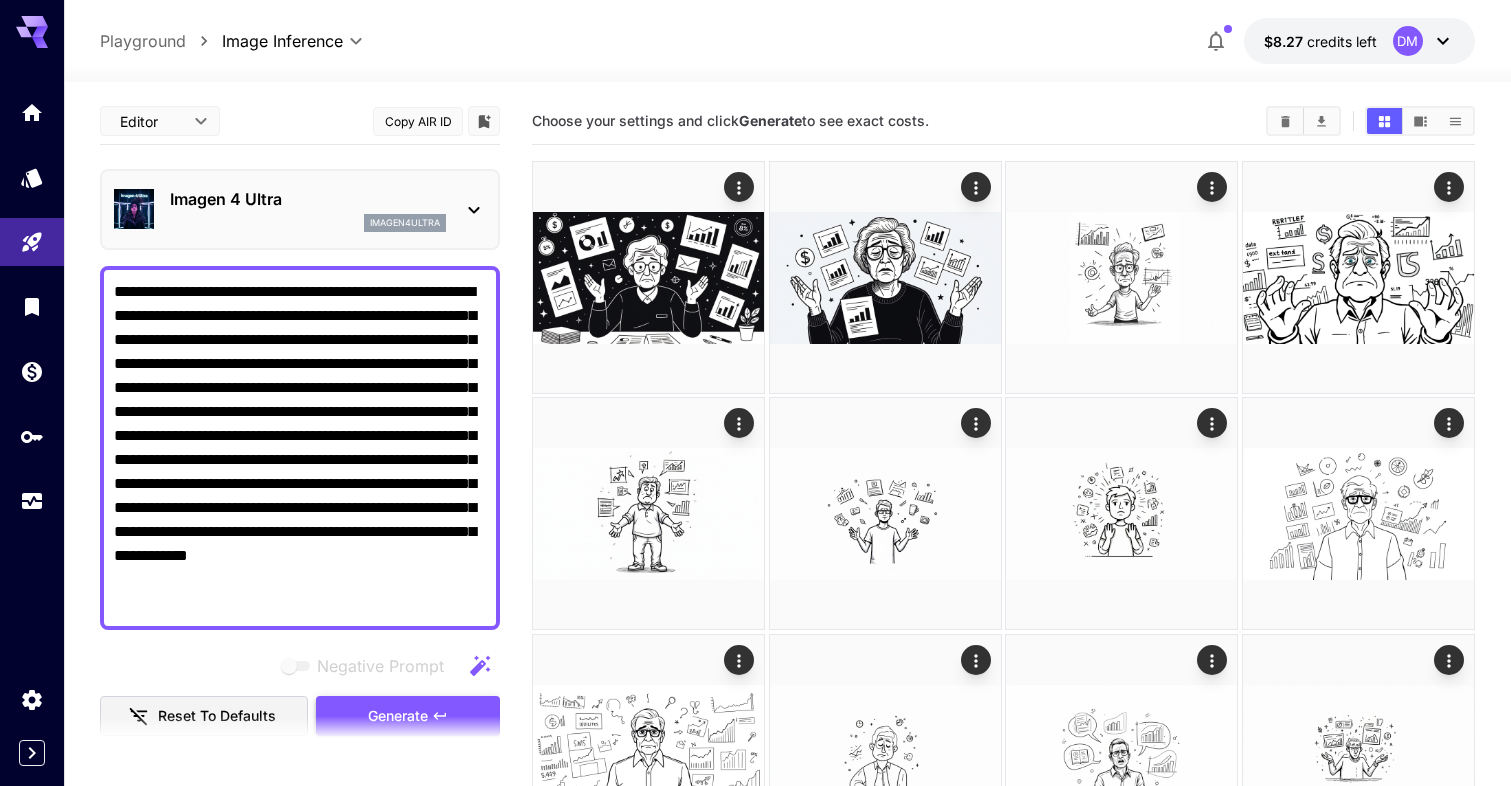 click on "Generate" at bounding box center (398, 716) 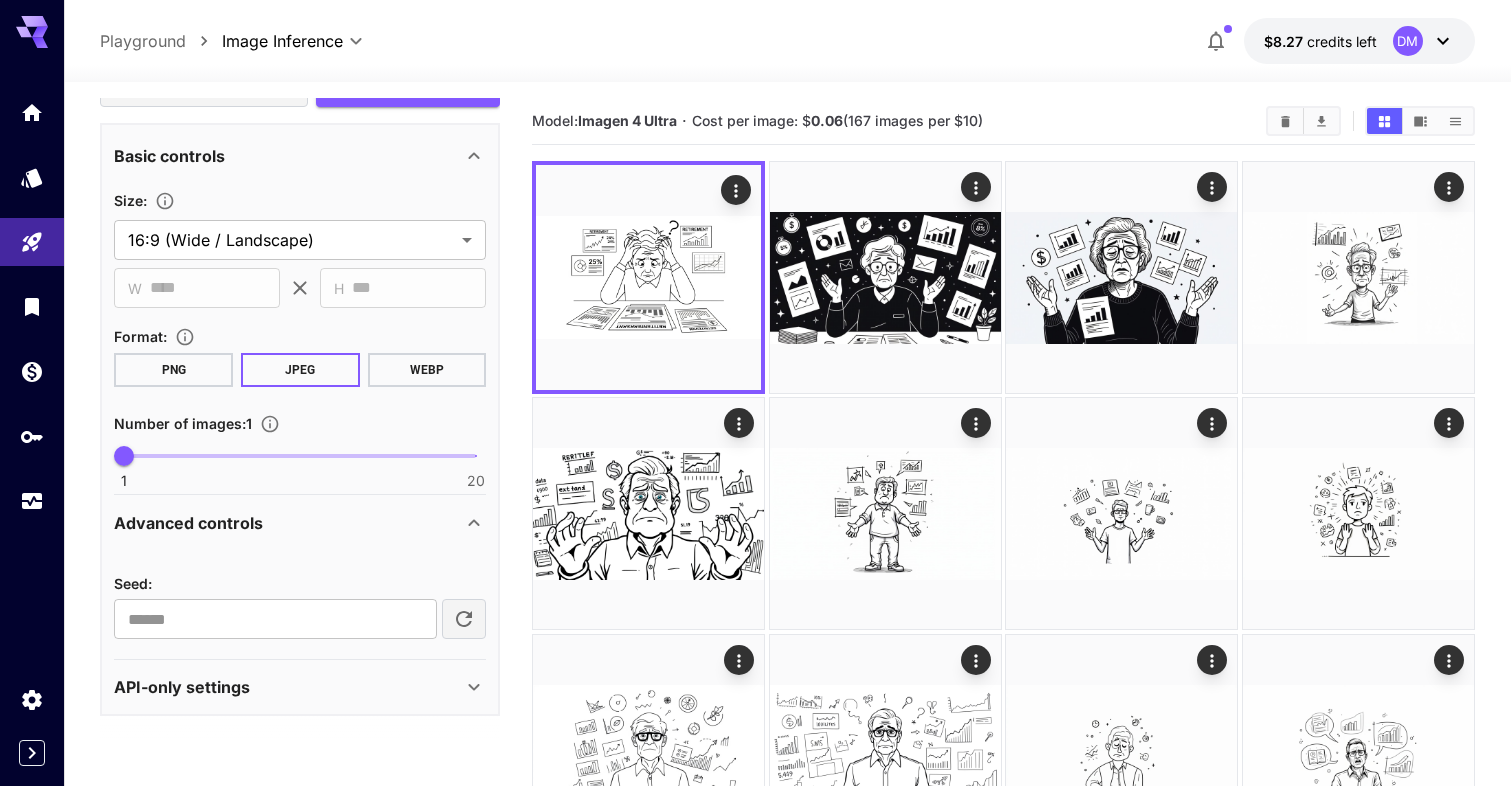 scroll, scrollTop: 628, scrollLeft: 0, axis: vertical 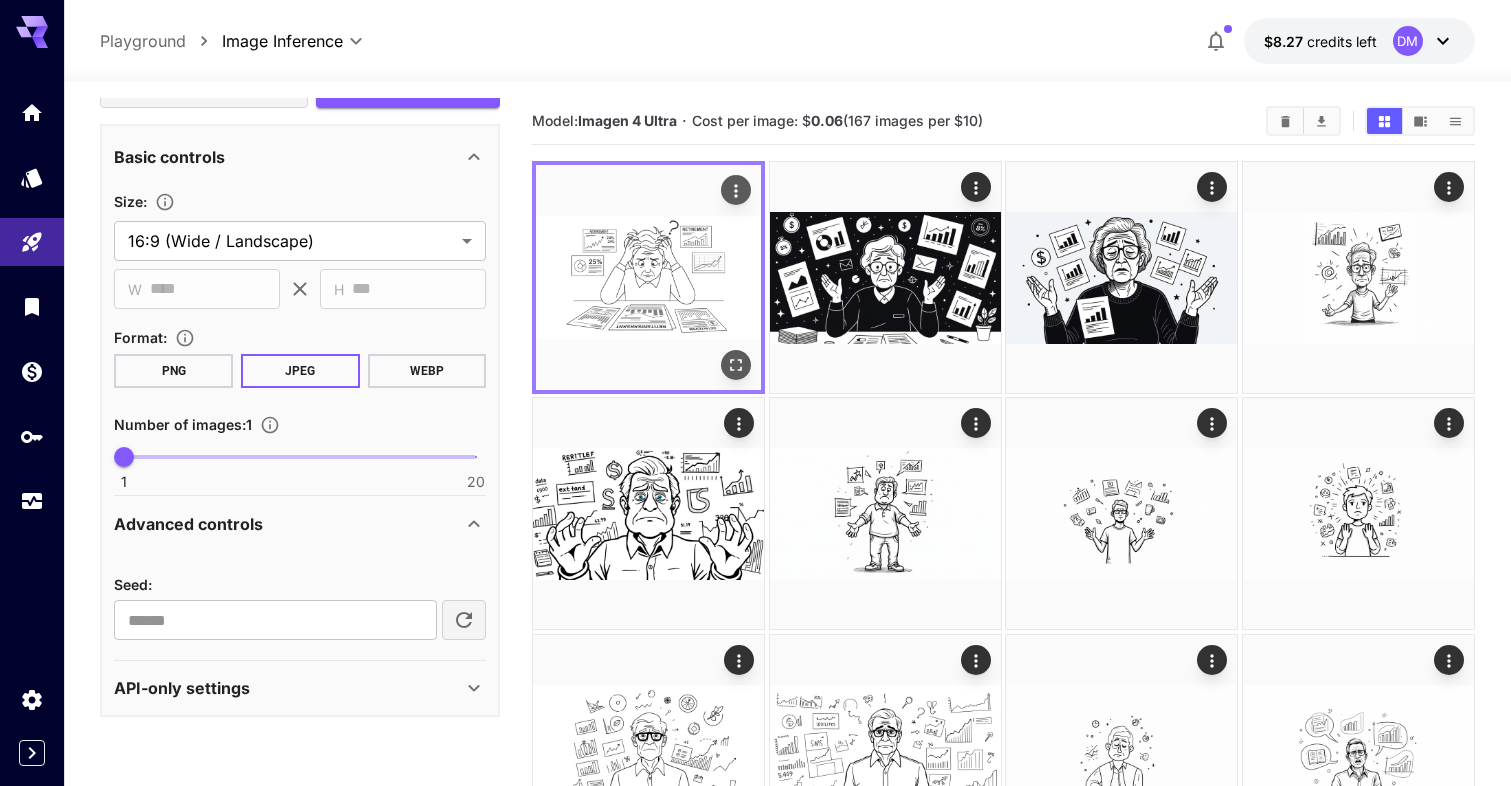 click 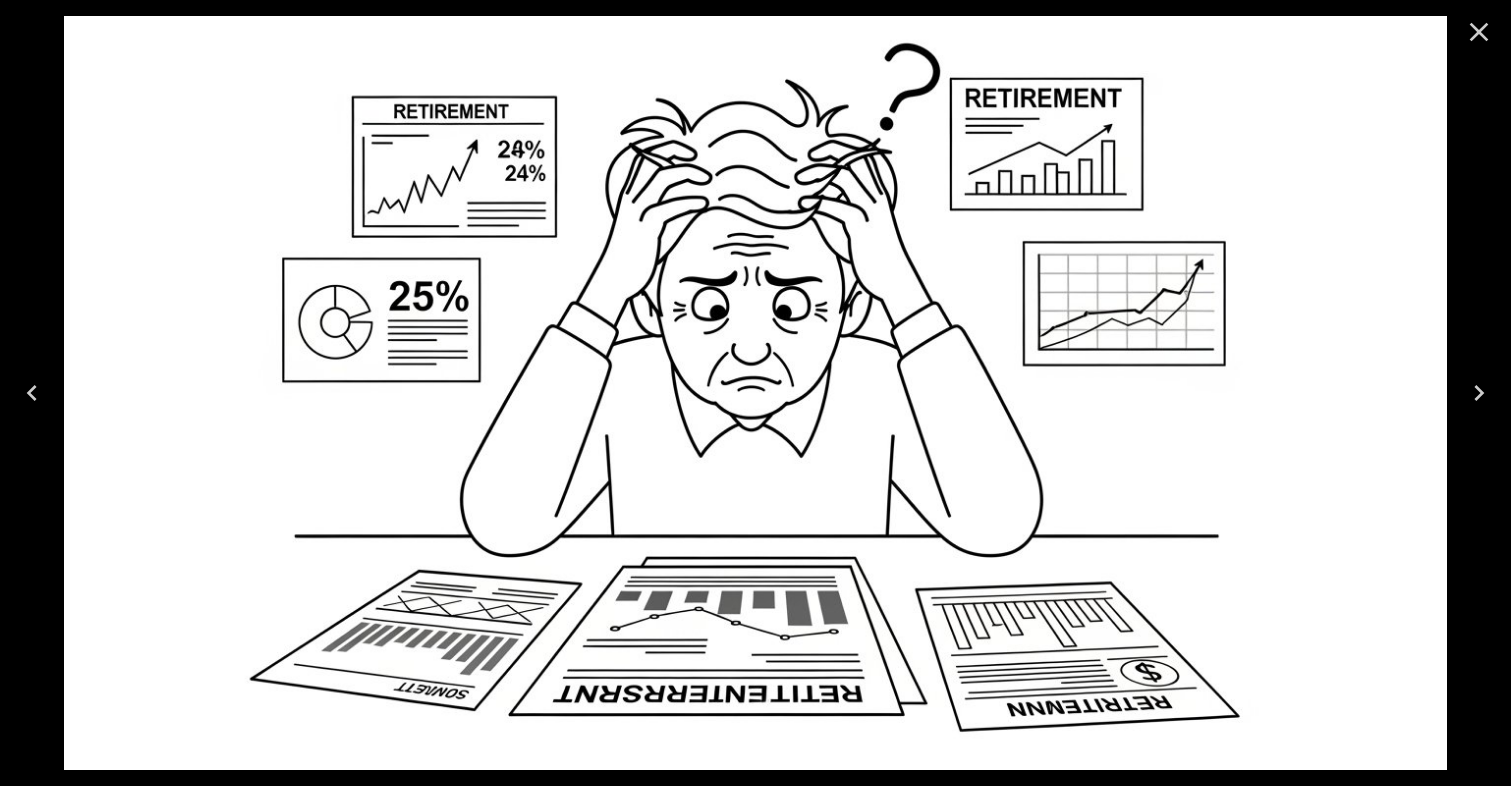 scroll, scrollTop: 0, scrollLeft: 0, axis: both 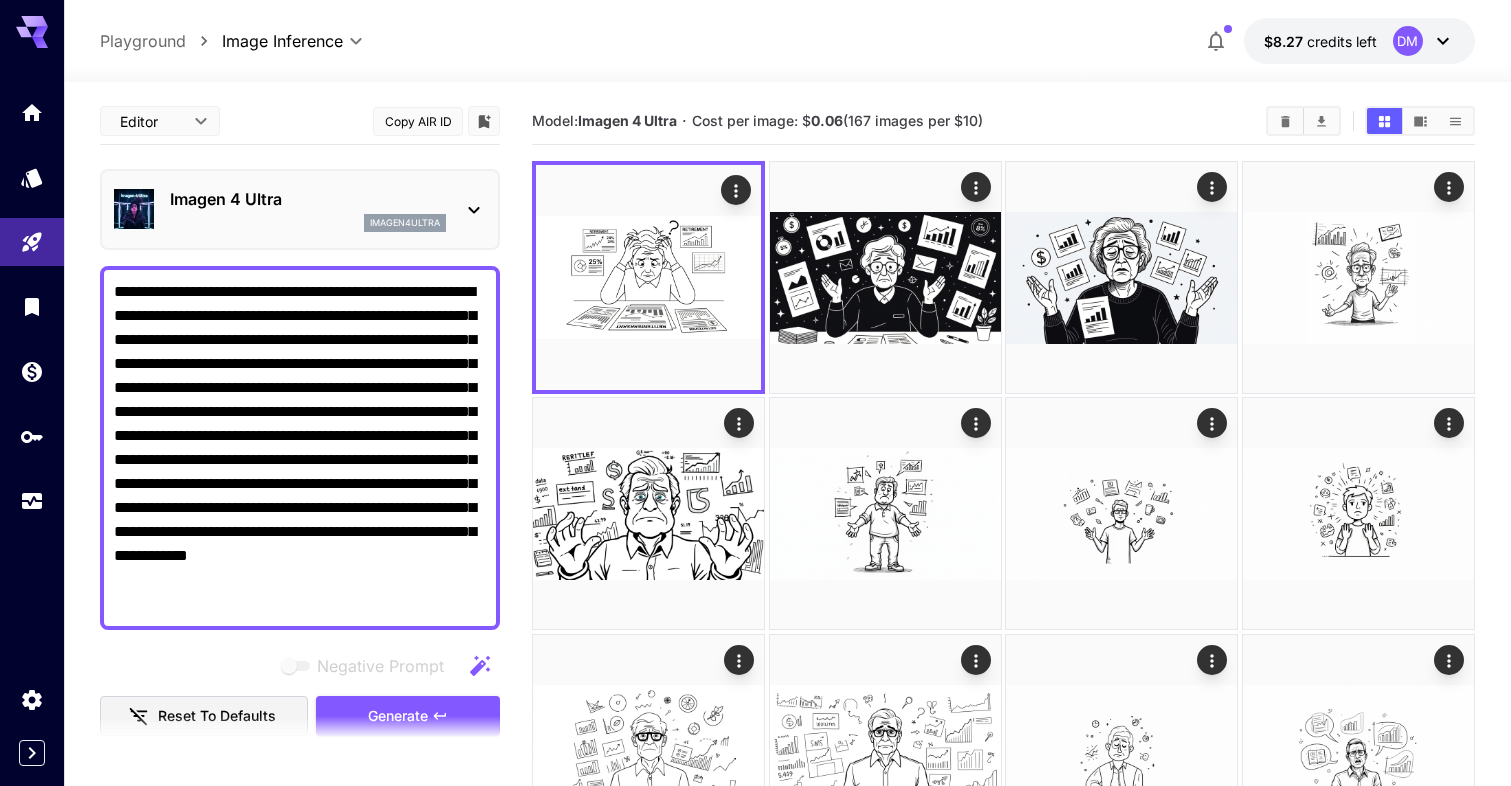 click on "Imagen 4 Ultra" at bounding box center (308, 199) 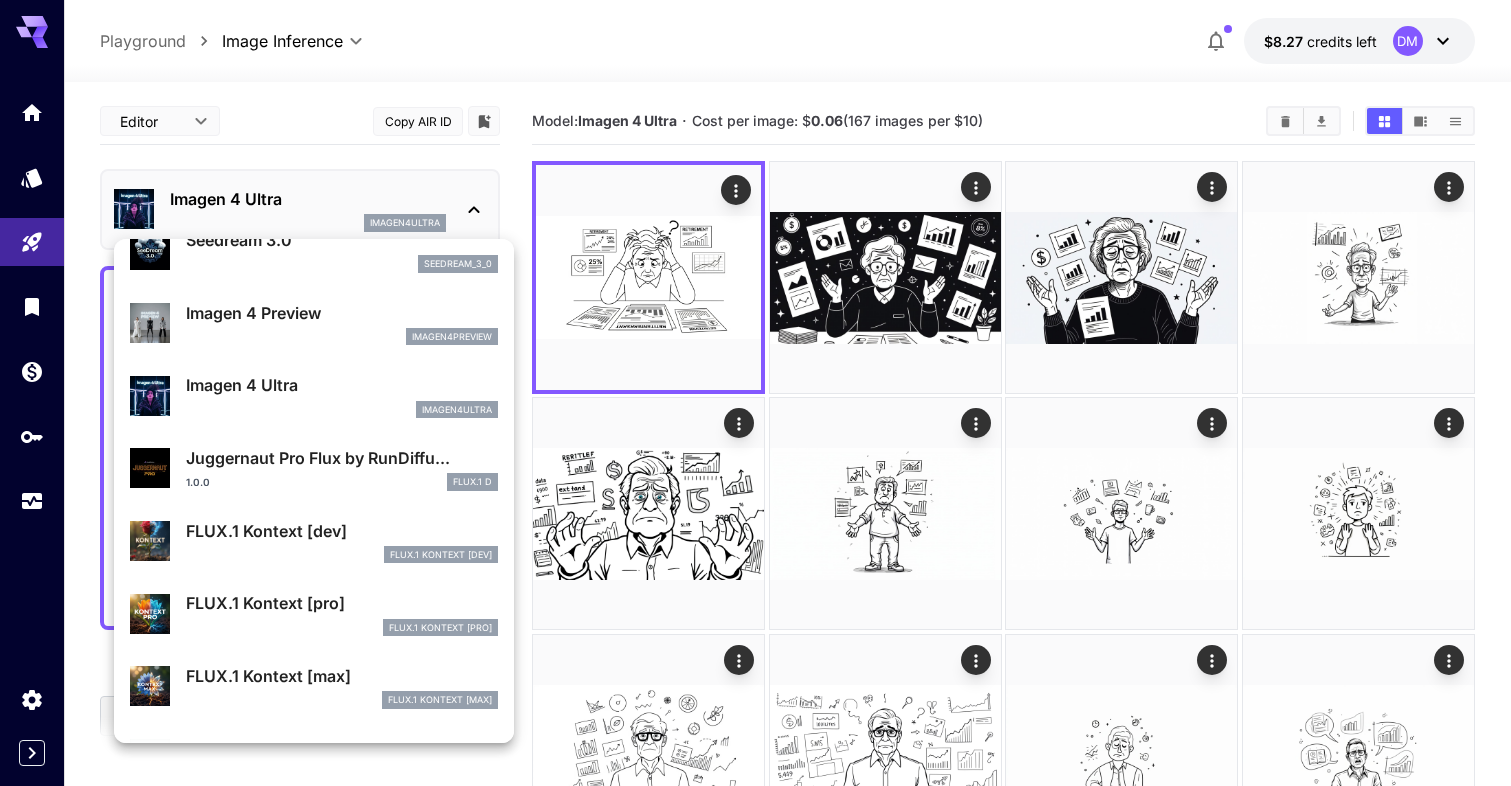 scroll, scrollTop: 548, scrollLeft: 0, axis: vertical 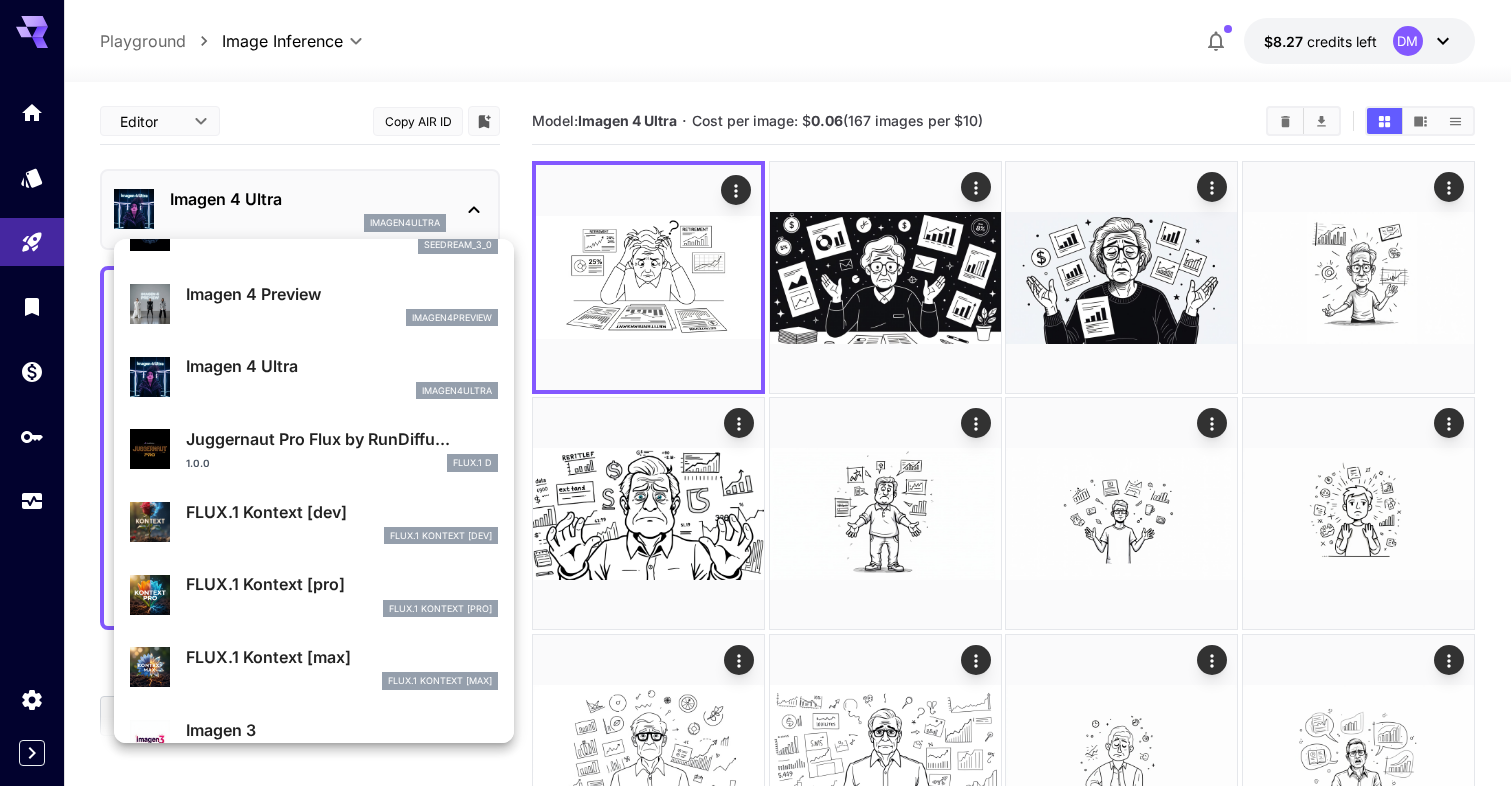 click on "Juggernaut Pro Flux by RunDiffu..." at bounding box center (342, 439) 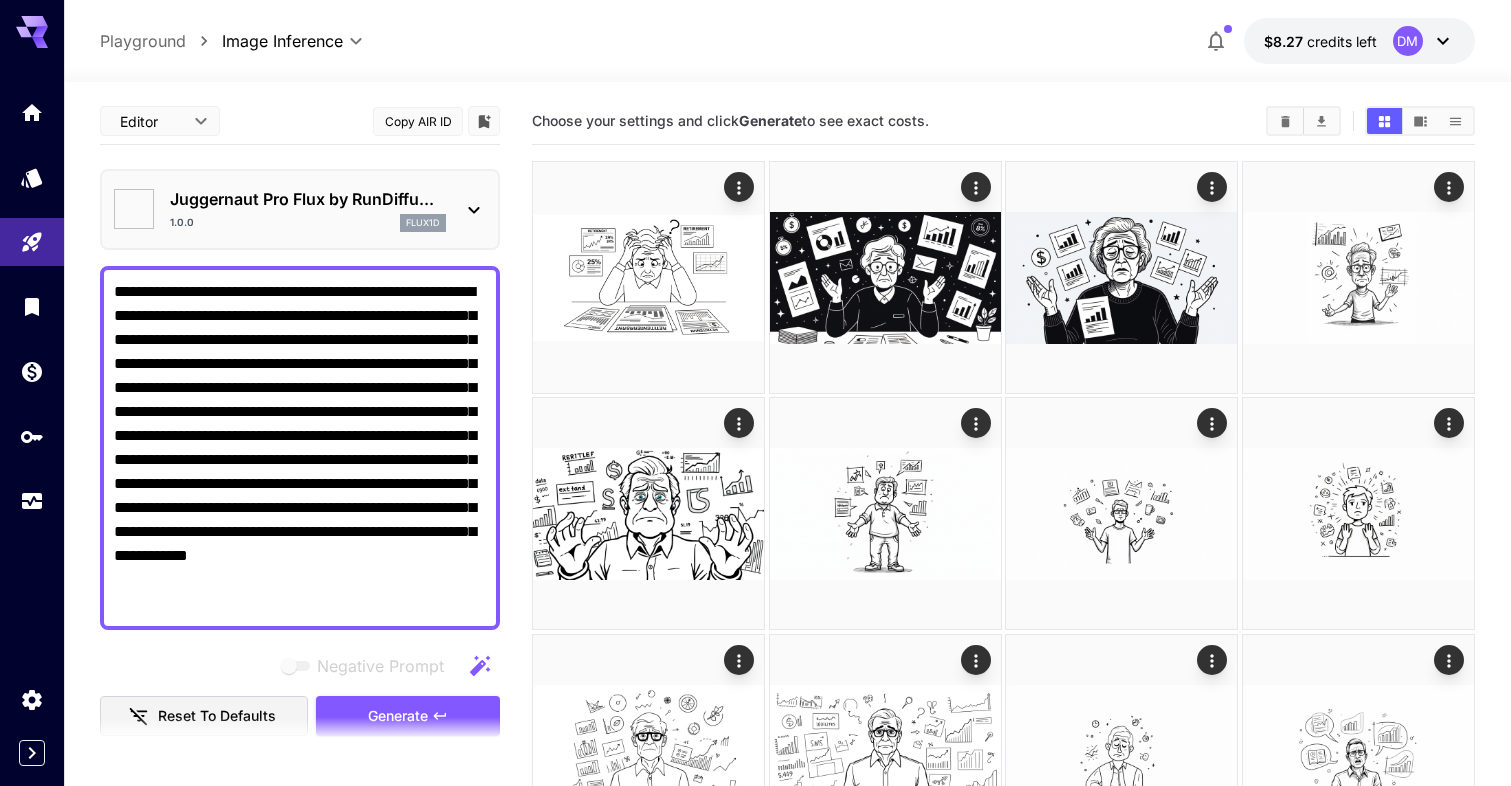 type on "**********" 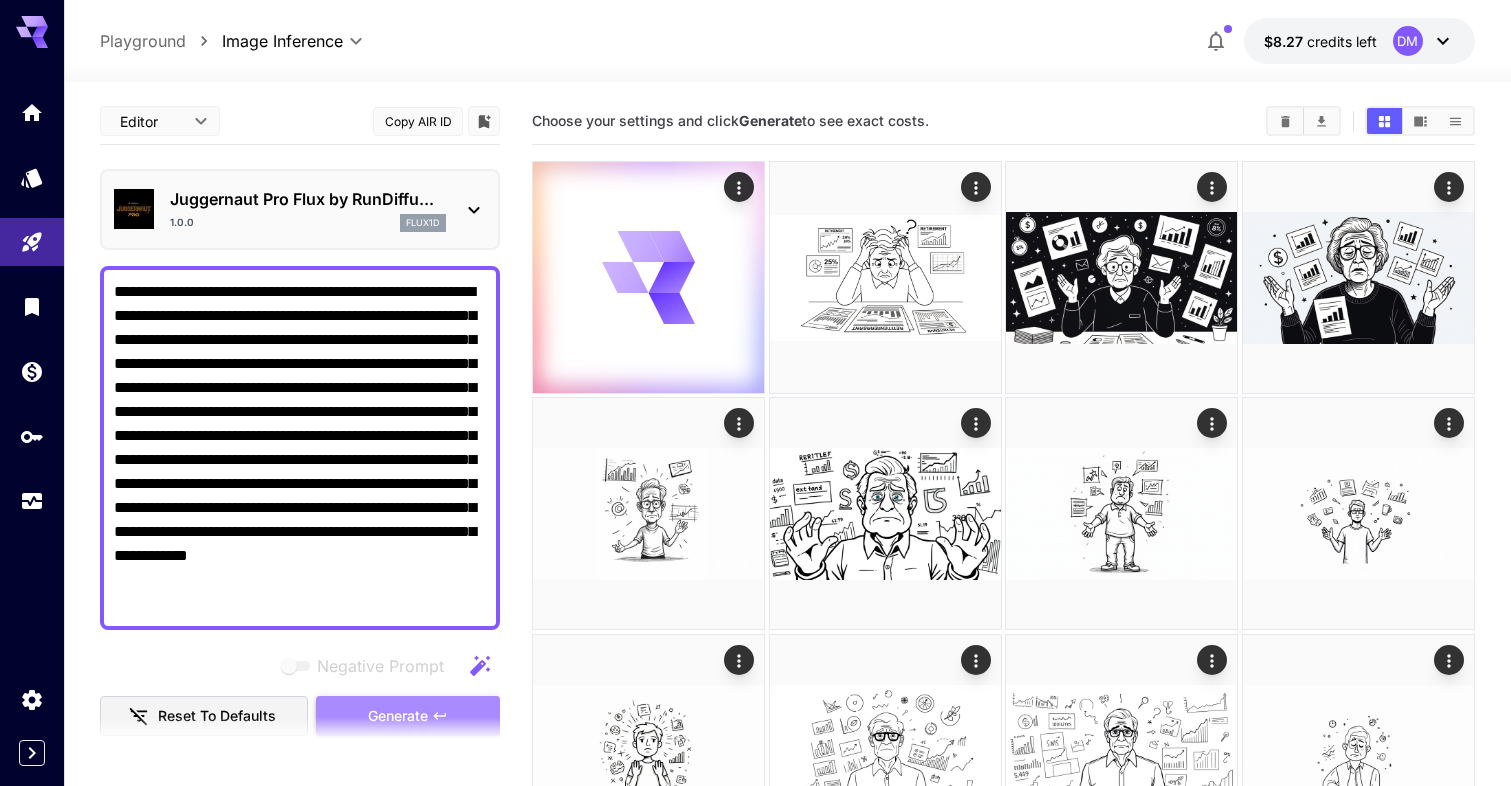 click on "Generate" at bounding box center (398, 716) 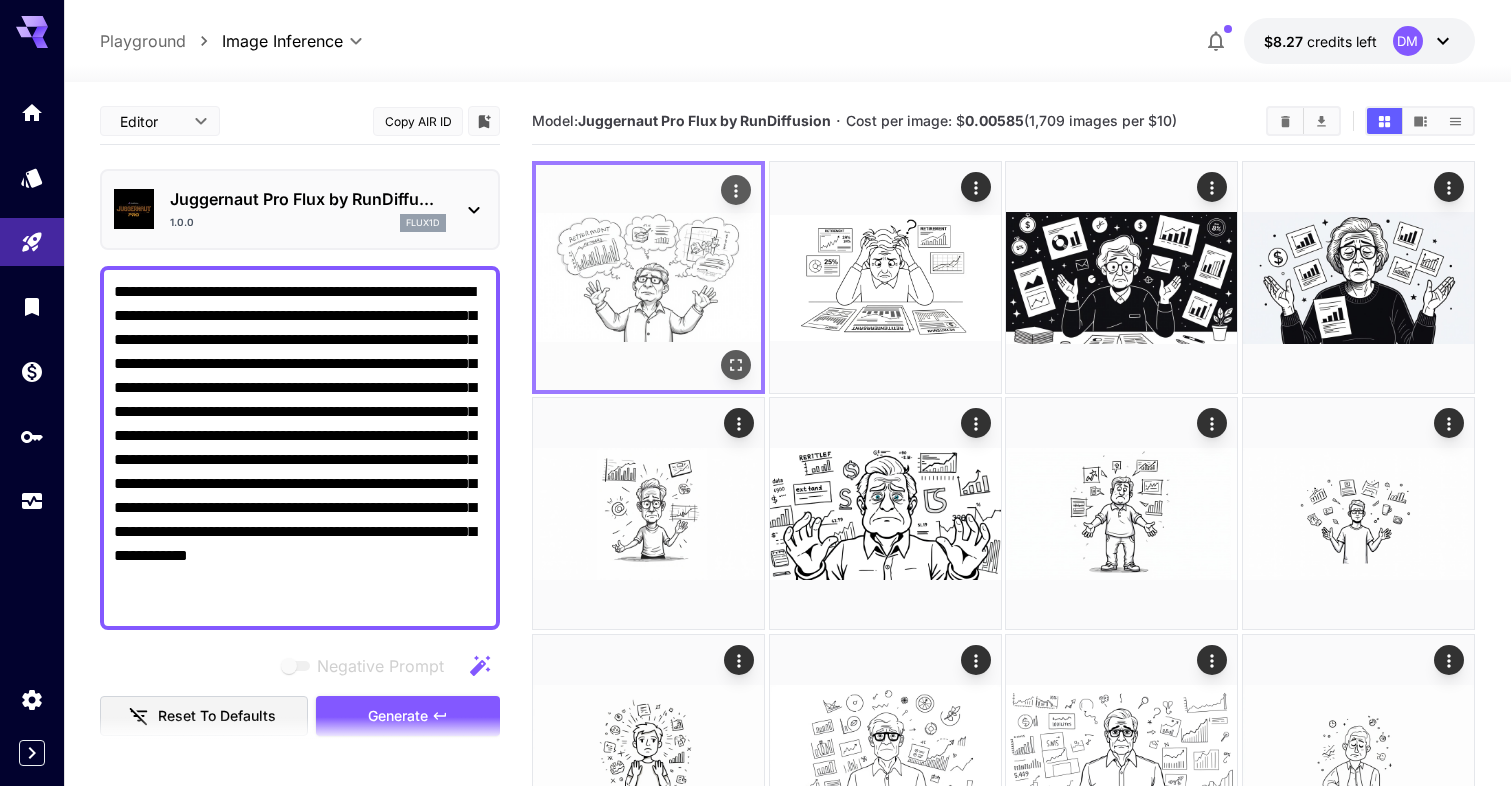 click 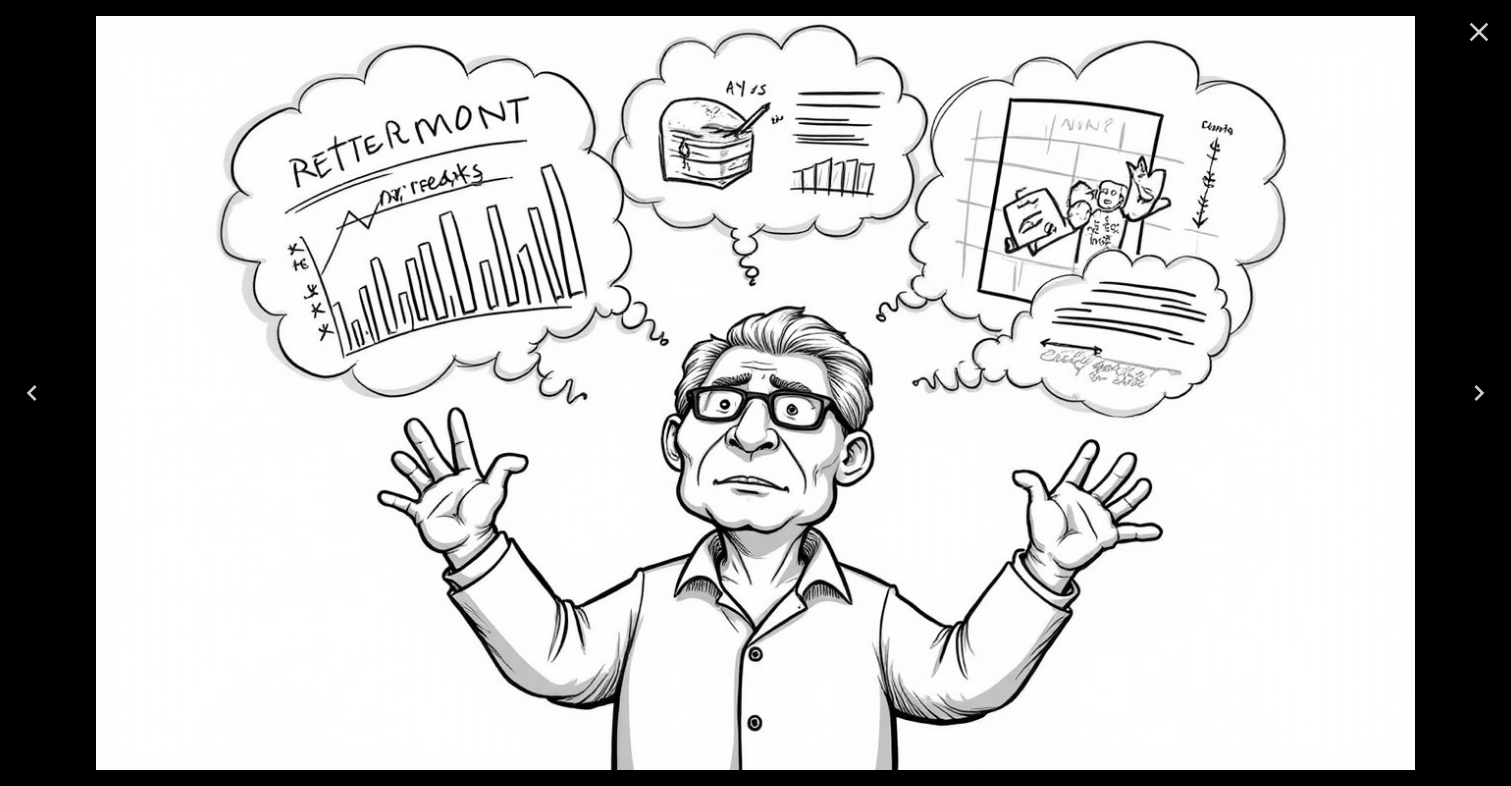 click 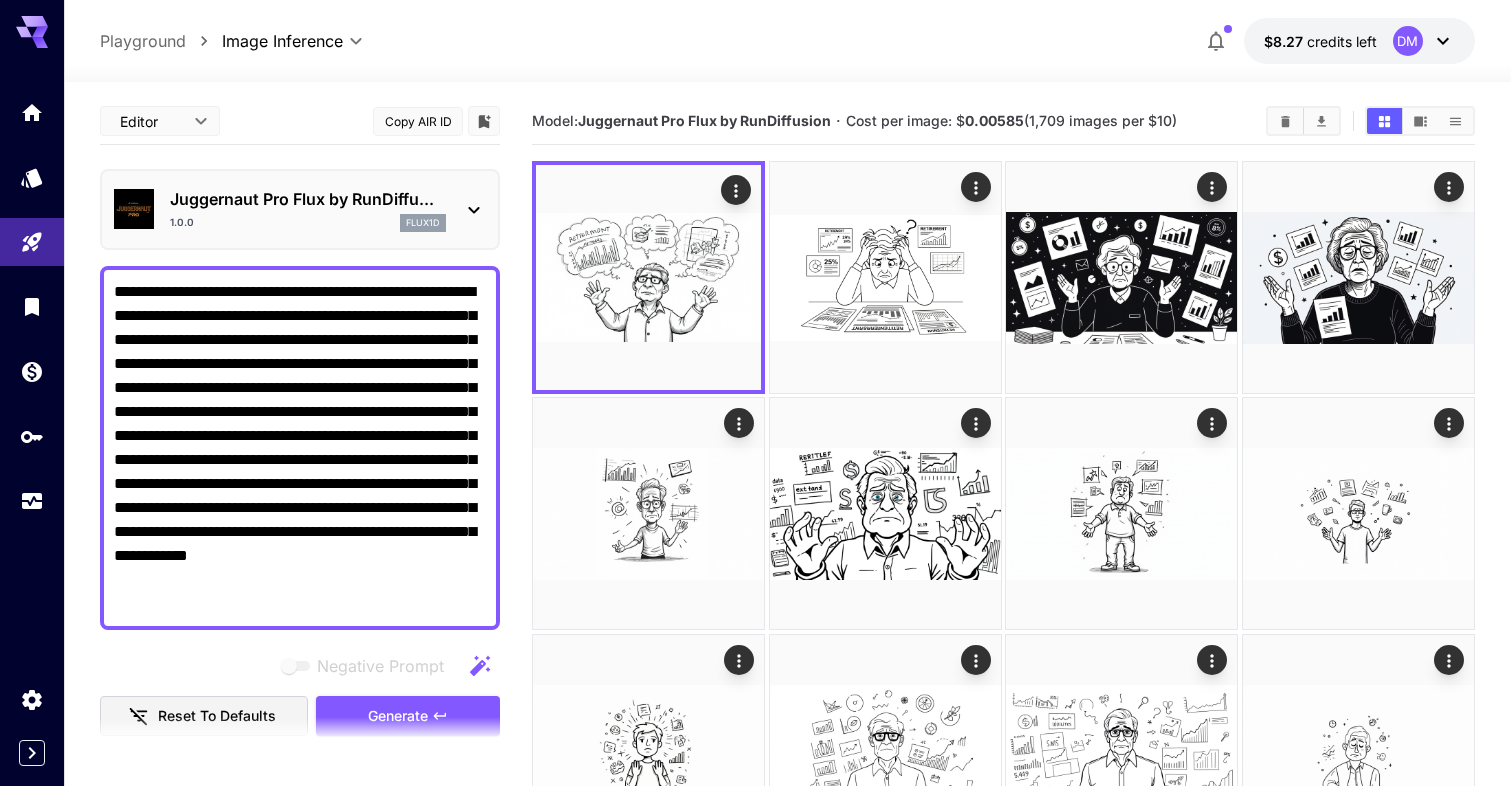 click 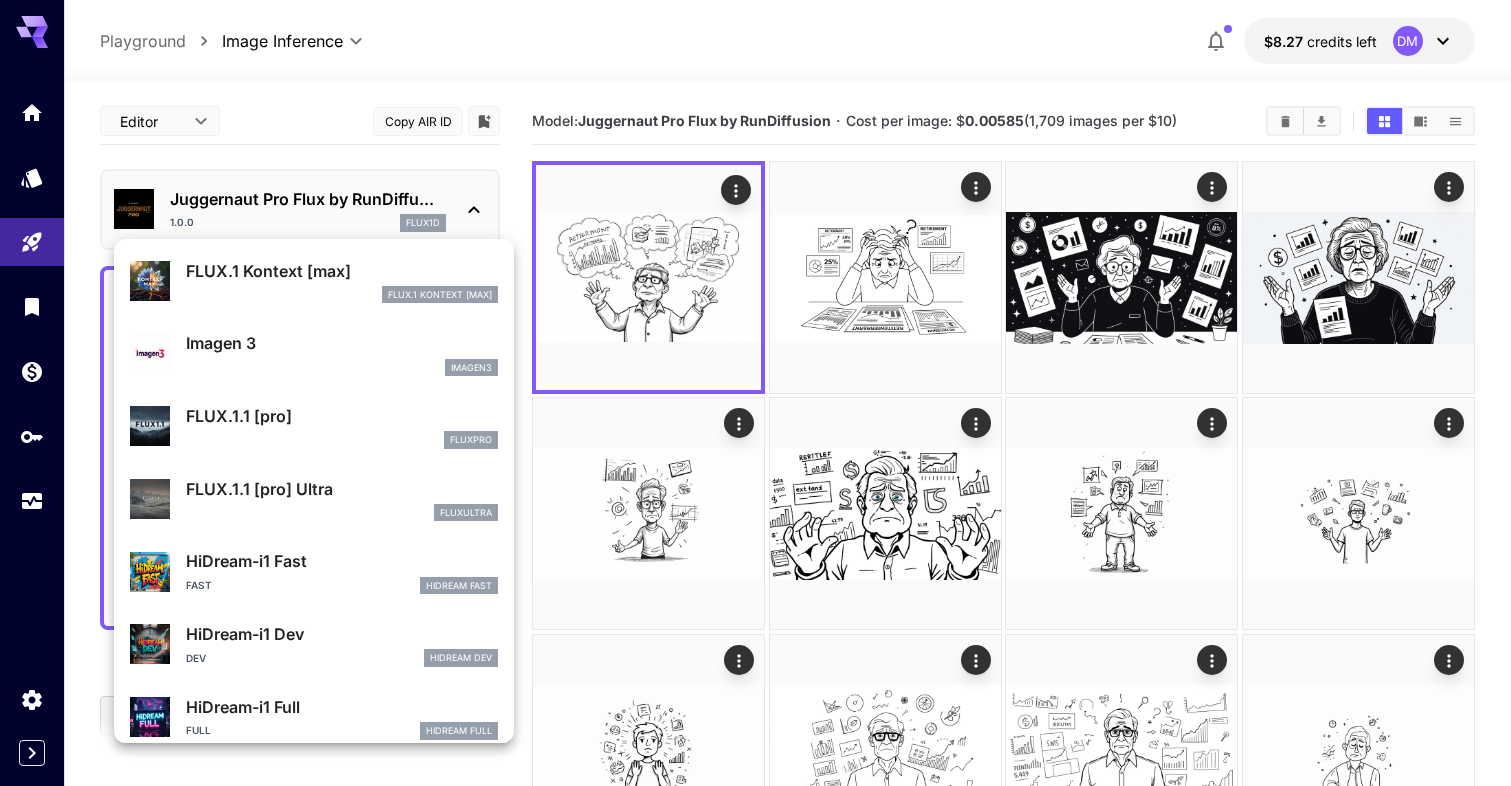 scroll, scrollTop: 929, scrollLeft: 0, axis: vertical 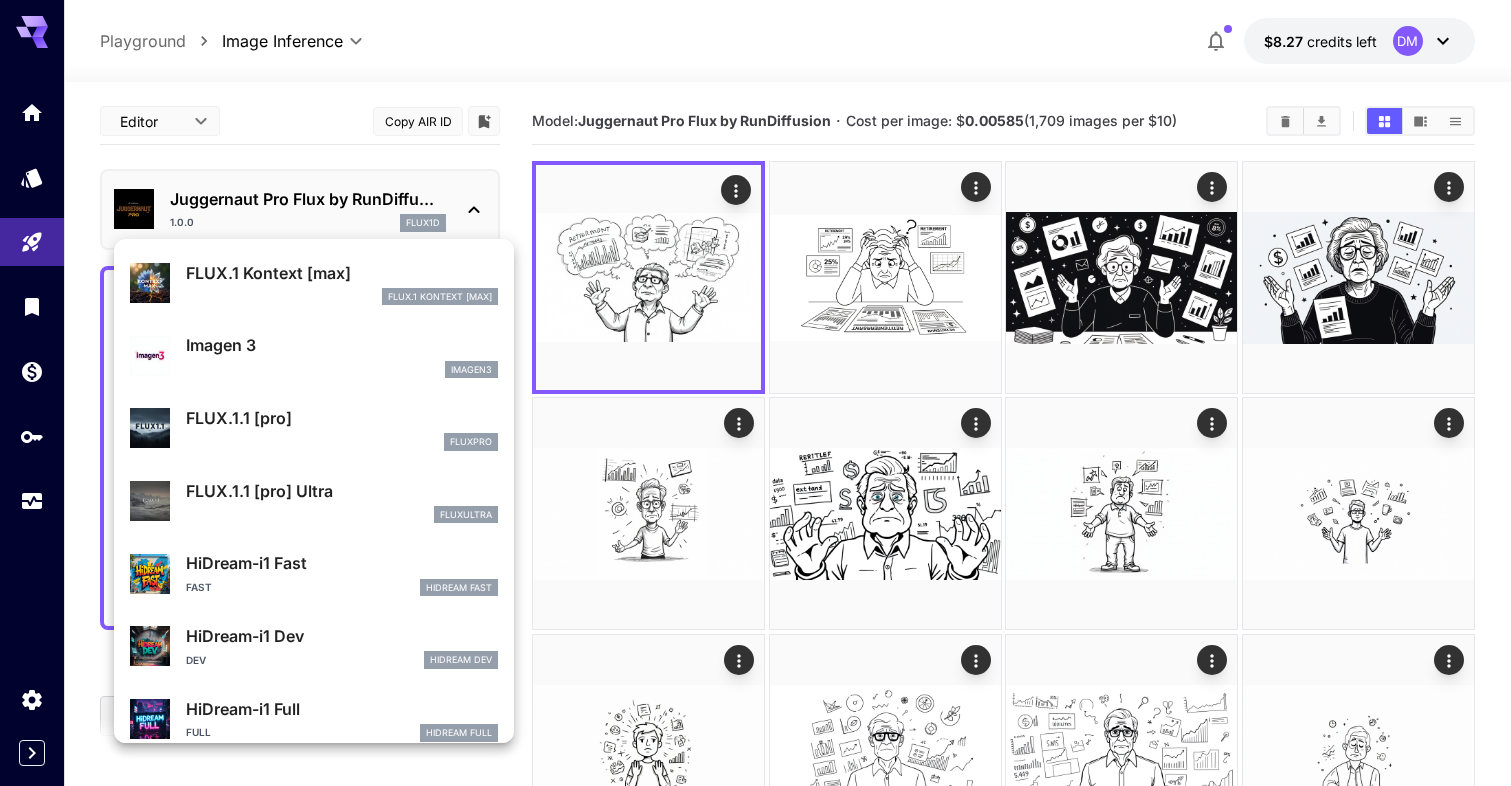 click on "fluxpro" at bounding box center [342, 442] 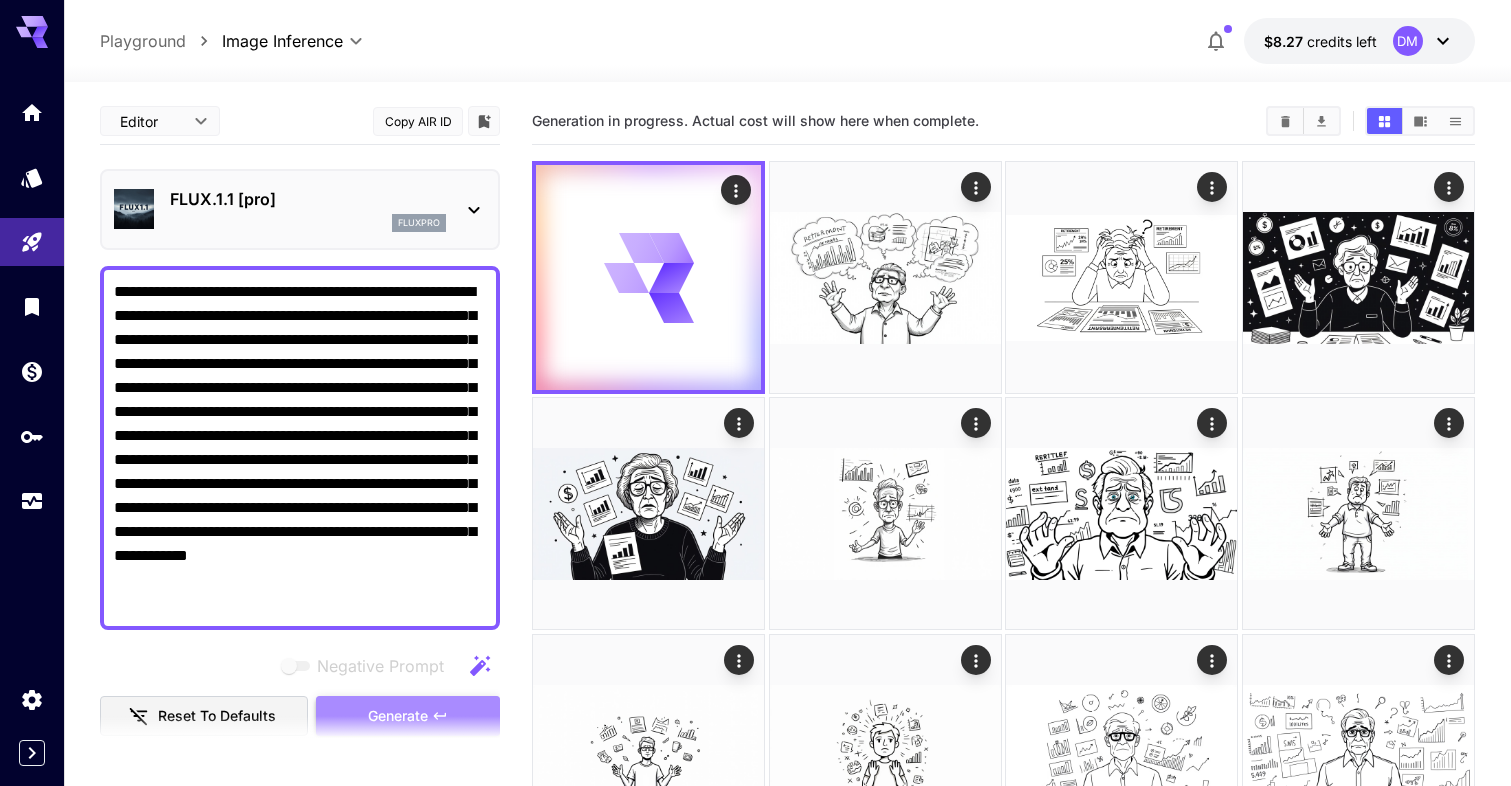 click on "Generate" at bounding box center (398, 716) 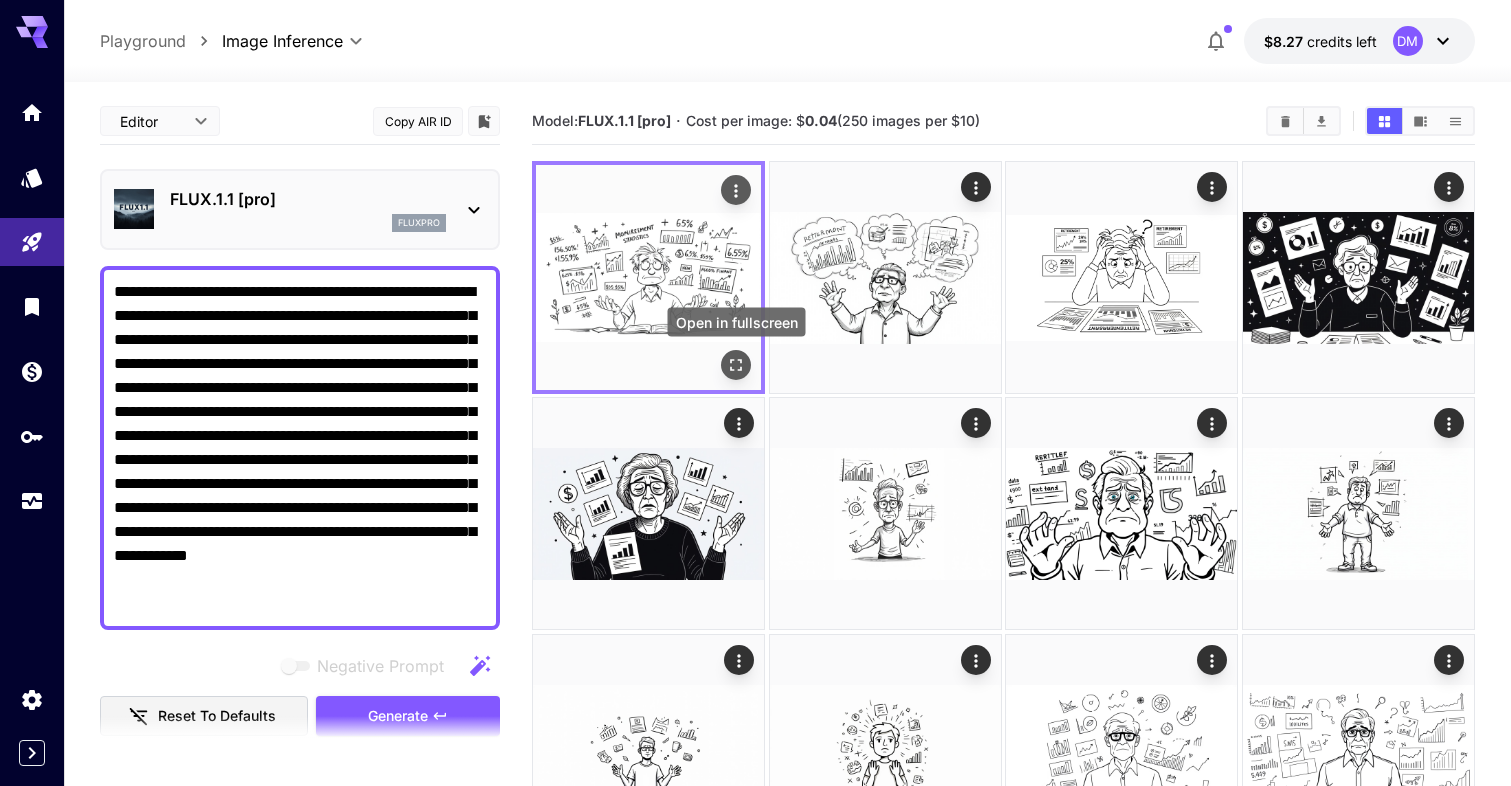 click 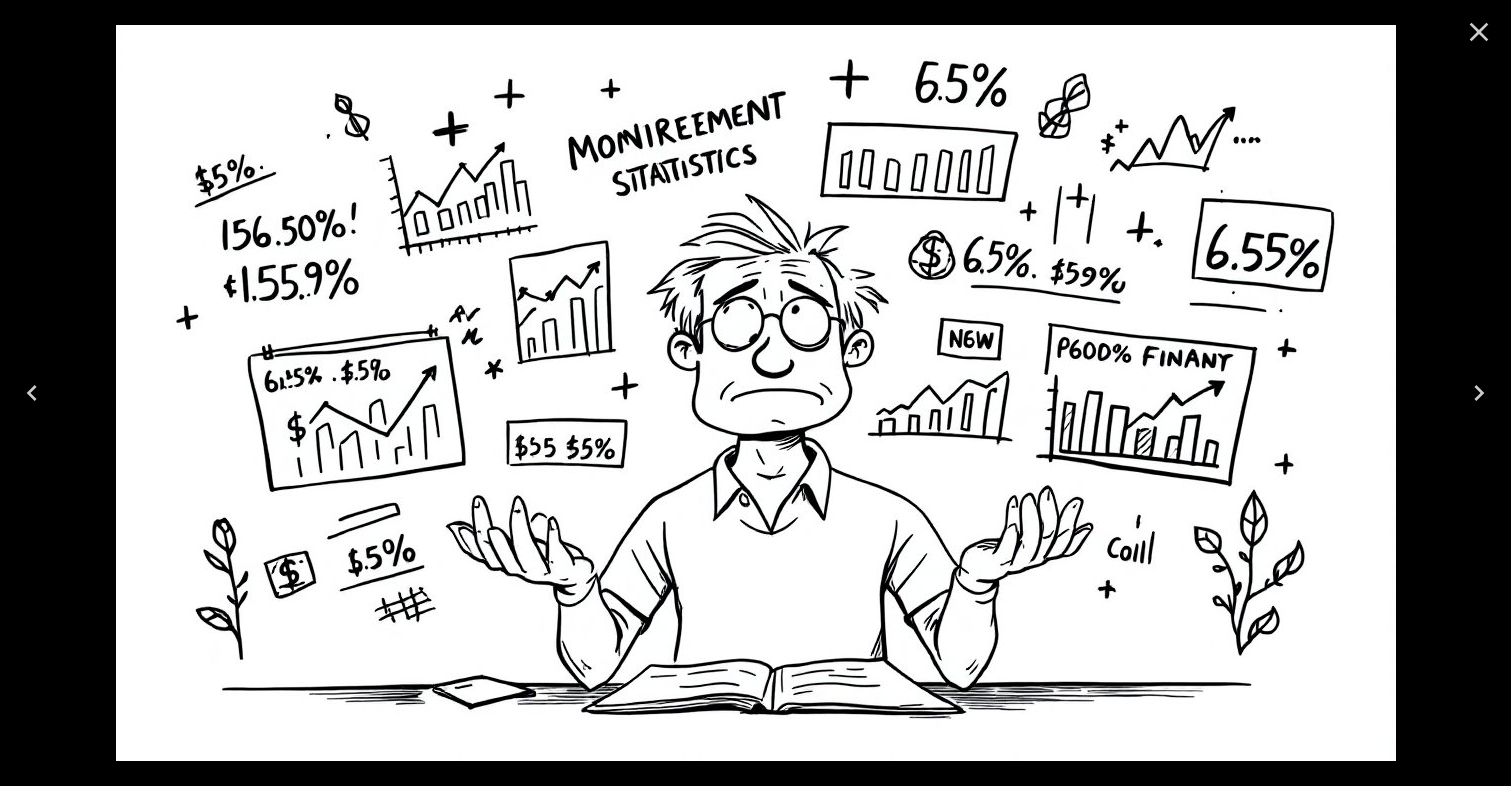 click 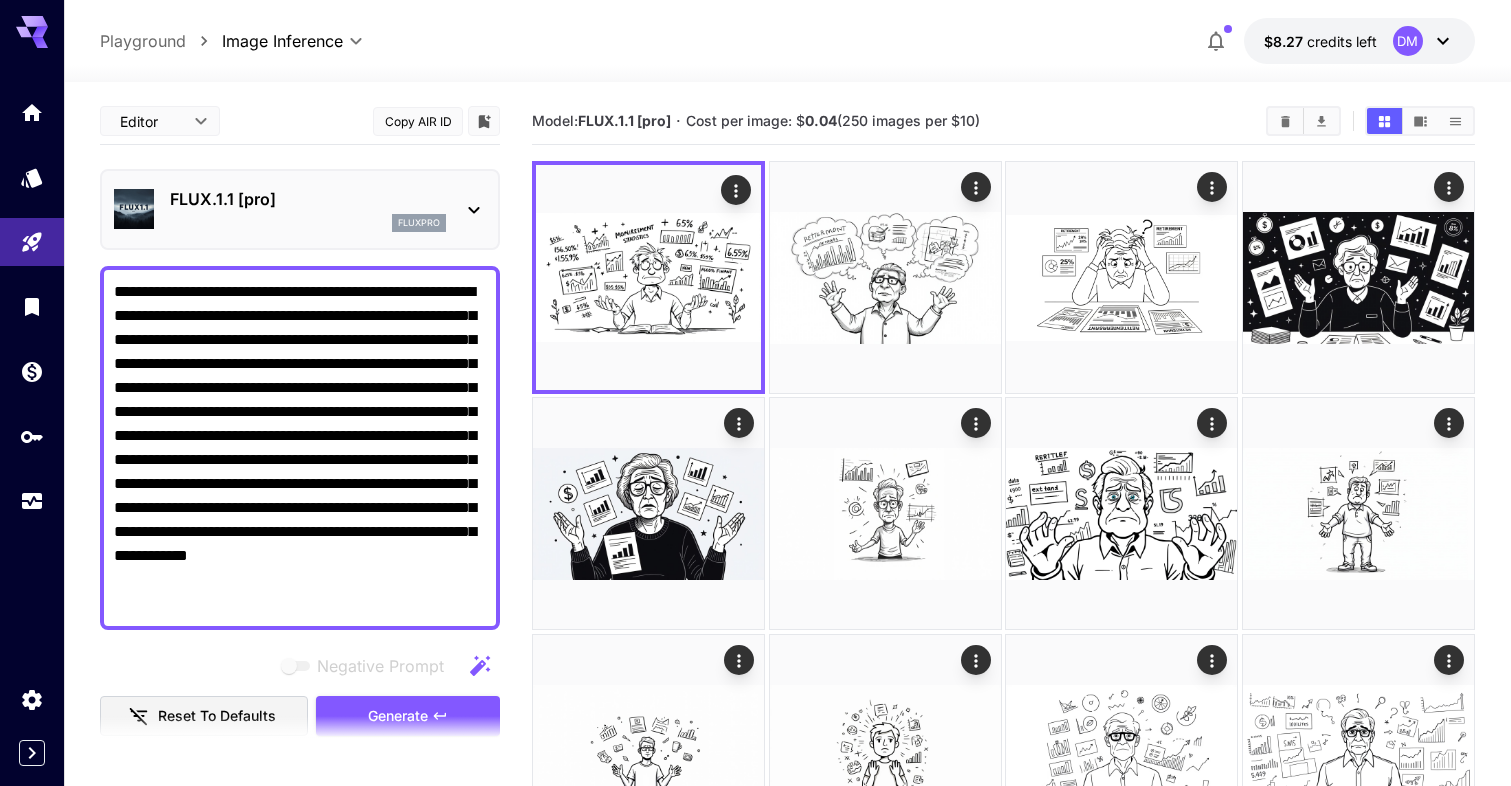 click on "fluxpro" at bounding box center [308, 223] 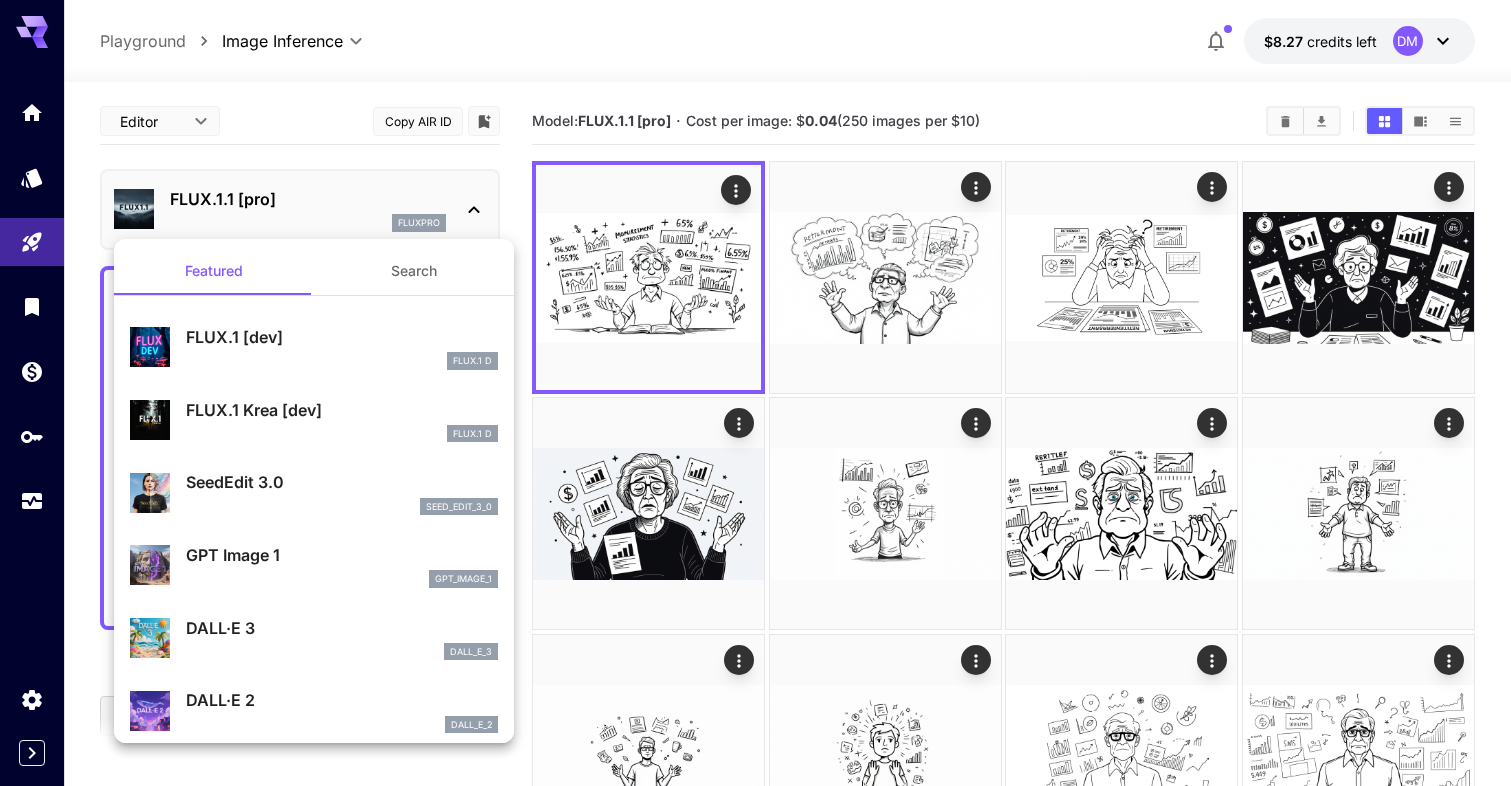 scroll, scrollTop: 0, scrollLeft: 0, axis: both 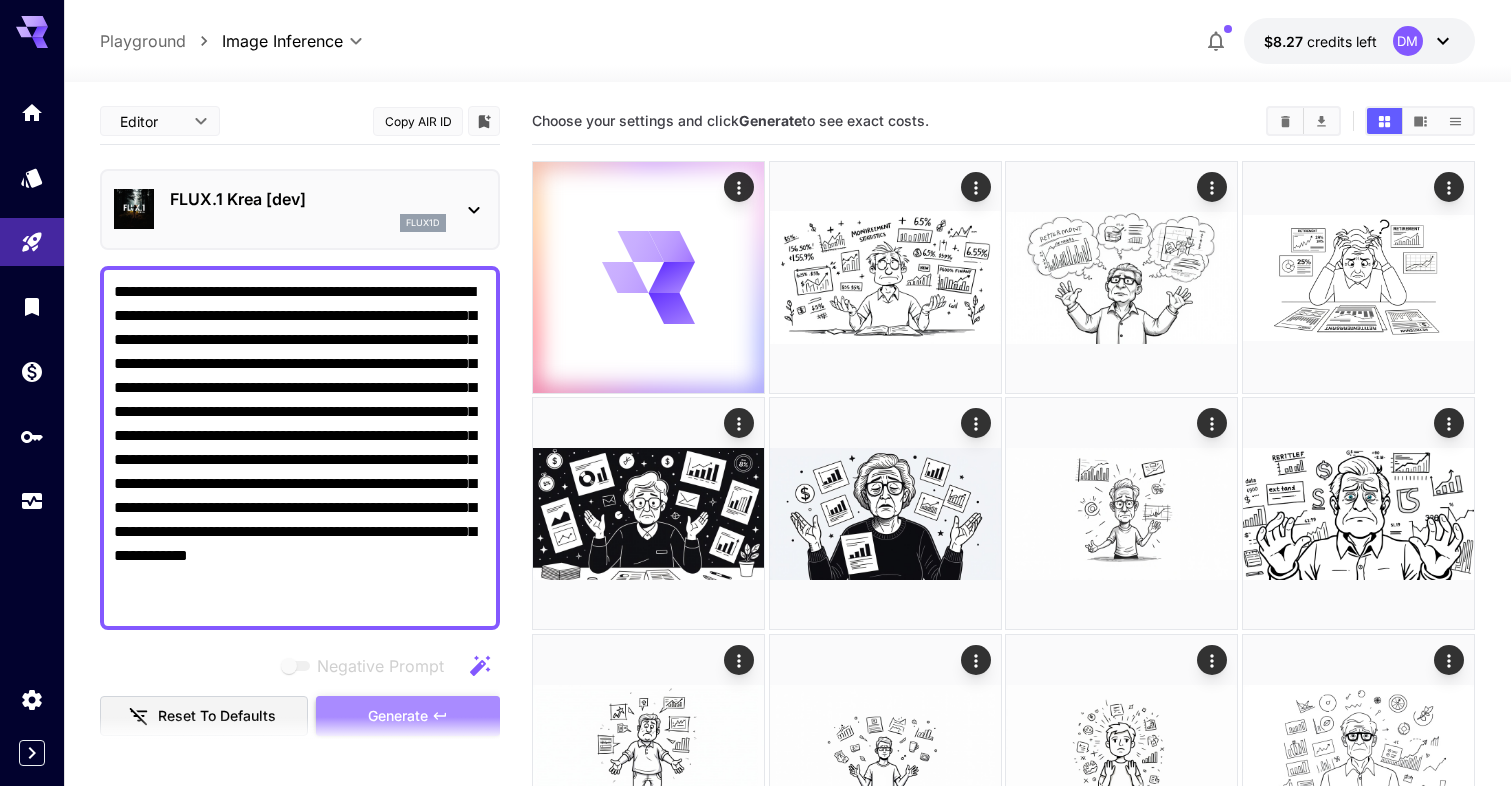 click on "Generate" at bounding box center [398, 716] 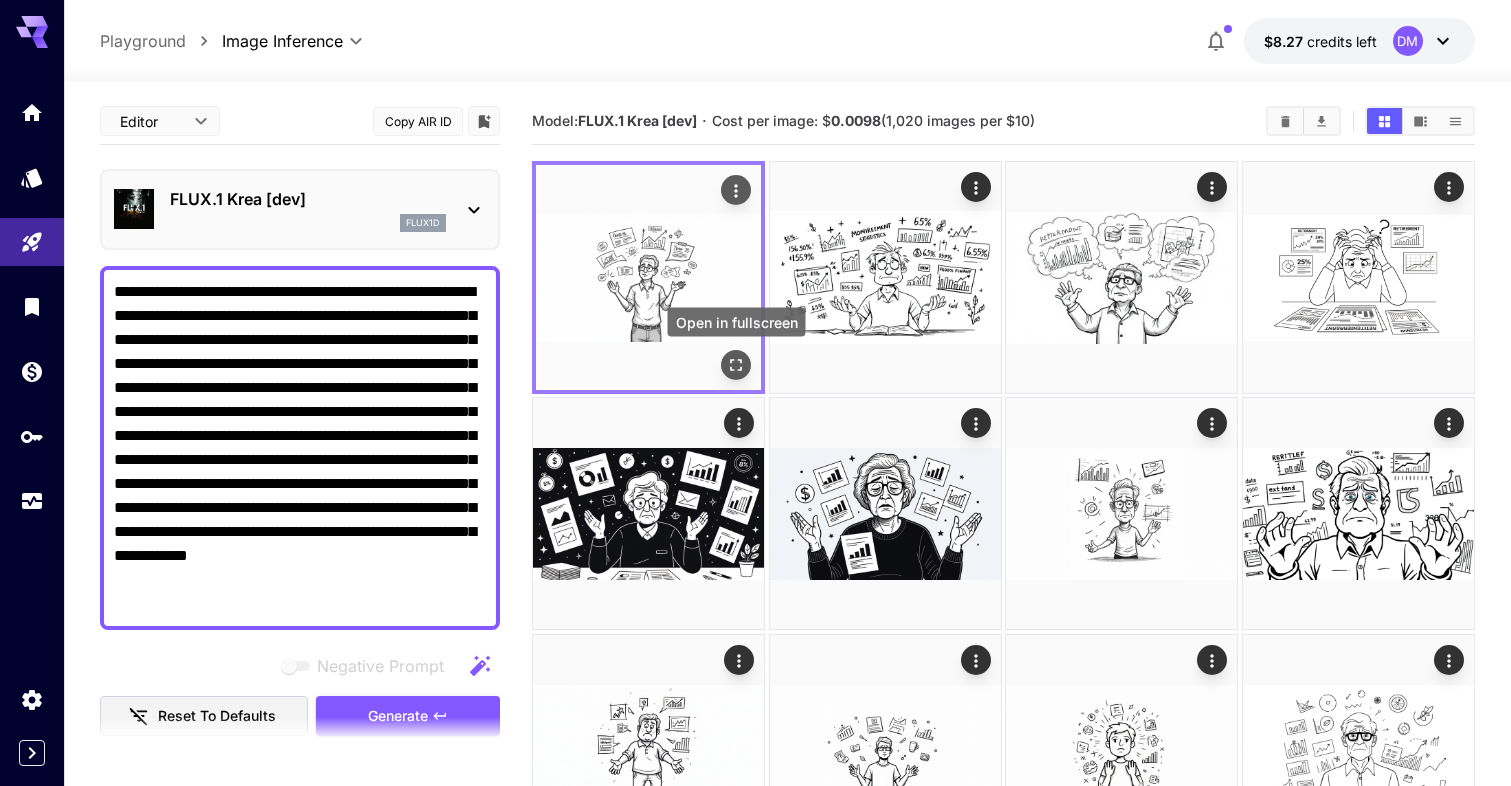 click 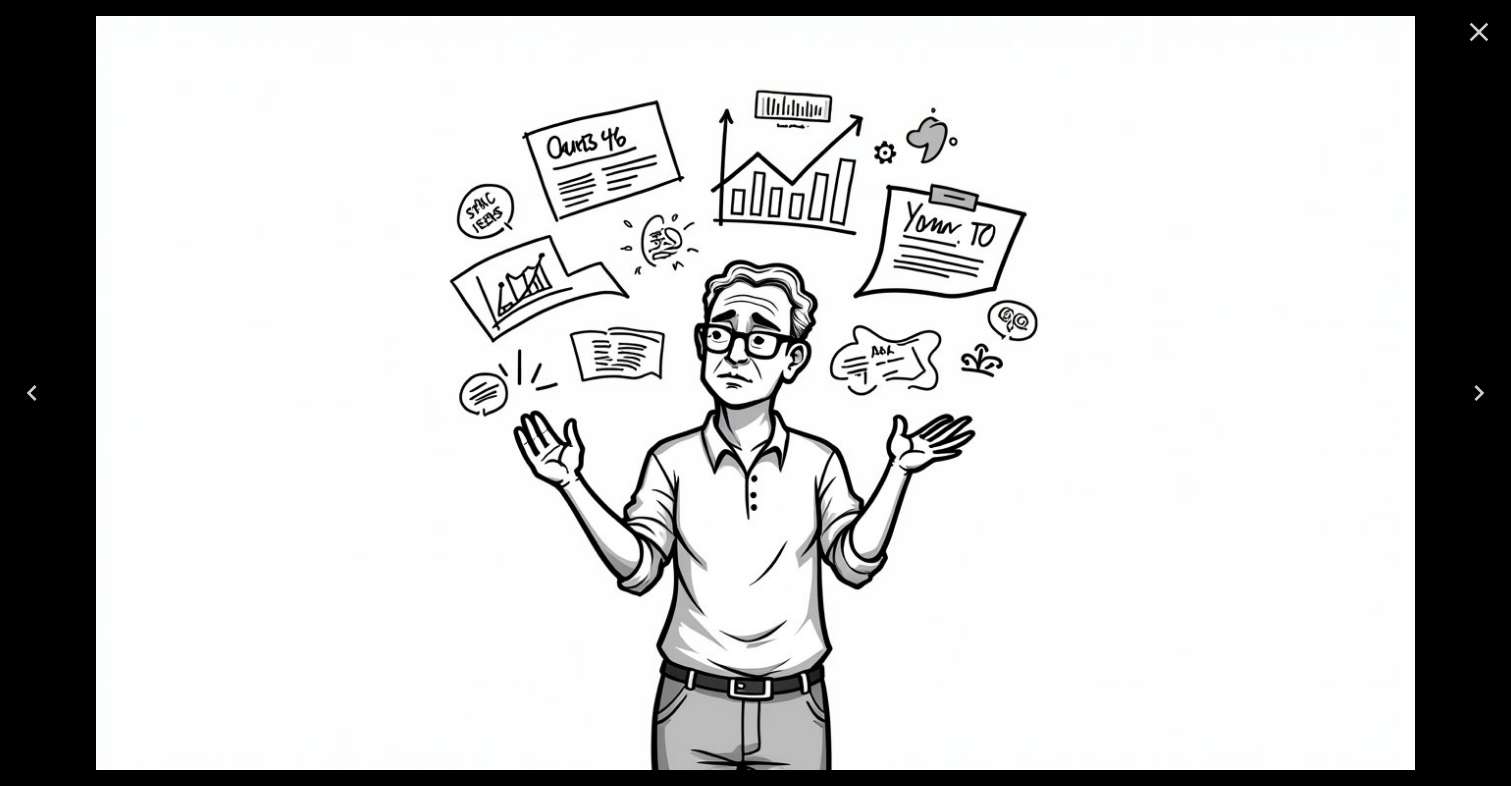 click 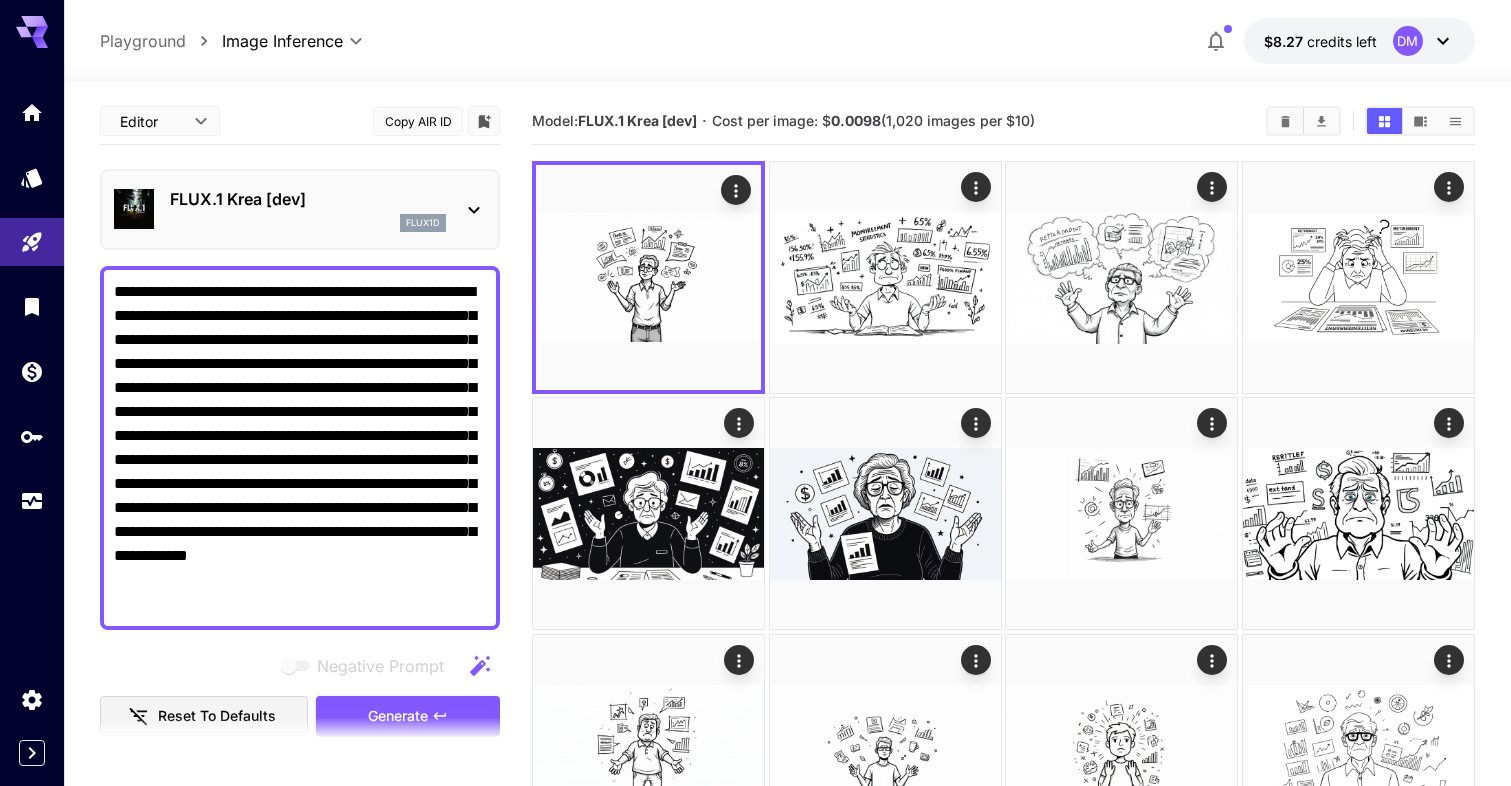 click on "flux1d" at bounding box center (308, 223) 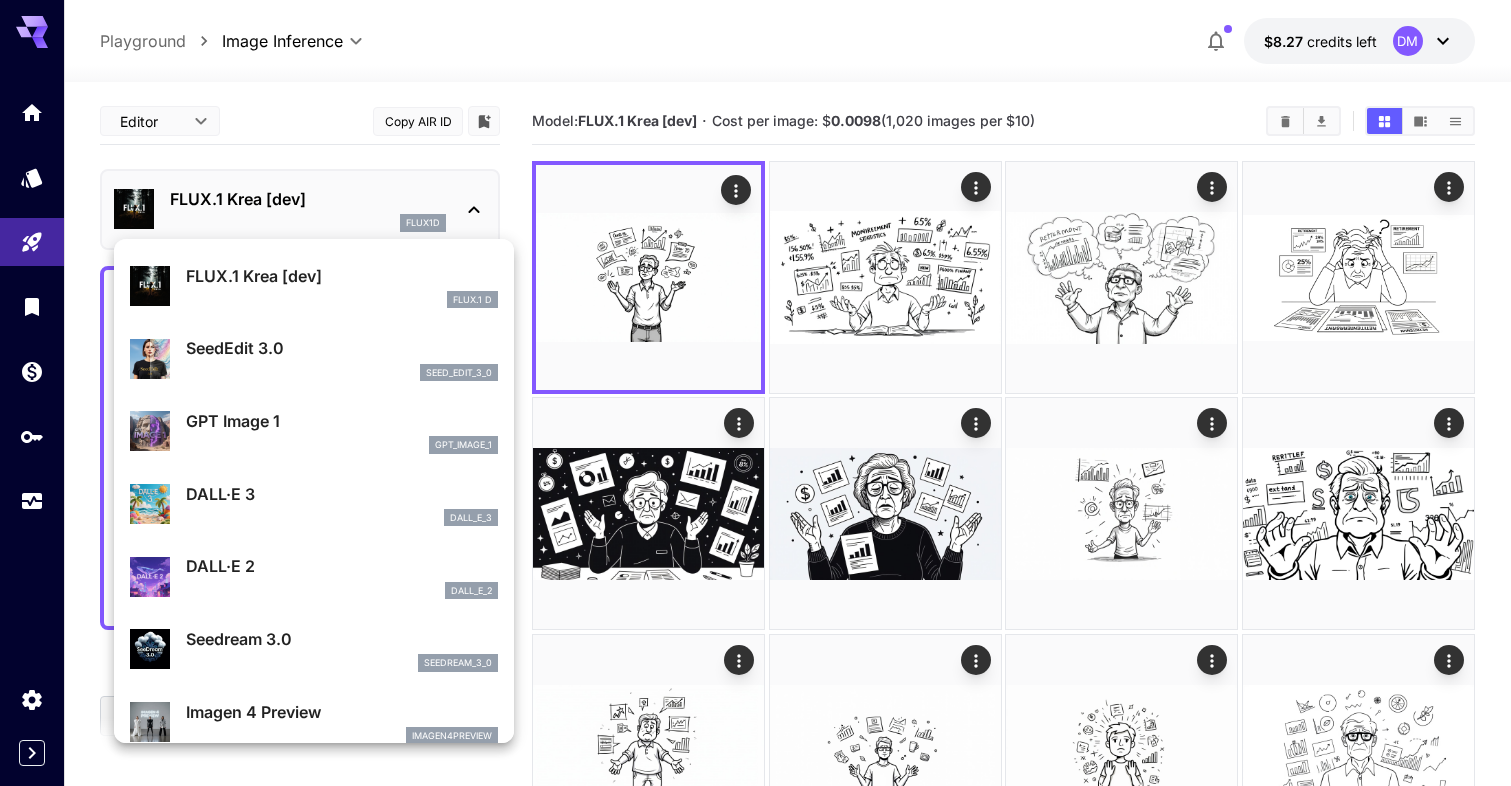 scroll, scrollTop: 138, scrollLeft: 0, axis: vertical 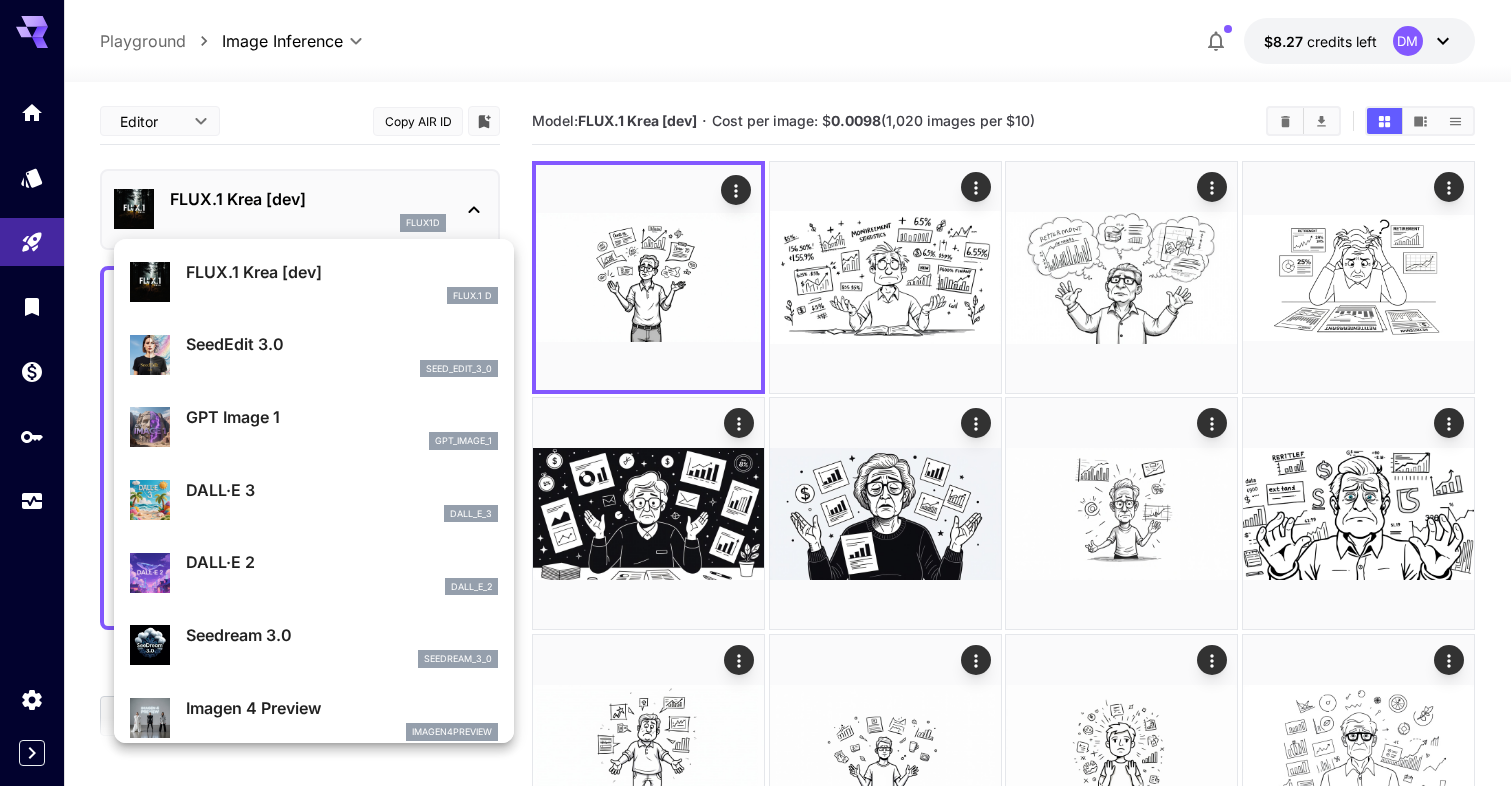 click on "GPT Image 1" at bounding box center (342, 417) 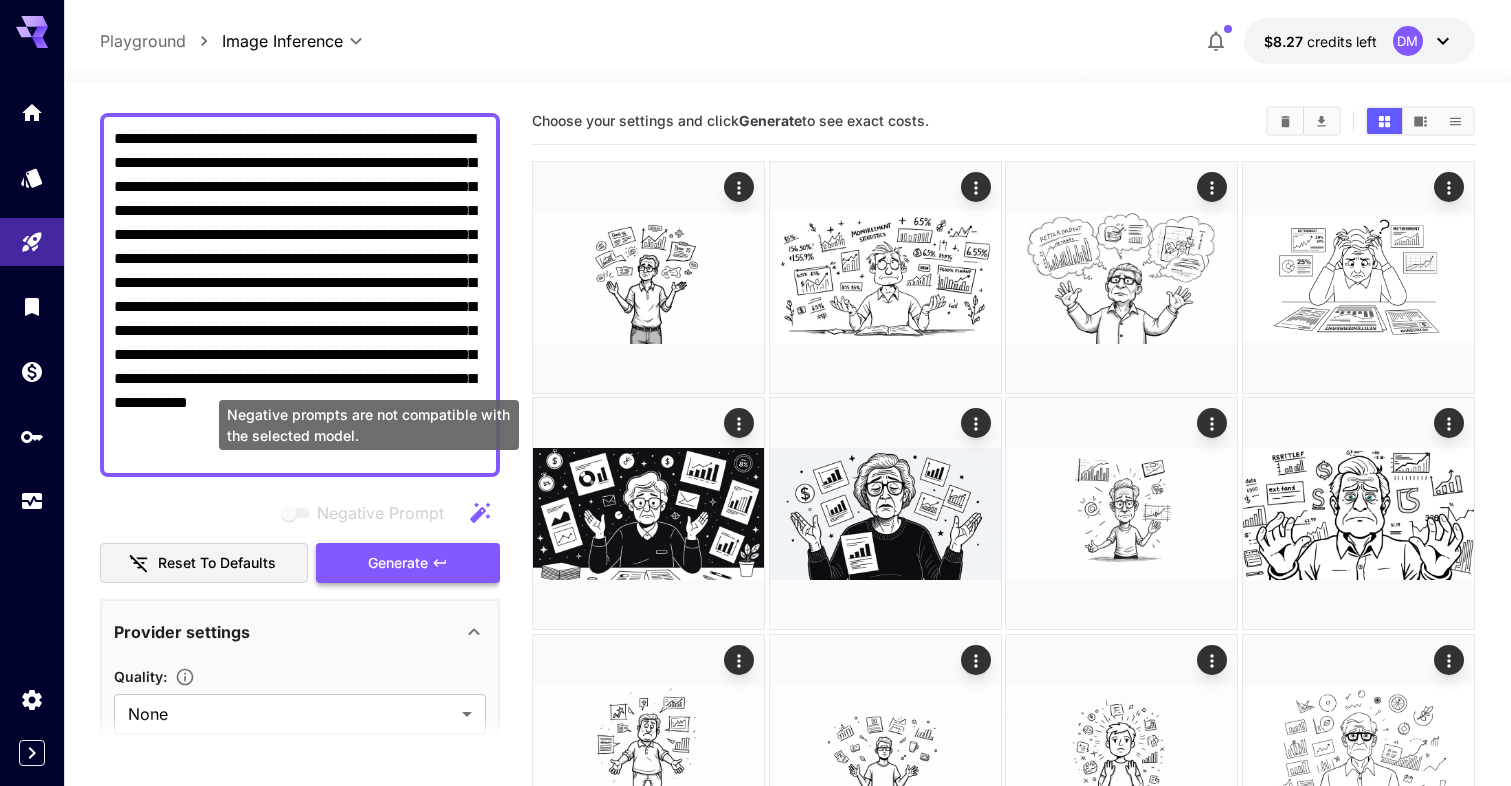 scroll, scrollTop: 189, scrollLeft: 0, axis: vertical 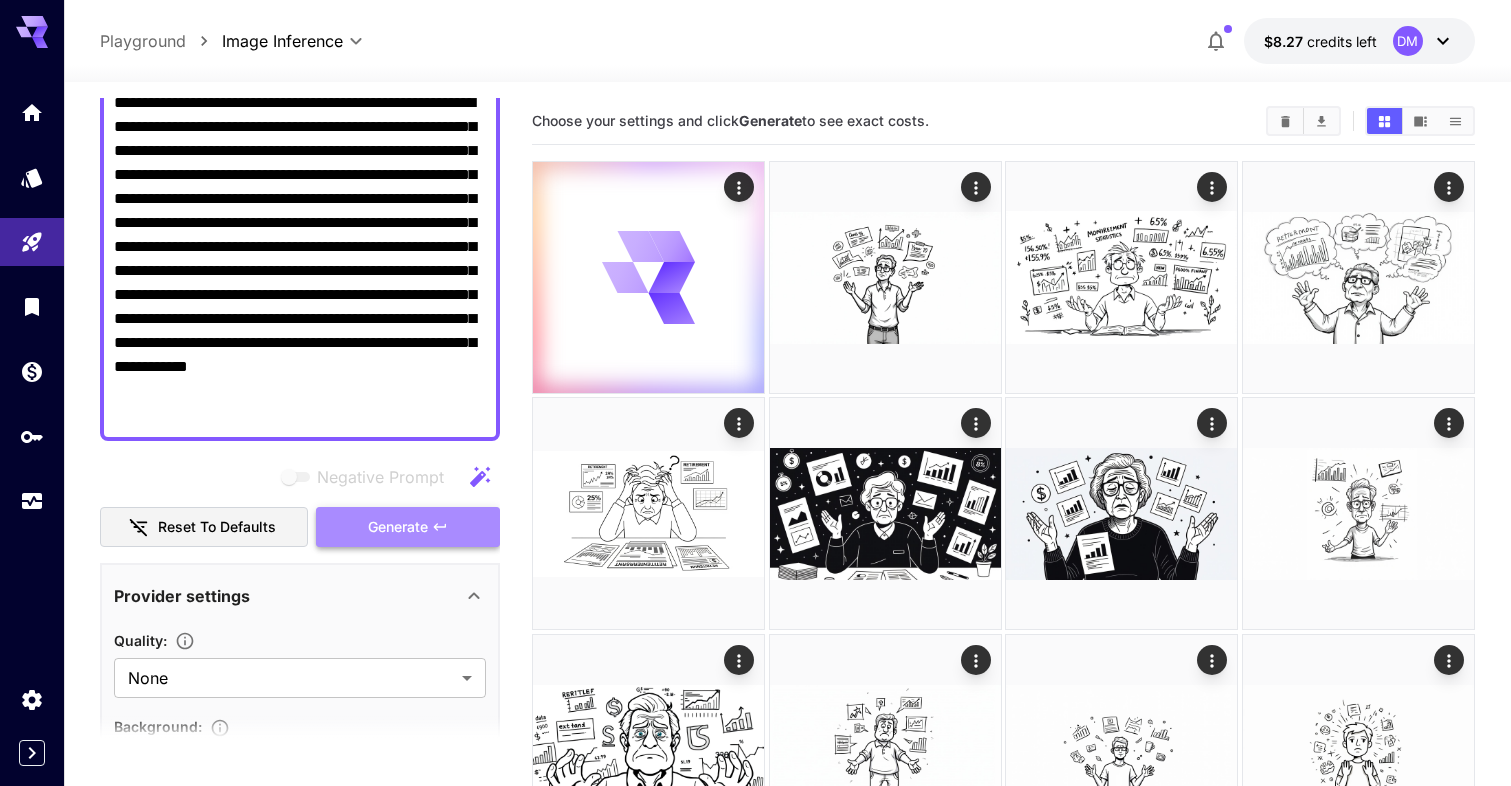 click on "Generate" at bounding box center (408, 527) 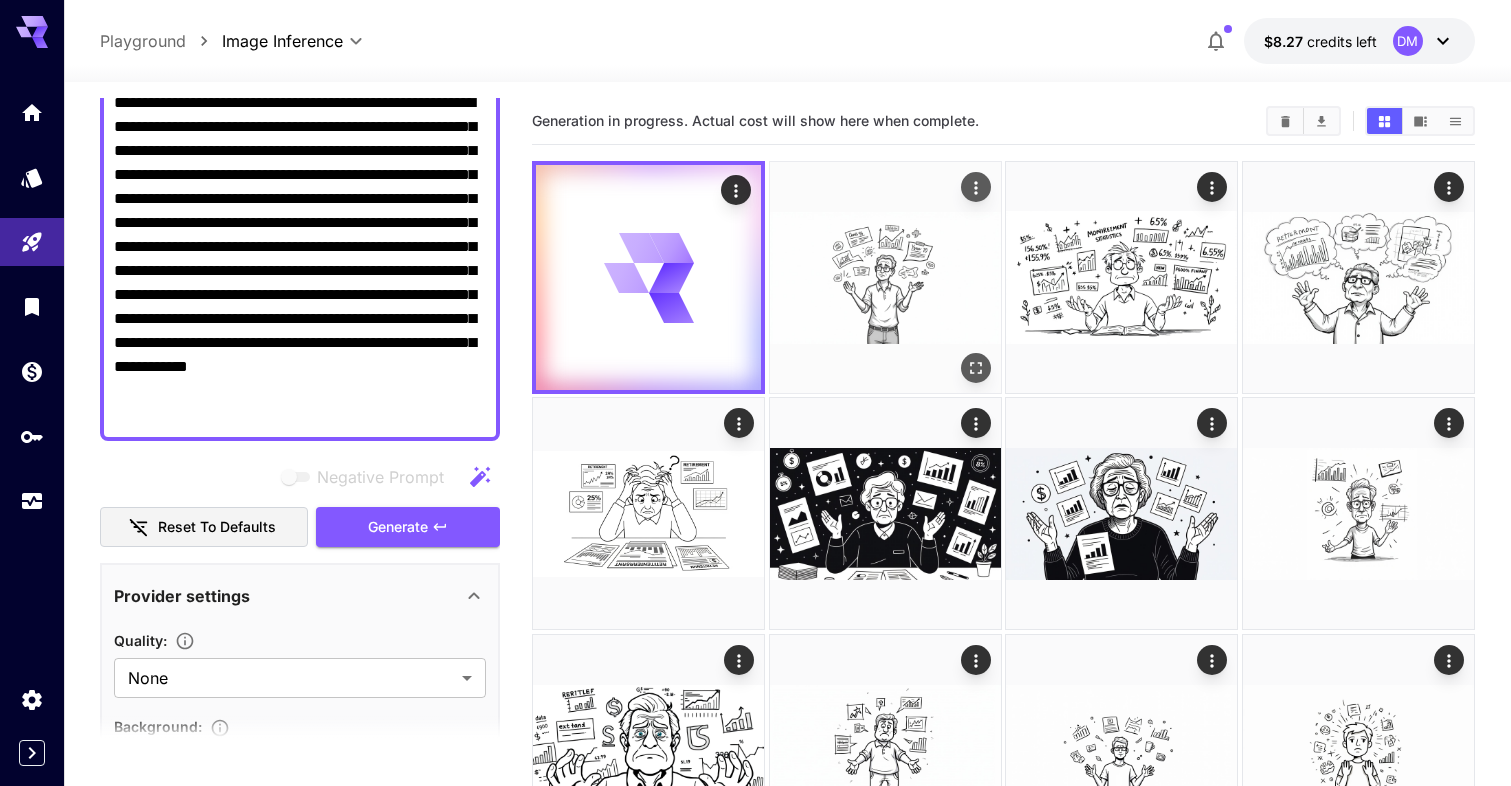 scroll, scrollTop: 0, scrollLeft: 0, axis: both 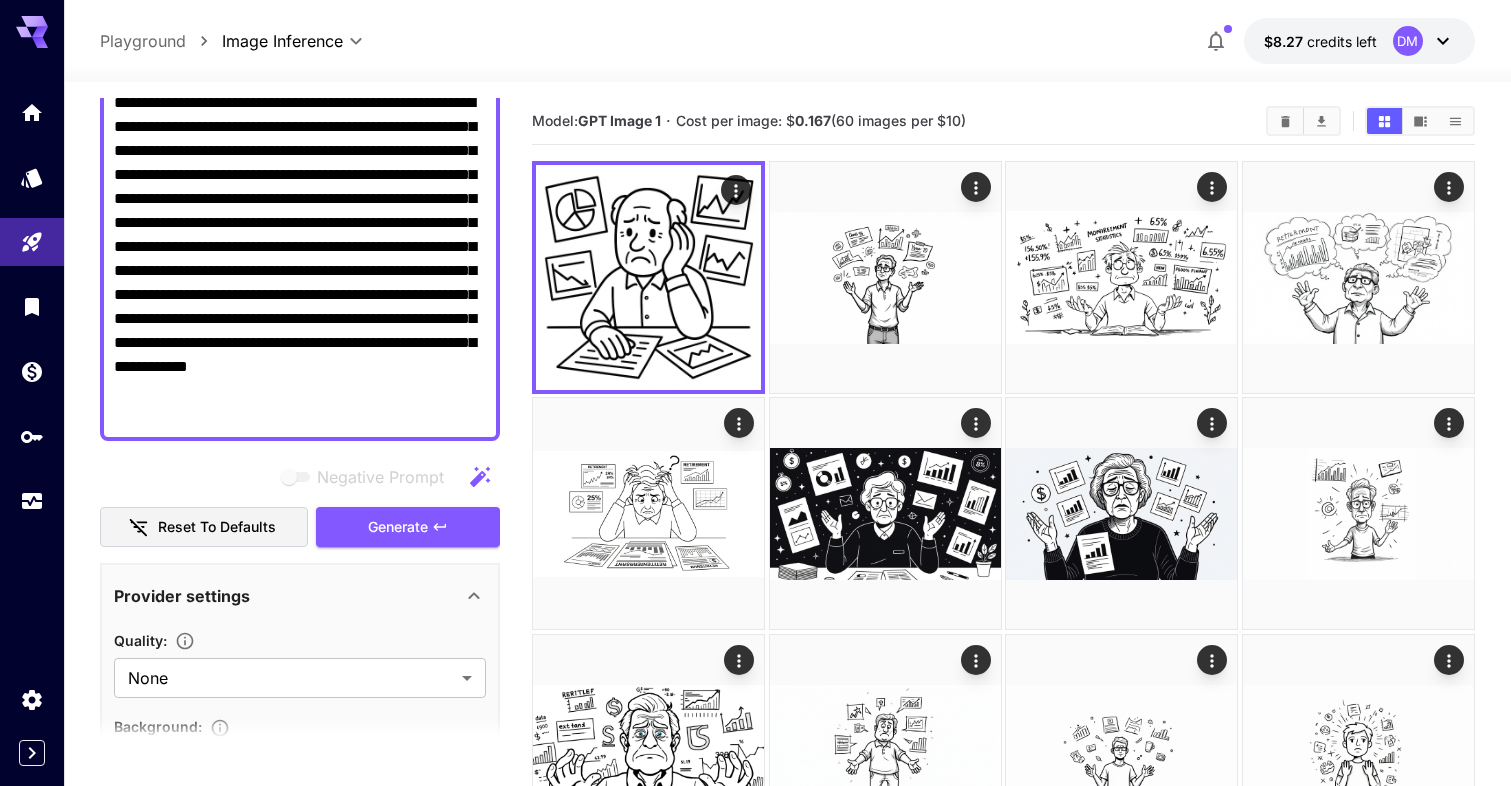 click on "**********" at bounding box center (300, 259) 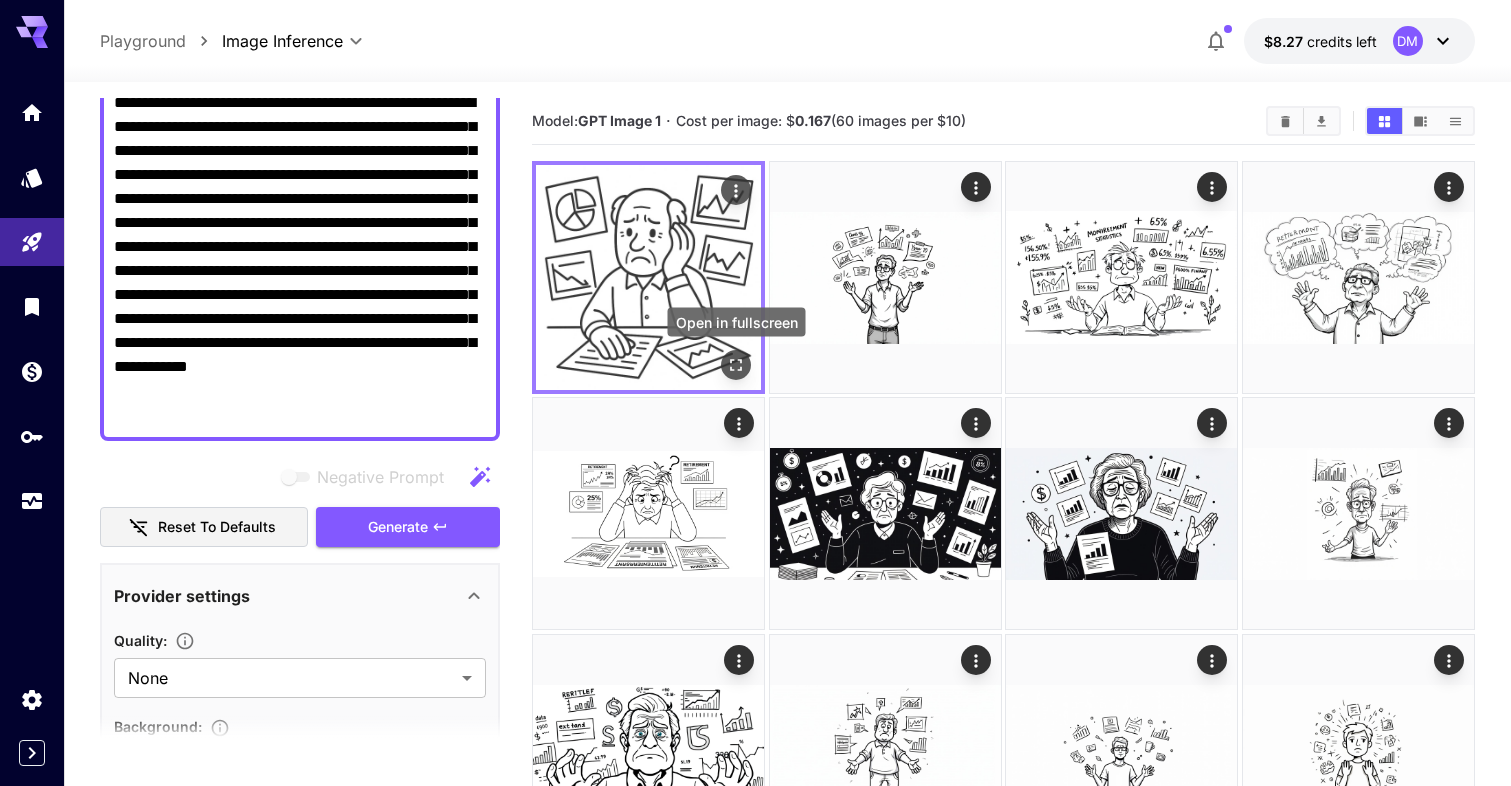 click 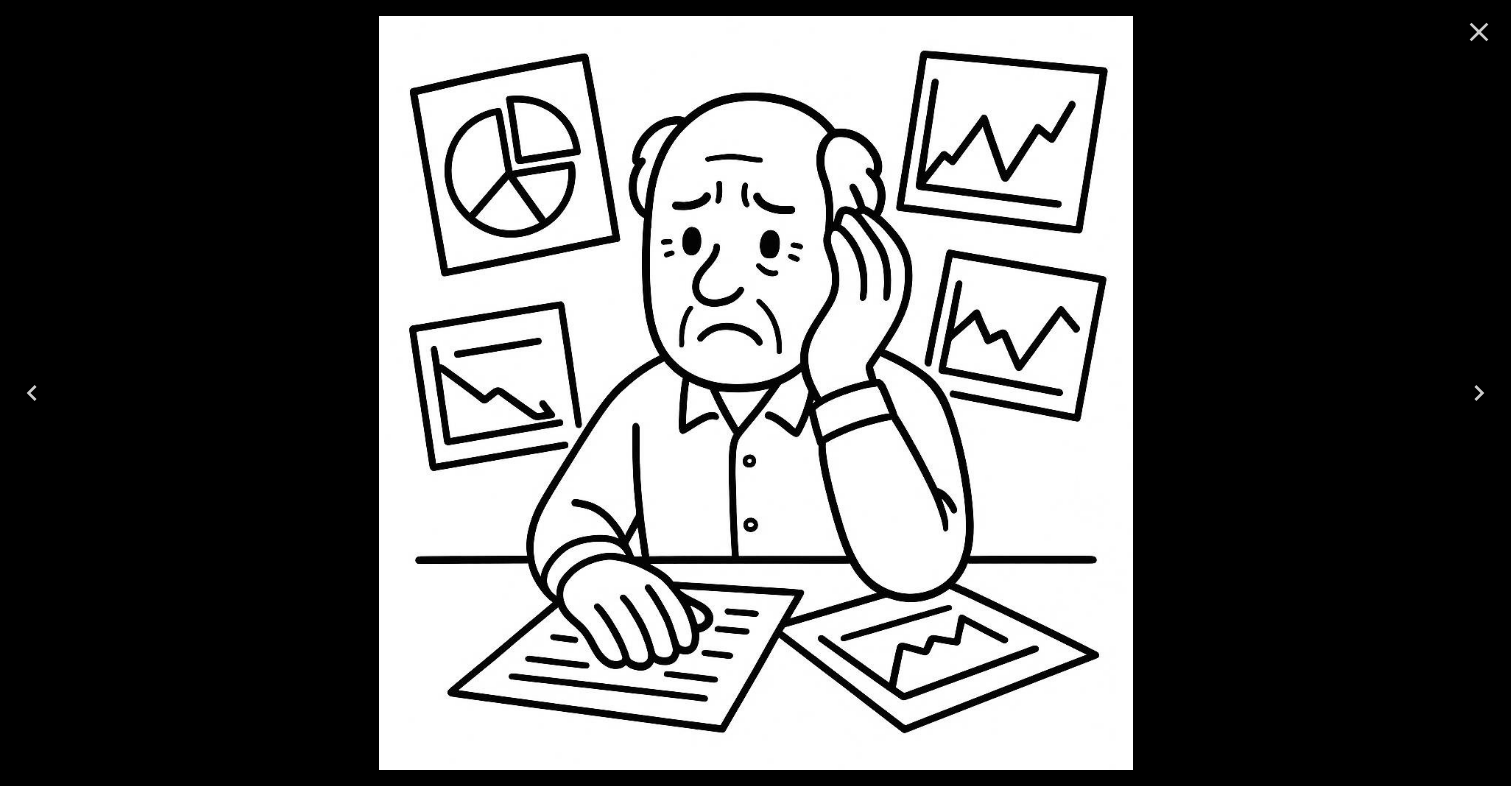 click 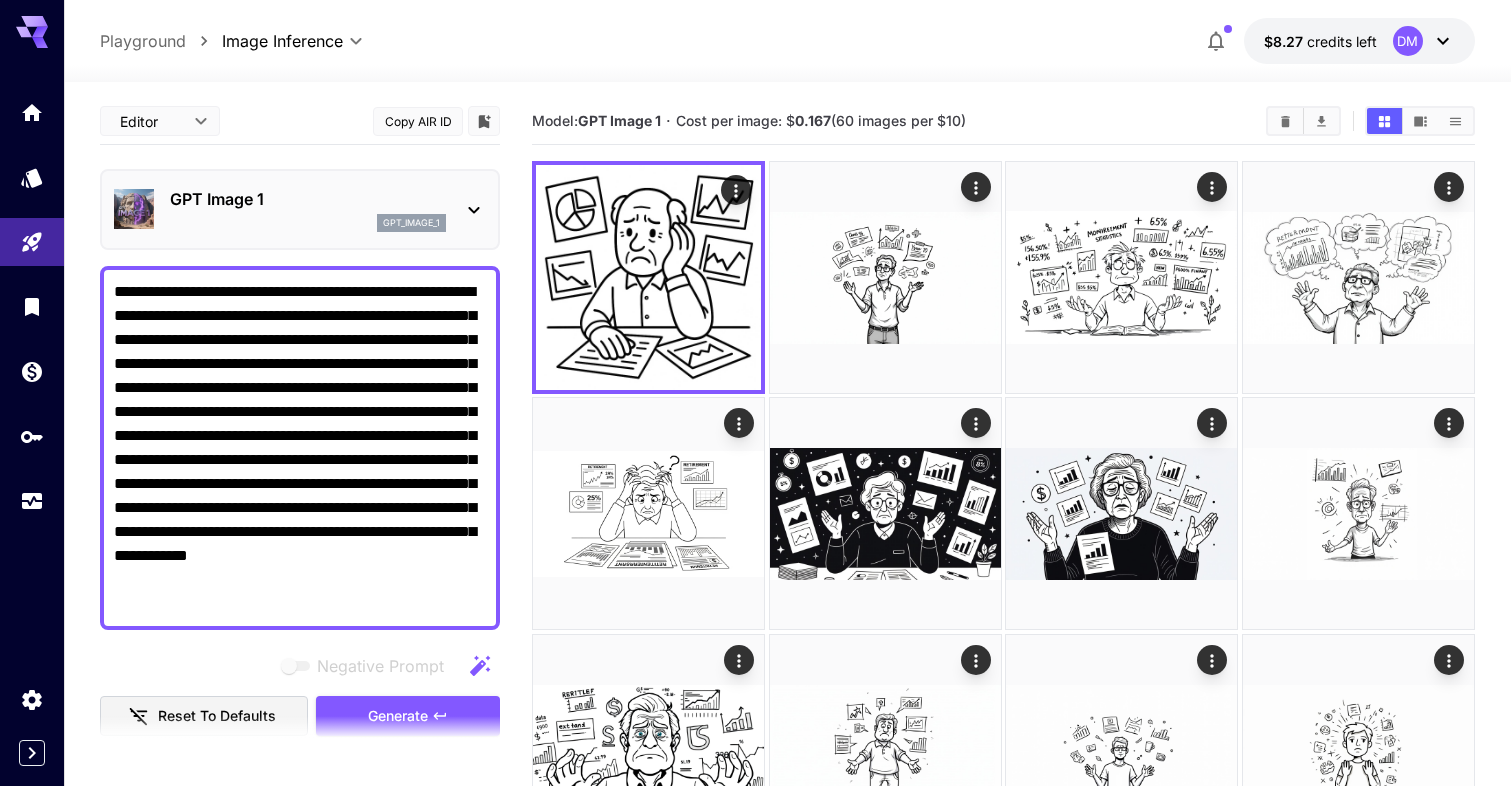 scroll, scrollTop: 0, scrollLeft: 0, axis: both 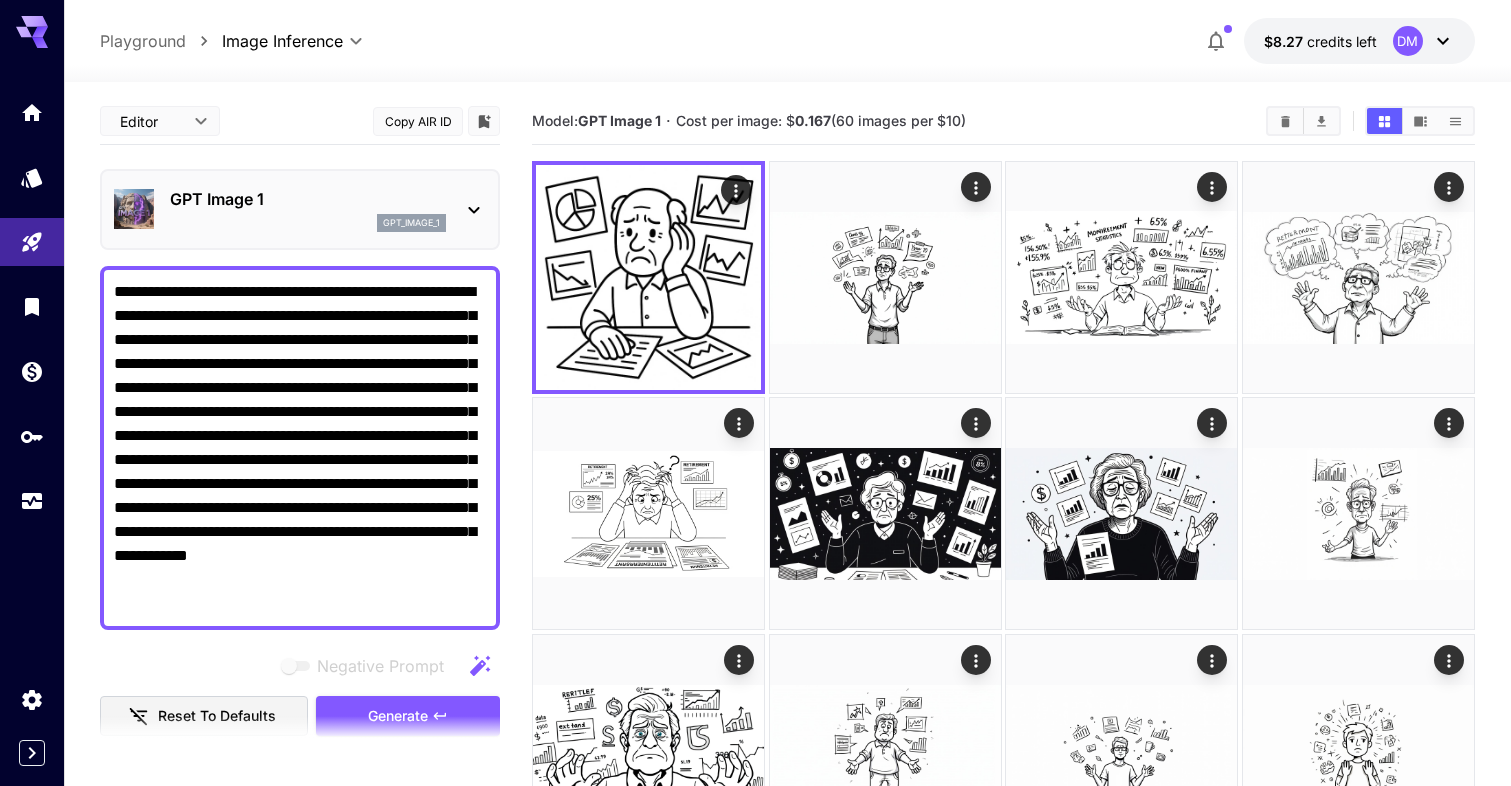 click on "**********" at bounding box center [300, 448] 